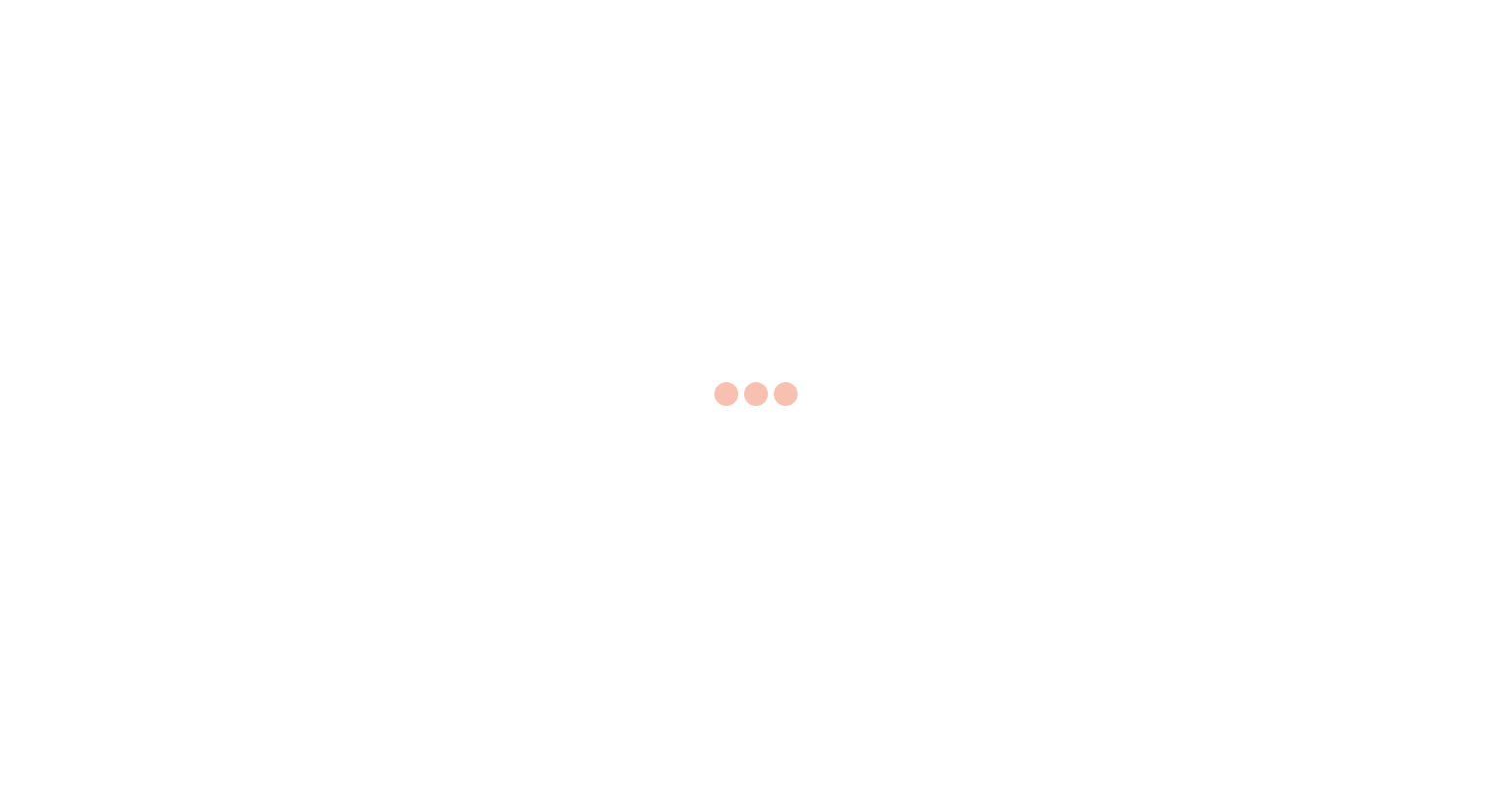scroll, scrollTop: 0, scrollLeft: 0, axis: both 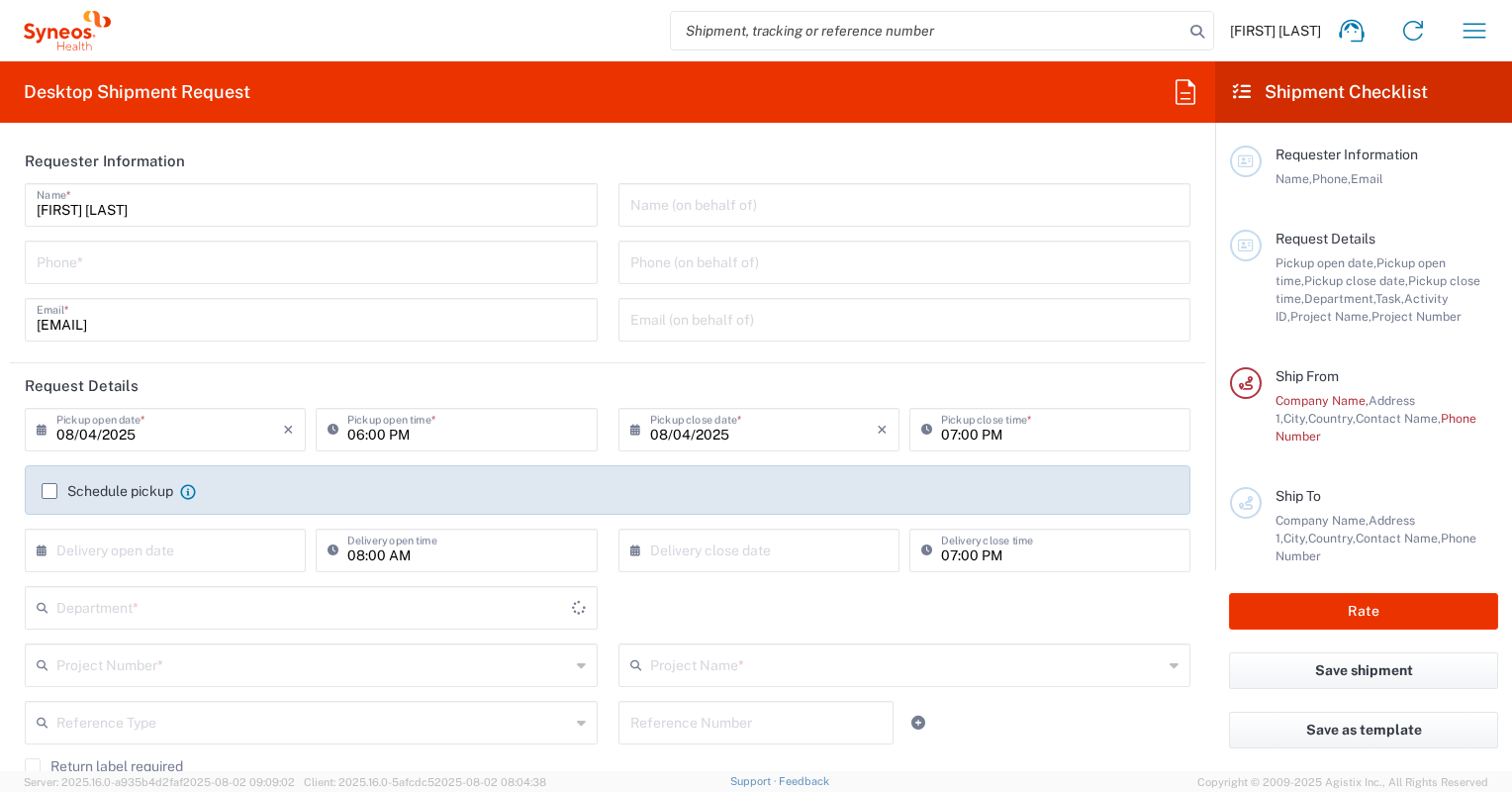 type on "8800" 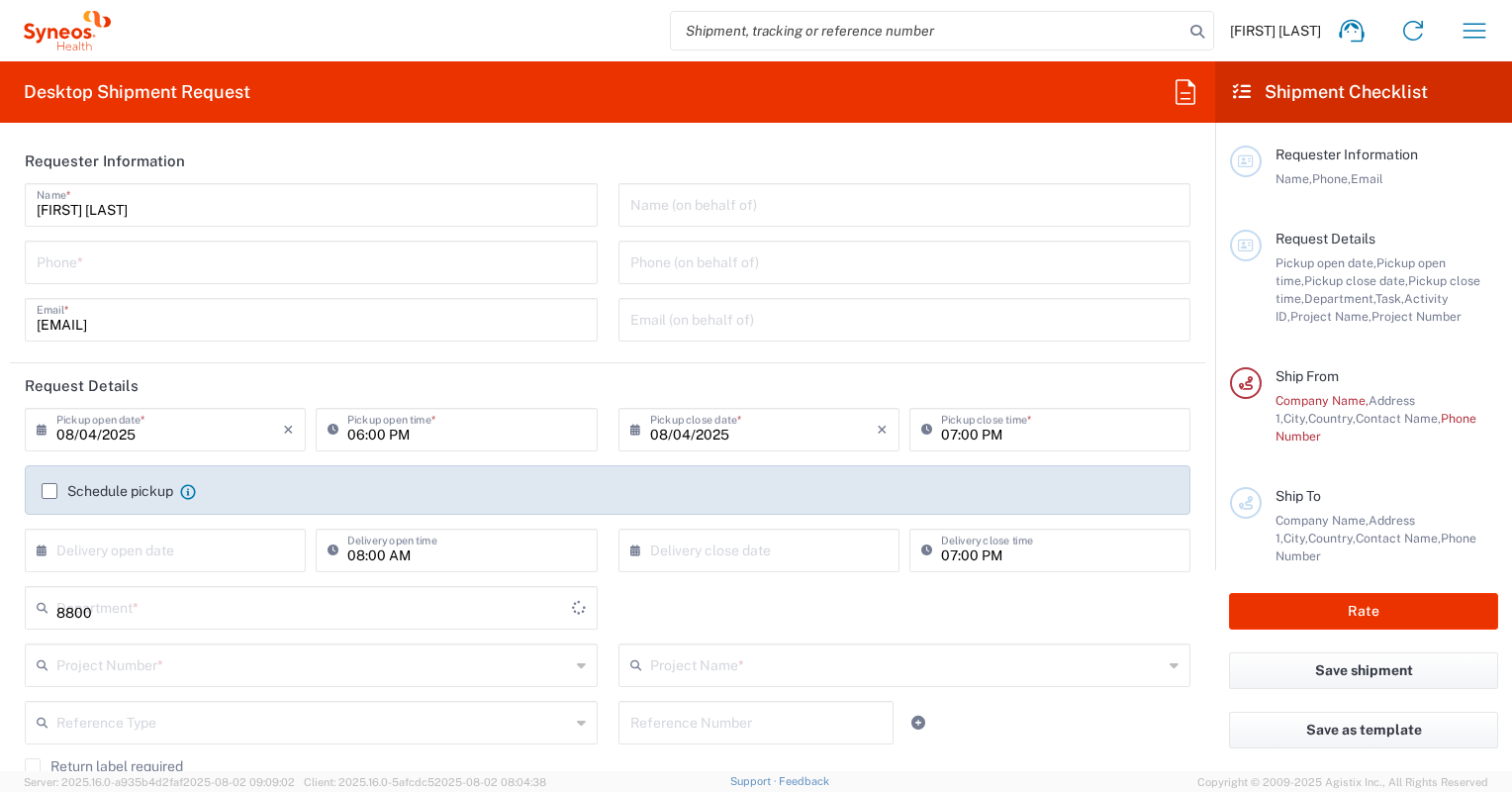 type on "Spain" 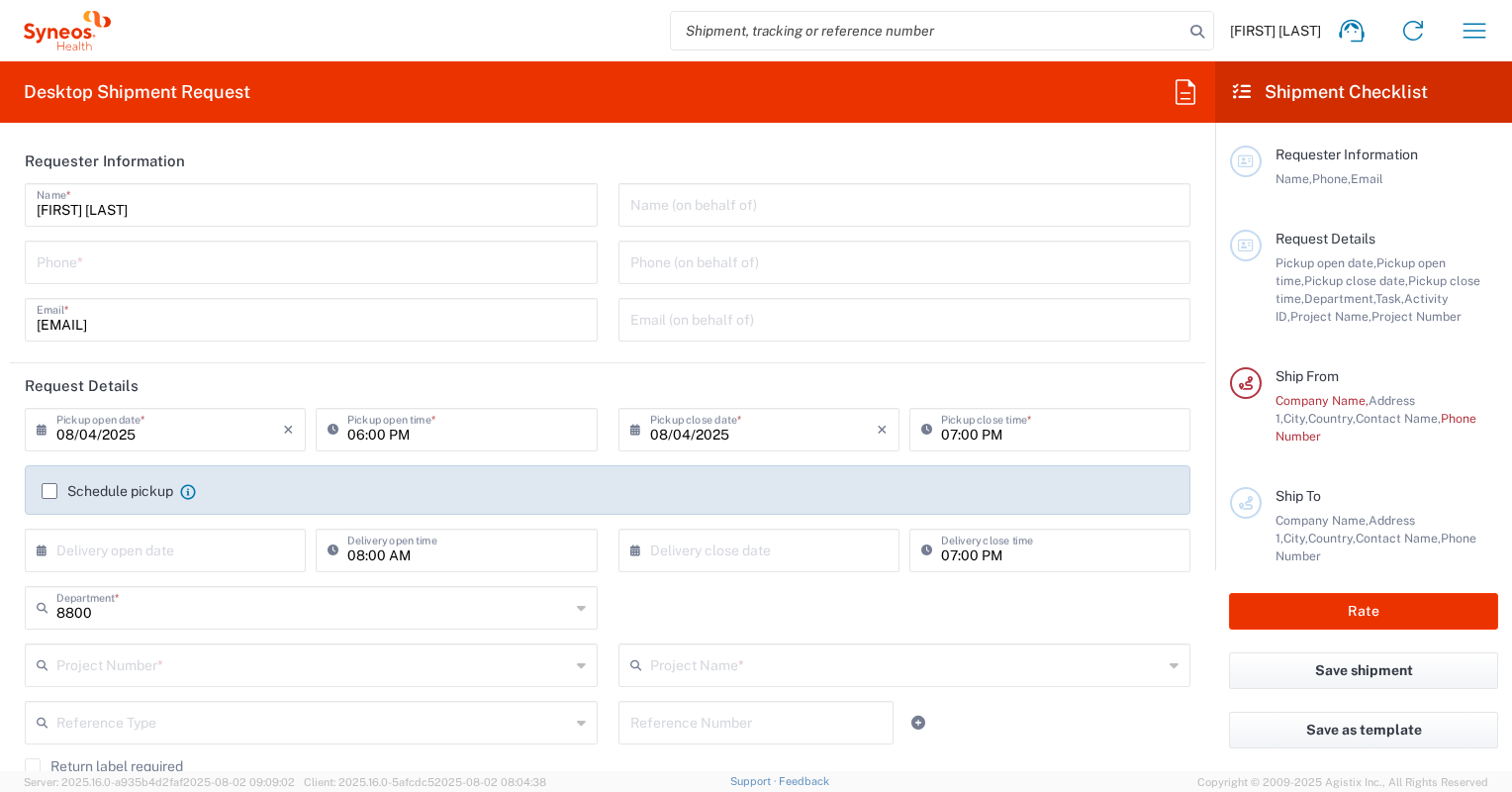 type on "Syneos Health Clinical Spain" 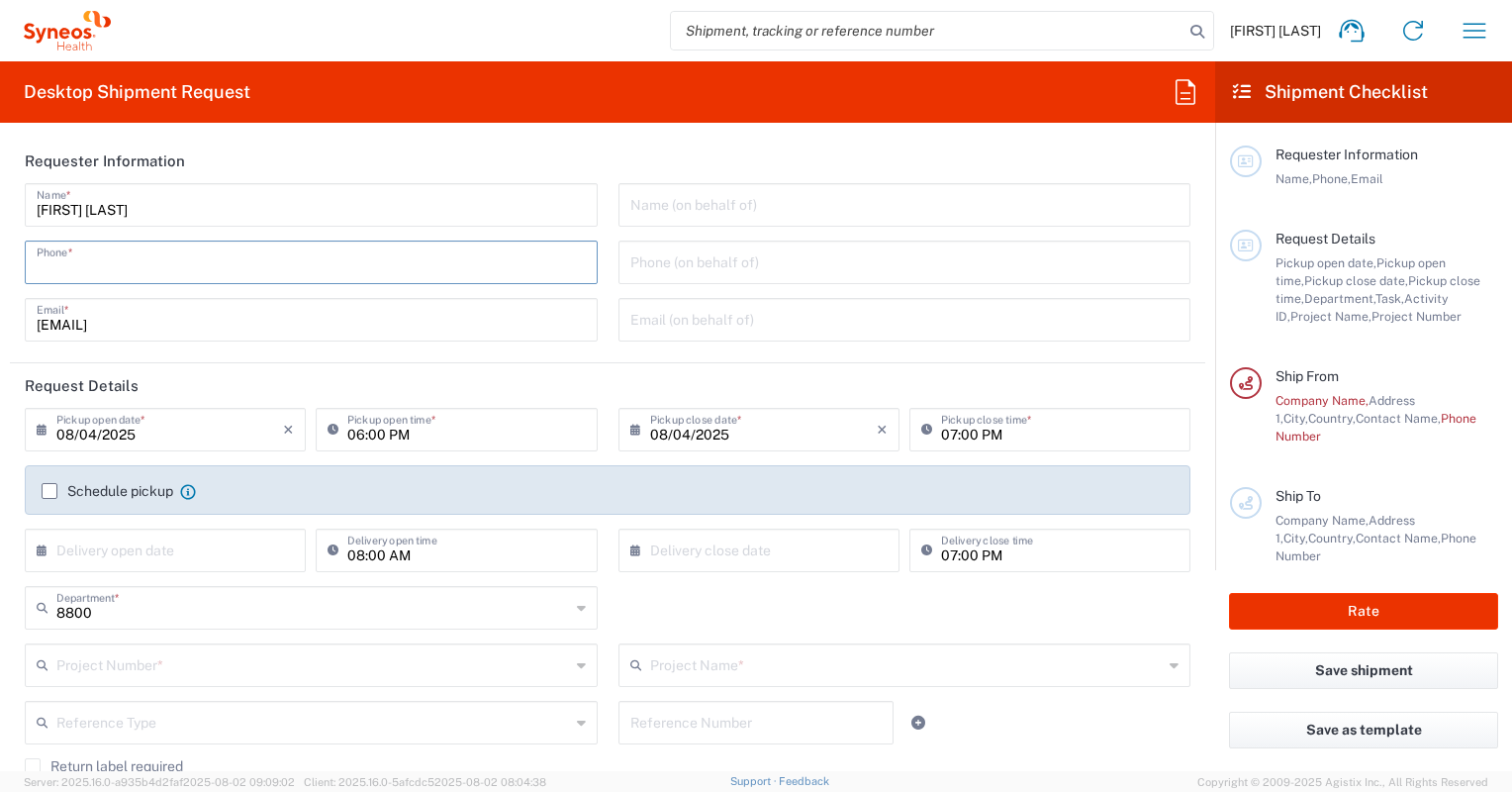 click at bounding box center (311, 260) 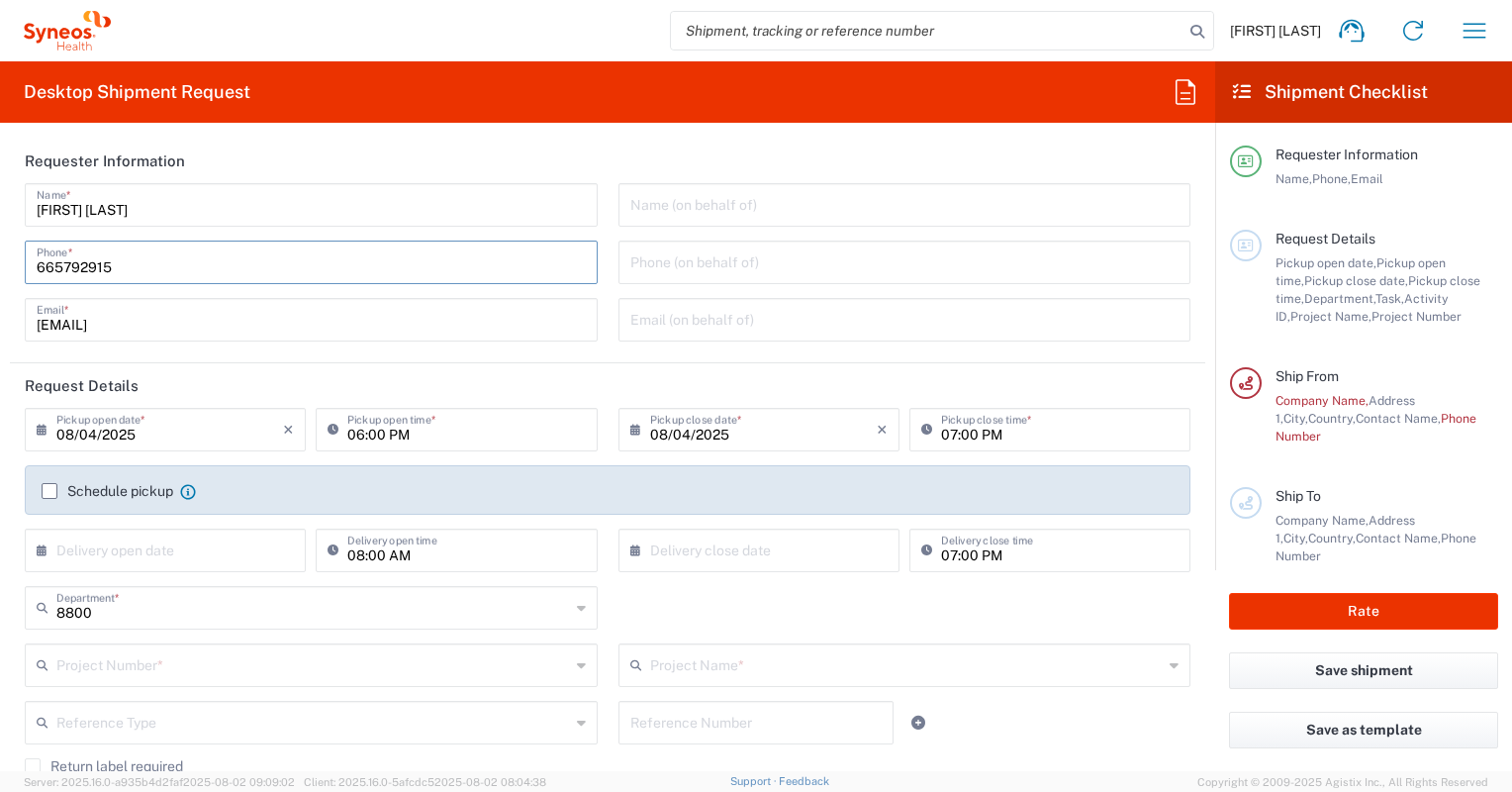 click on "665792915" at bounding box center [311, 260] 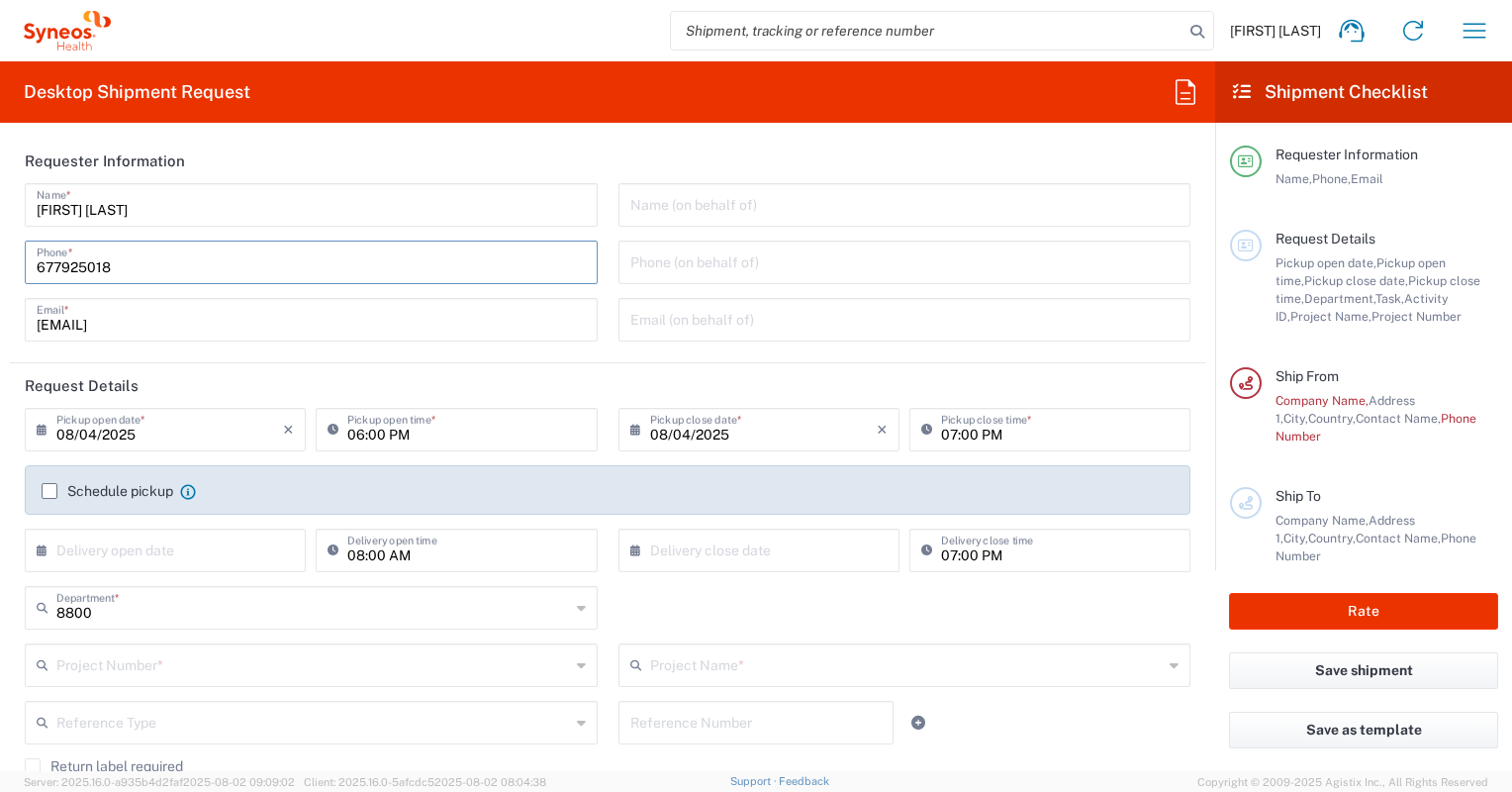 type on "677925018" 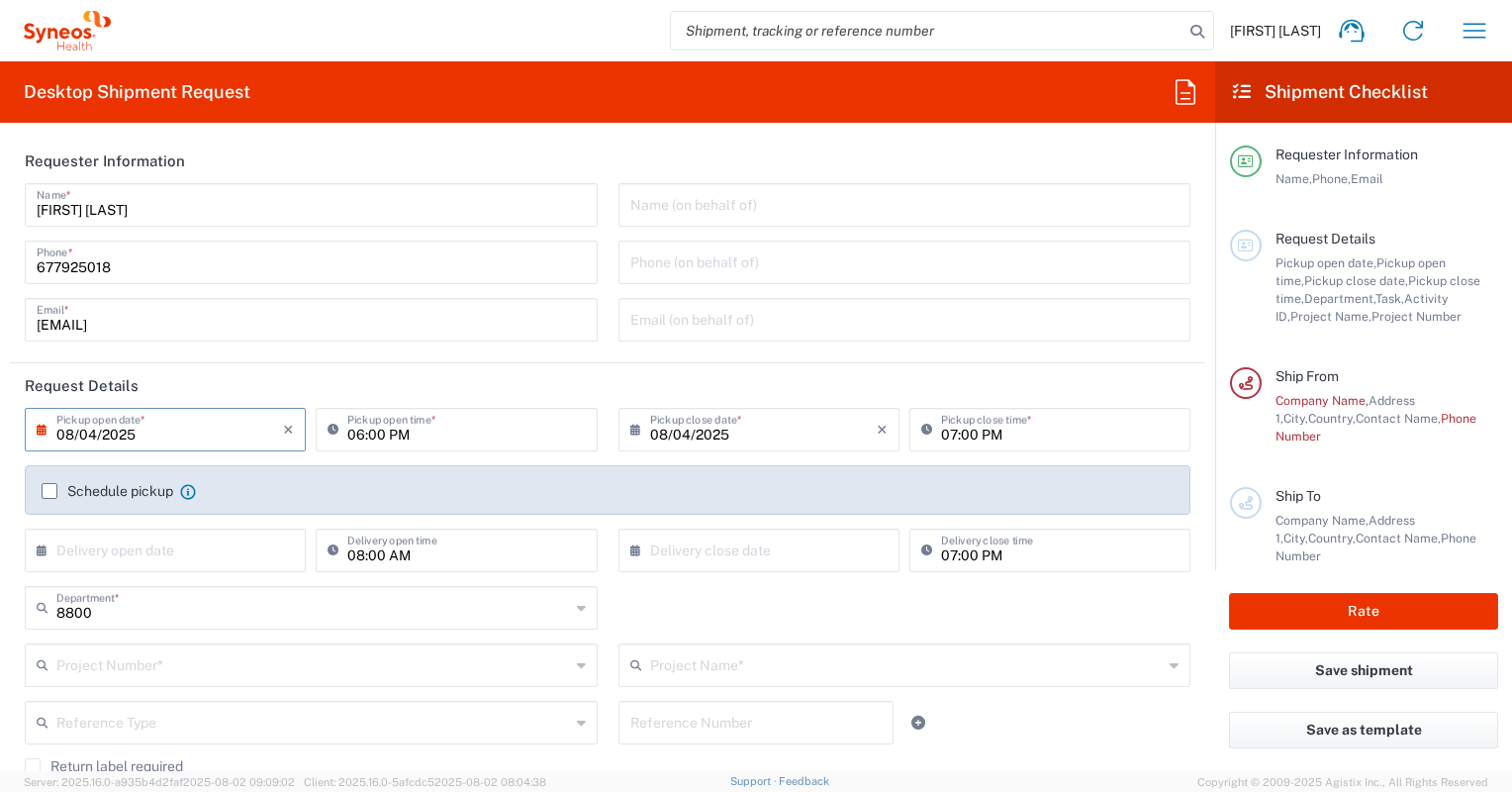 click on "08/04/2025" at bounding box center (169, 428) 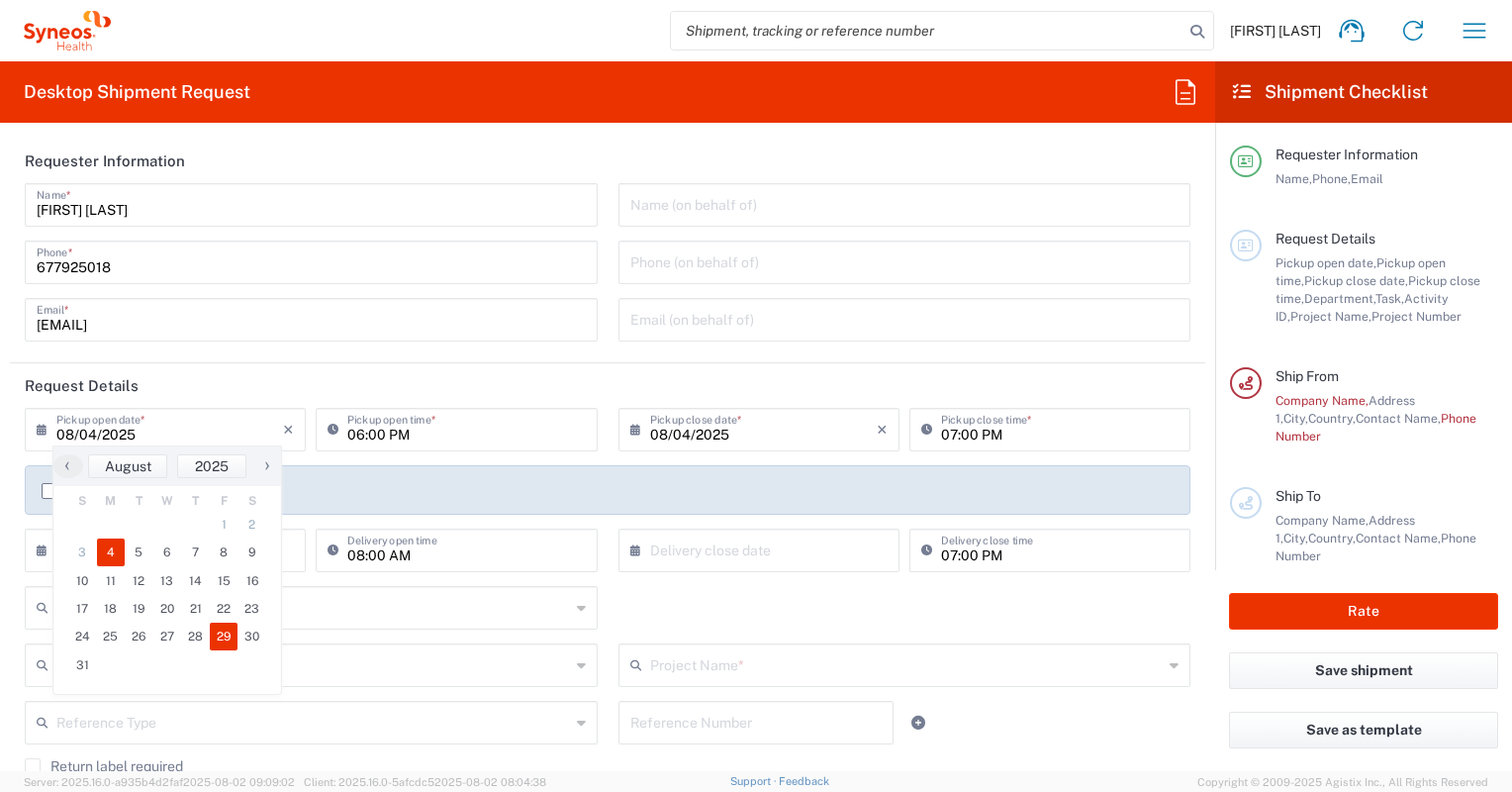 click on "29" 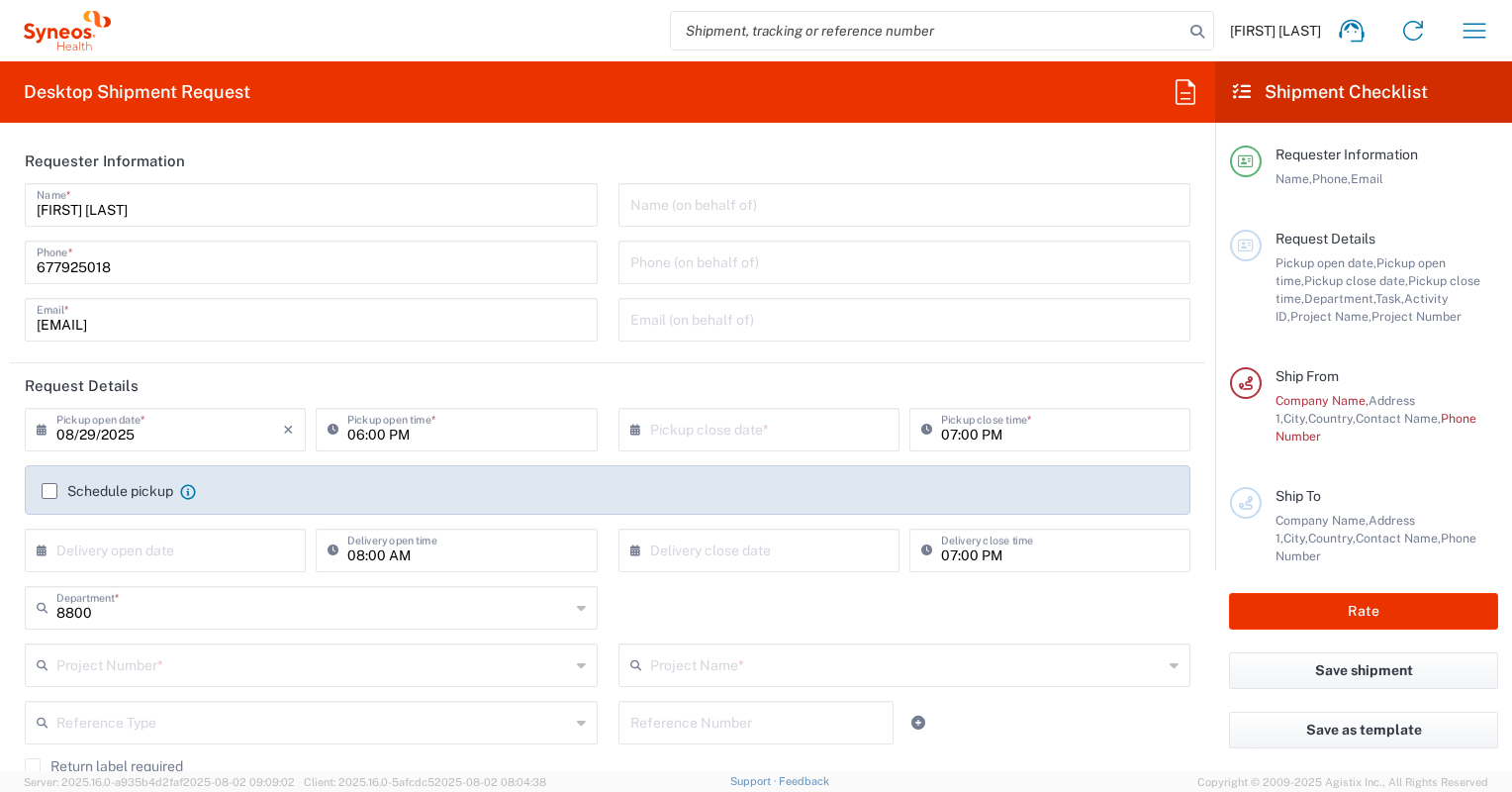 click on "06:00 PM" at bounding box center [466, 428] 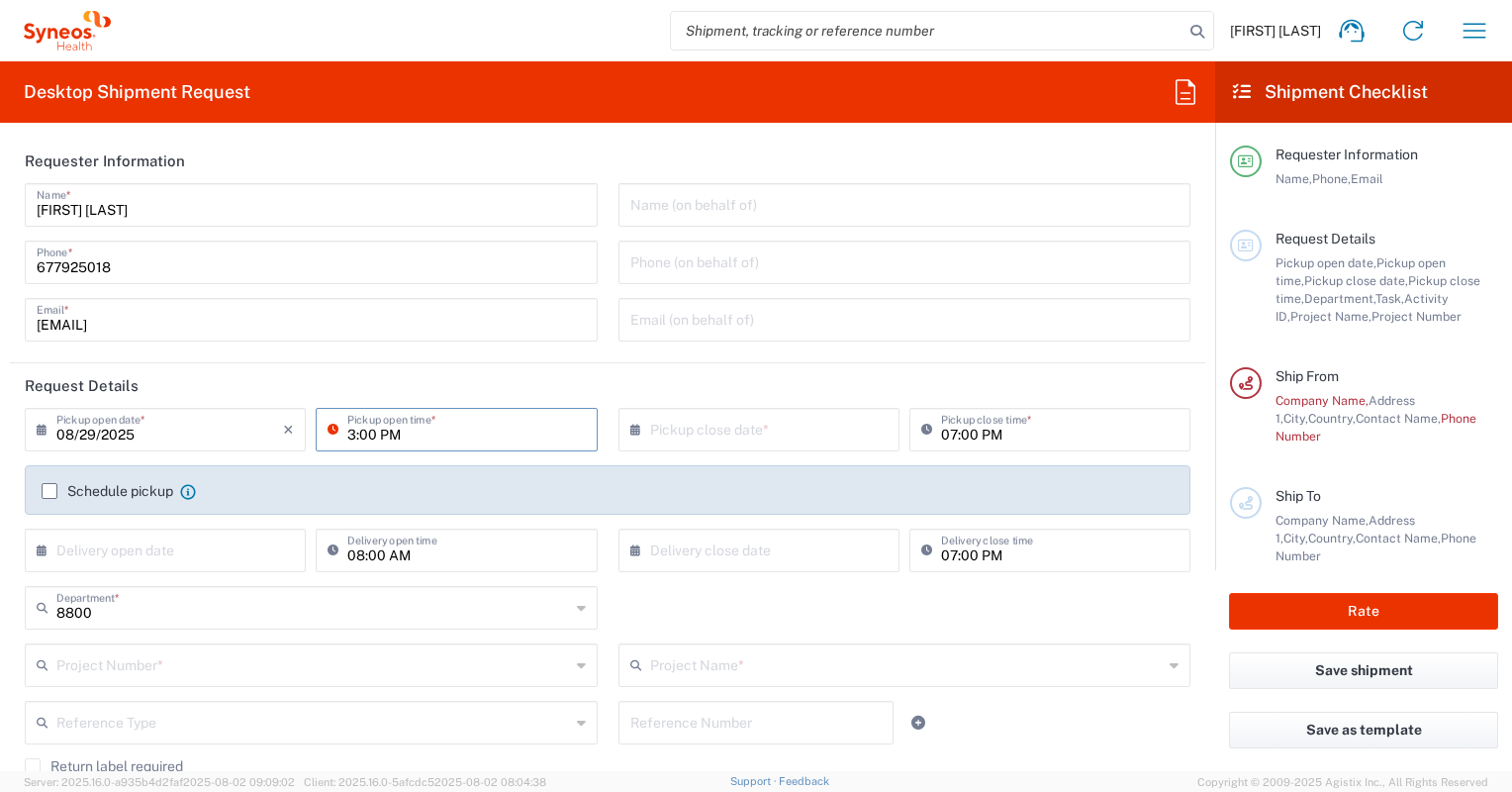 type on "03:00 PM" 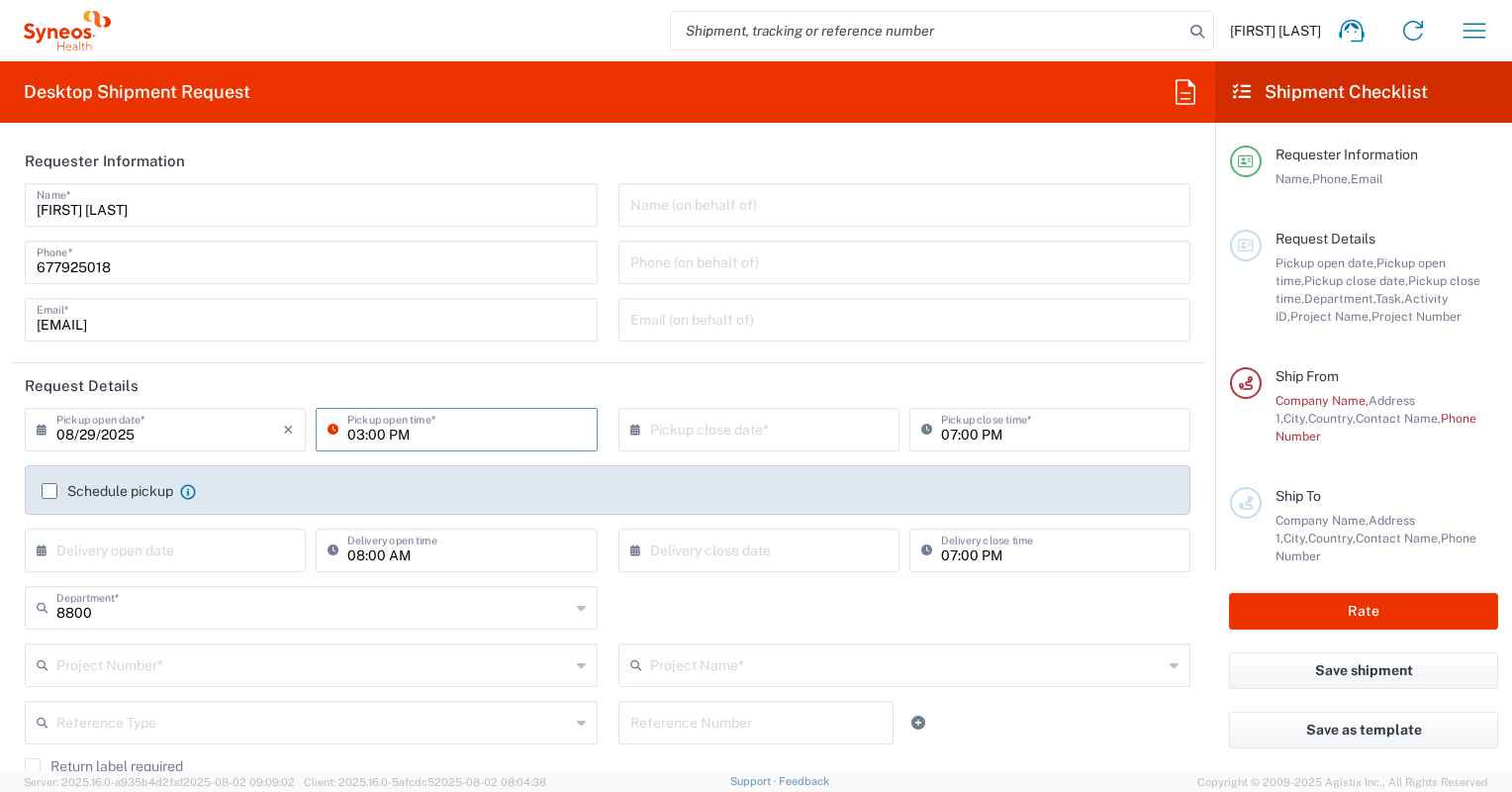 click at bounding box center (763, 428) 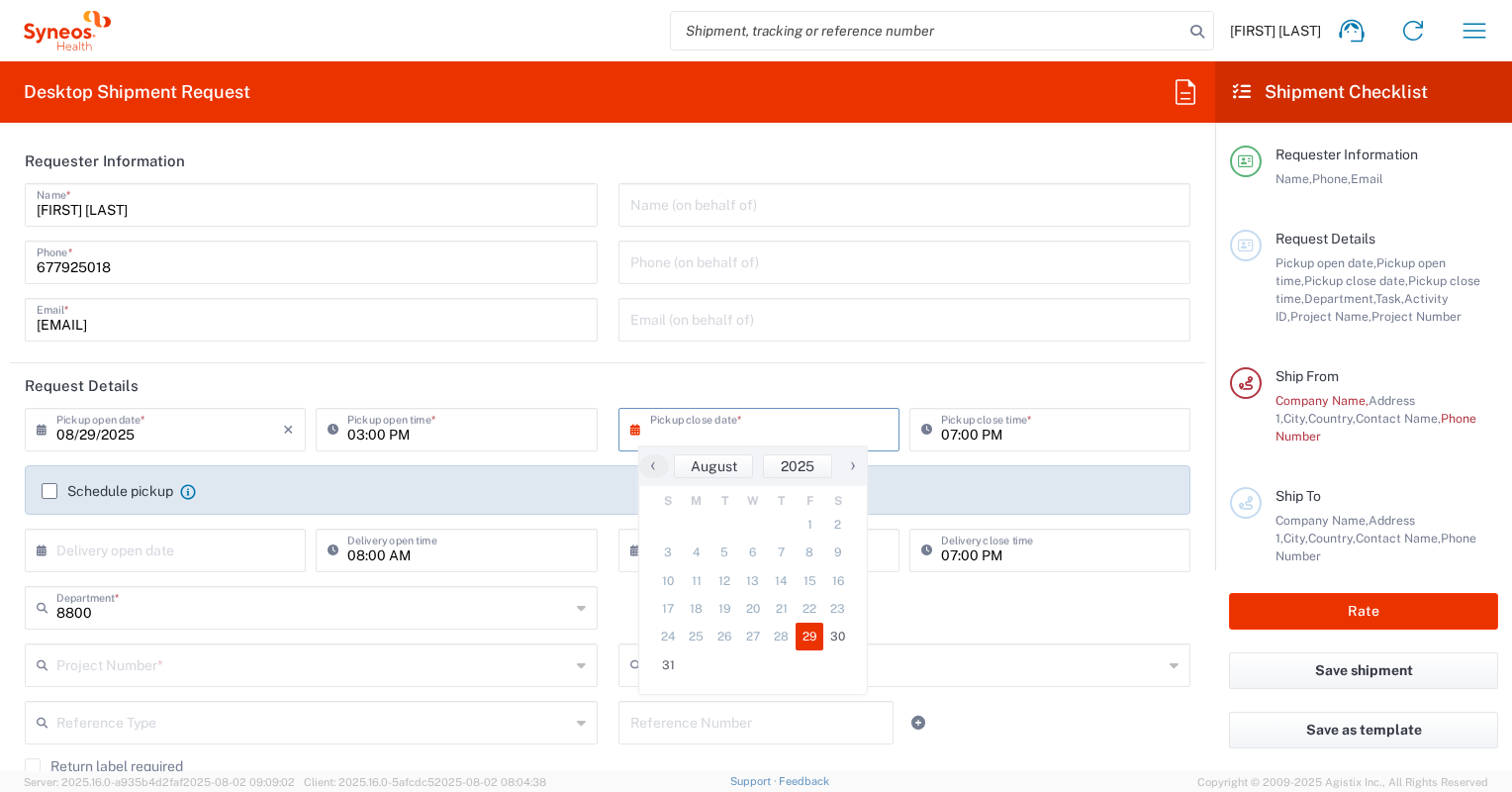 click on "29" 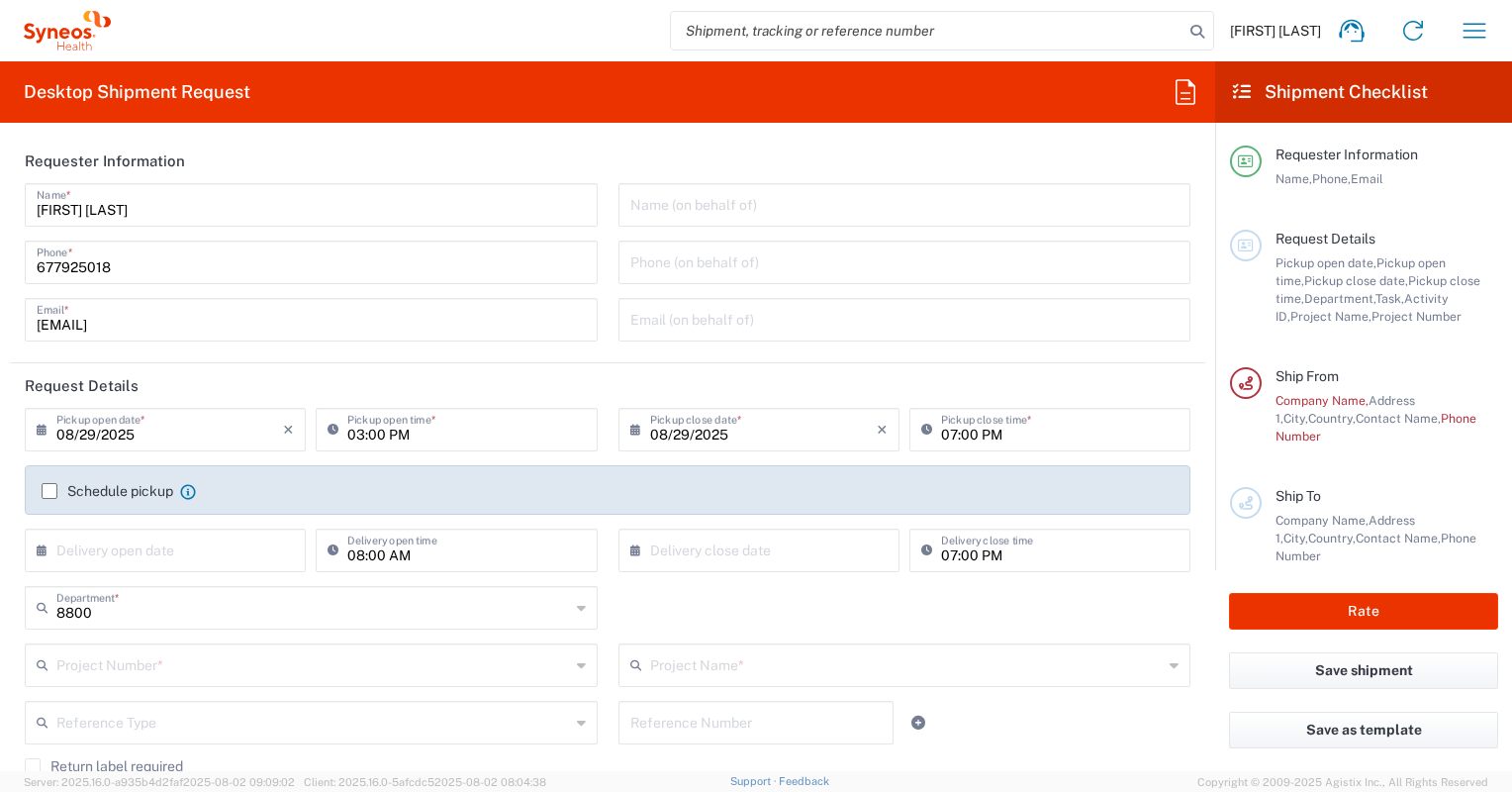 click on "07:00 PM" at bounding box center [1060, 428] 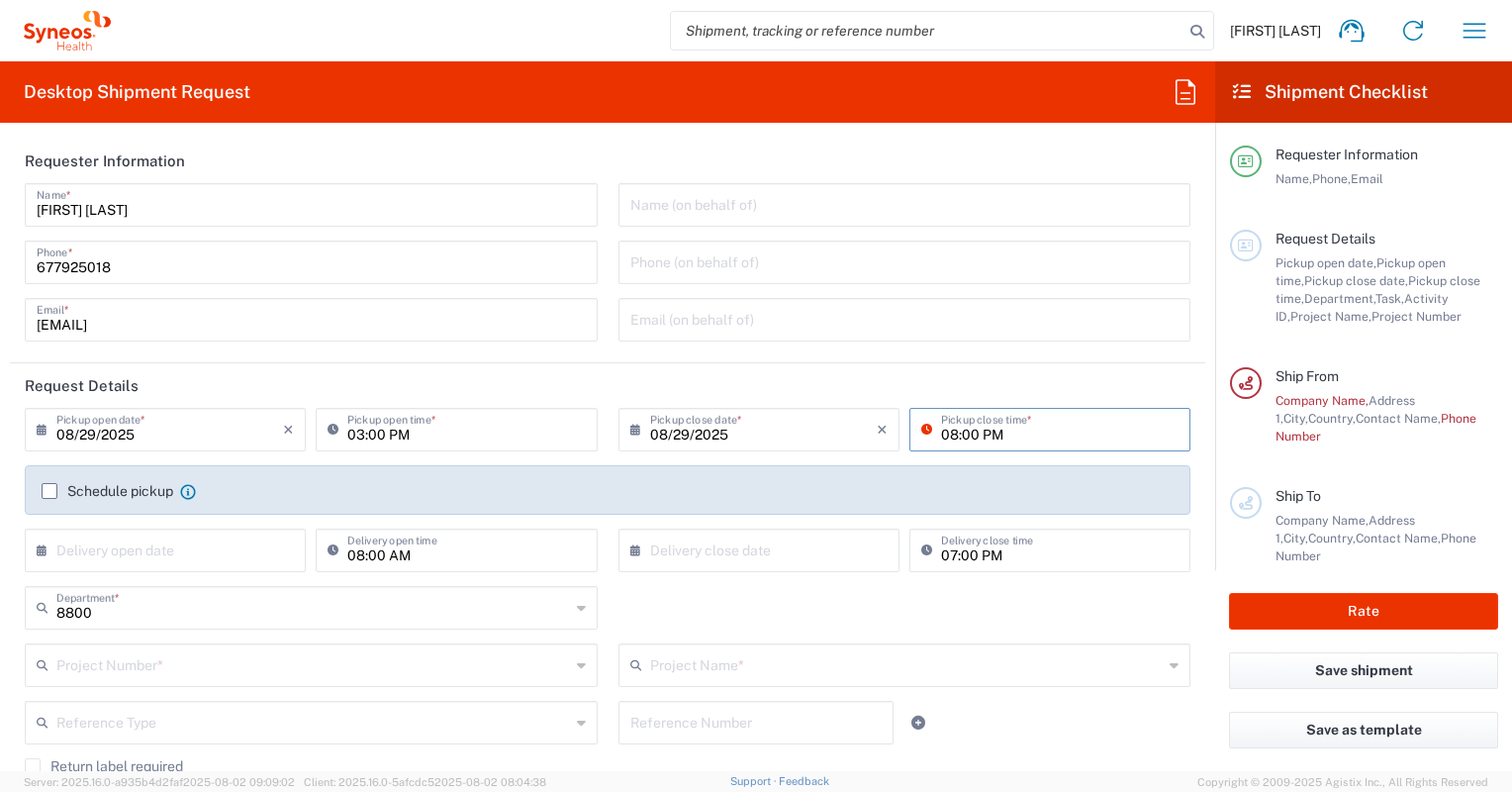 type on "08:00 PM" 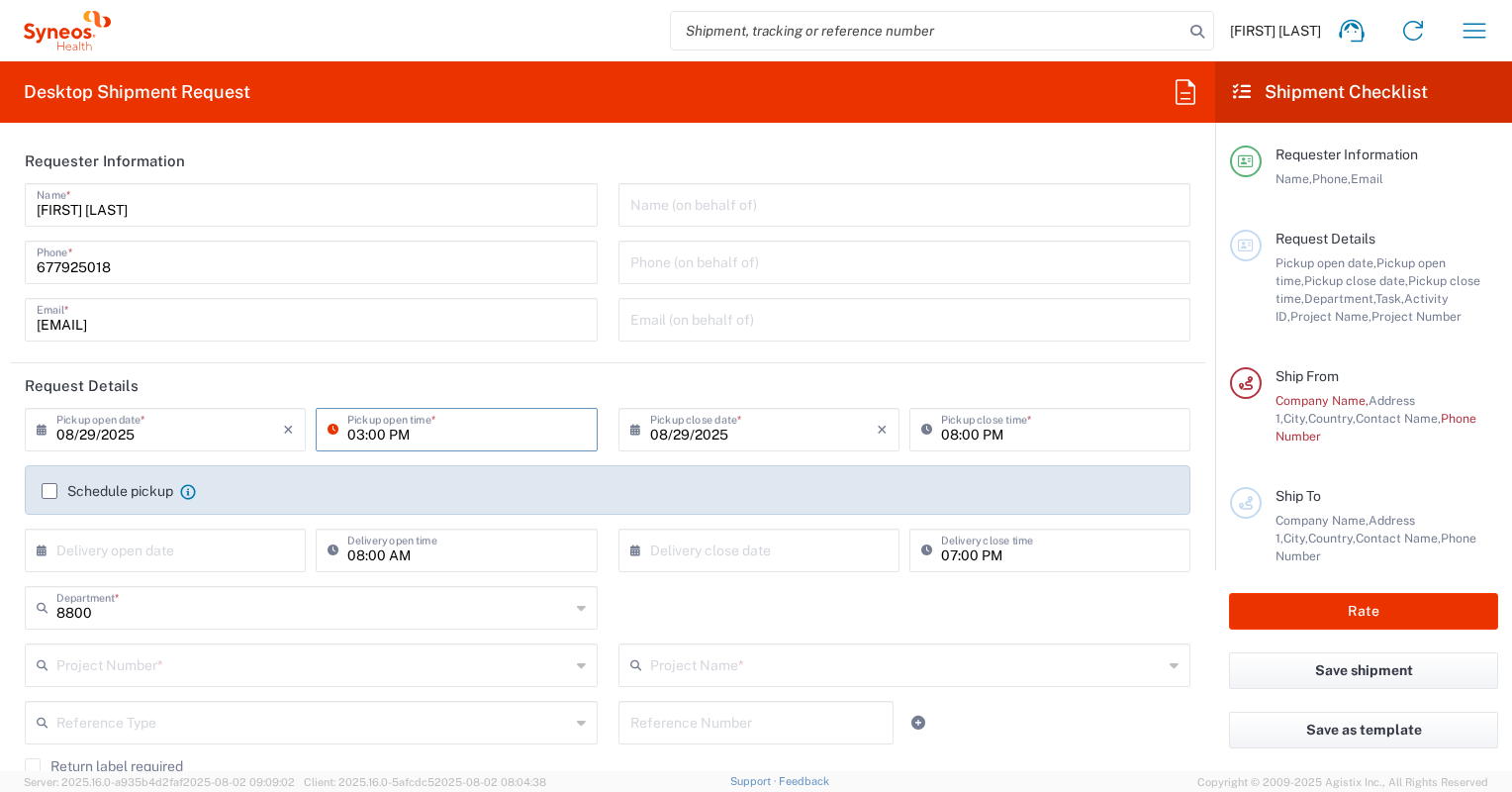 click on "03:00 PM" at bounding box center [466, 428] 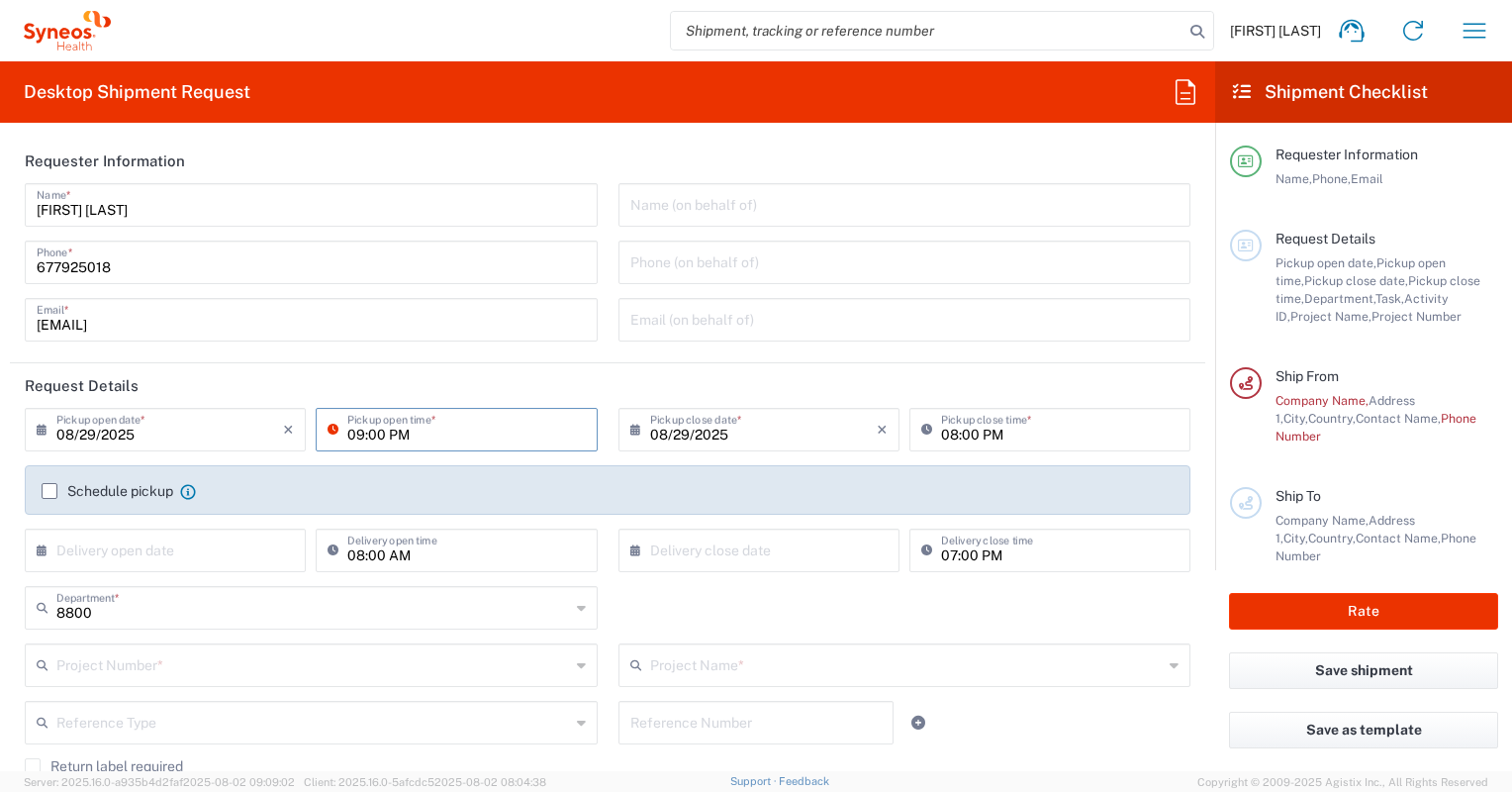 click on "09:00 PM" at bounding box center (466, 428) 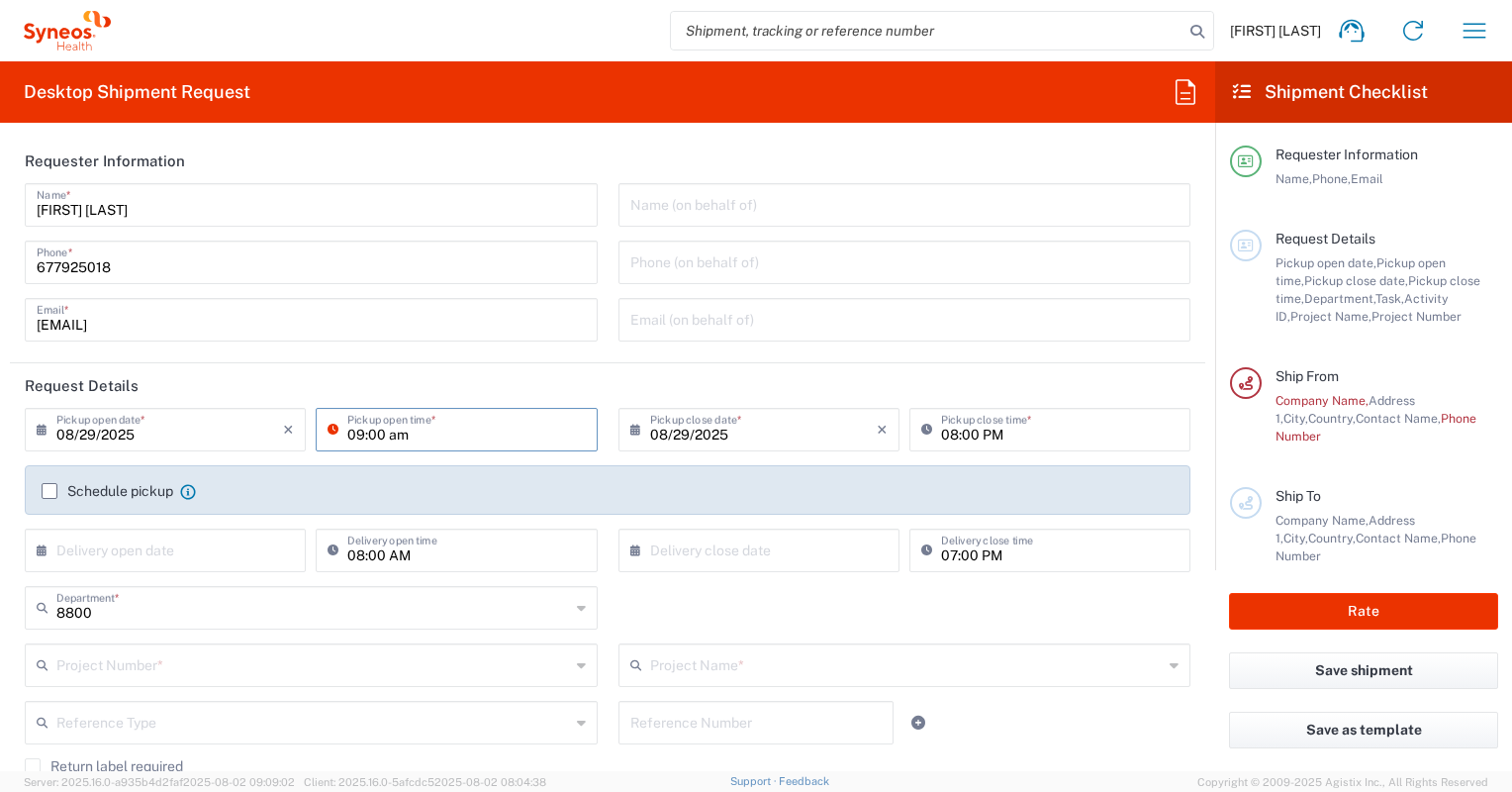 type on "09:00 AM" 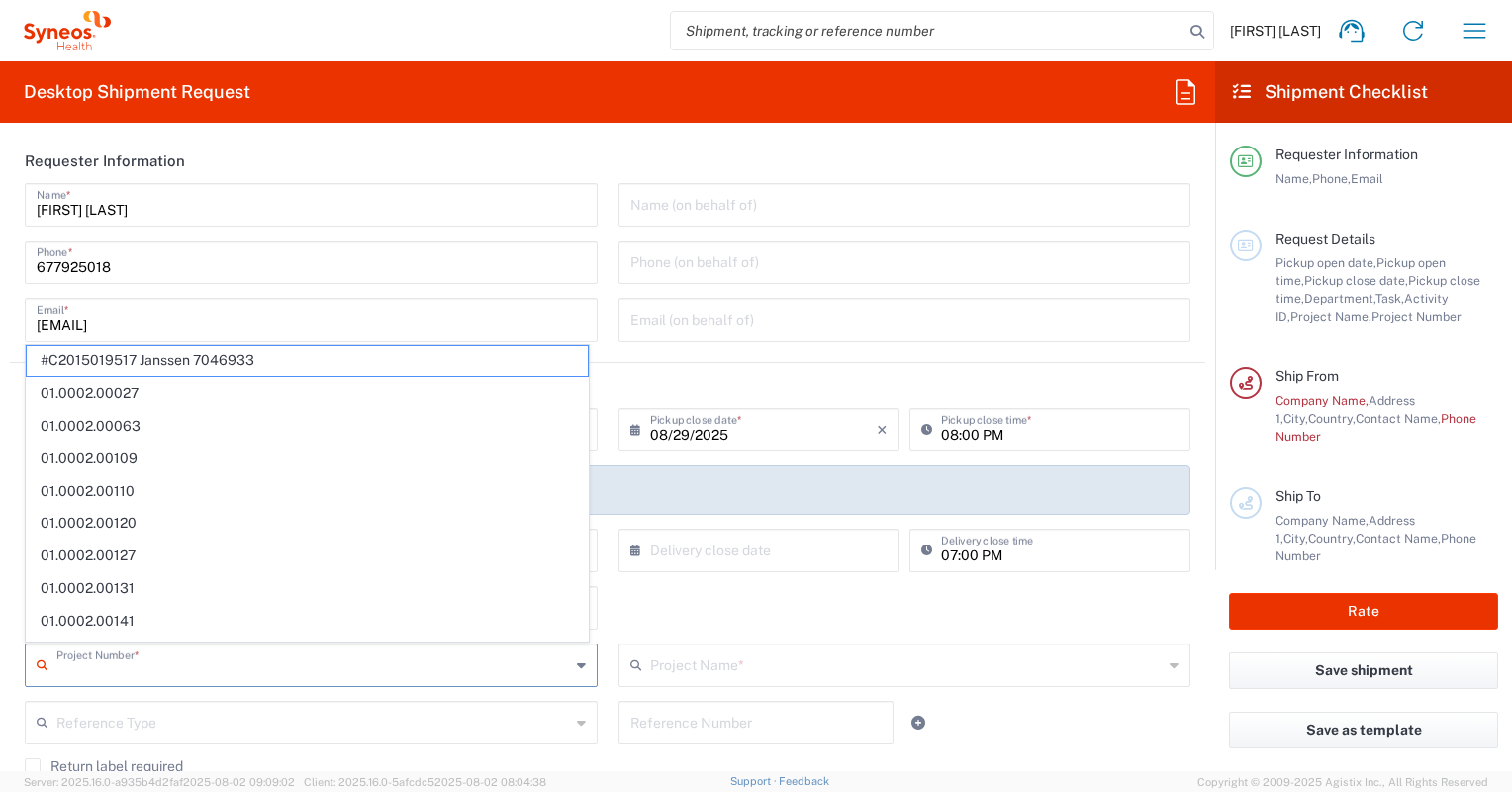 click at bounding box center (313, 663) 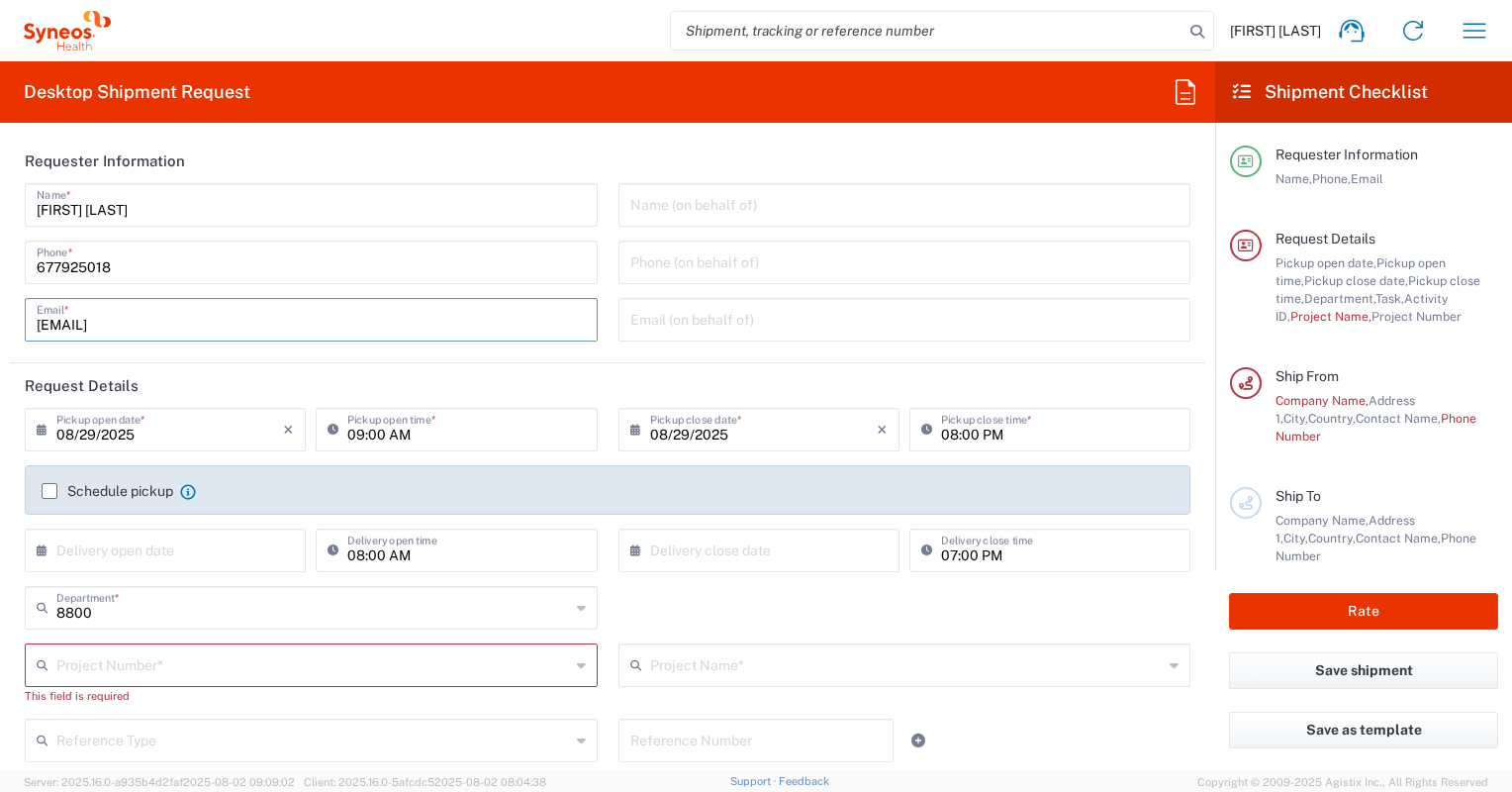 drag, startPoint x: 608, startPoint y: 309, endPoint x: 398, endPoint y: 415, distance: 235.2361 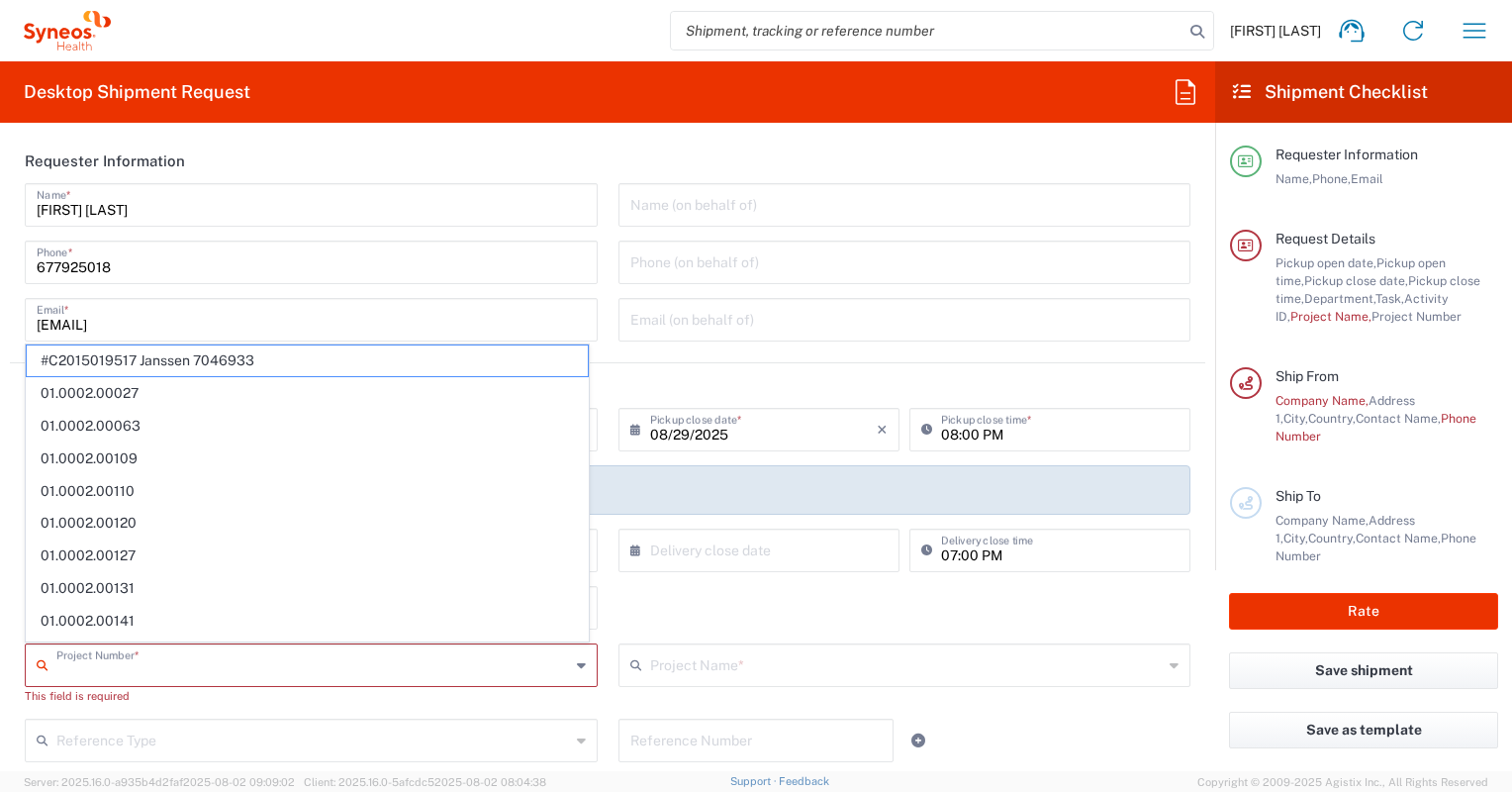 click at bounding box center [313, 663] 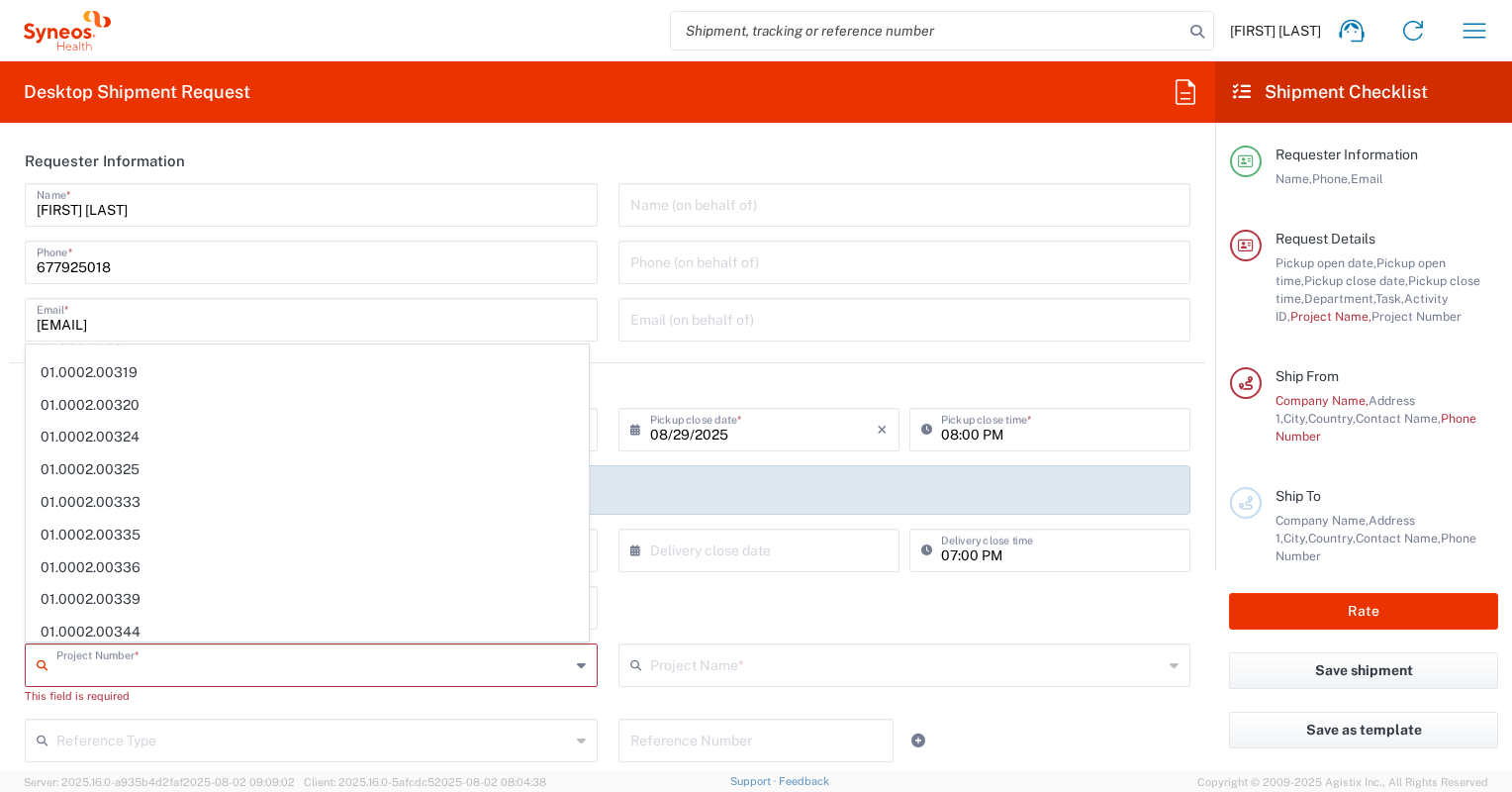 scroll, scrollTop: 1307, scrollLeft: 0, axis: vertical 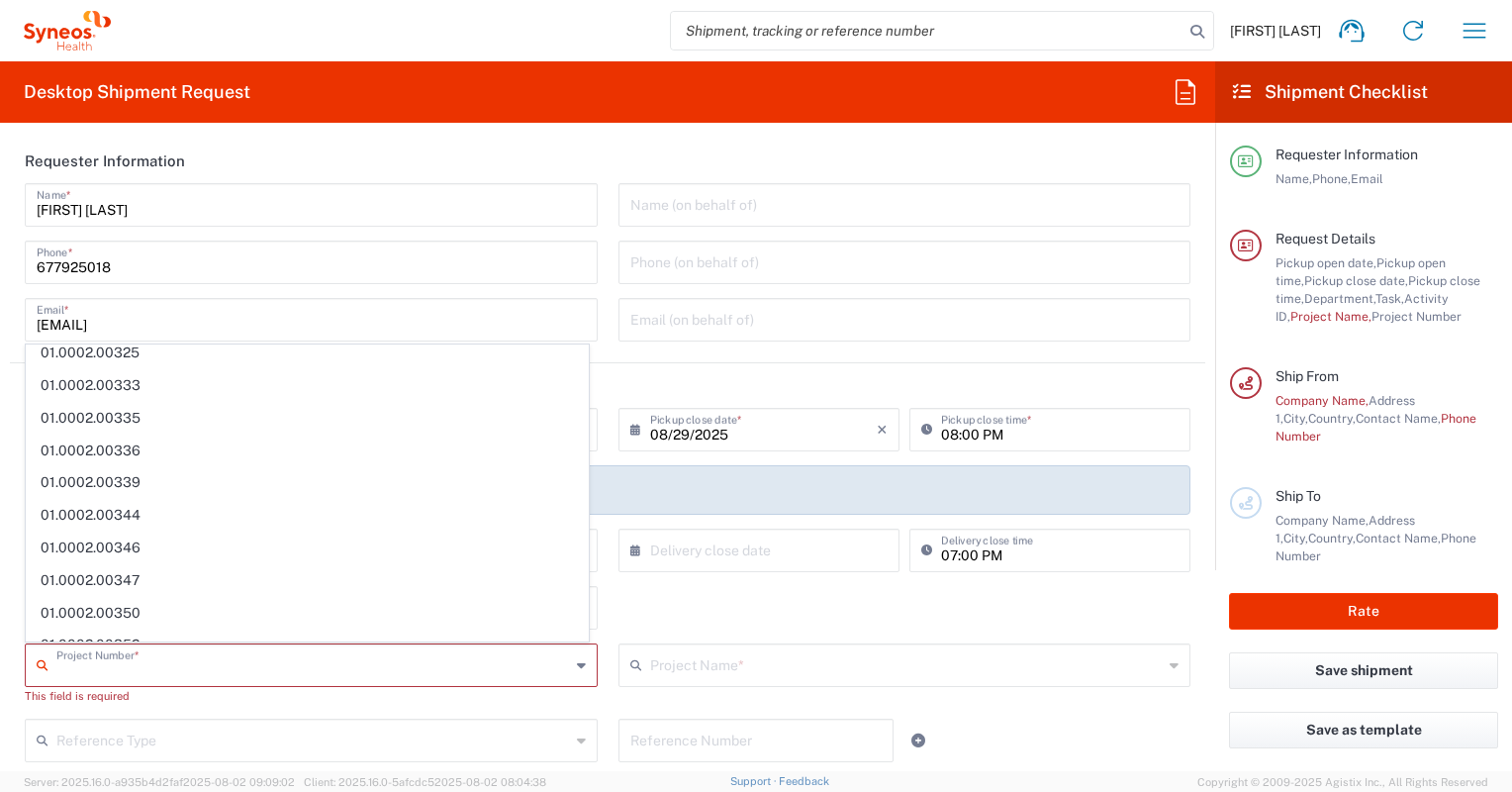 click at bounding box center (313, 663) 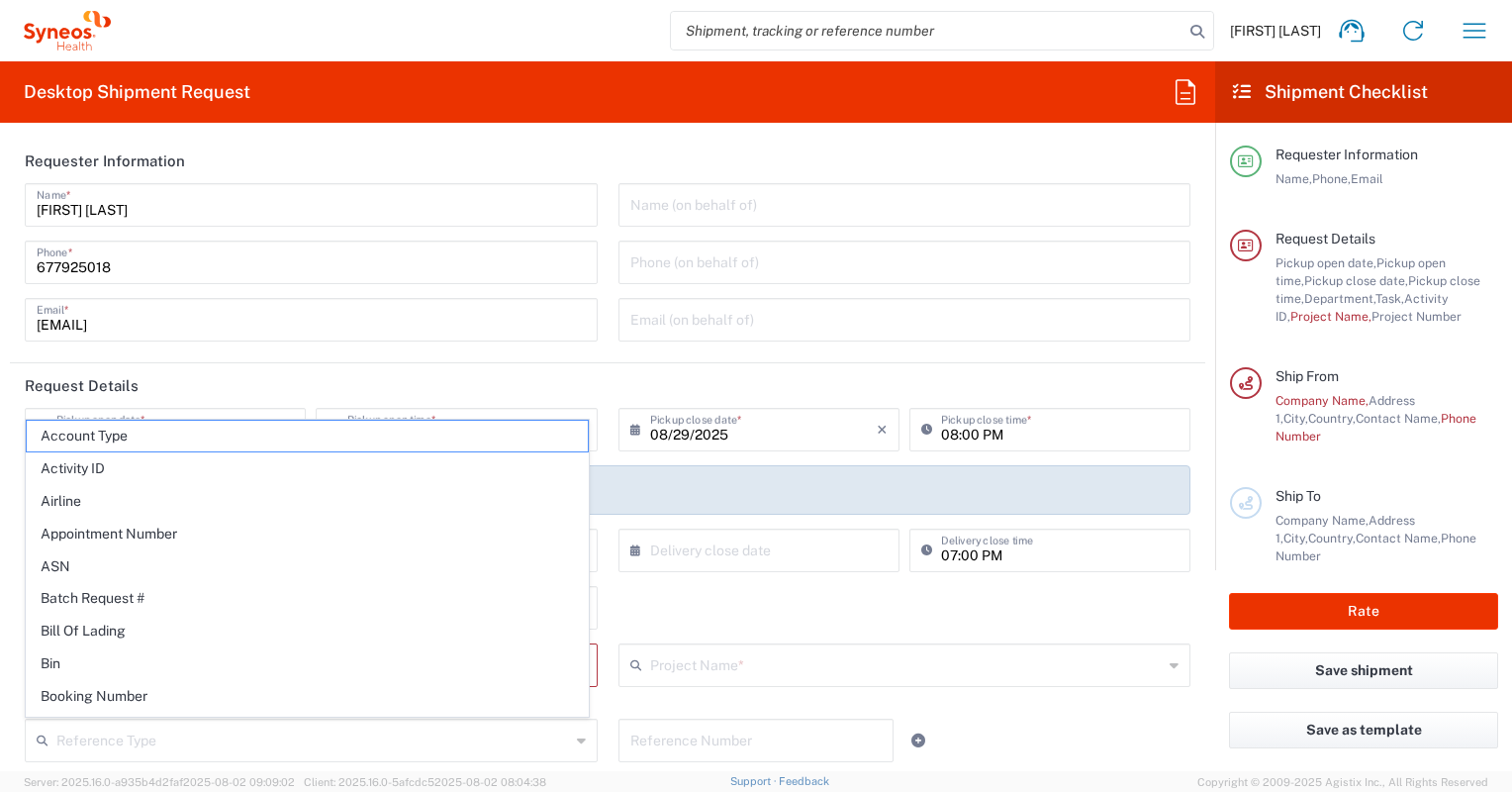 drag, startPoint x: 370, startPoint y: 336, endPoint x: 407, endPoint y: 314, distance: 43.046487 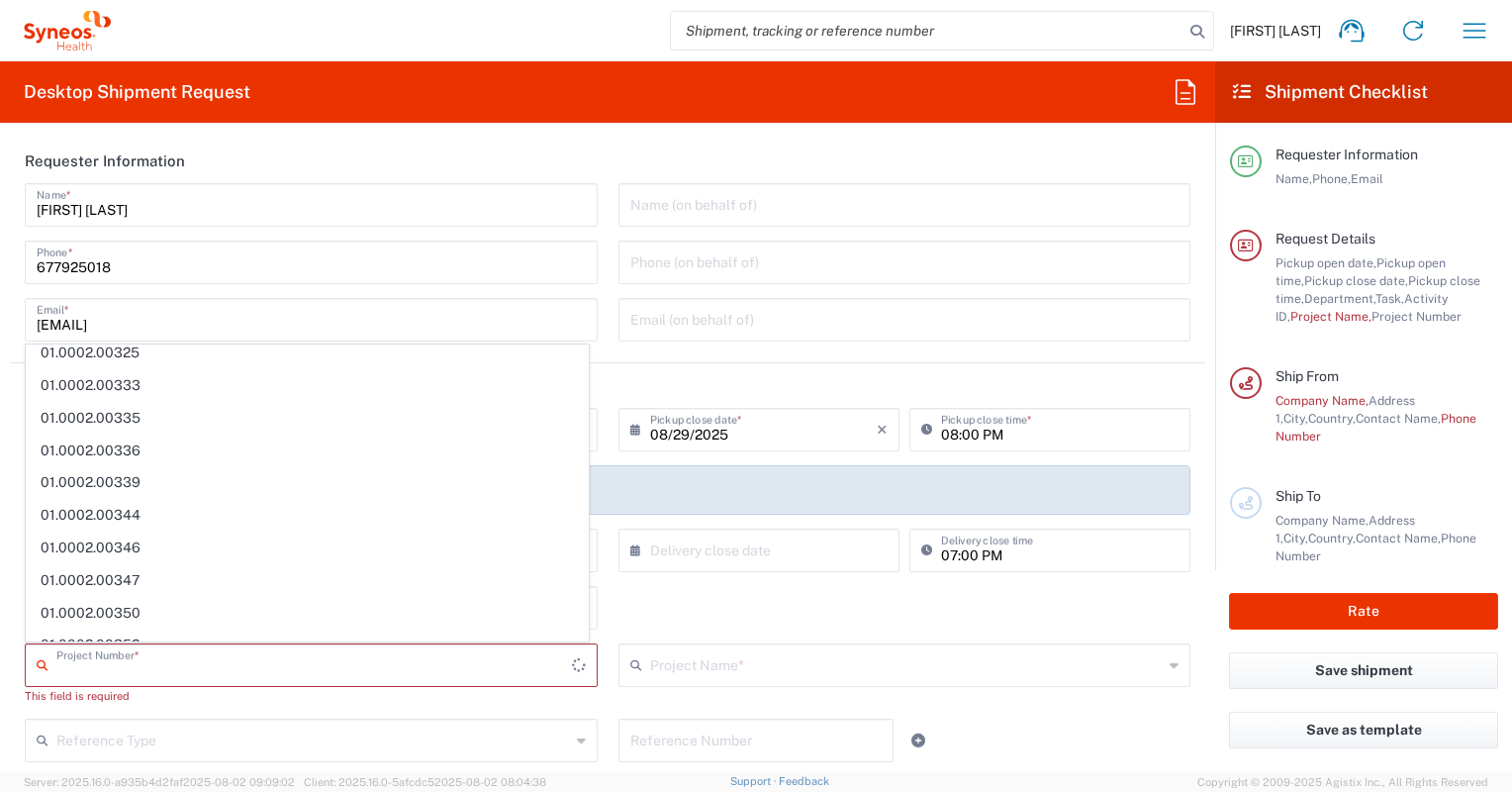 scroll, scrollTop: 0, scrollLeft: 0, axis: both 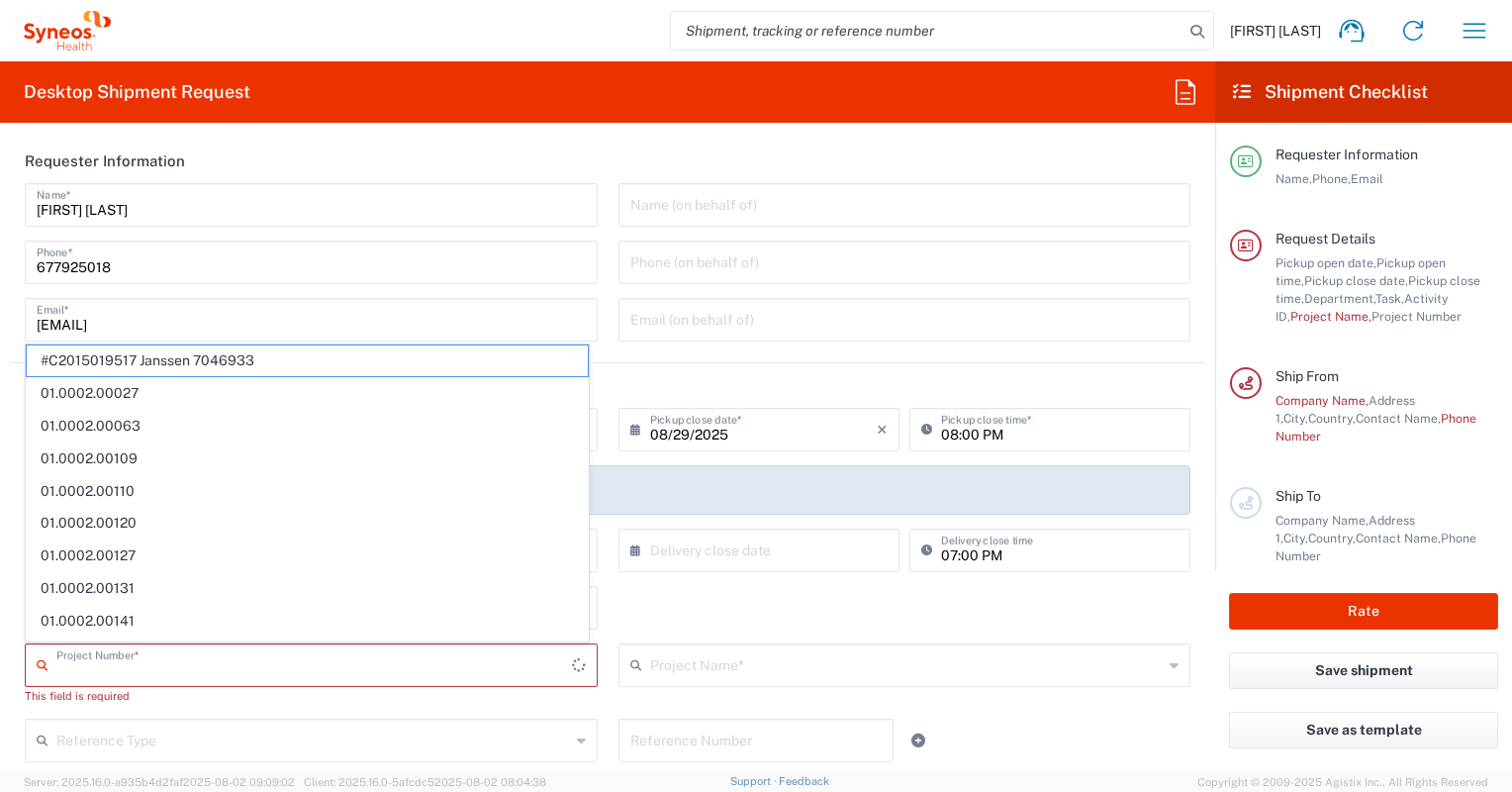 click at bounding box center [314, 663] 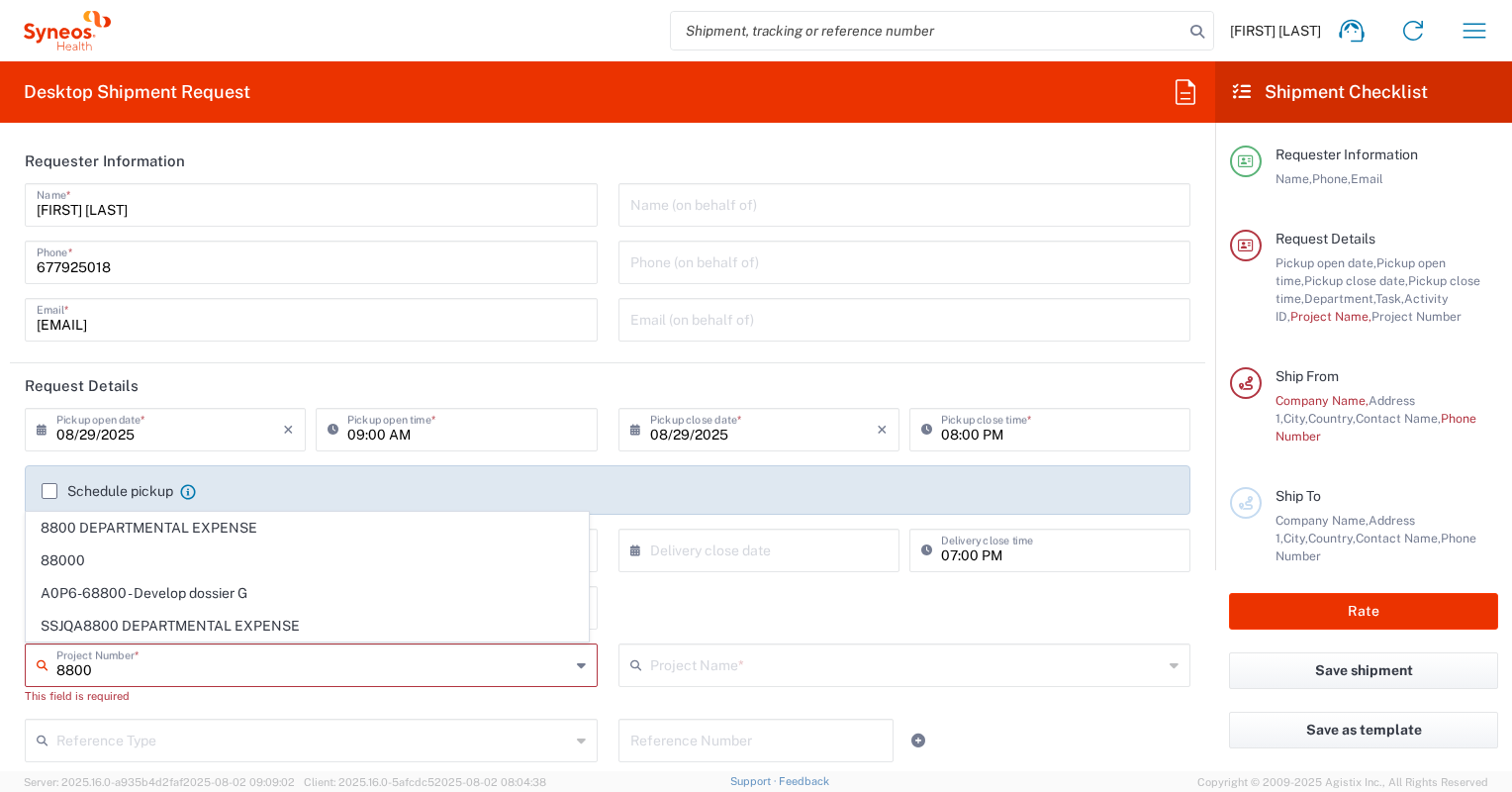 type on "8800" 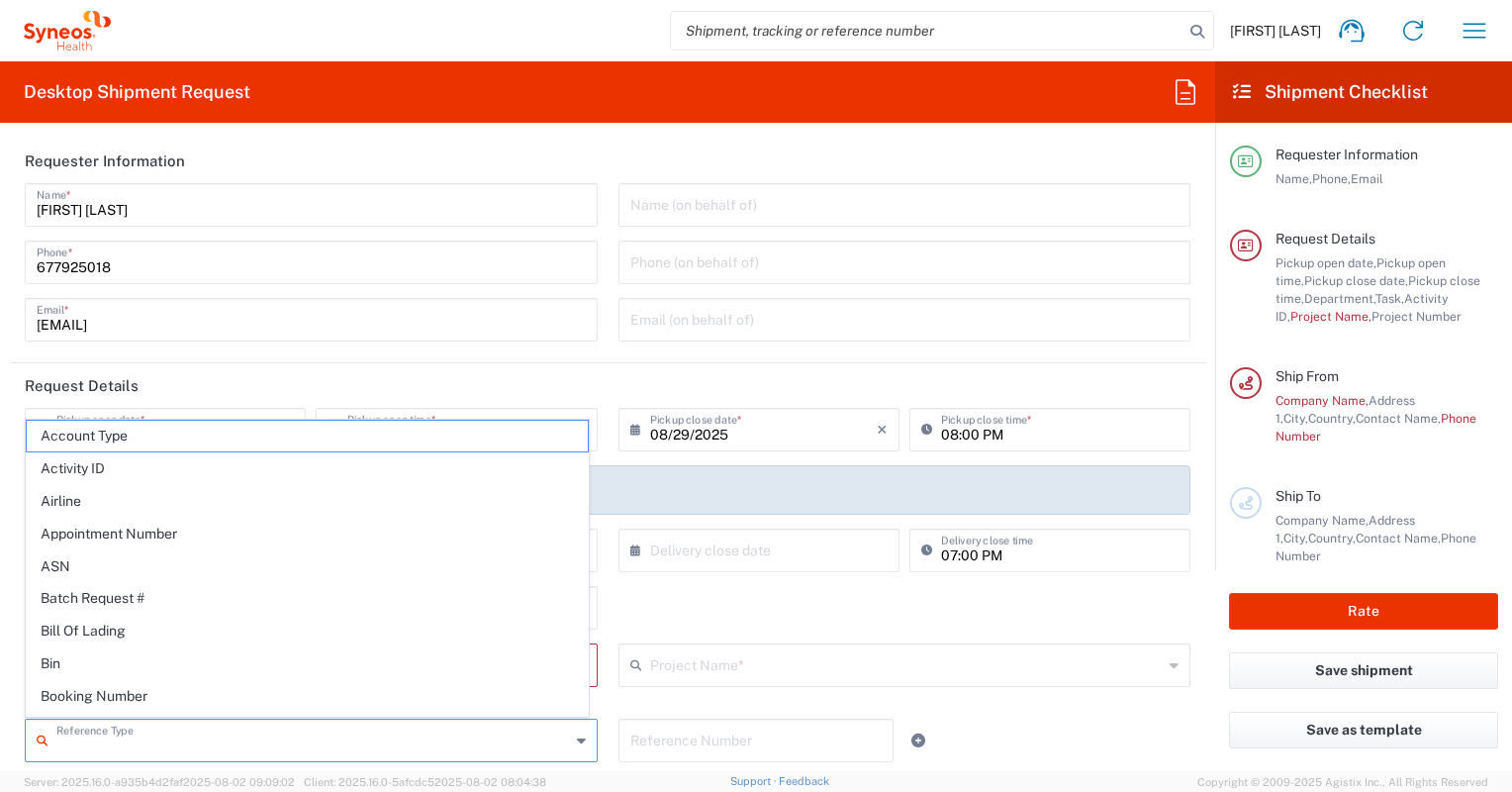 click on "Request Details" 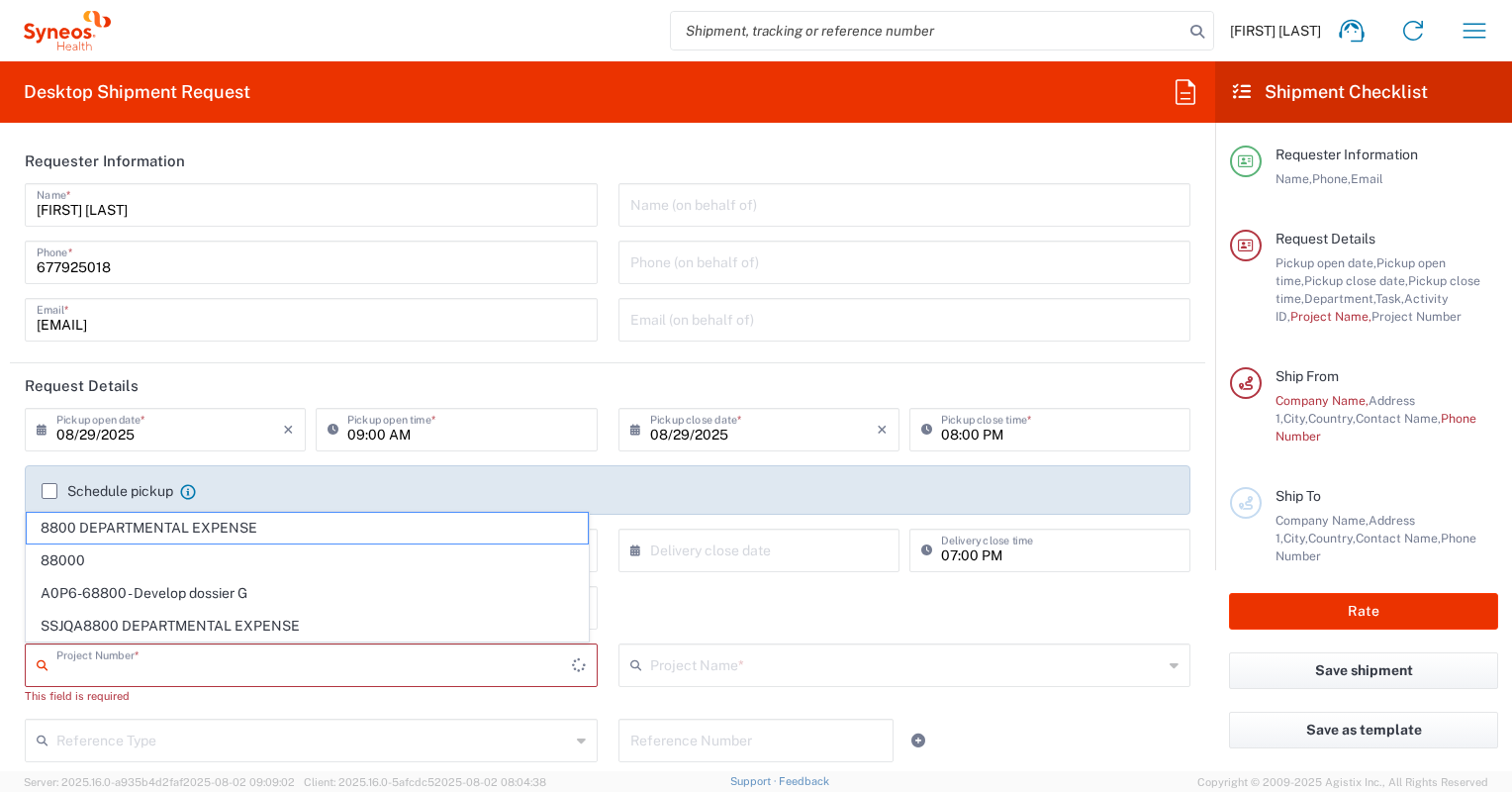 click at bounding box center [314, 663] 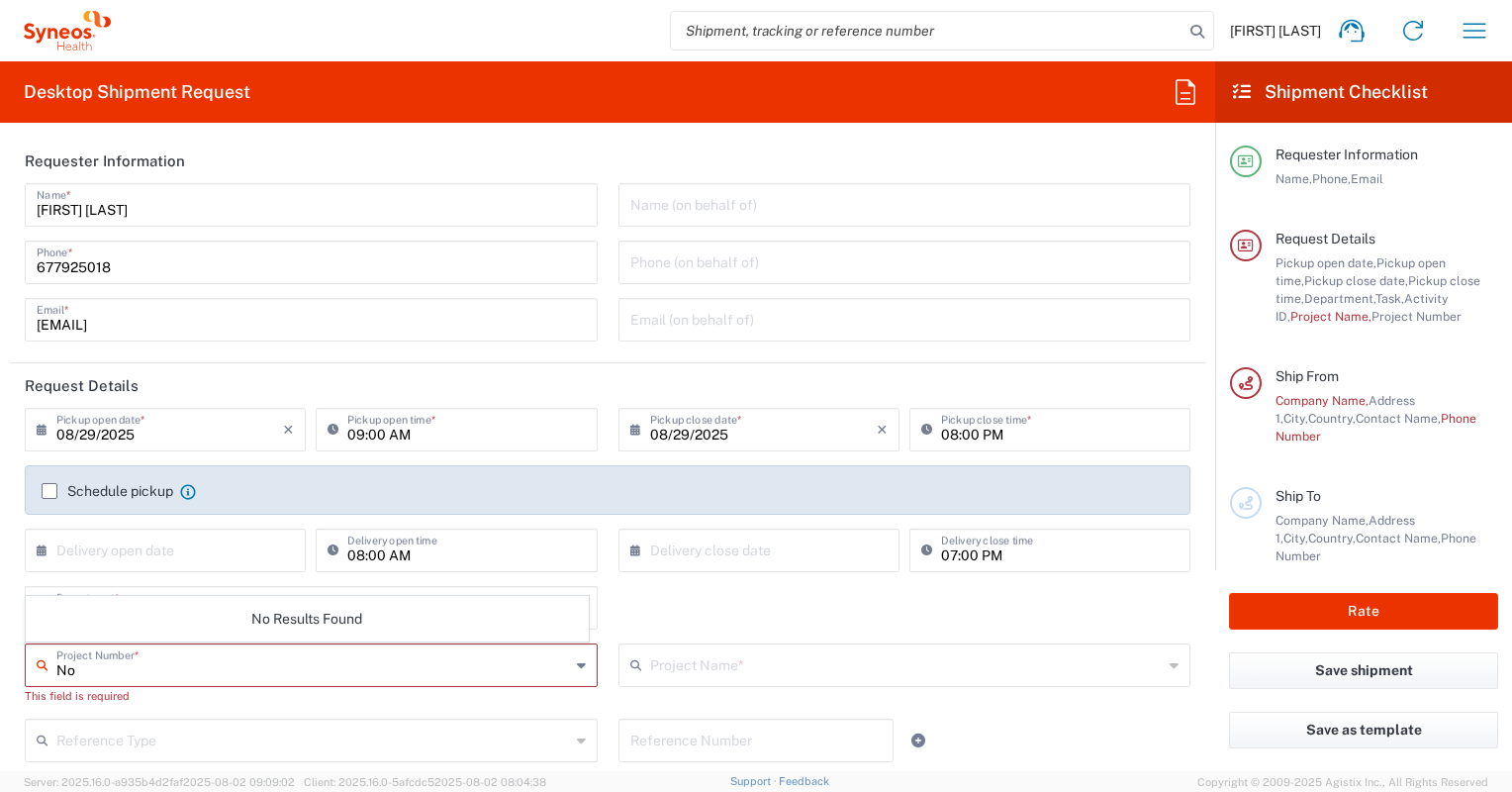 type on "N" 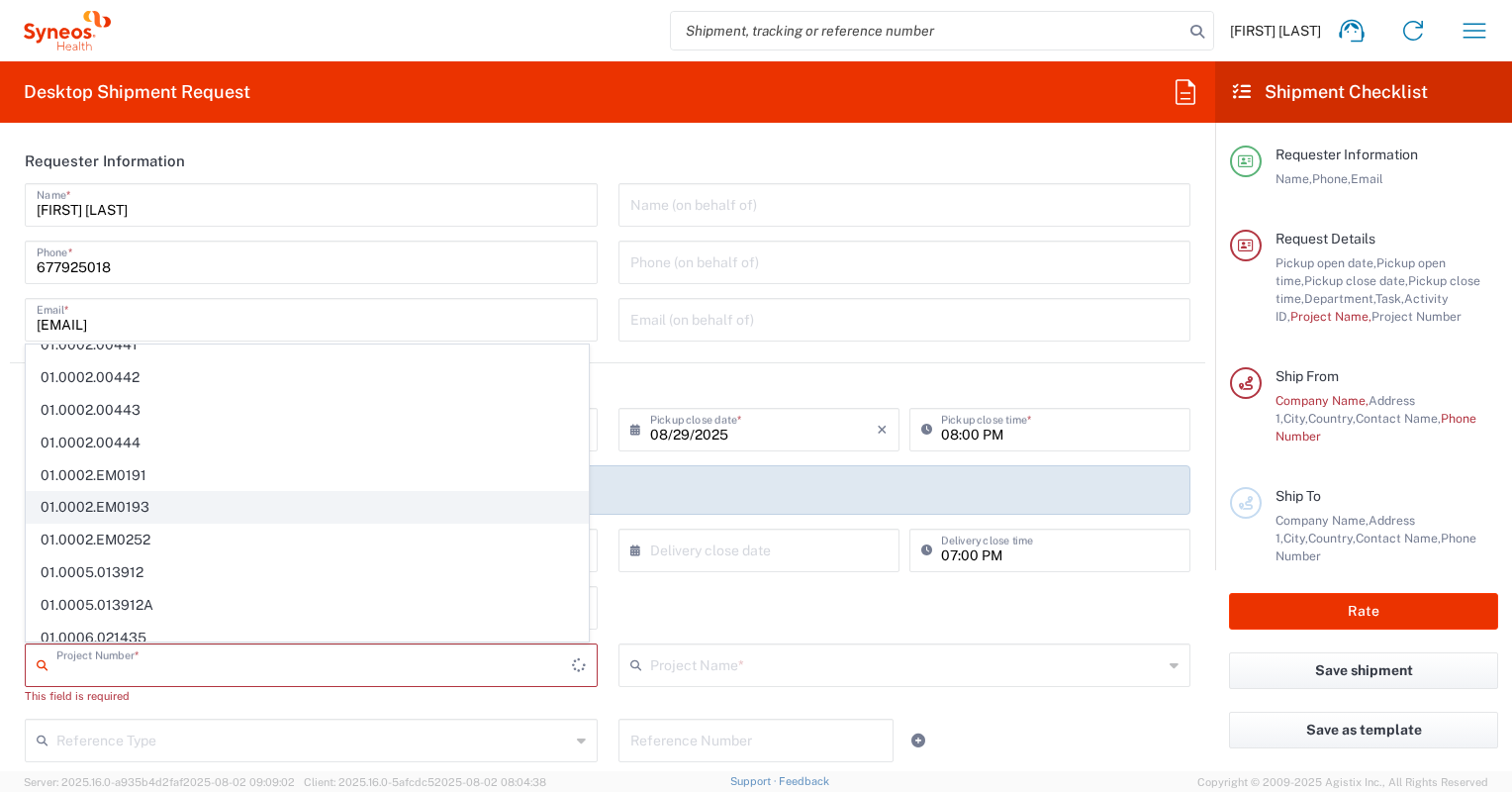 scroll, scrollTop: 2911, scrollLeft: 0, axis: vertical 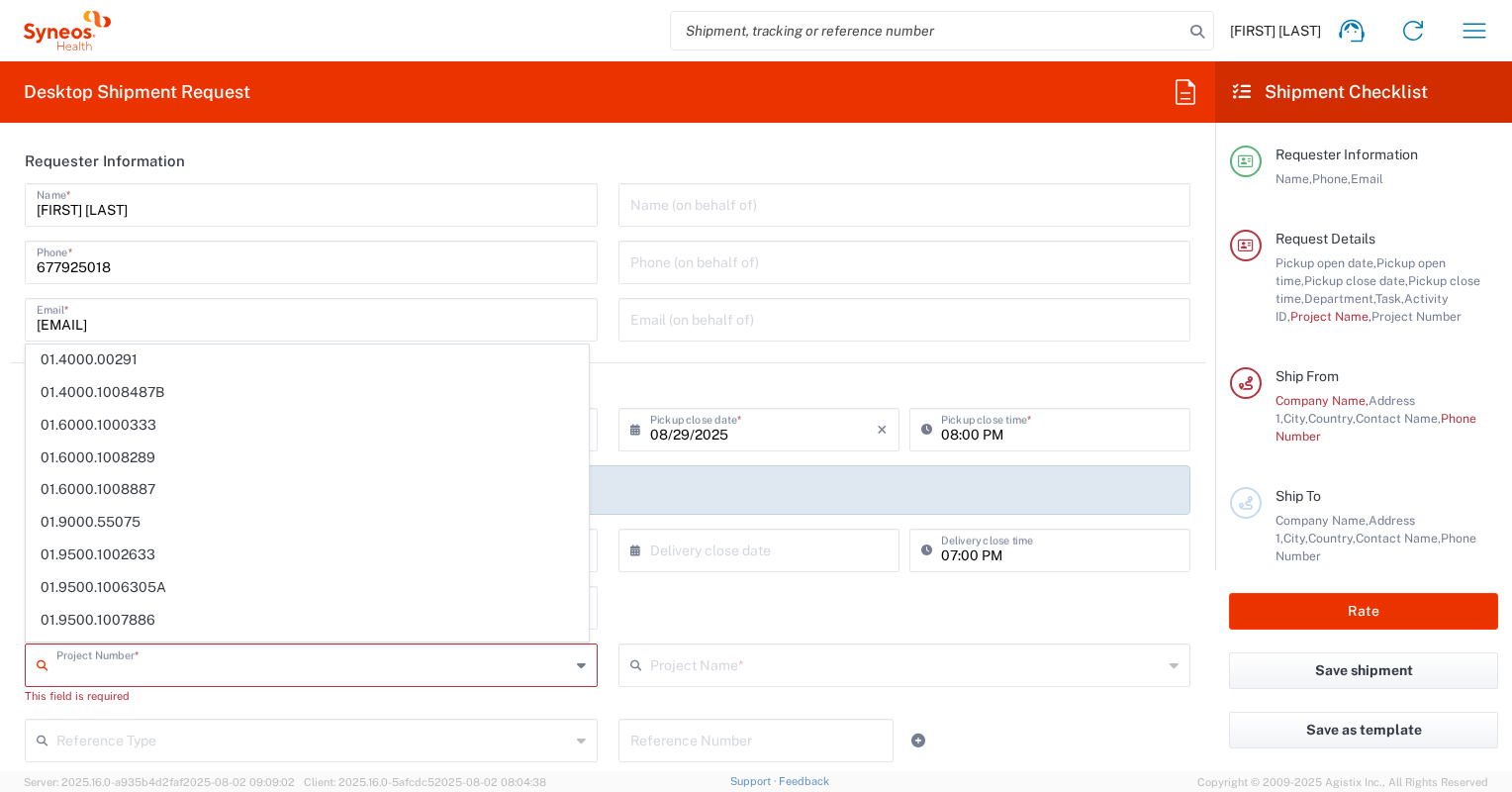 click at bounding box center [313, 663] 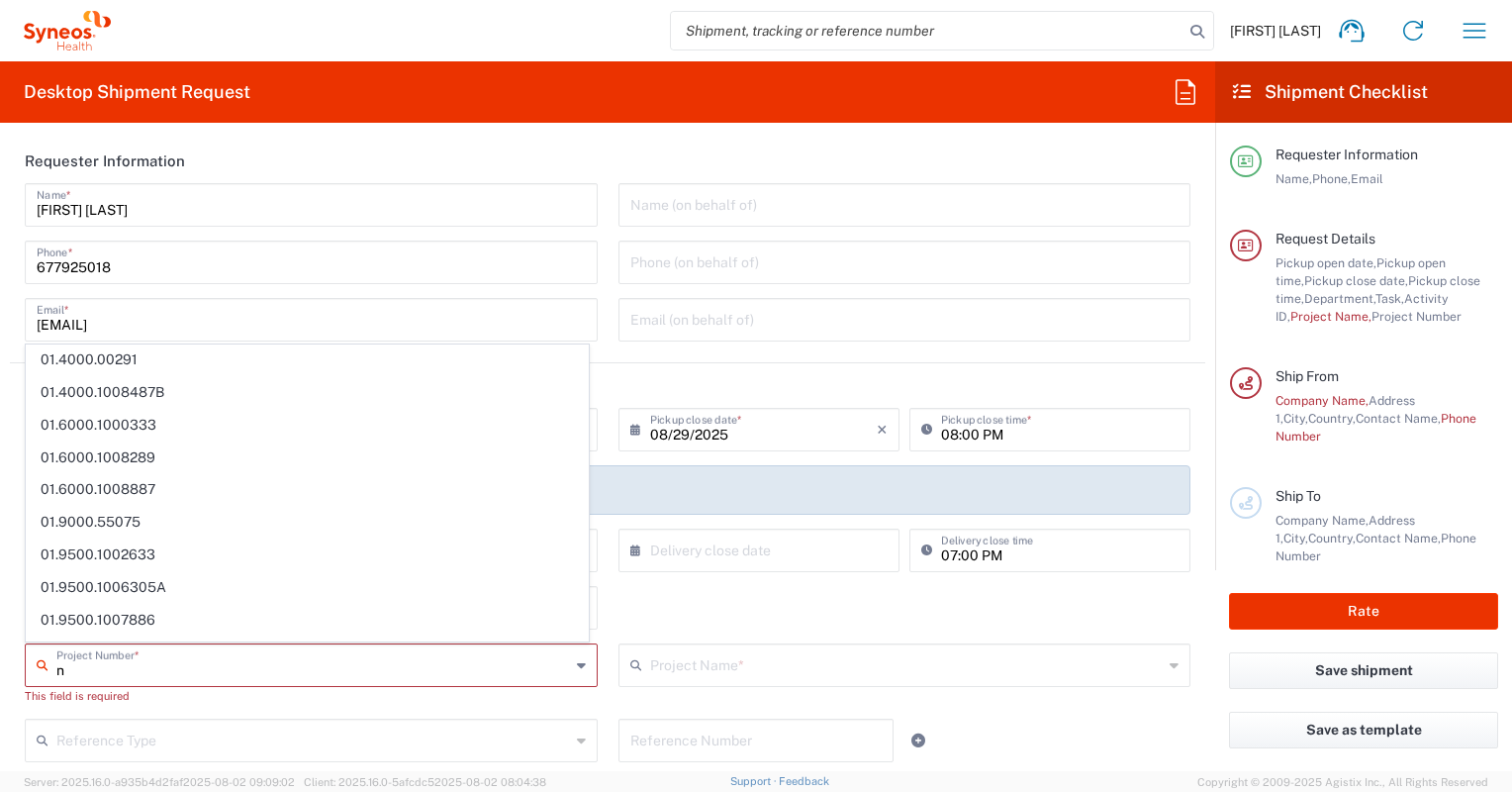 type on "no" 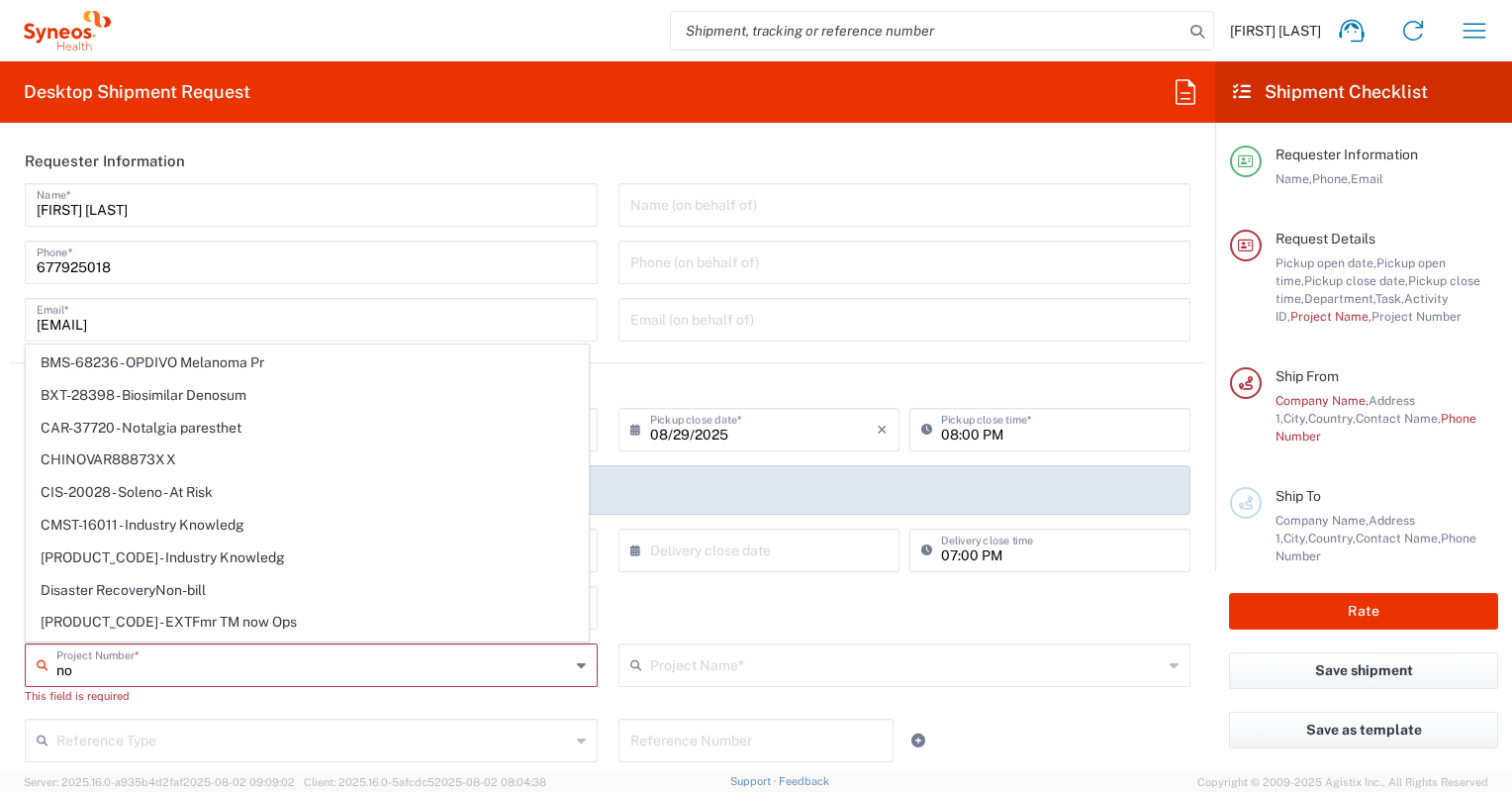 scroll, scrollTop: 614, scrollLeft: 0, axis: vertical 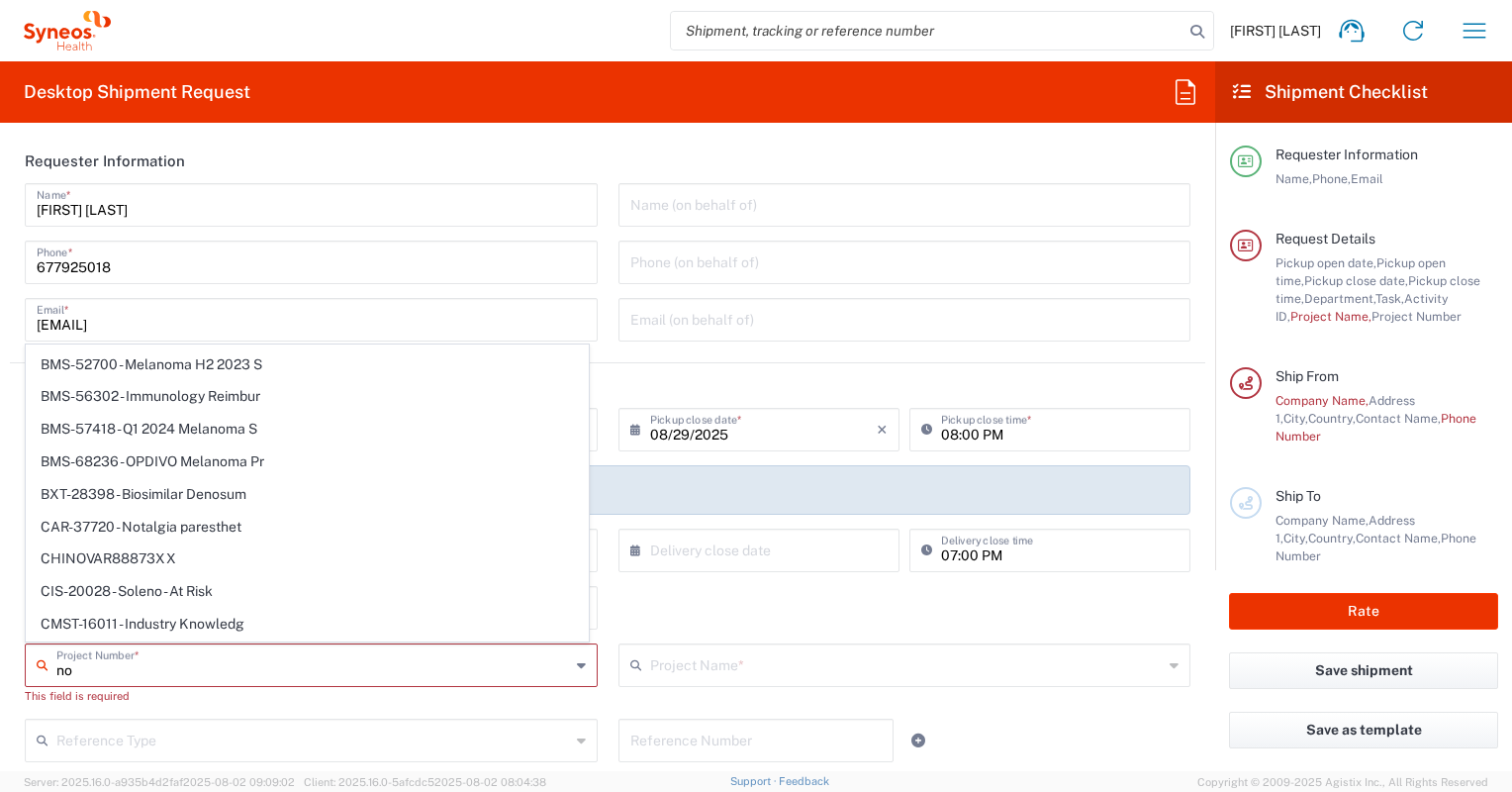 drag, startPoint x: 111, startPoint y: 675, endPoint x: 24, endPoint y: 670, distance: 87.14356 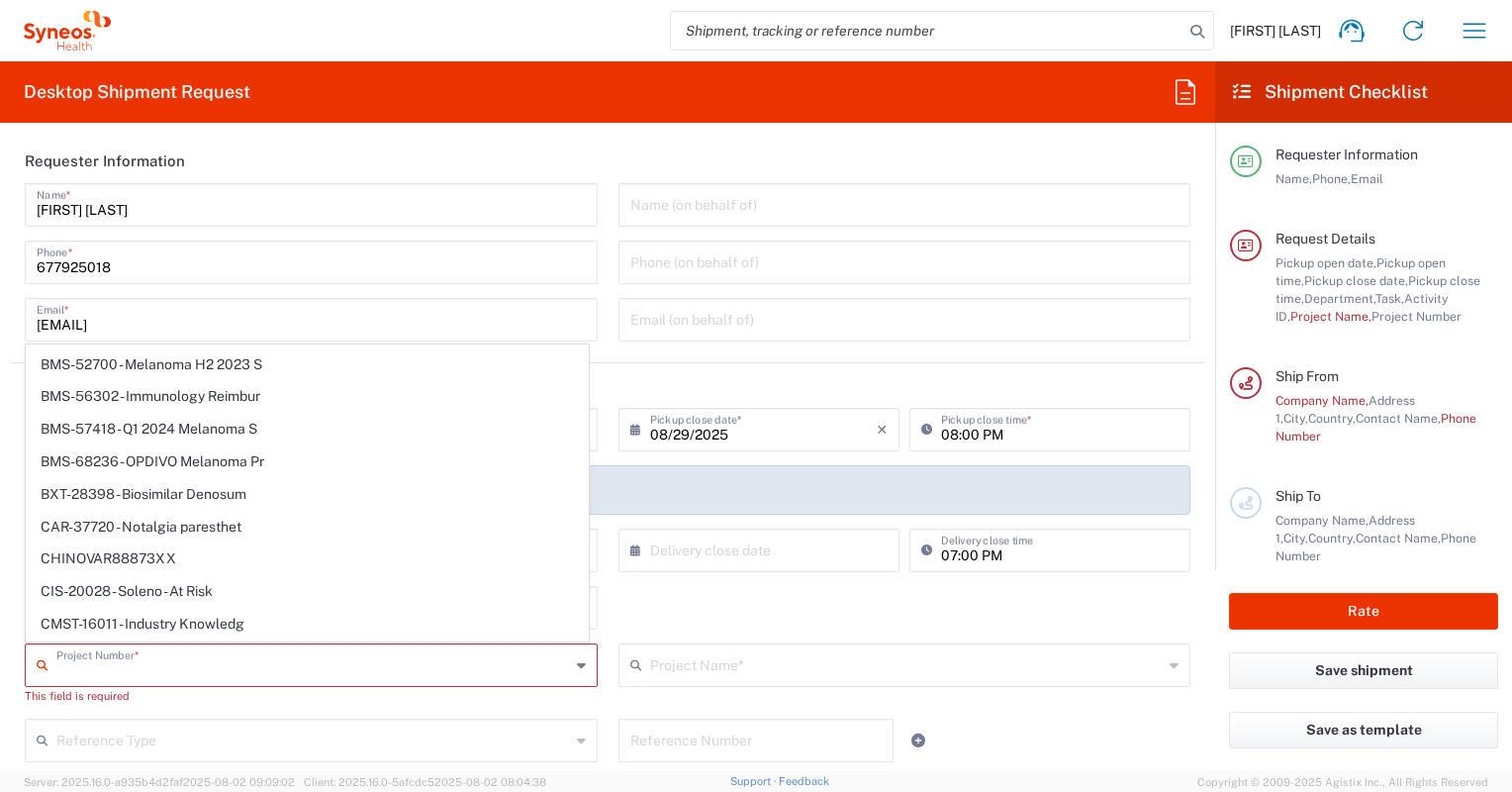 scroll, scrollTop: 0, scrollLeft: 0, axis: both 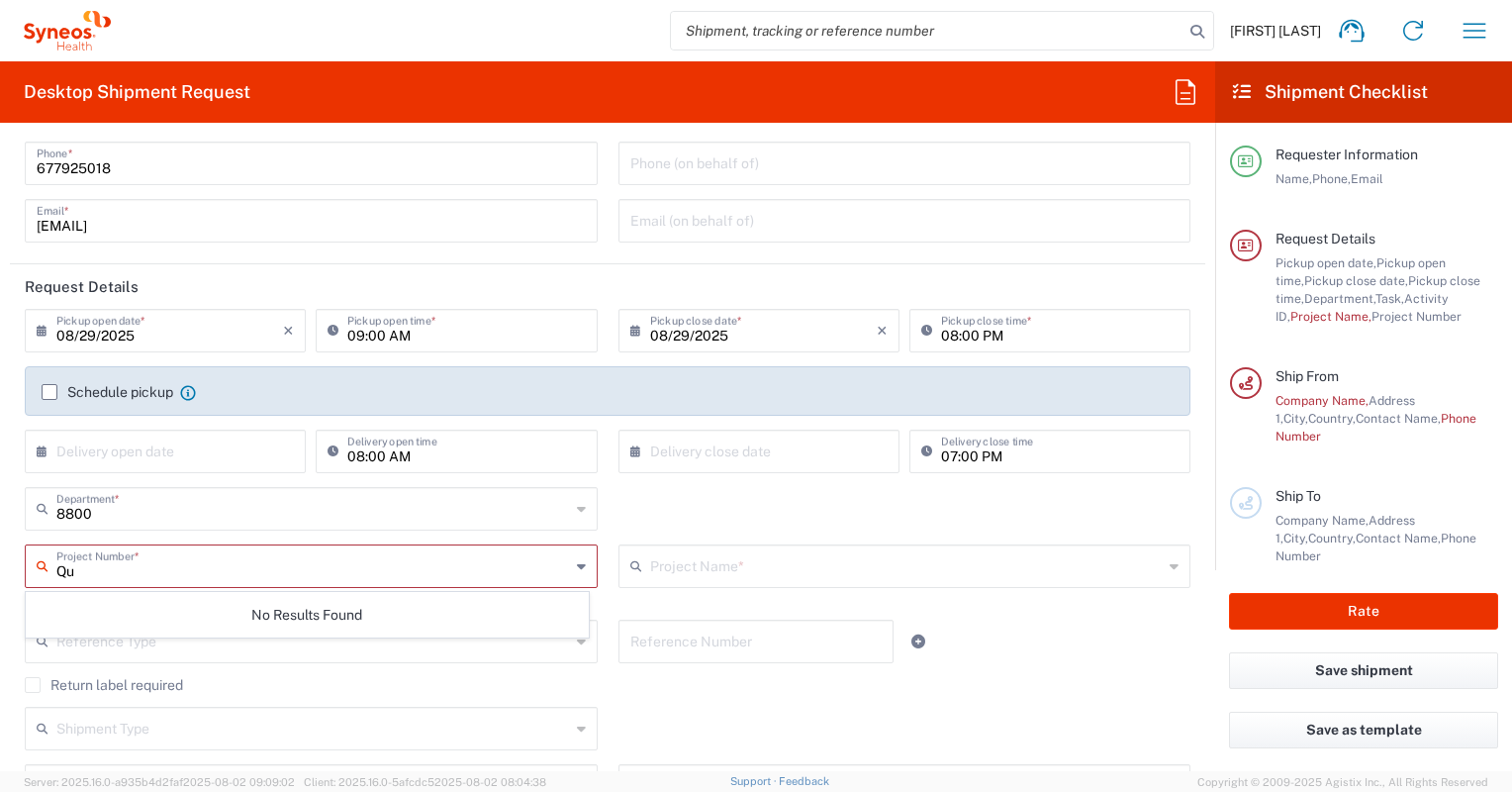 type on "Q" 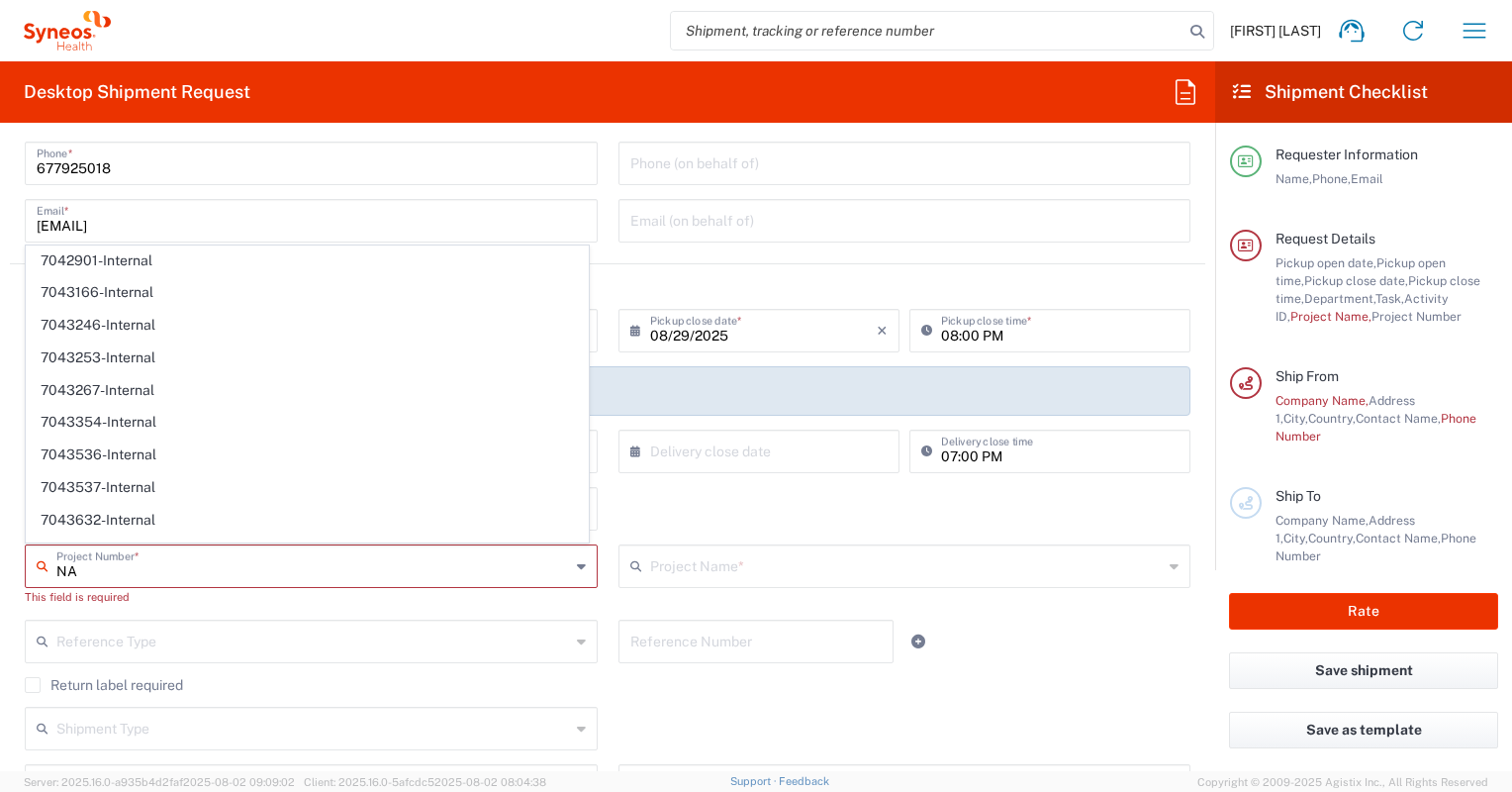 scroll, scrollTop: 3406, scrollLeft: 0, axis: vertical 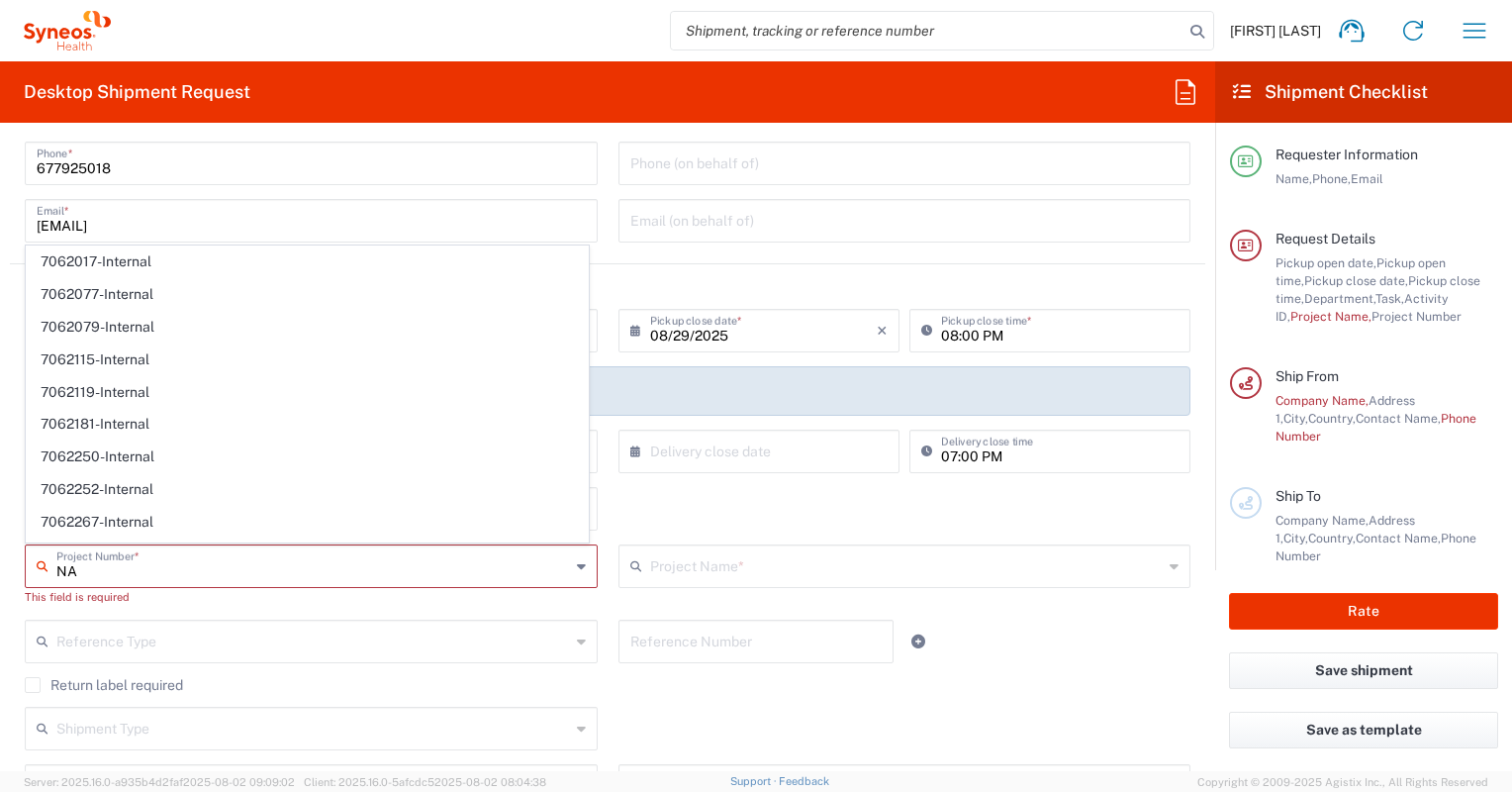 type on "N" 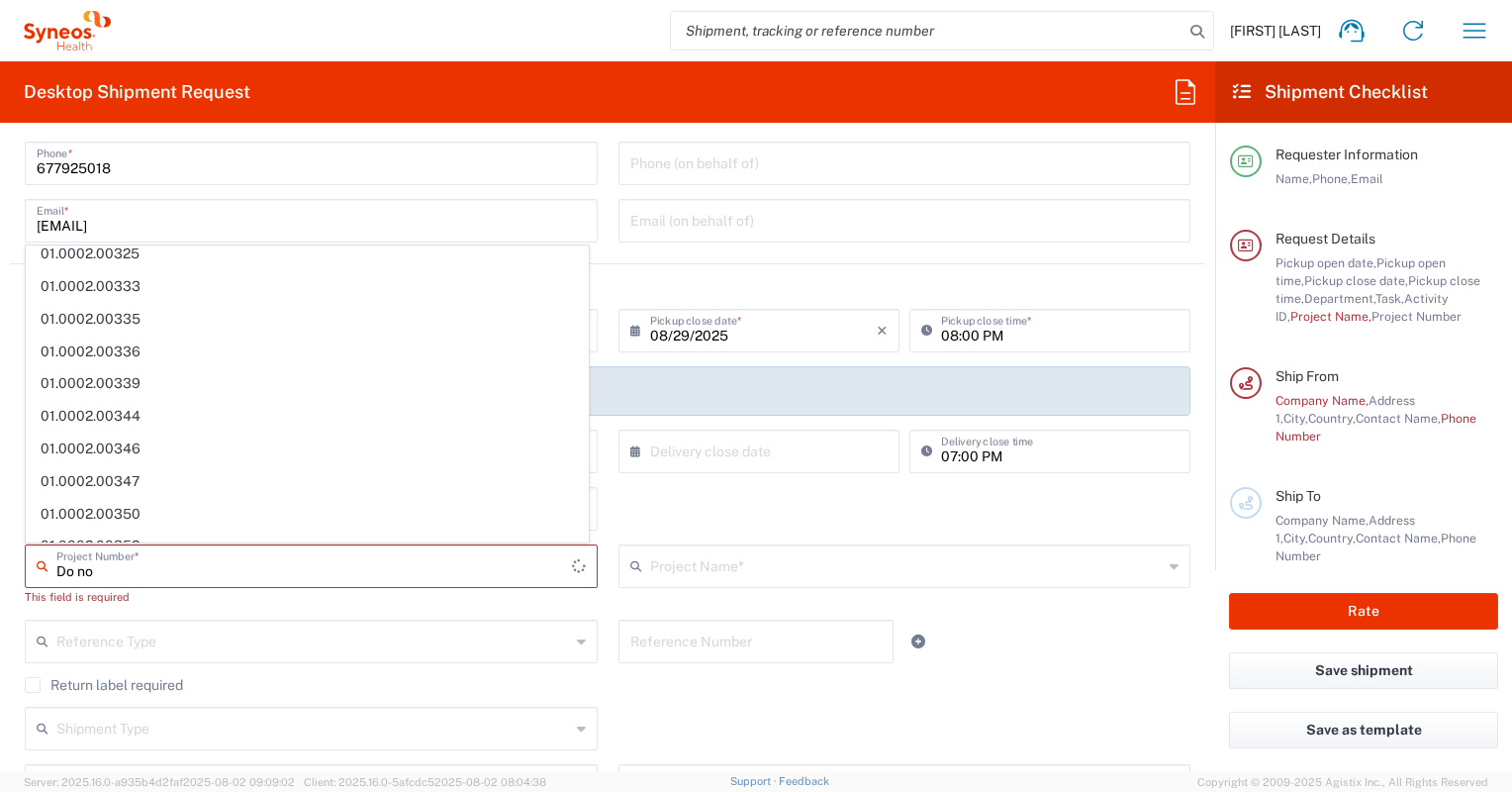 scroll, scrollTop: 0, scrollLeft: 0, axis: both 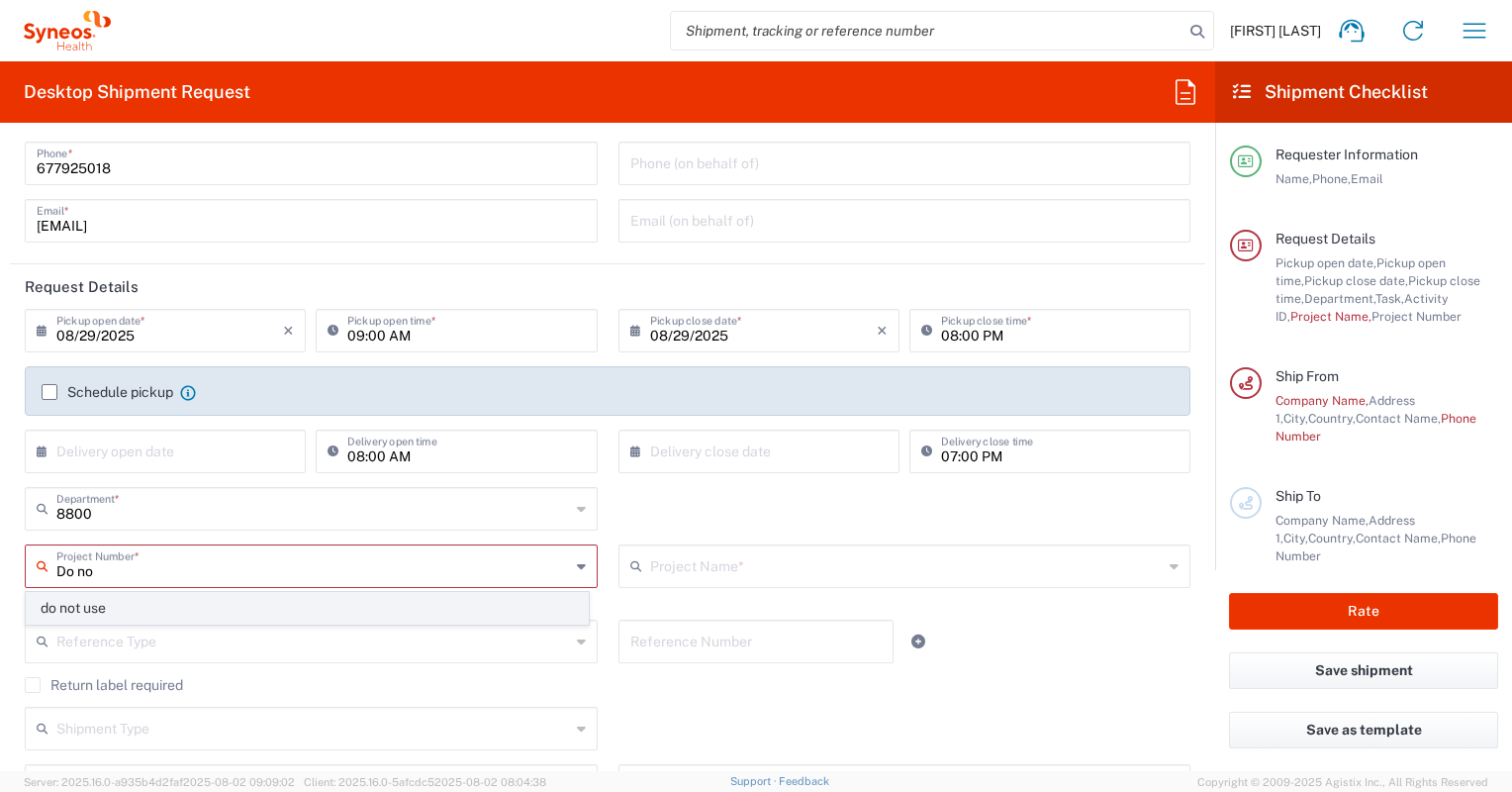 click on "do not use" 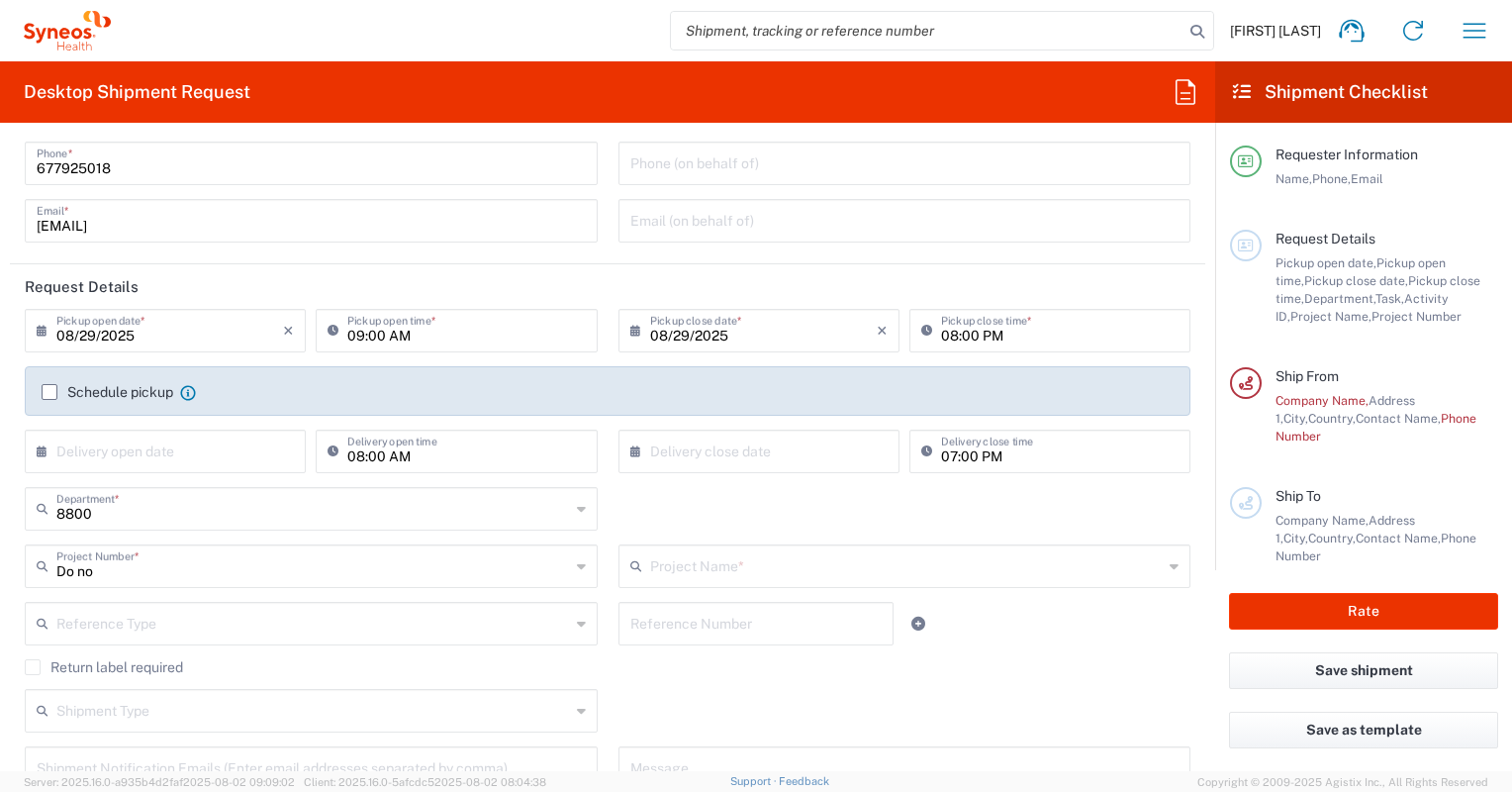type on "do not use" 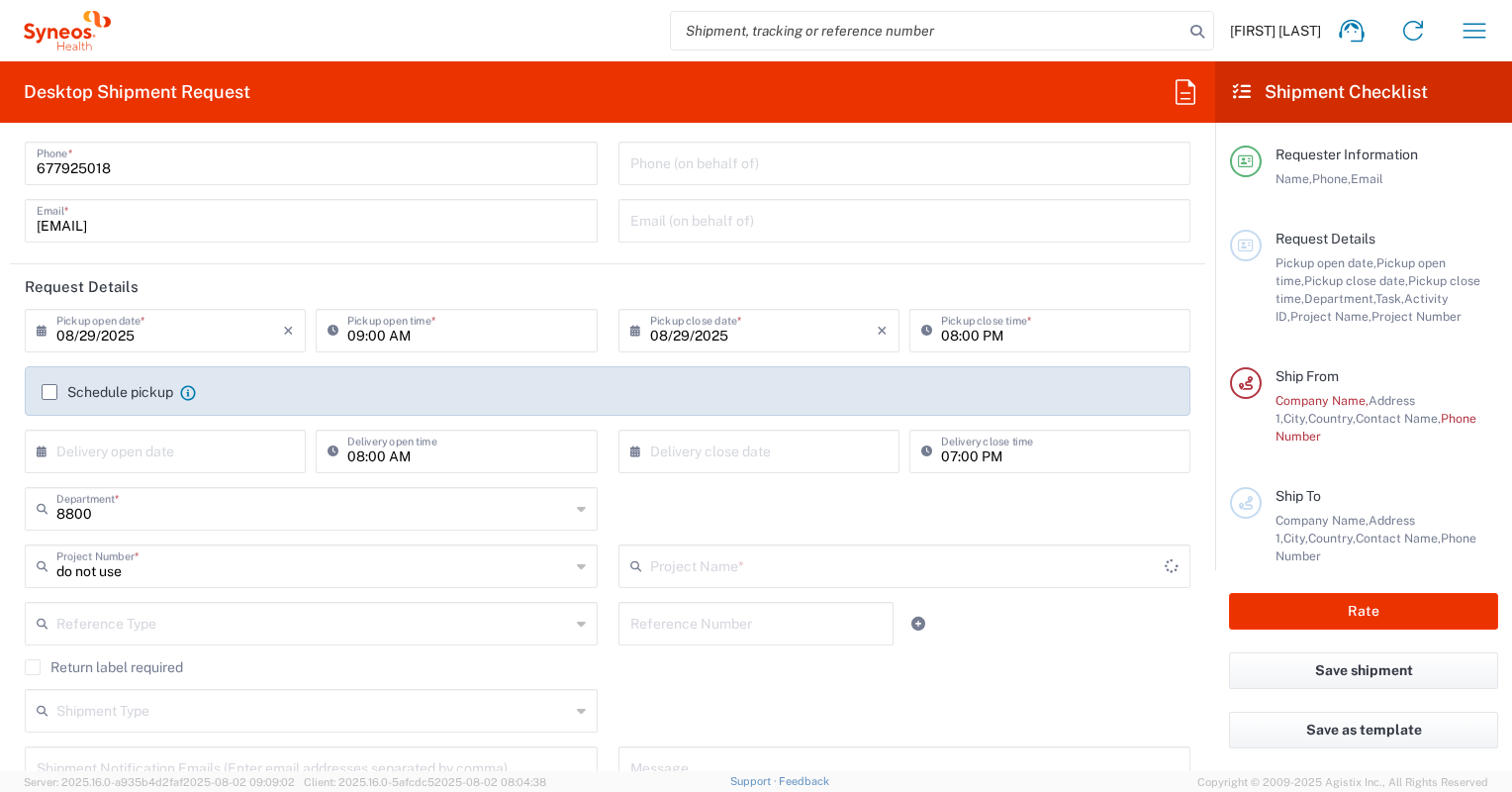type on "iVHEurope.voiche.18.001474" 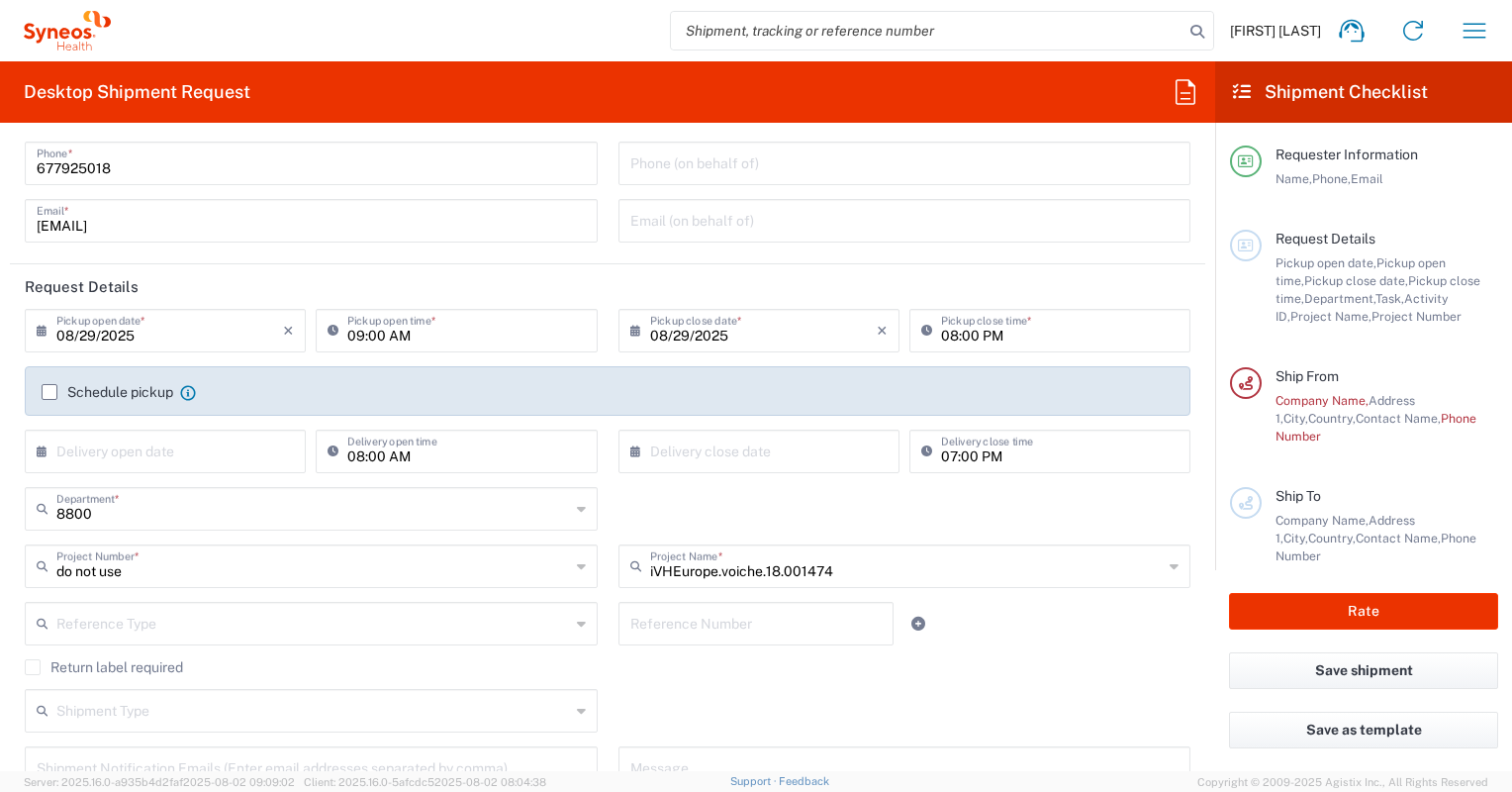 click 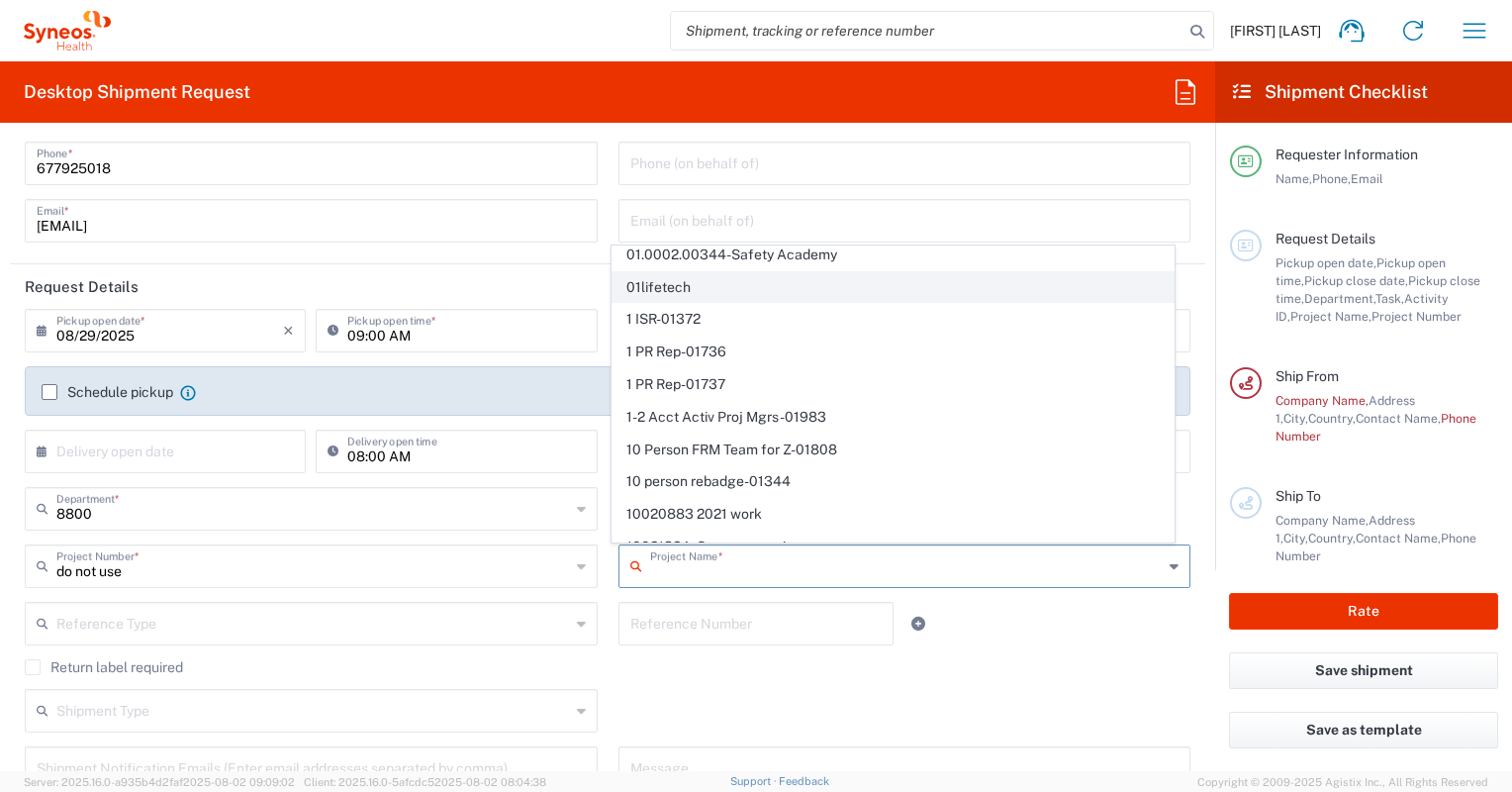 scroll, scrollTop: 396, scrollLeft: 0, axis: vertical 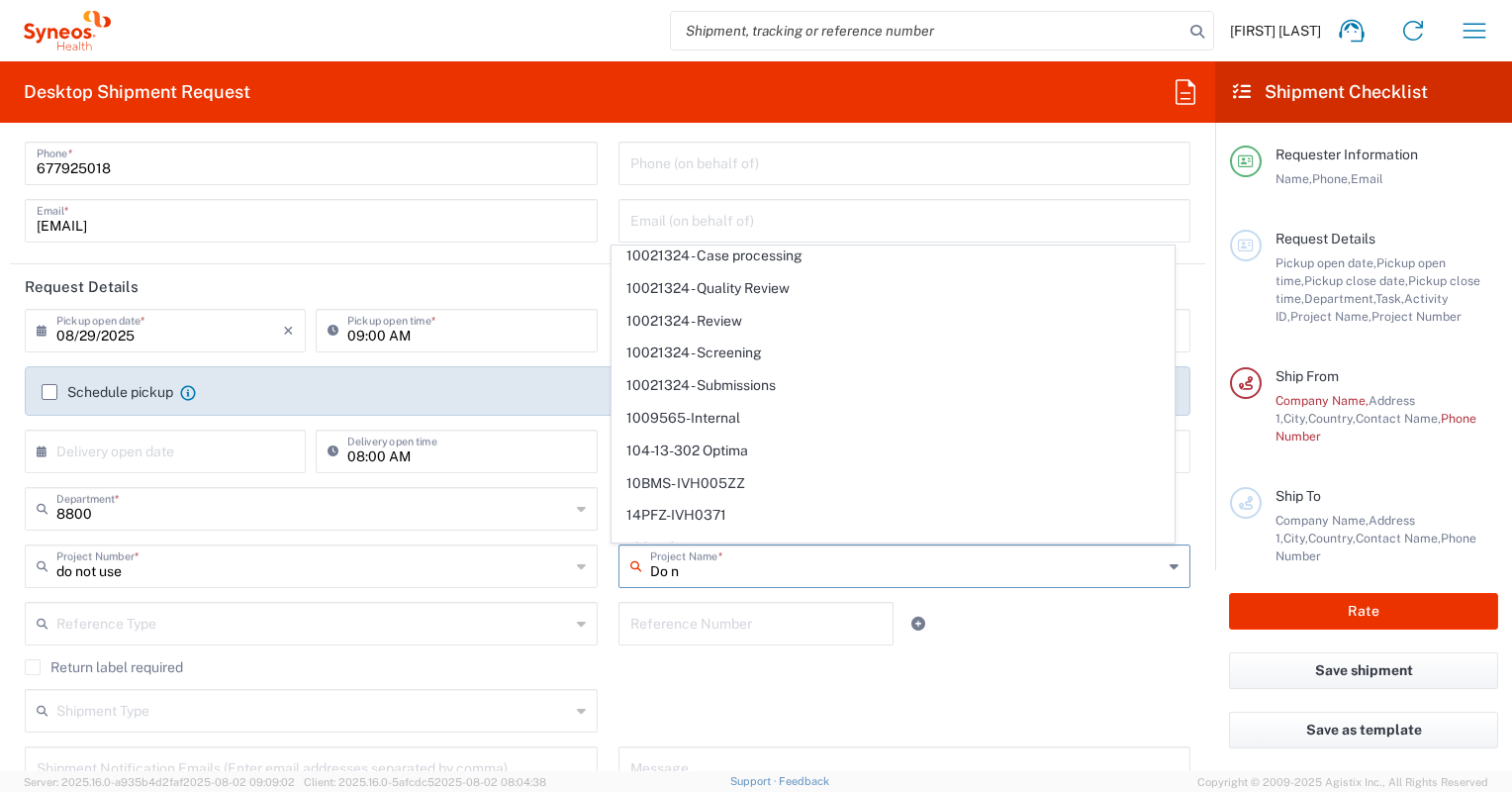 type on "Do no" 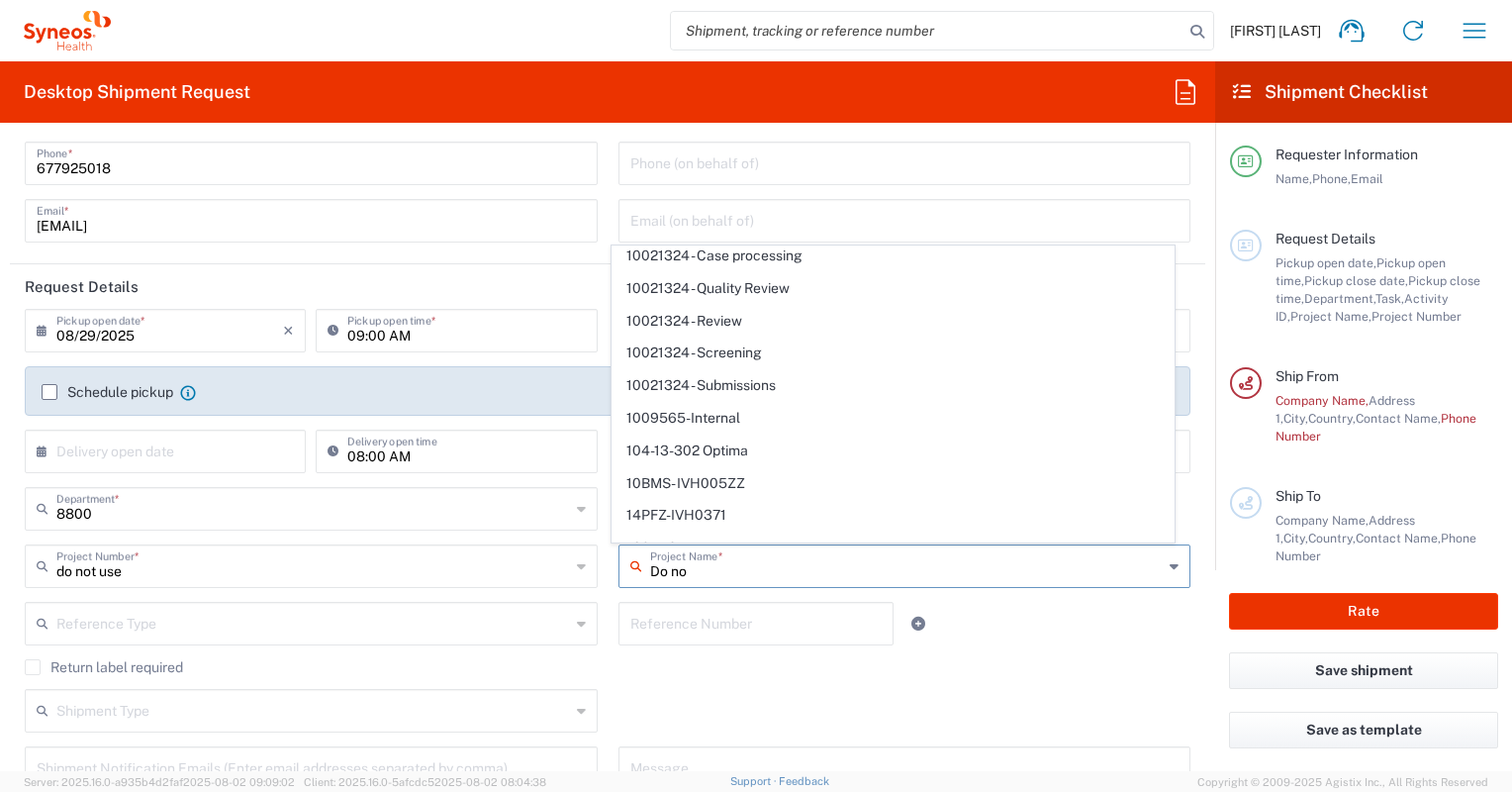 type on "do not use" 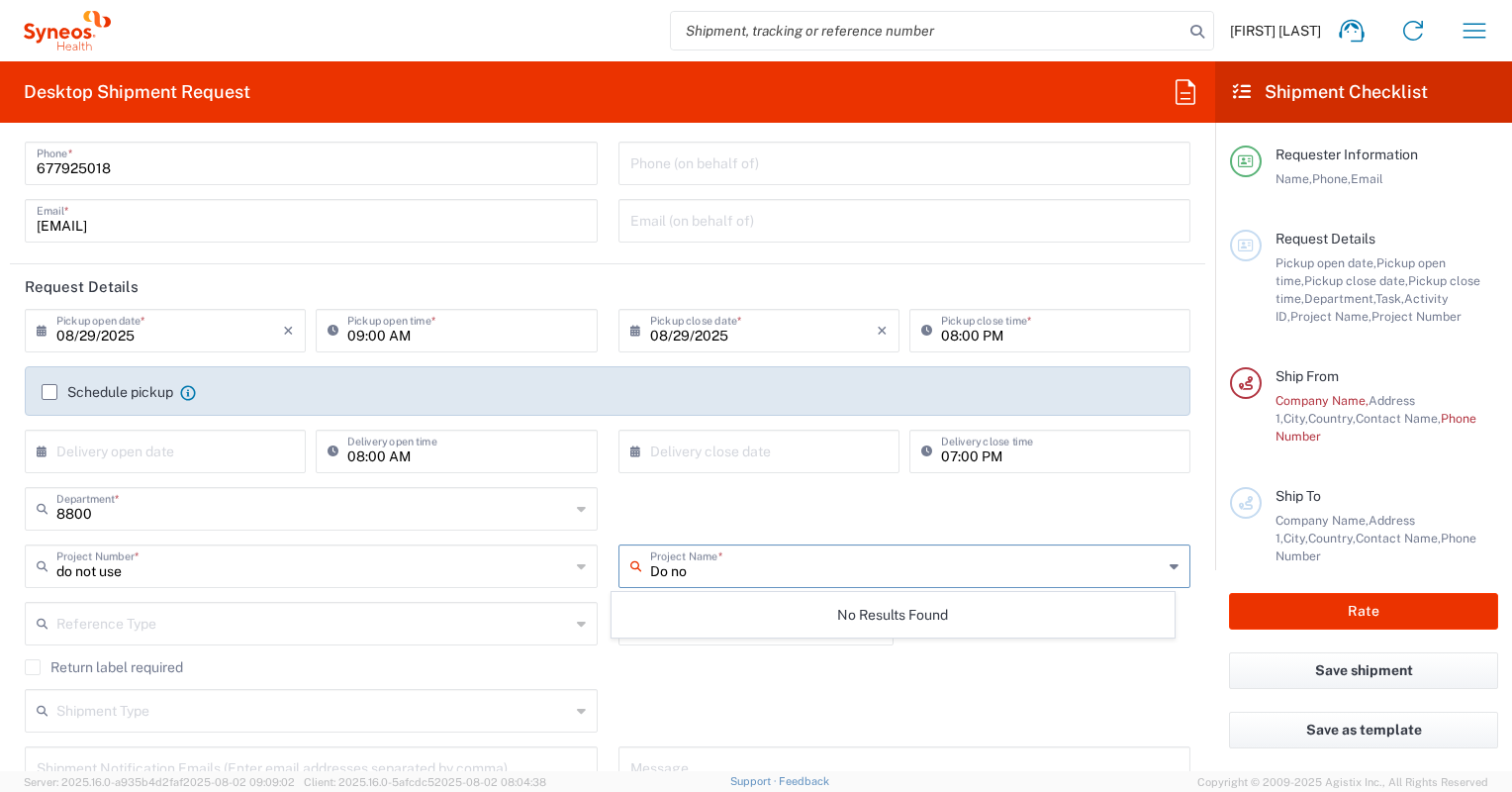 scroll, scrollTop: 0, scrollLeft: 0, axis: both 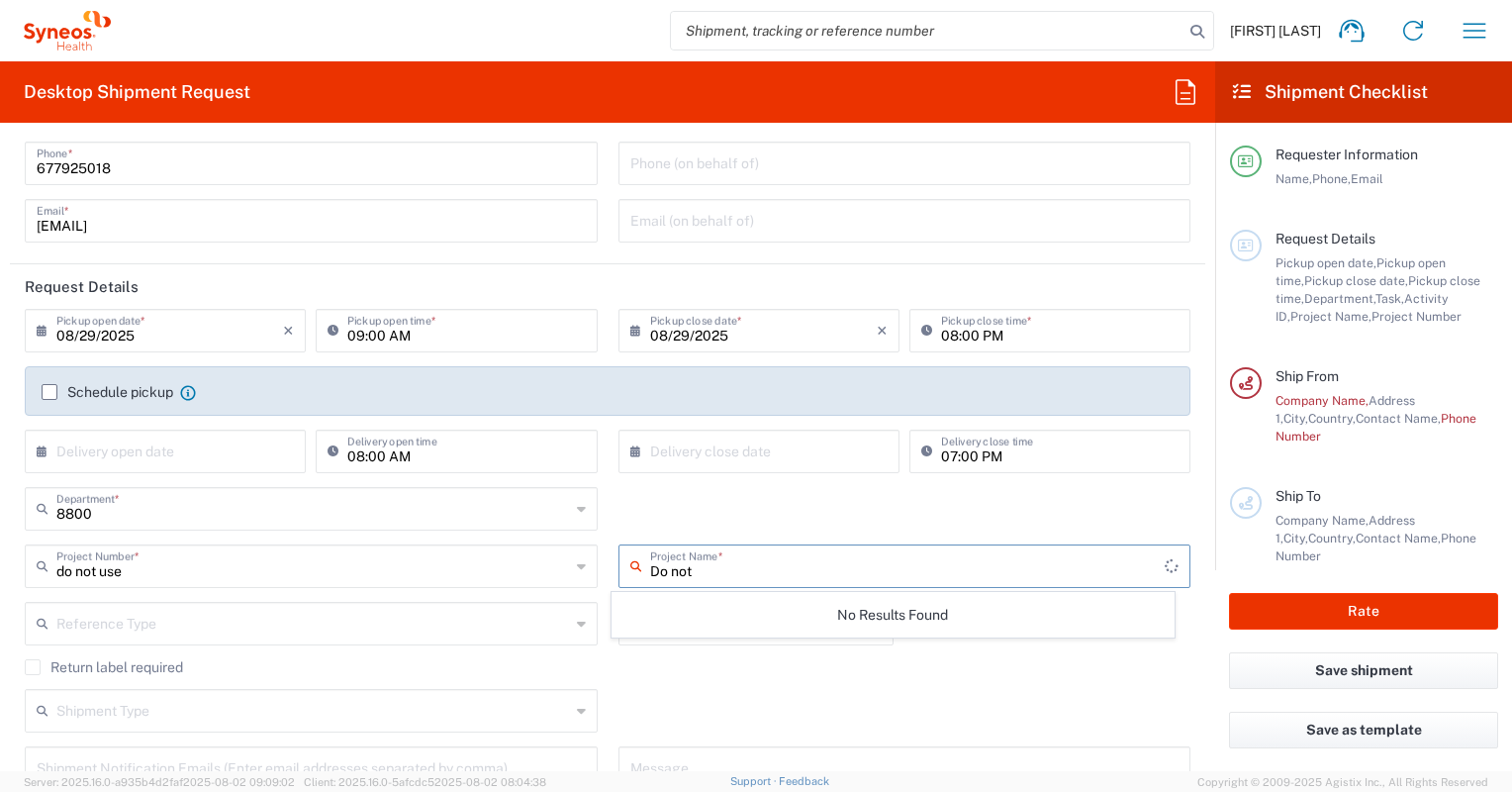 type on "Do not" 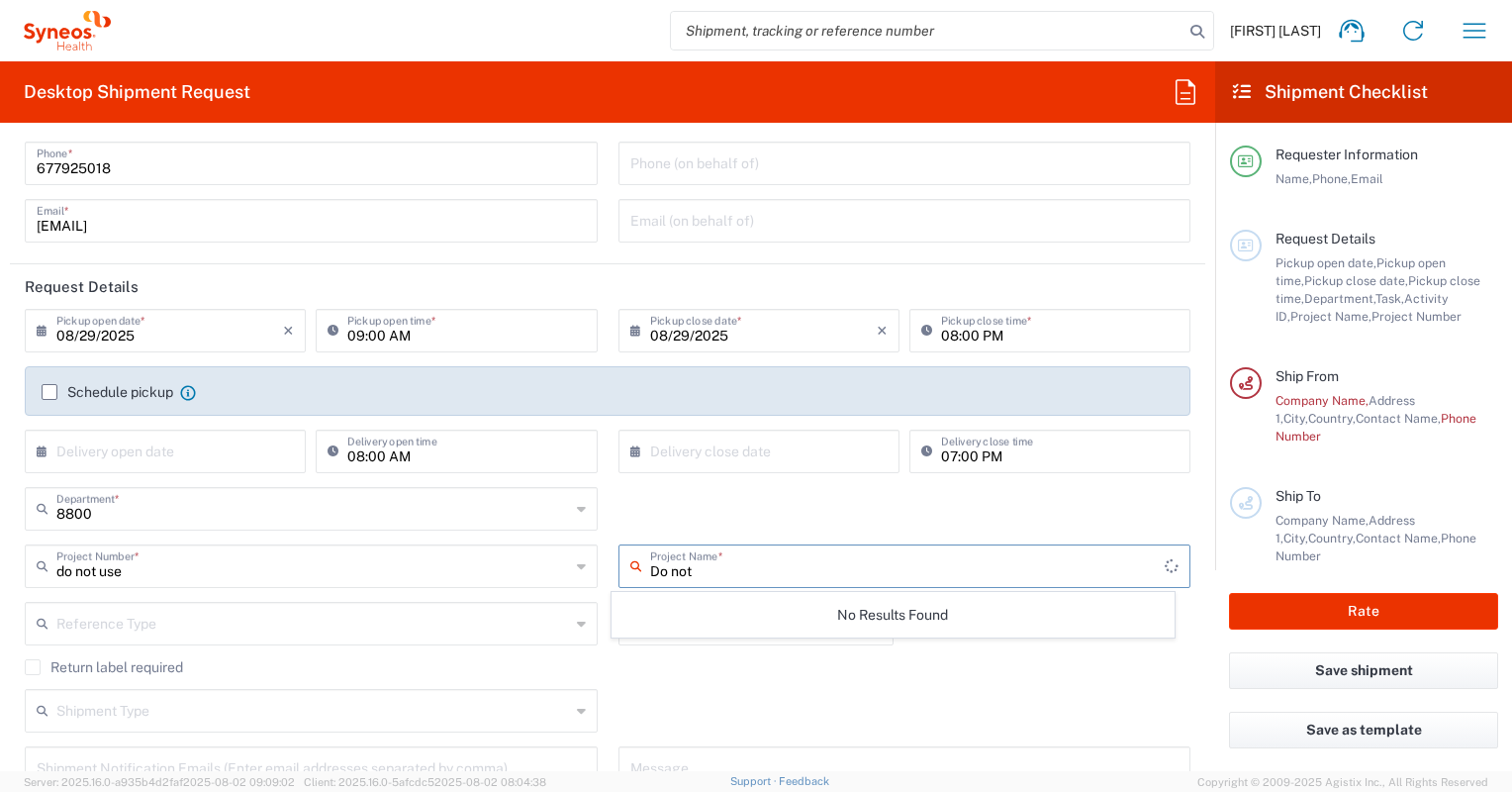 click on "Shipment Type  Batch Regular" 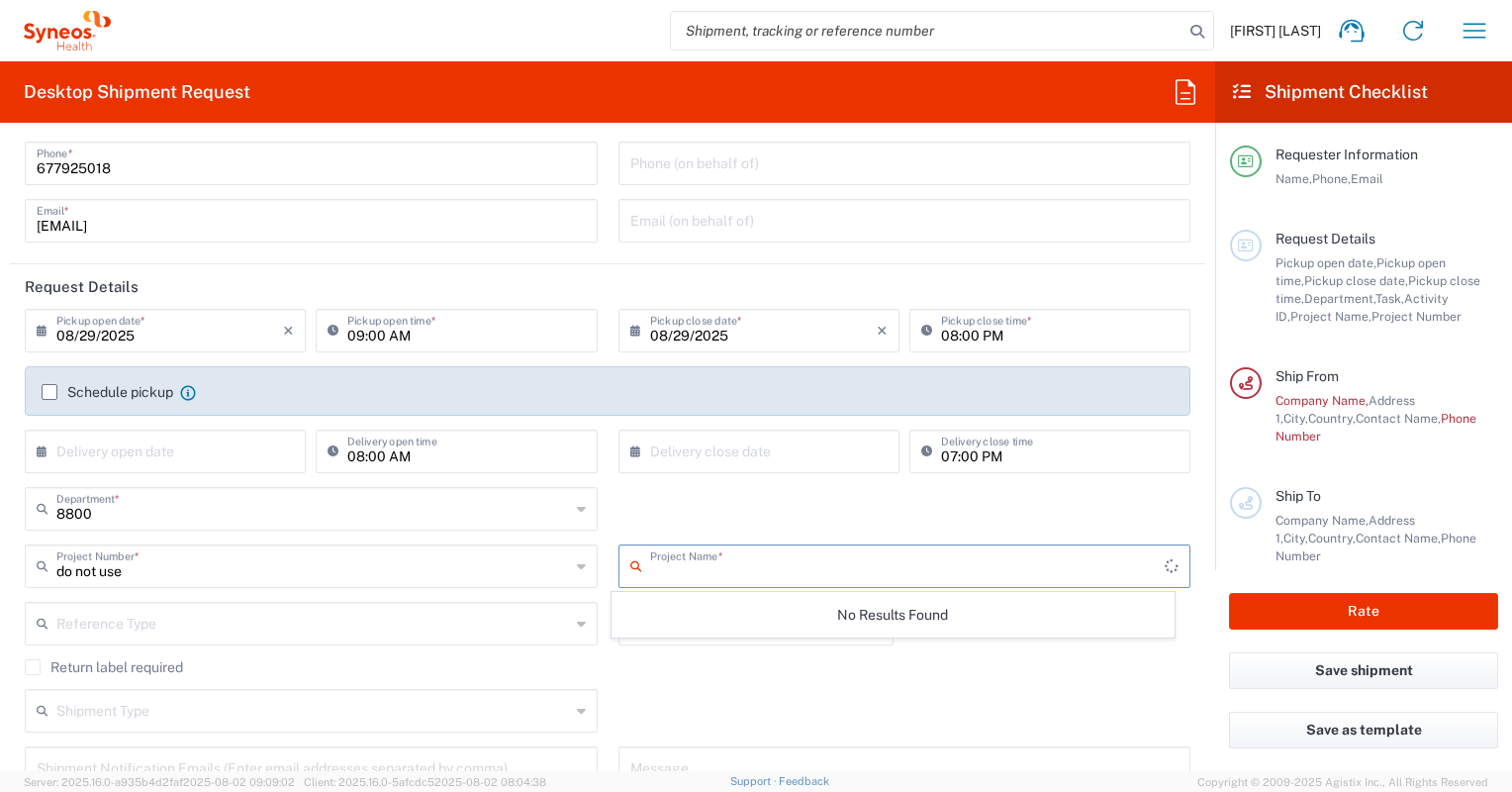 click at bounding box center (907, 564) 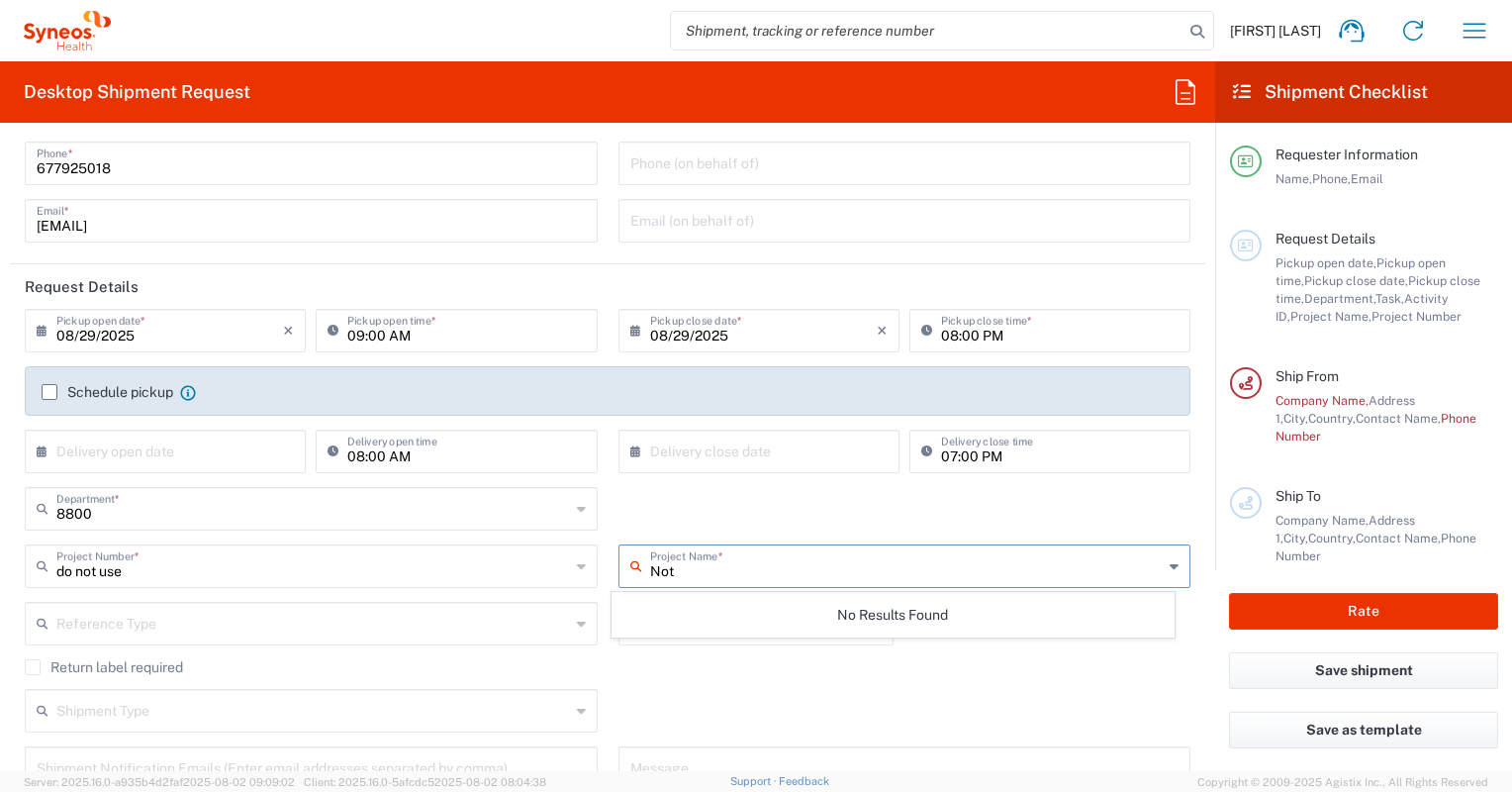 type on "Not" 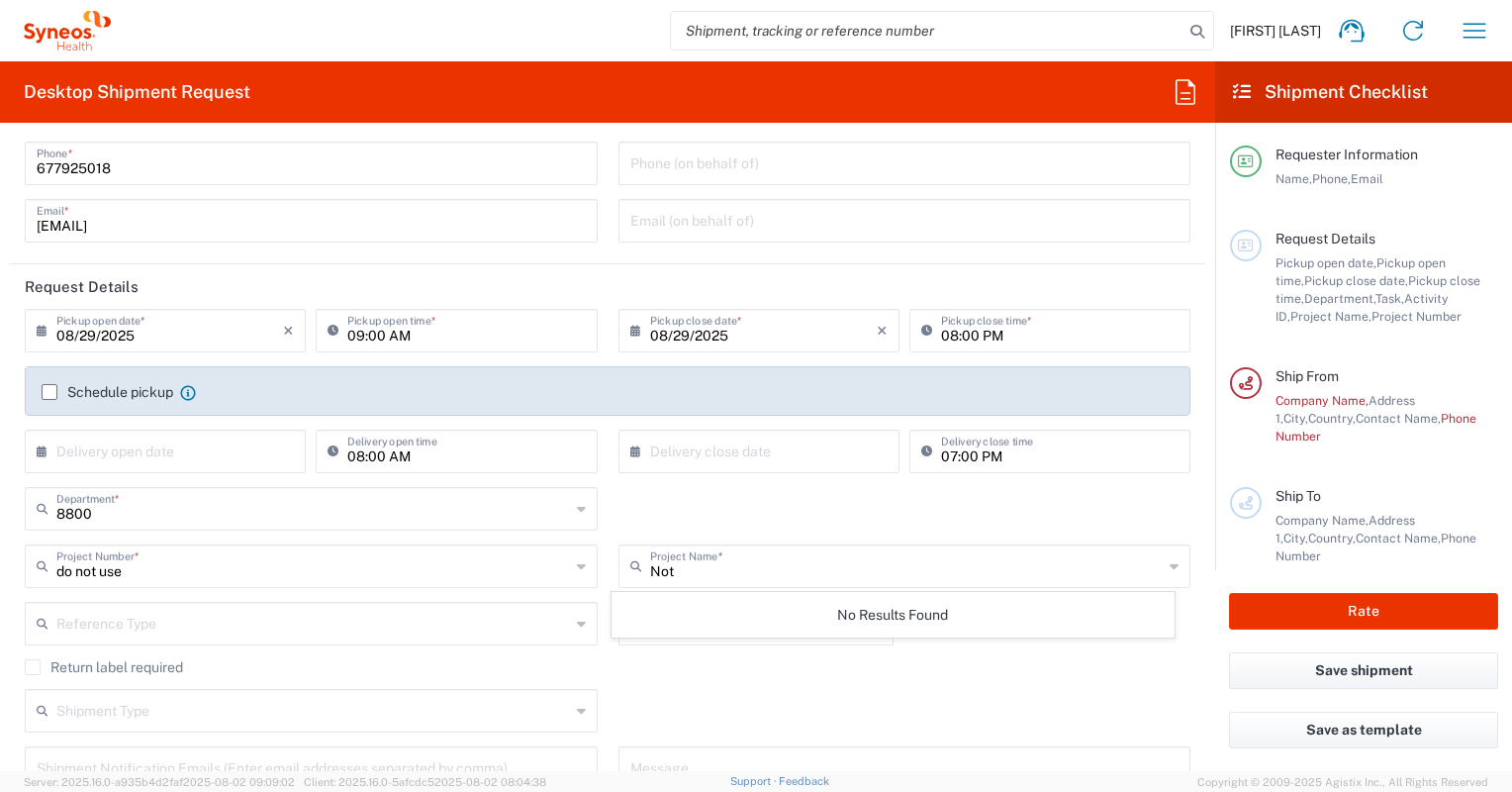 click on "Return label required" 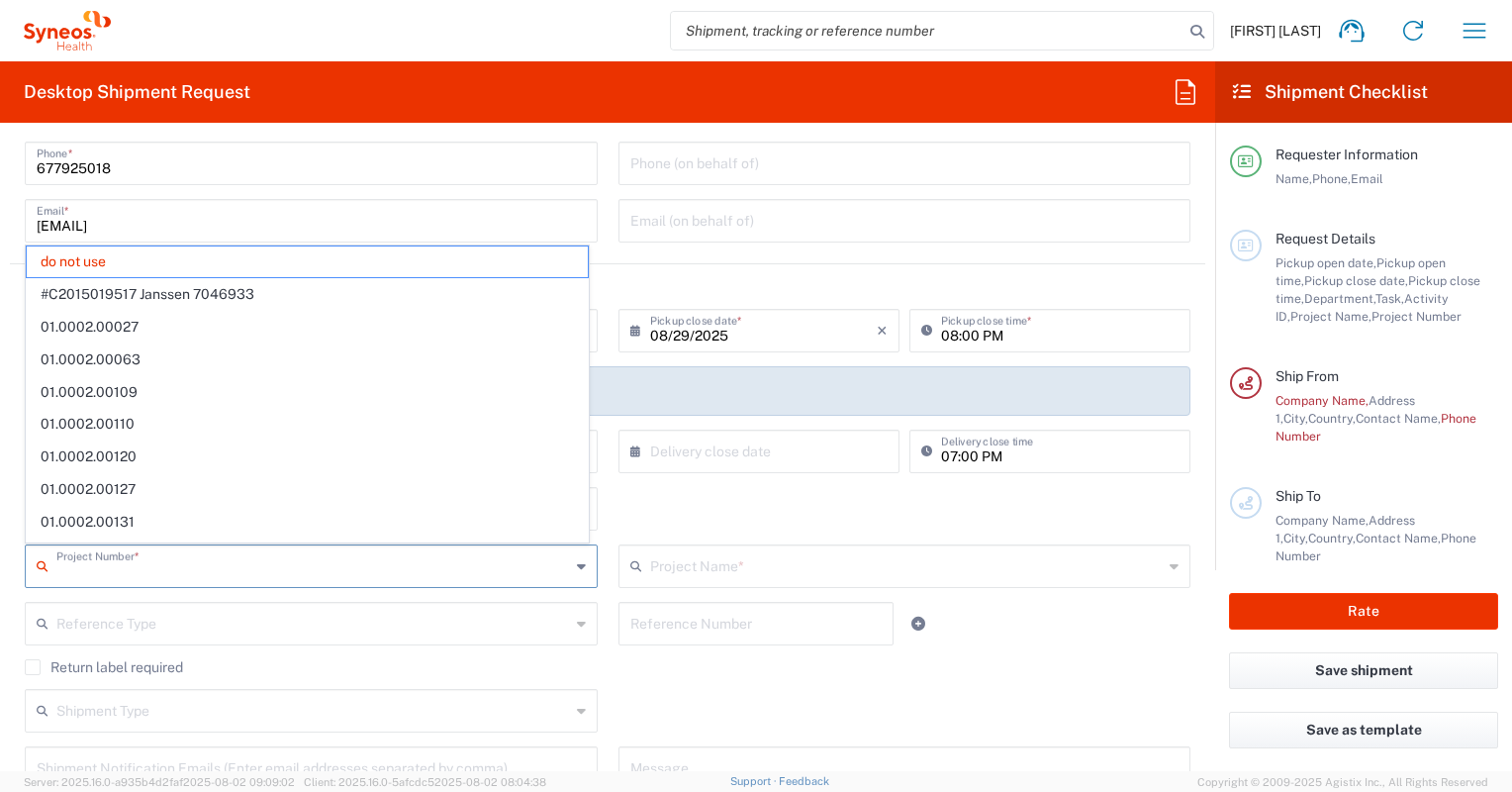 drag, startPoint x: 195, startPoint y: 564, endPoint x: -4, endPoint y: 570, distance: 199.09043 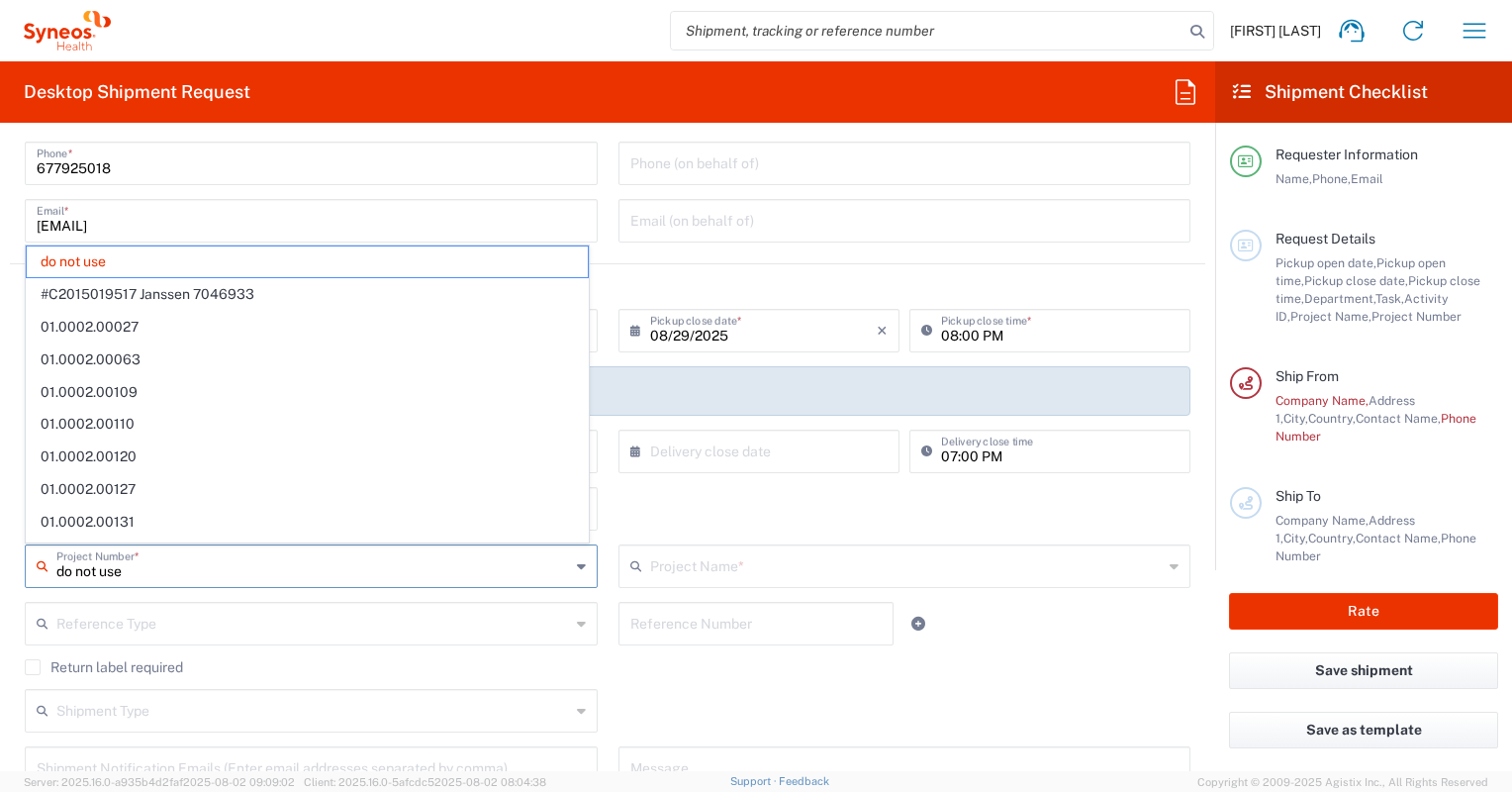 type 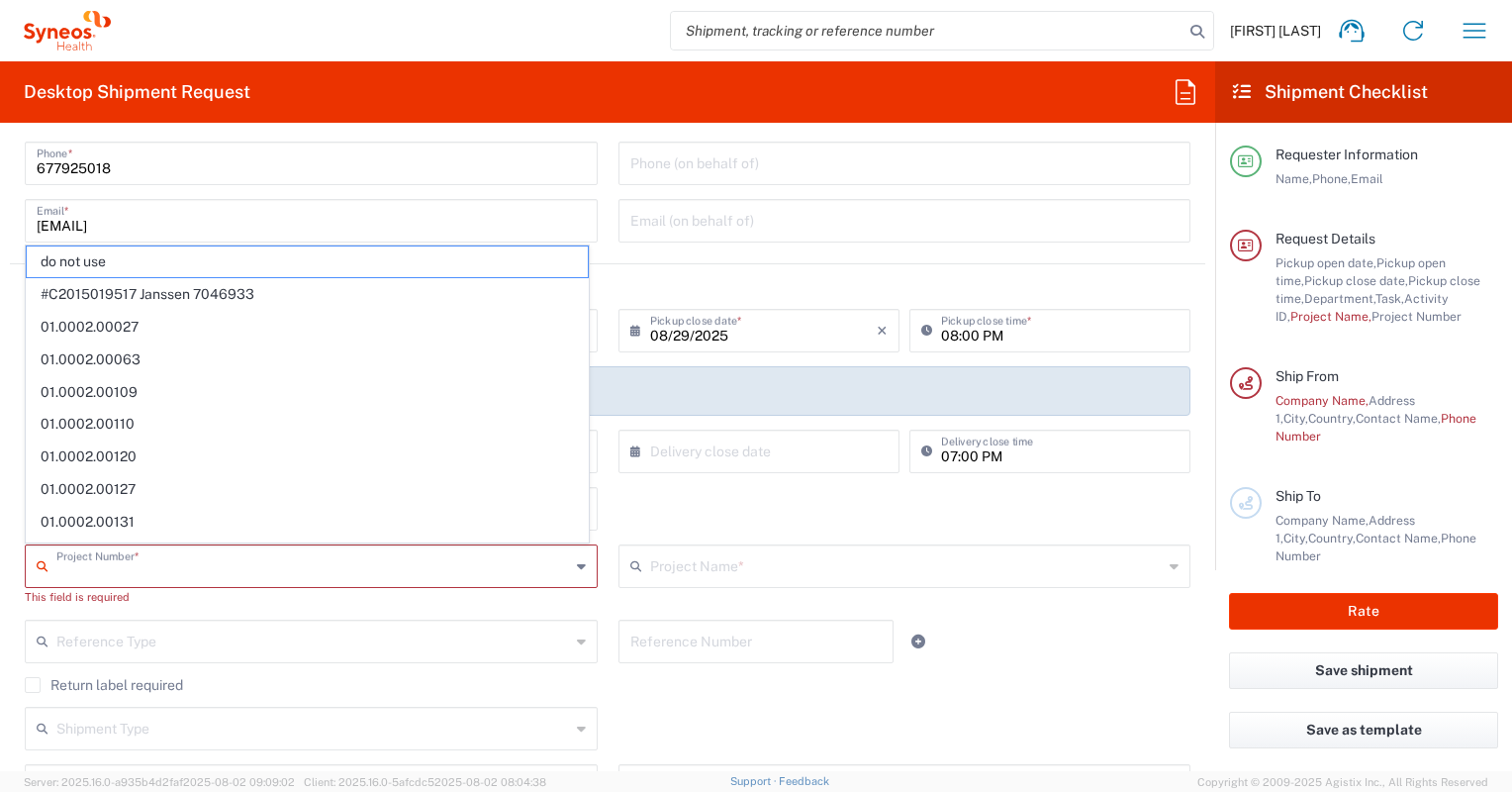 drag, startPoint x: 170, startPoint y: 554, endPoint x: 336, endPoint y: 785, distance: 284.45914 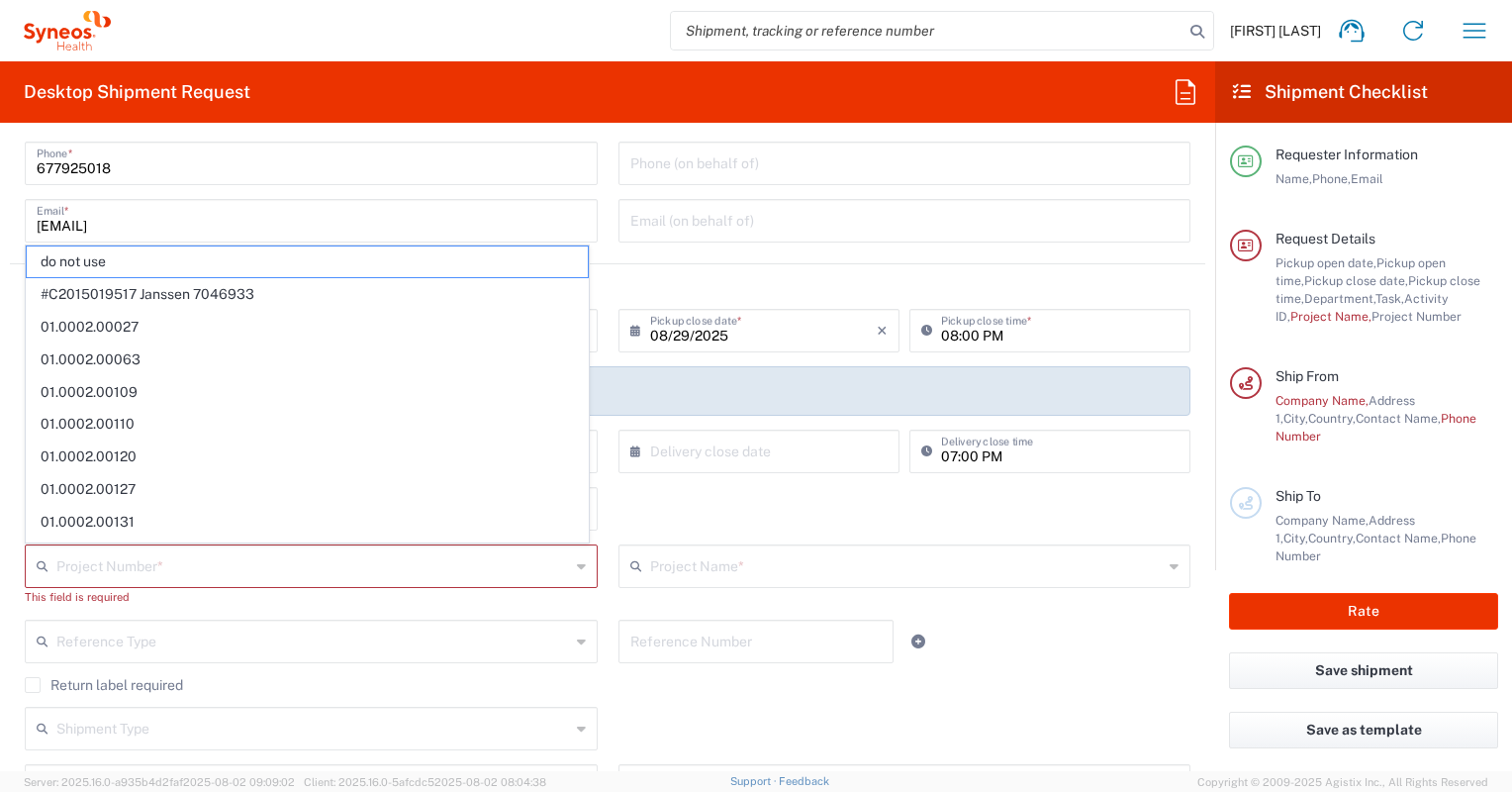 click on "Shipment Type  Batch Regular" 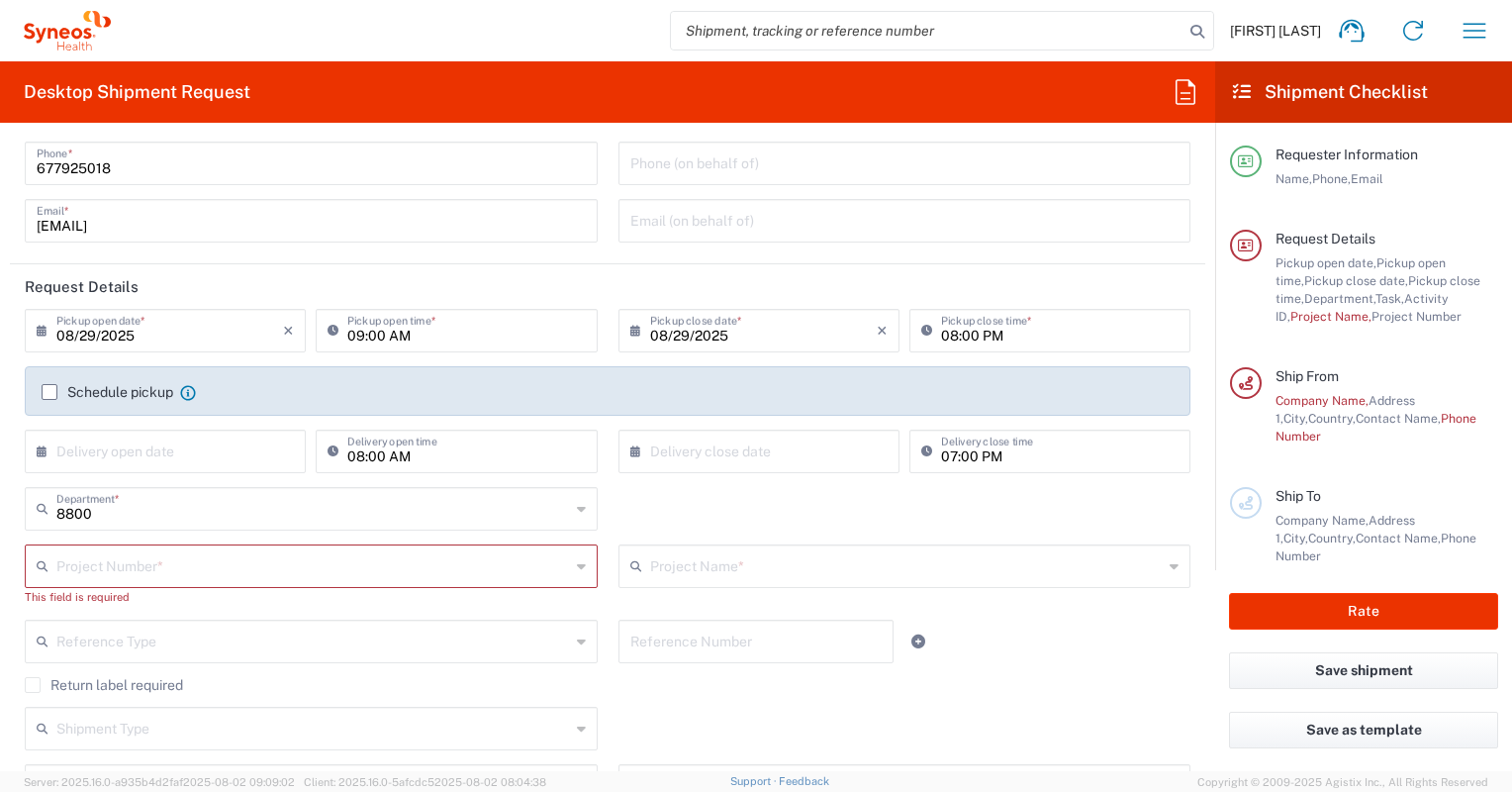 click on "Reference Type" 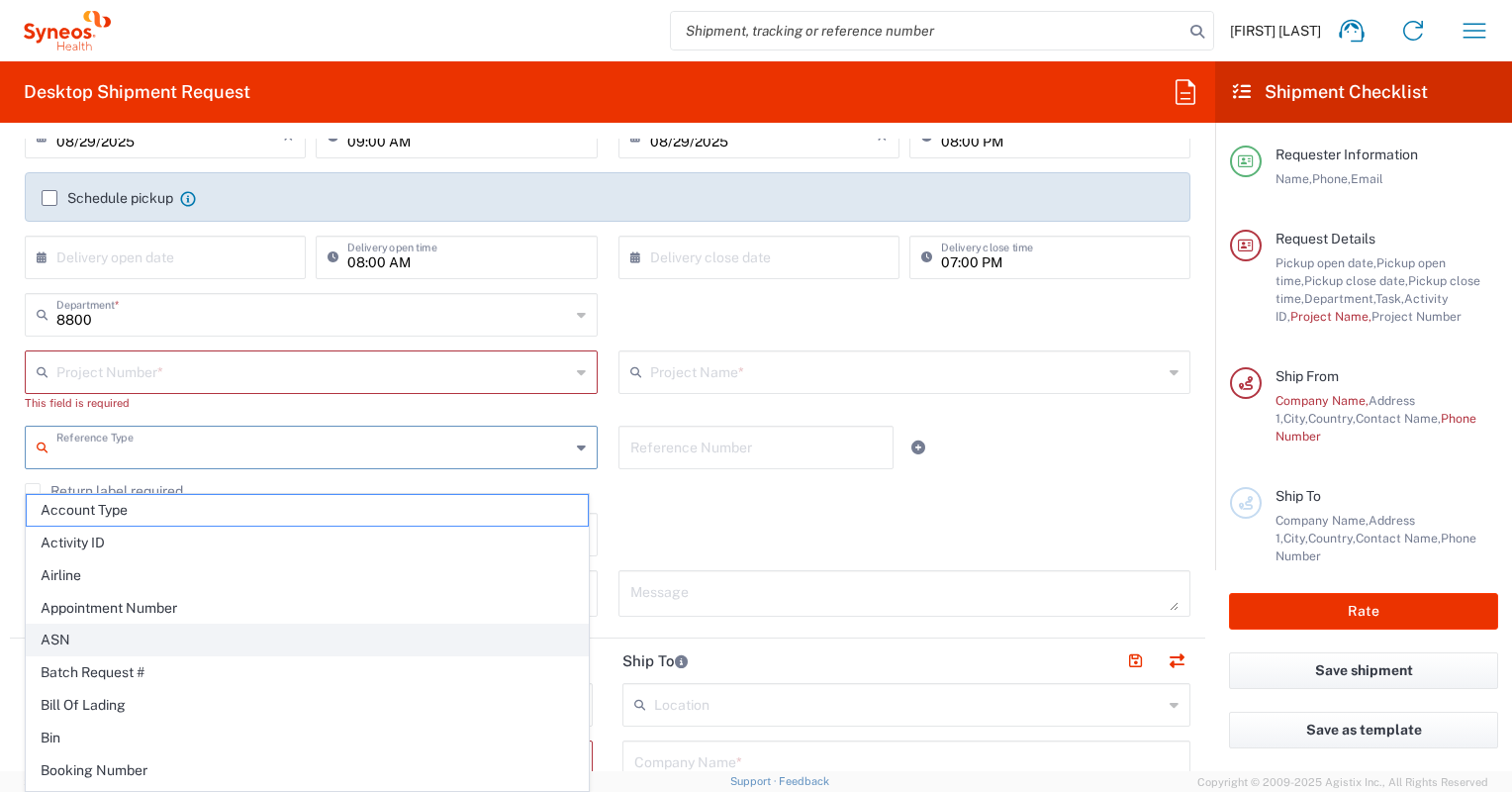 scroll, scrollTop: 297, scrollLeft: 0, axis: vertical 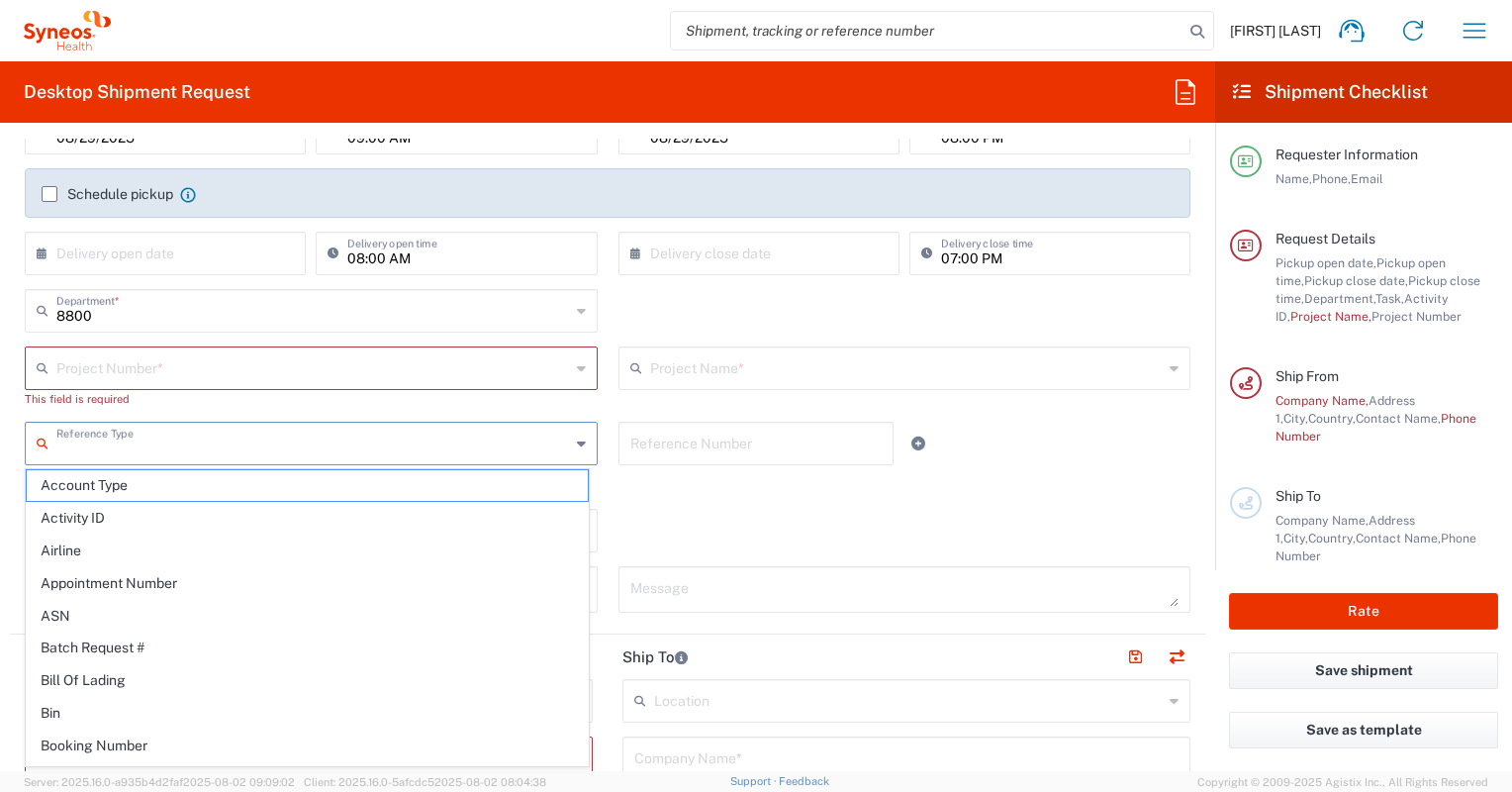 click on "Shipment Type  Batch Regular" 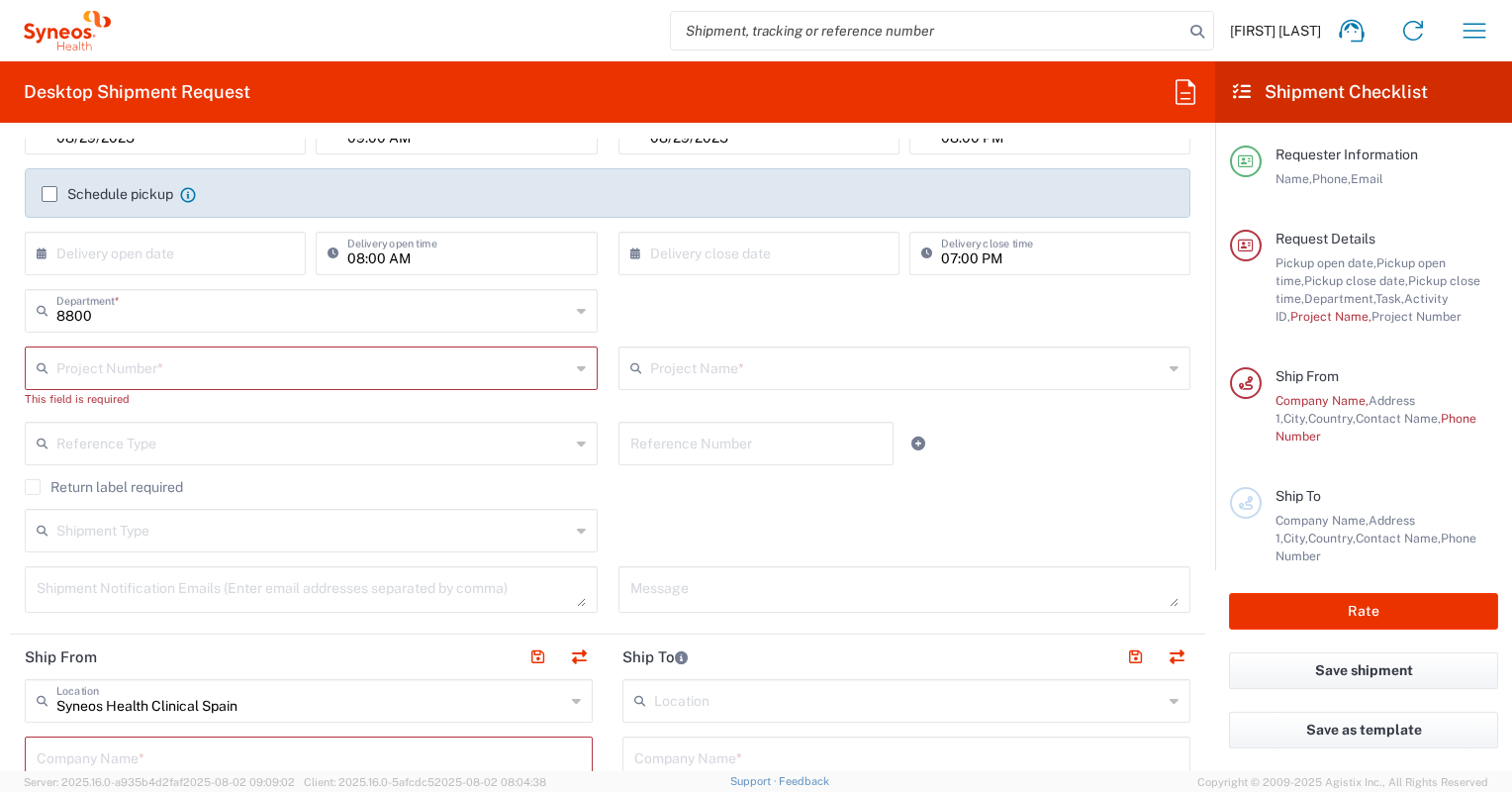 scroll, scrollTop: 396, scrollLeft: 0, axis: vertical 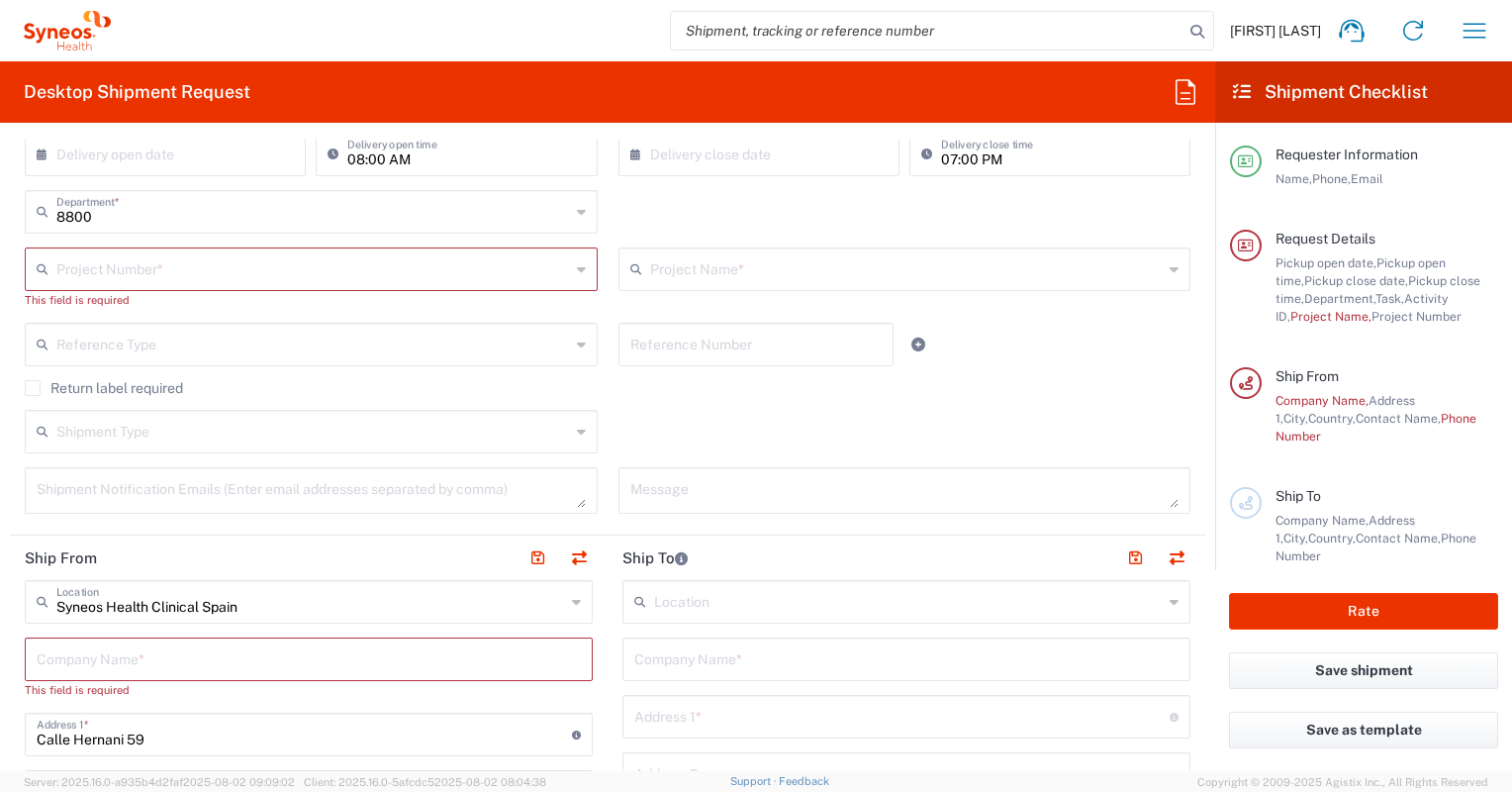 click at bounding box center [309, 657] 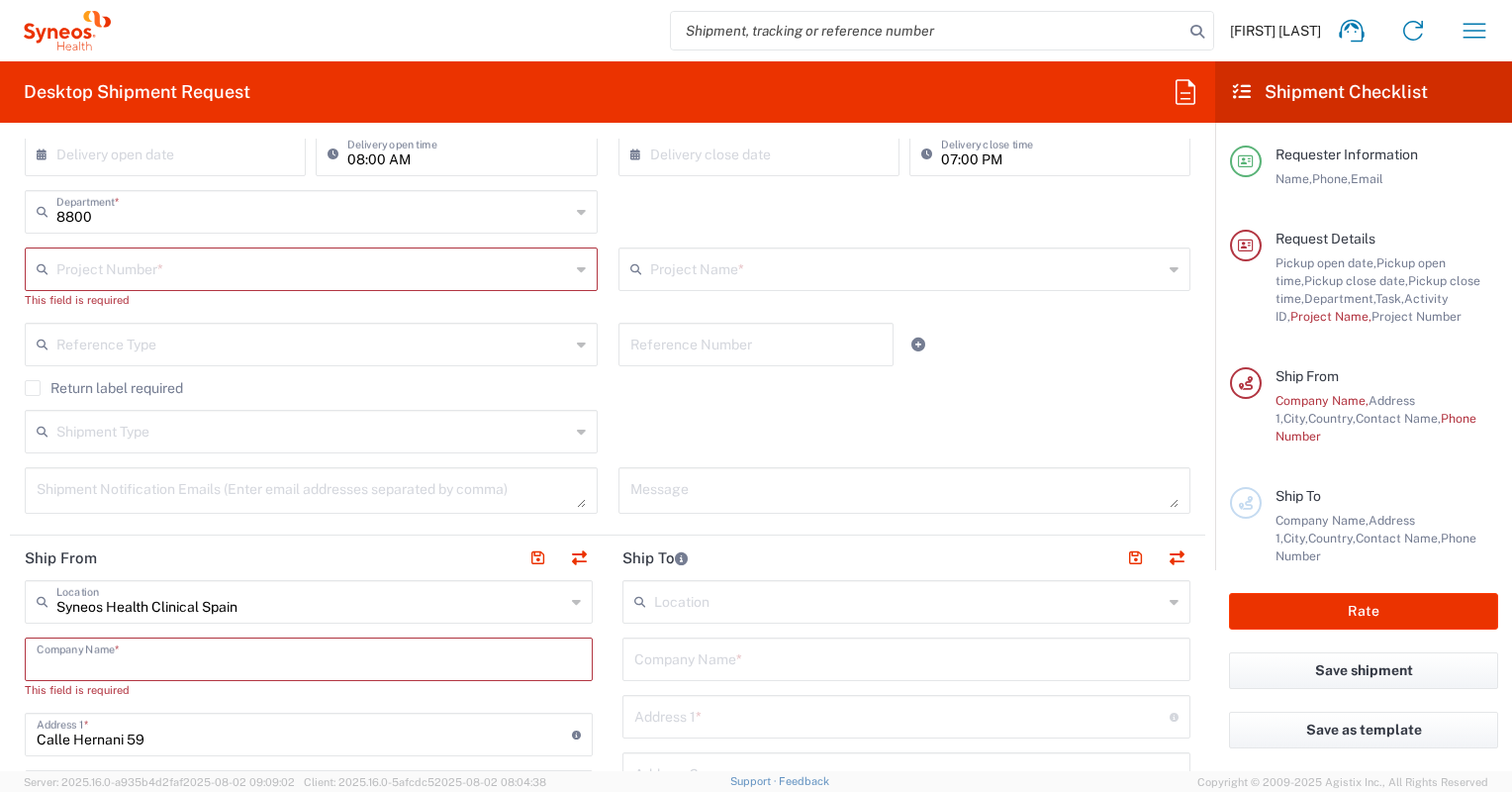 type on "S" 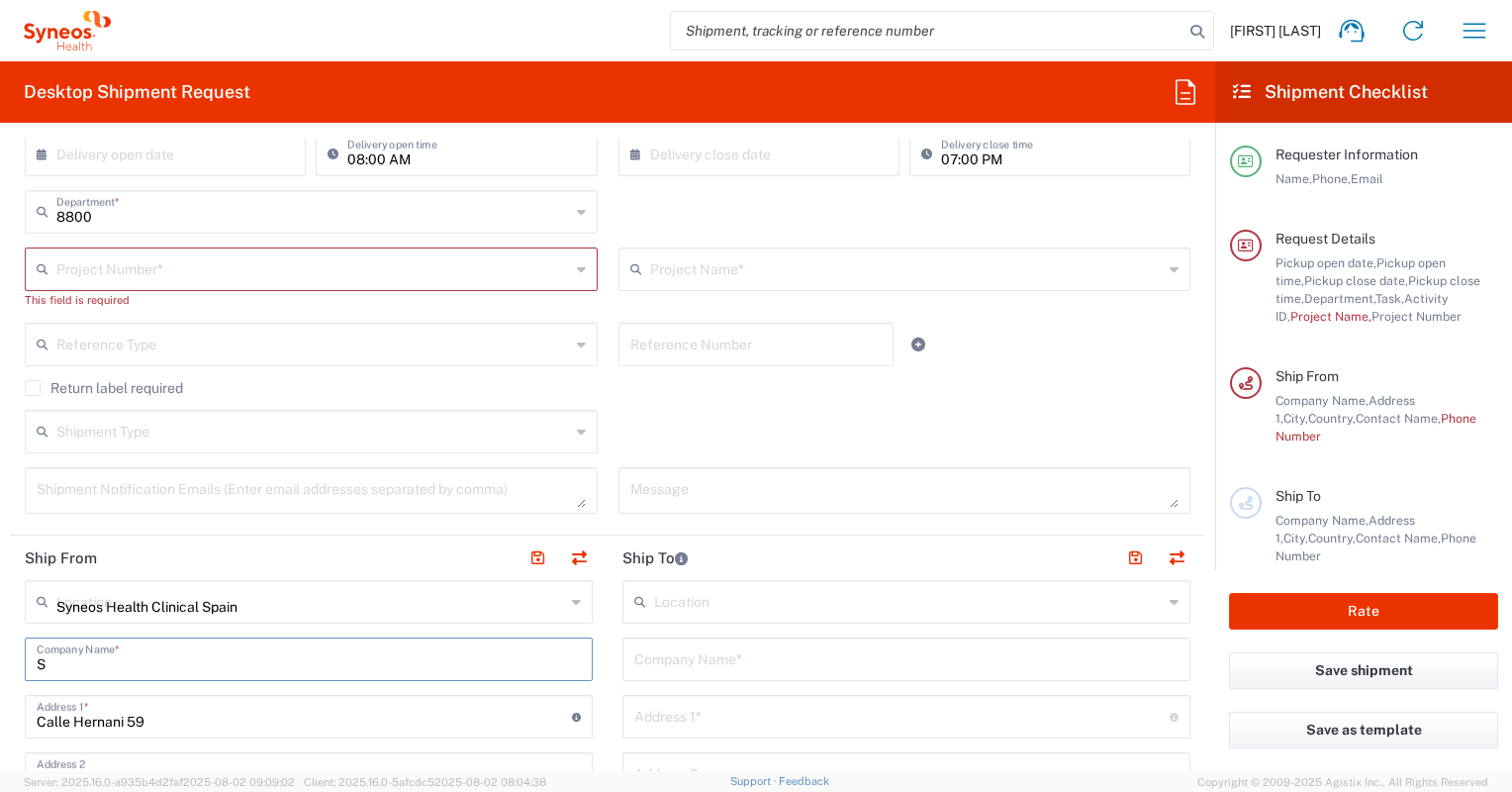 type 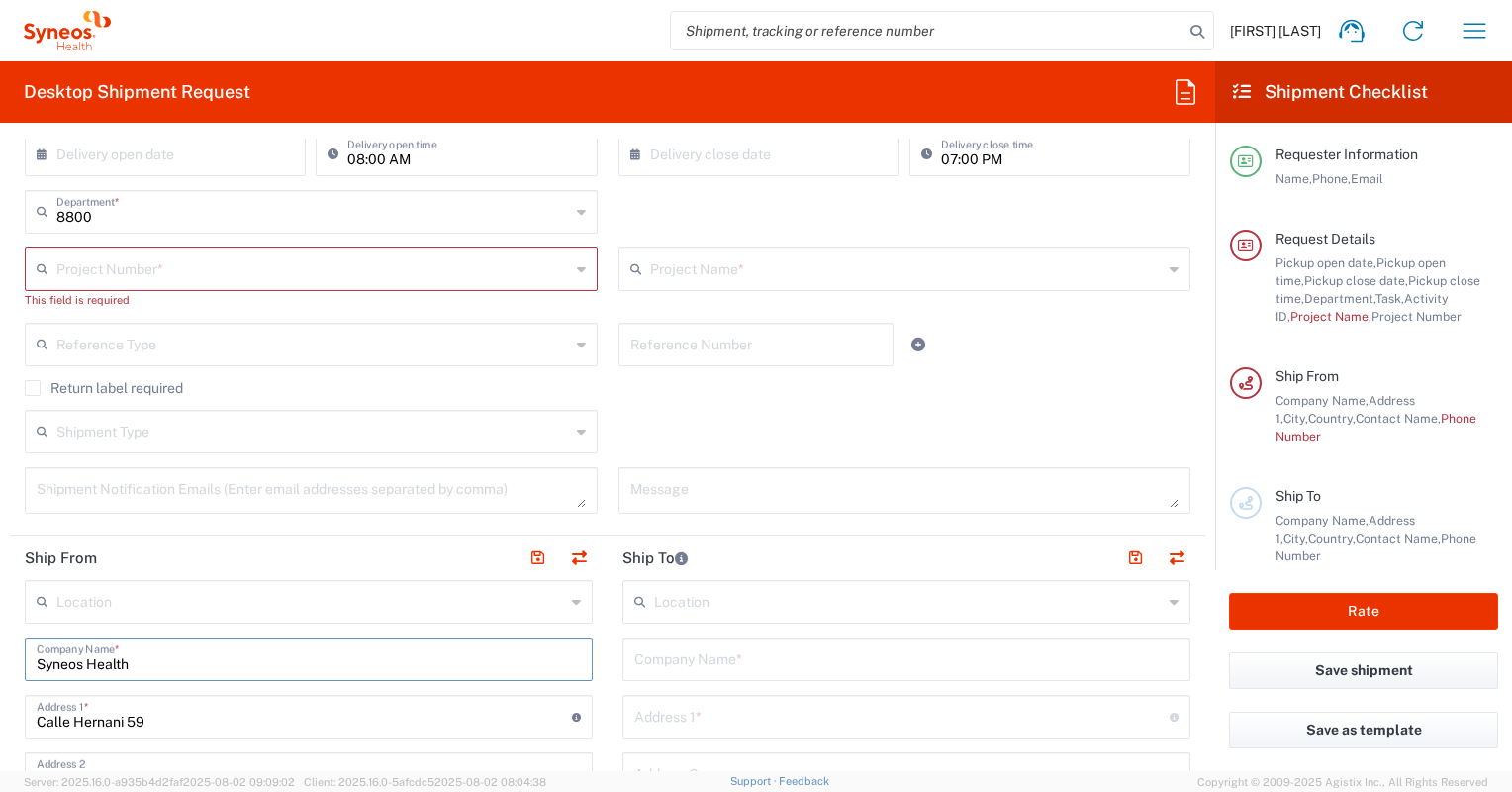 type on "Syneos Health" 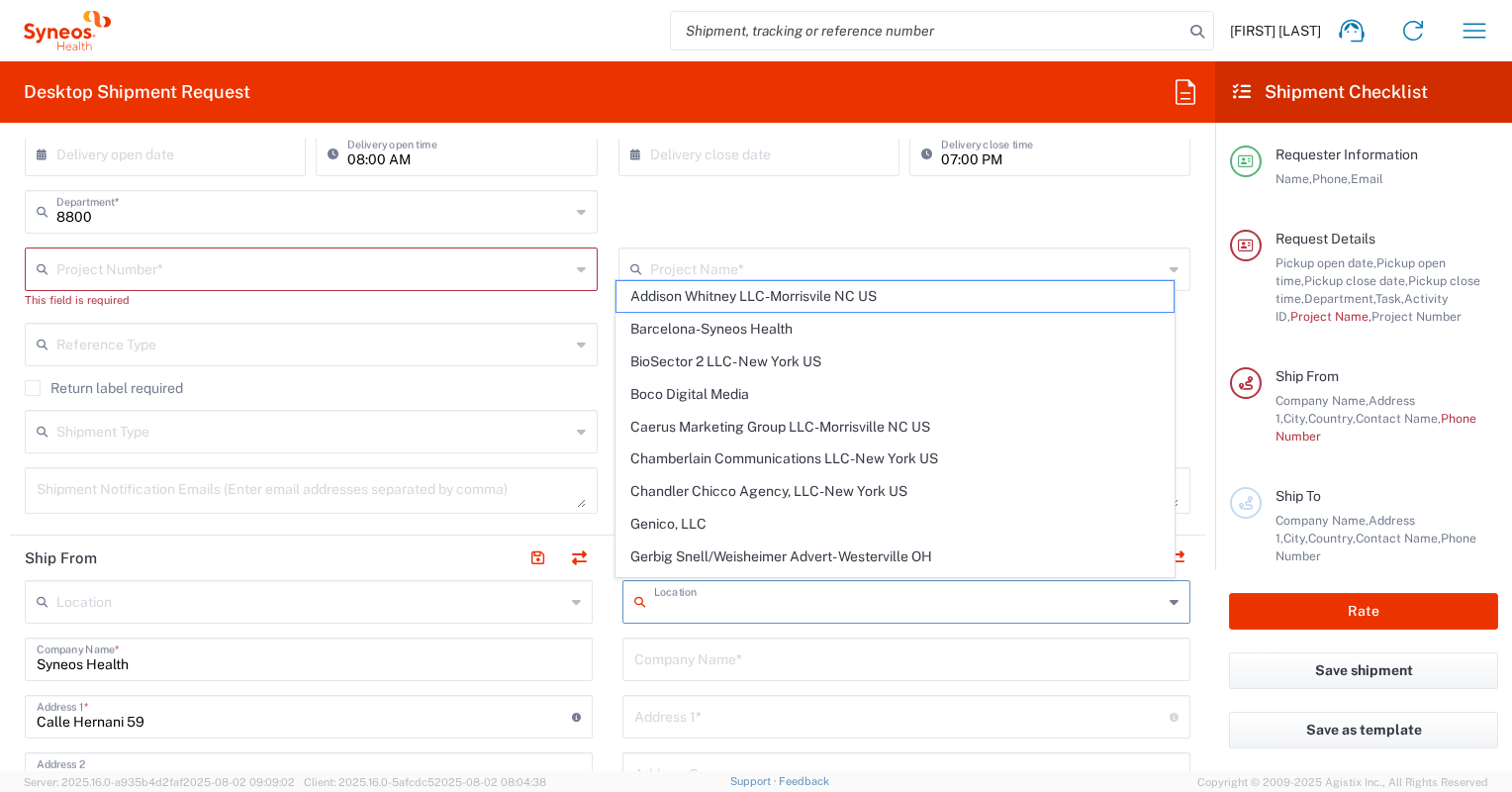 click at bounding box center (908, 600) 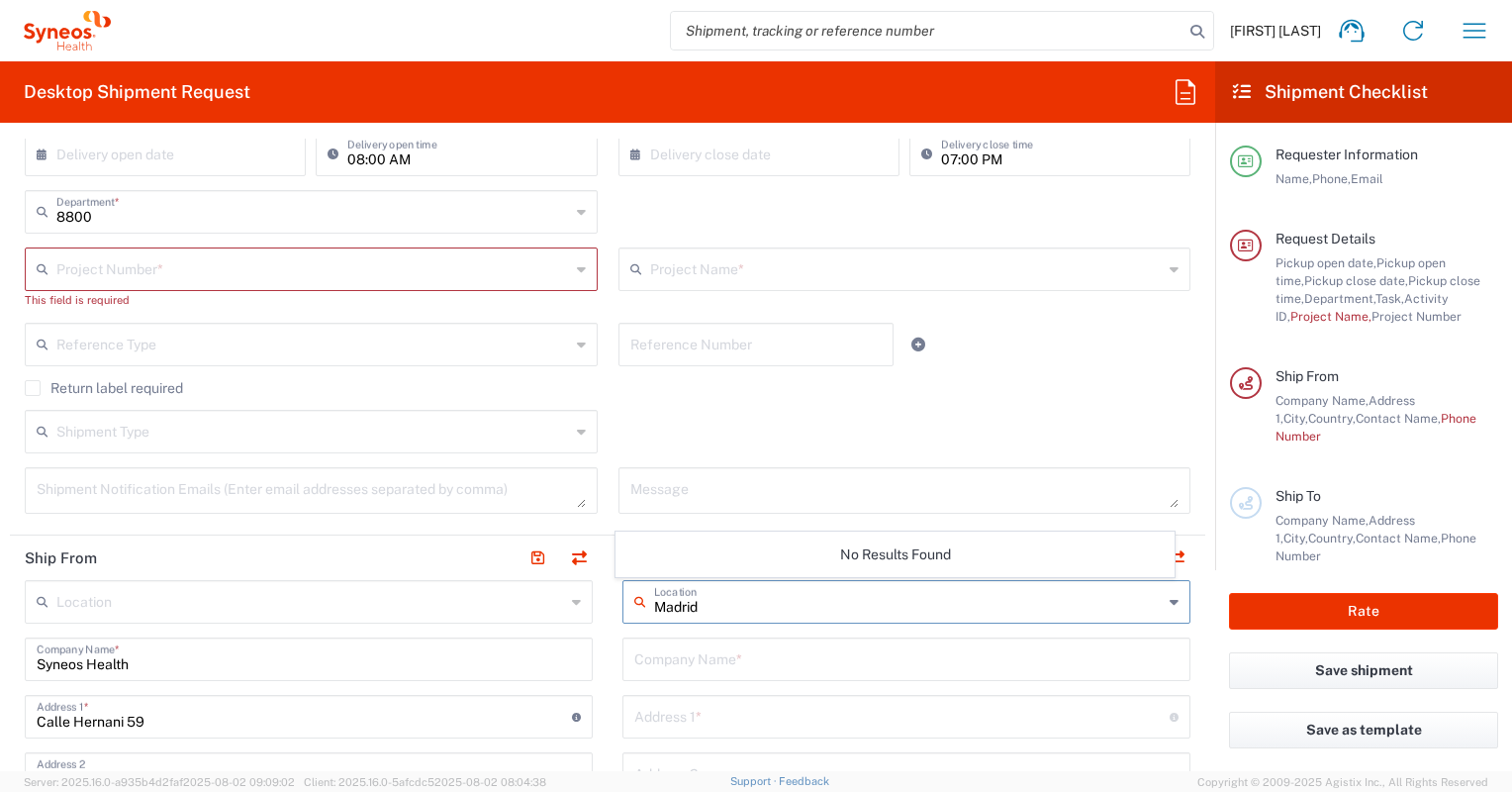 type on "Madrid" 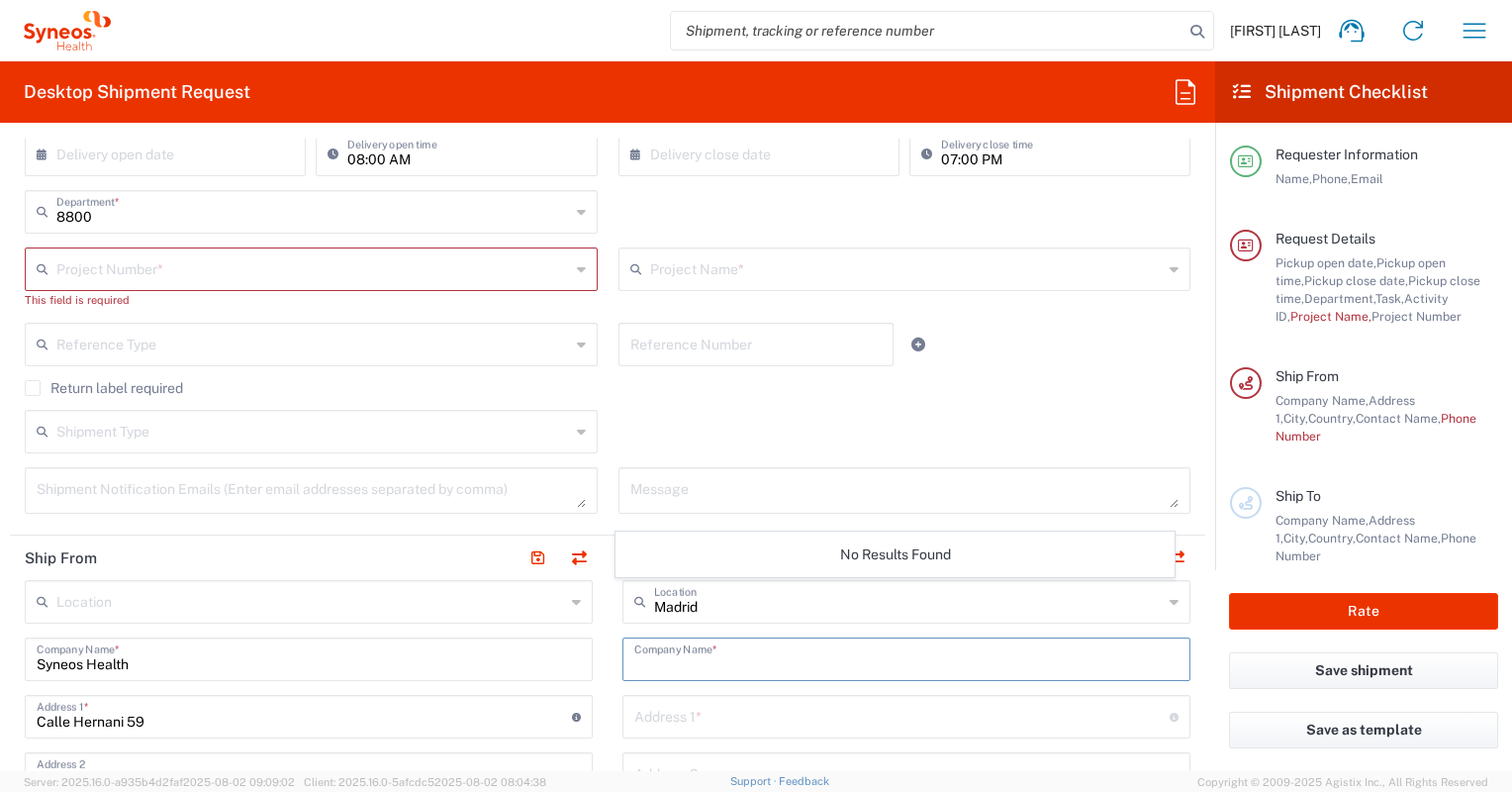 click at bounding box center [906, 657] 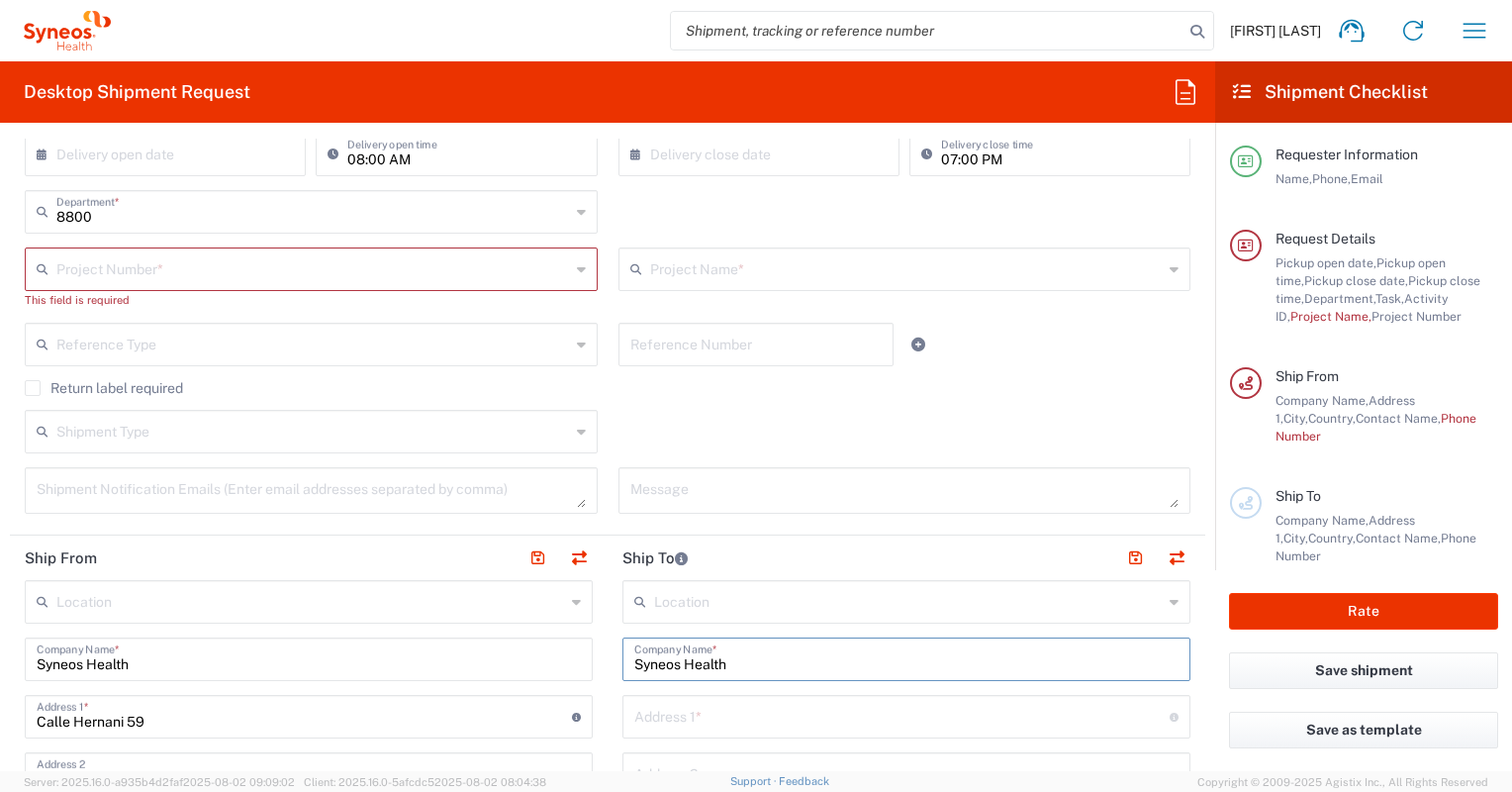 type on "Syneos Health" 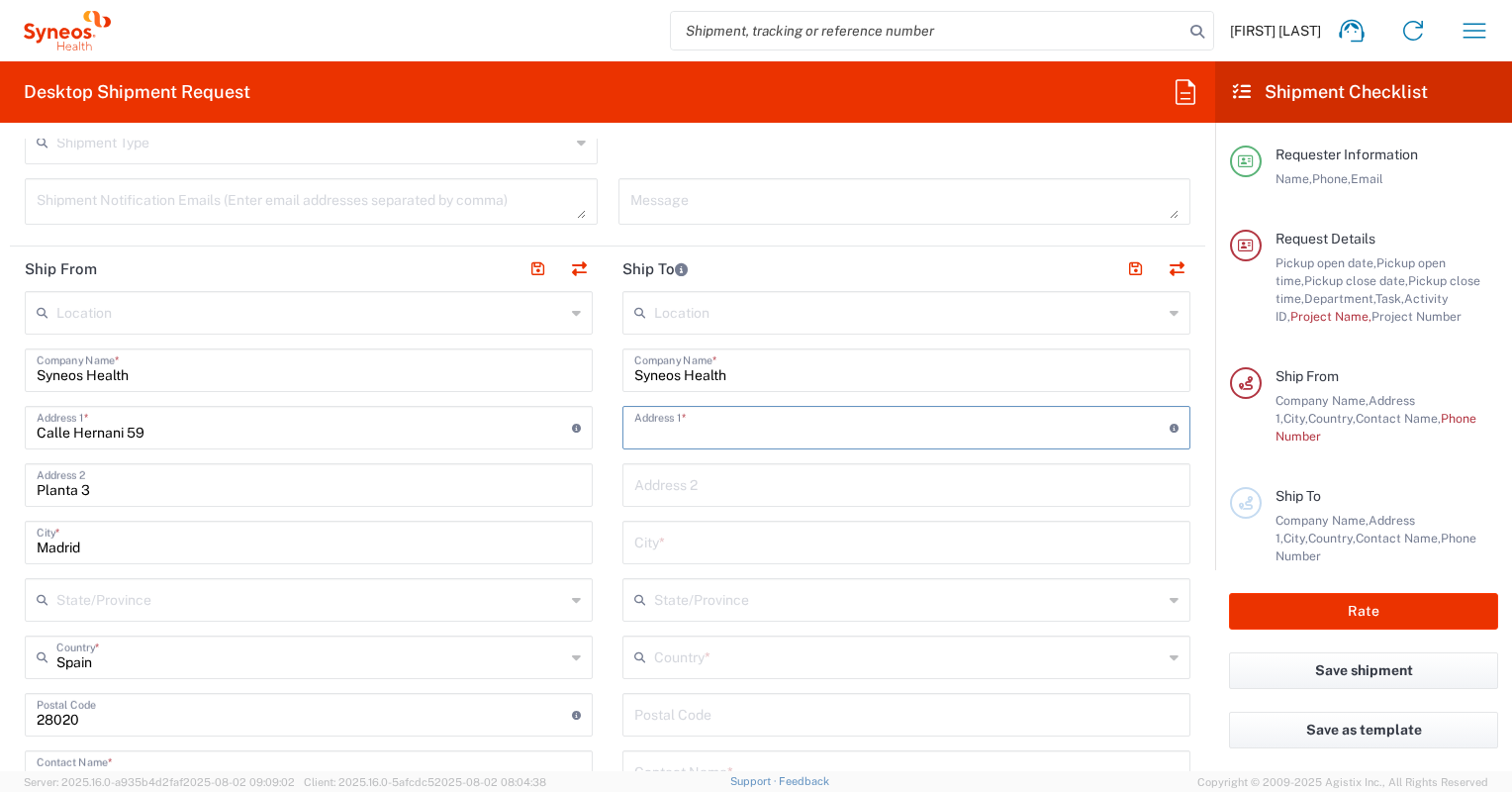 scroll, scrollTop: 693, scrollLeft: 0, axis: vertical 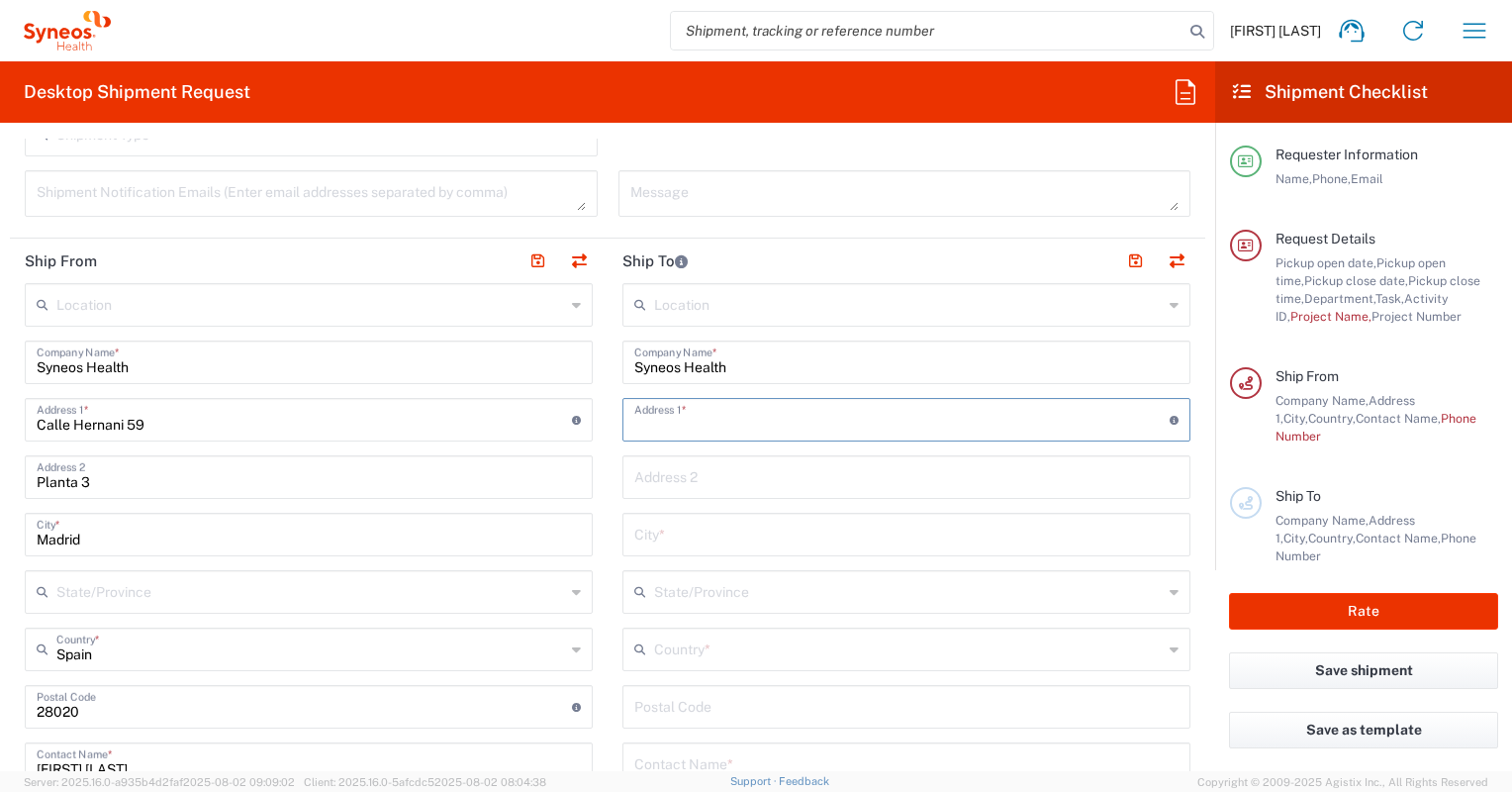 click on "Location" 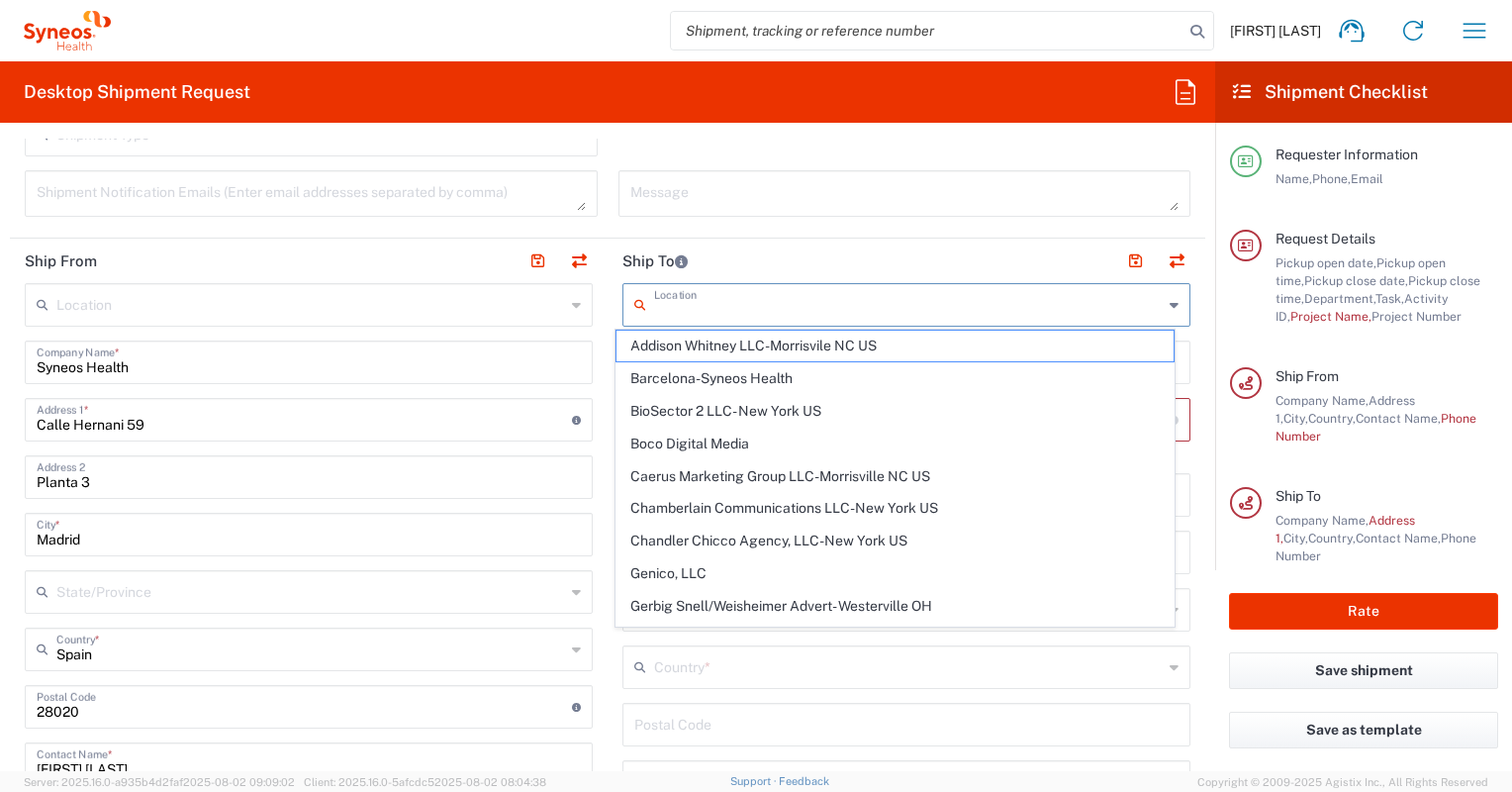 click at bounding box center [908, 303] 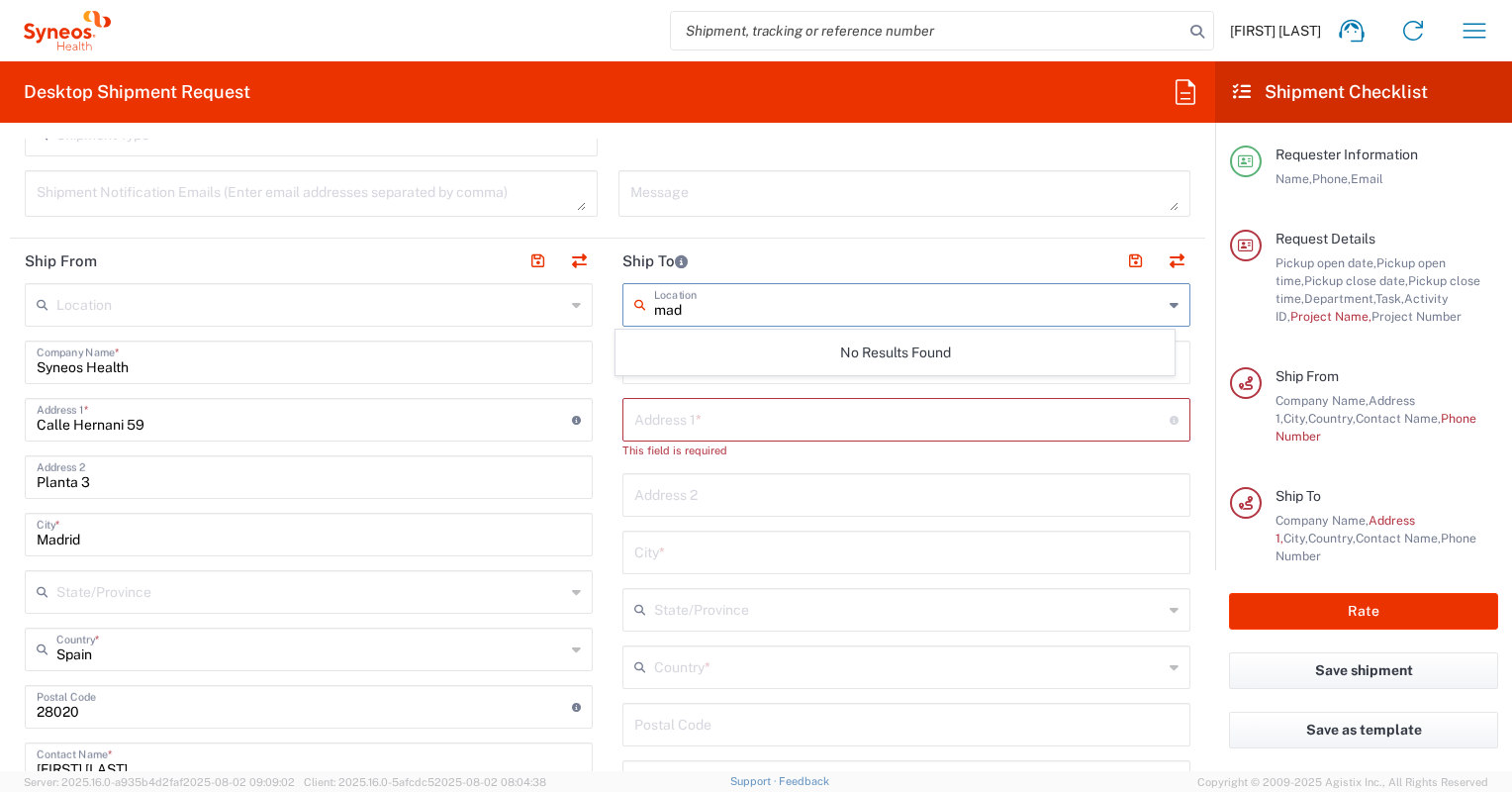 drag, startPoint x: 906, startPoint y: 297, endPoint x: 673, endPoint y: 319, distance: 234.03632 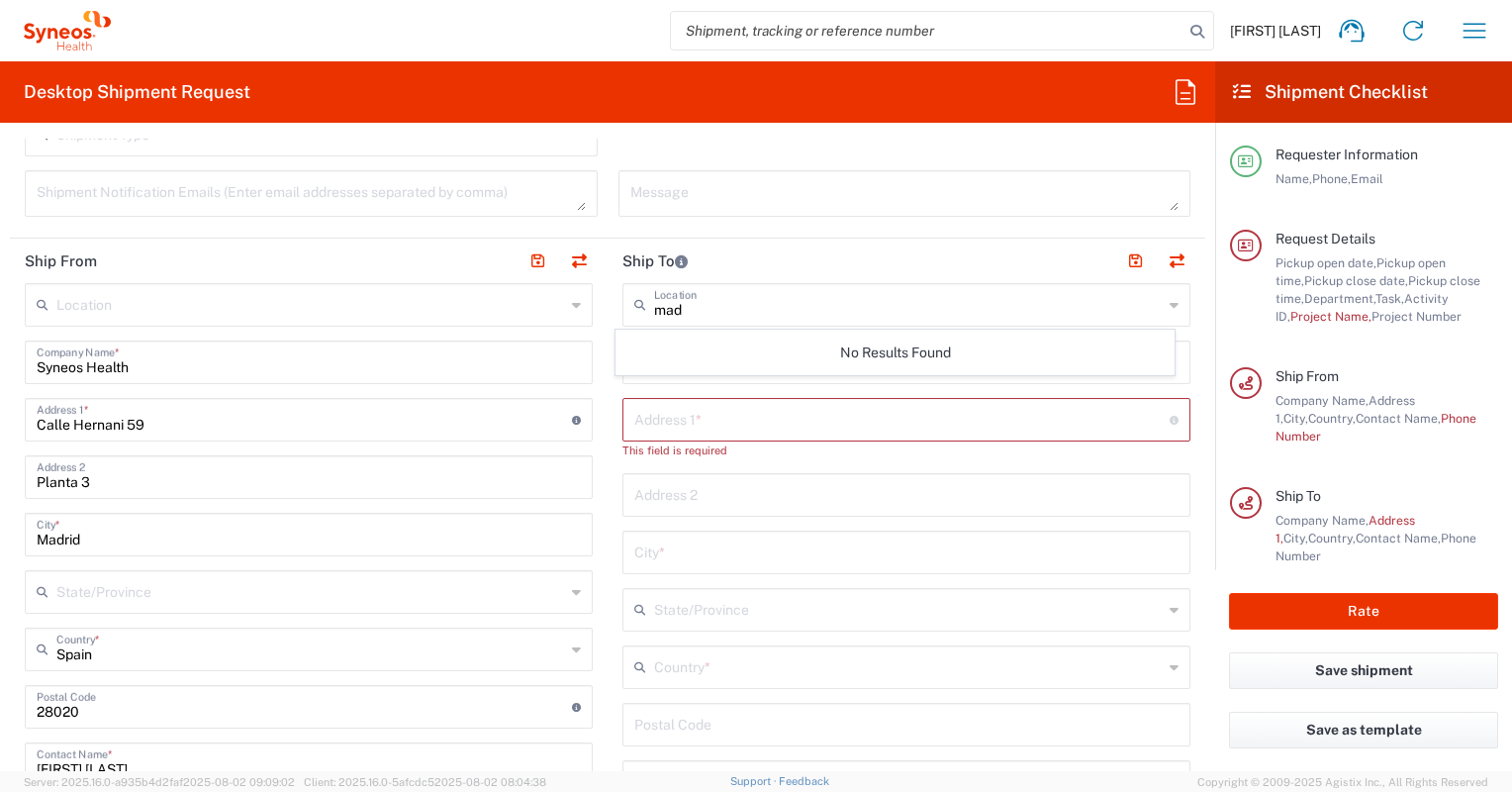 click on "[CITY] Location" 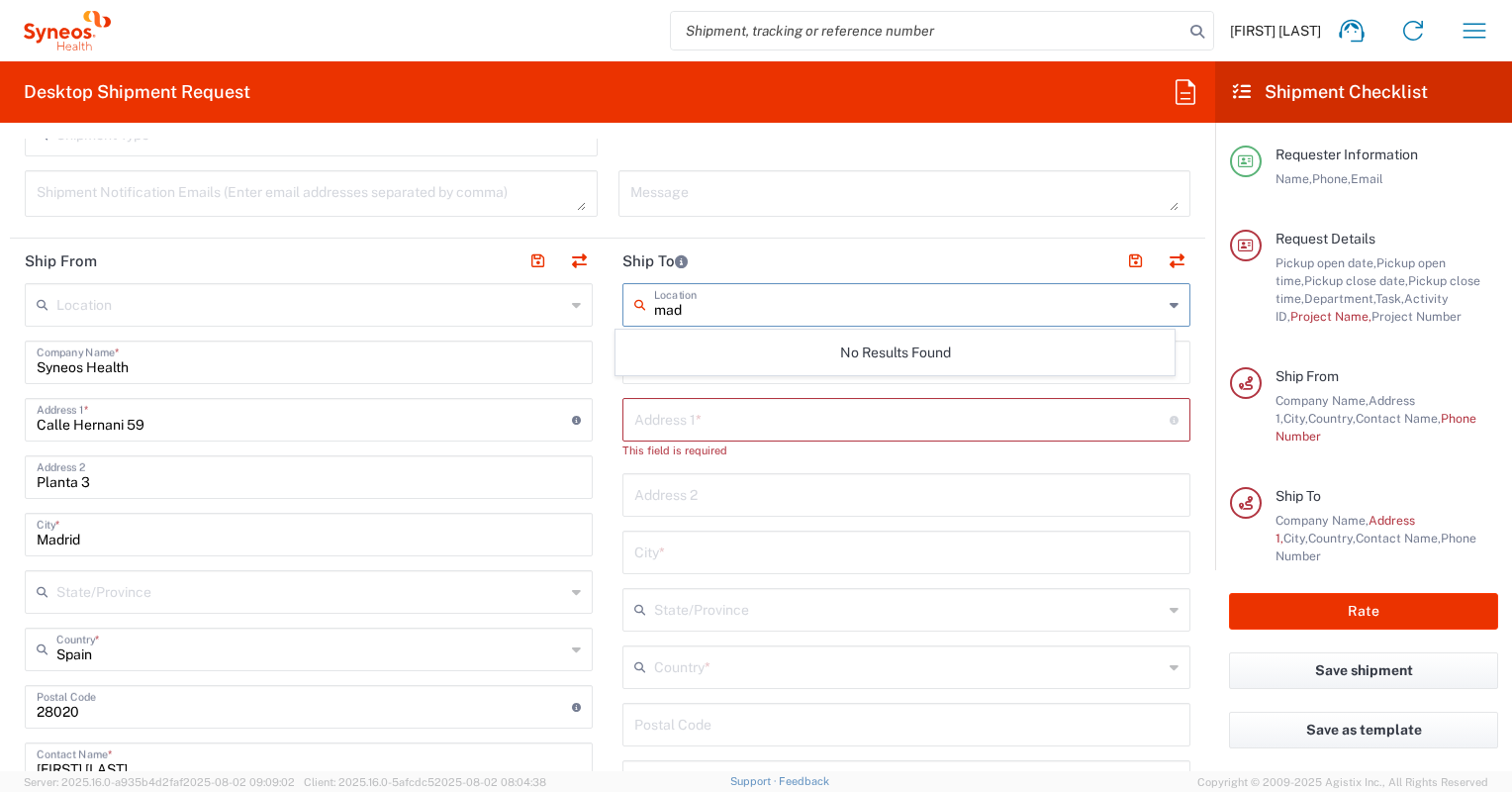 click on "mad" at bounding box center (908, 303) 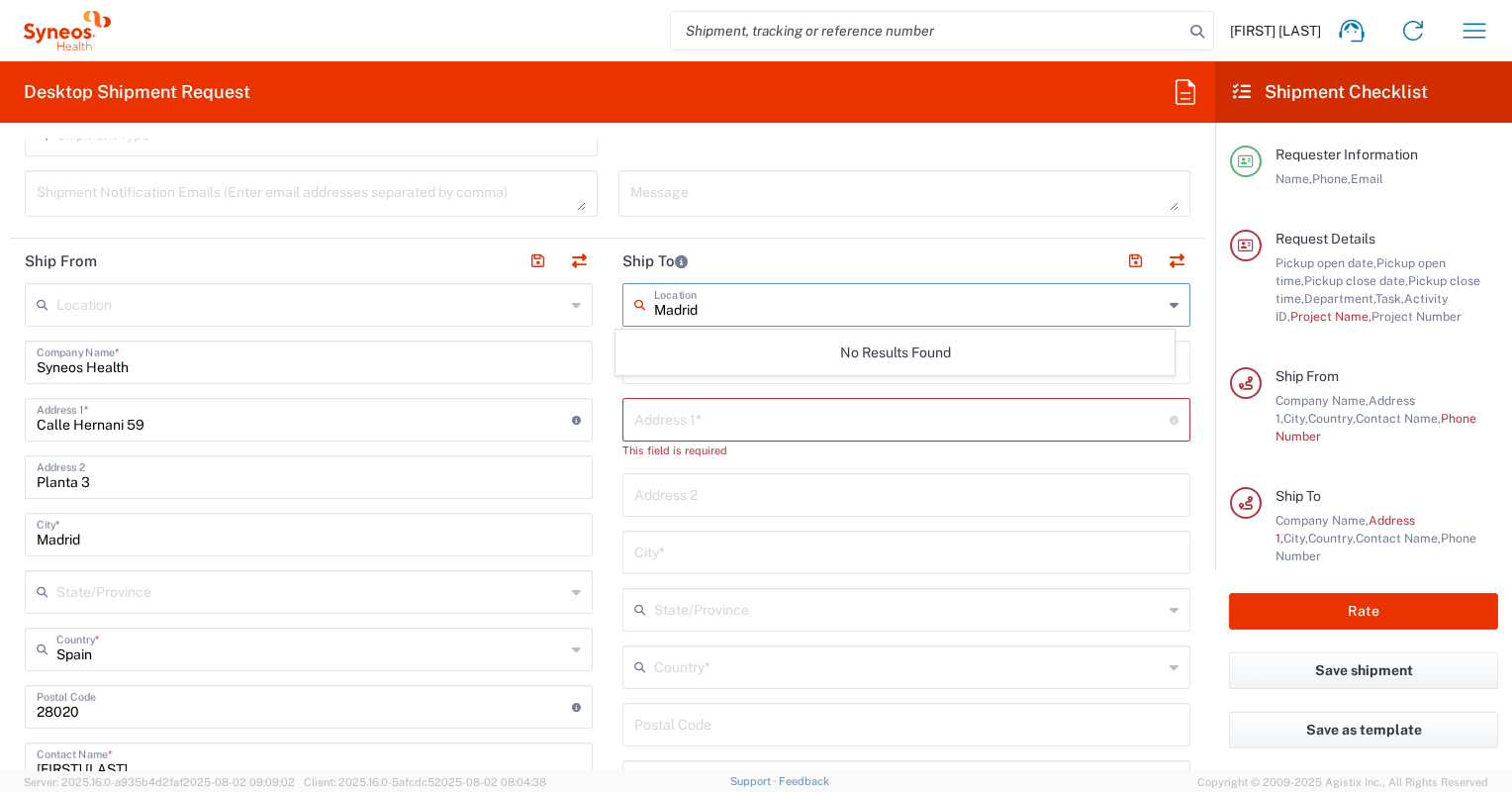 type on "Madrid" 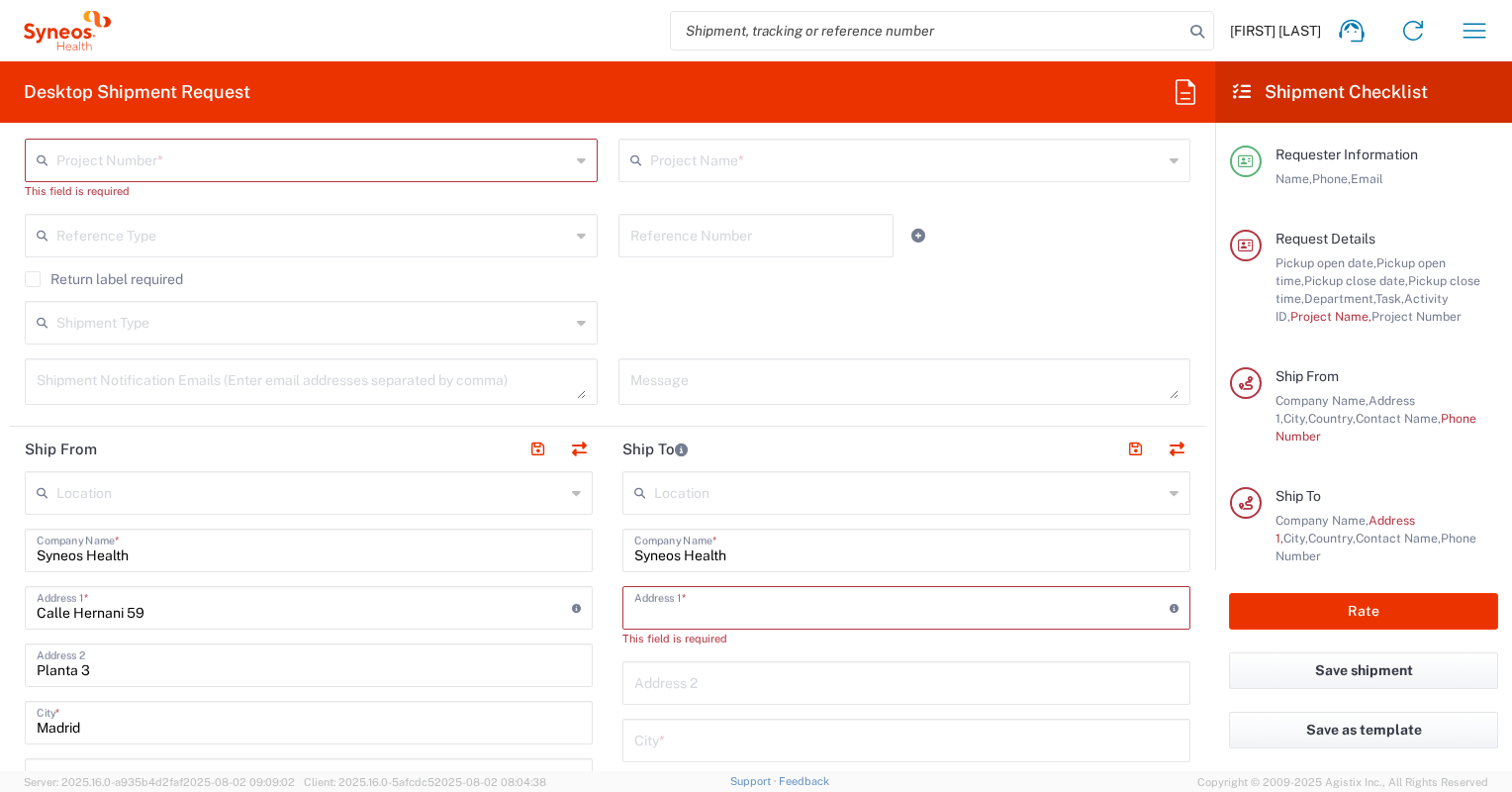 scroll, scrollTop: 495, scrollLeft: 0, axis: vertical 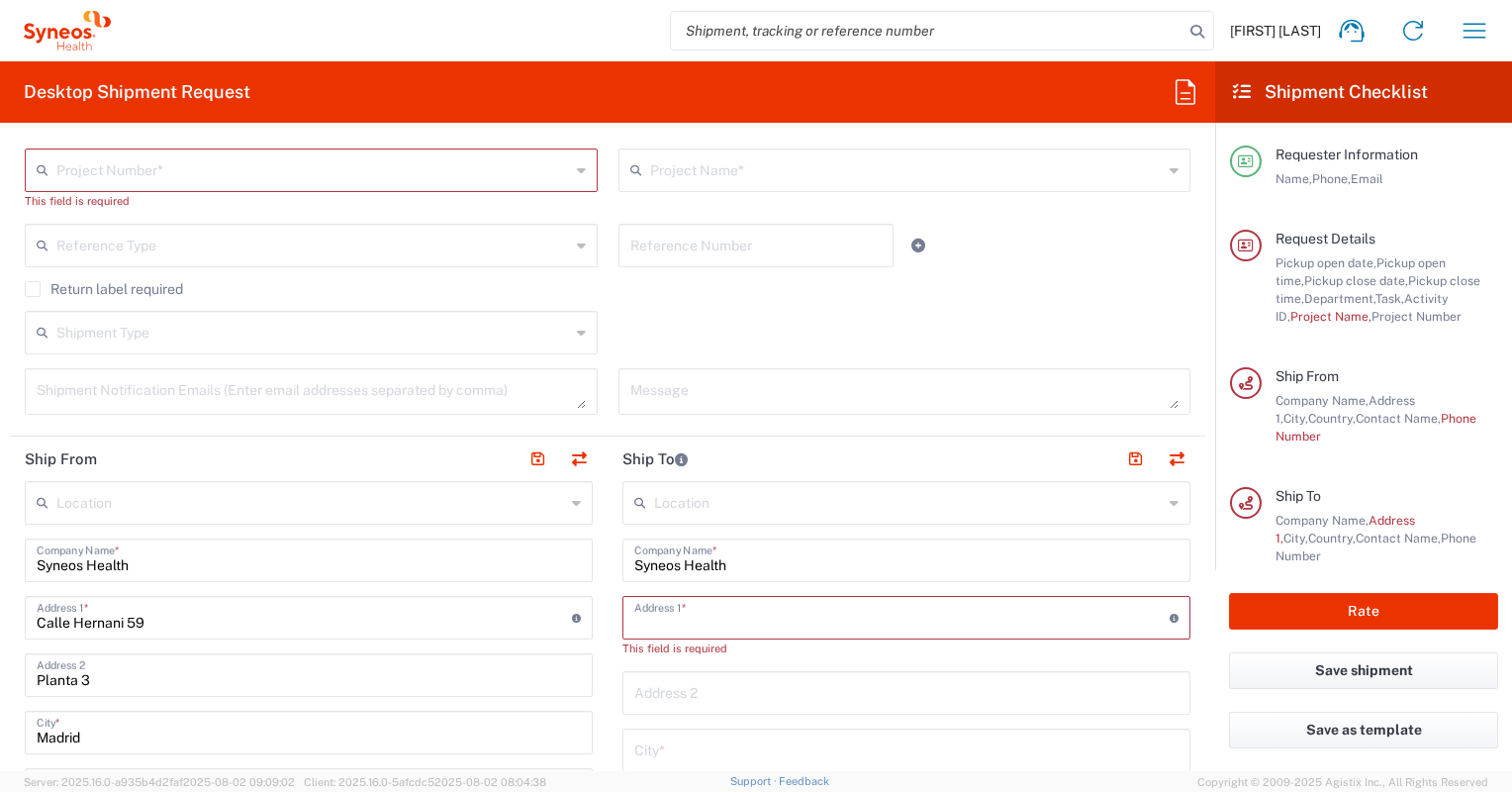 click at bounding box center [313, 168] 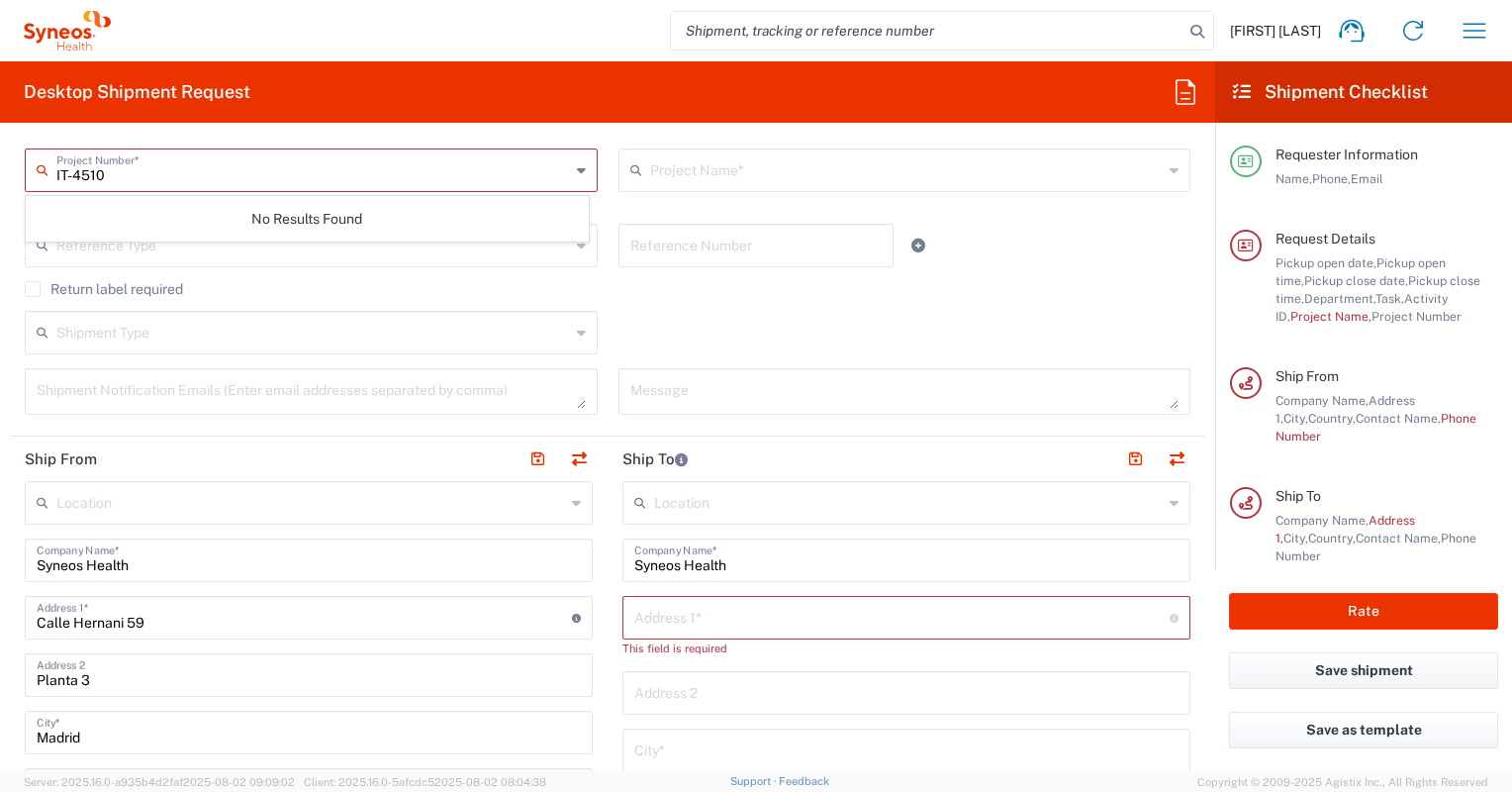 click on "IT-4510" at bounding box center [313, 168] 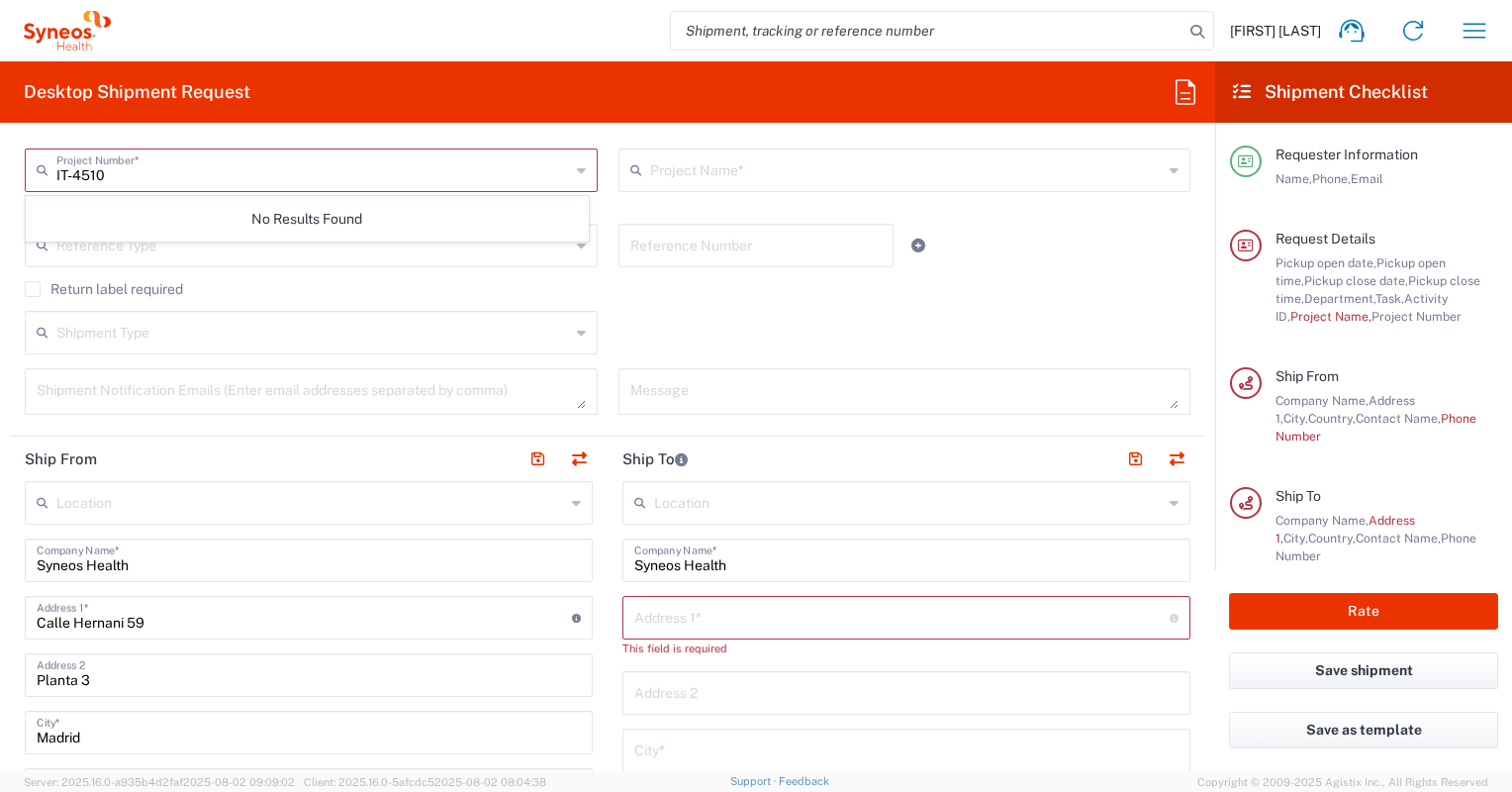 click on "Shipment Type" 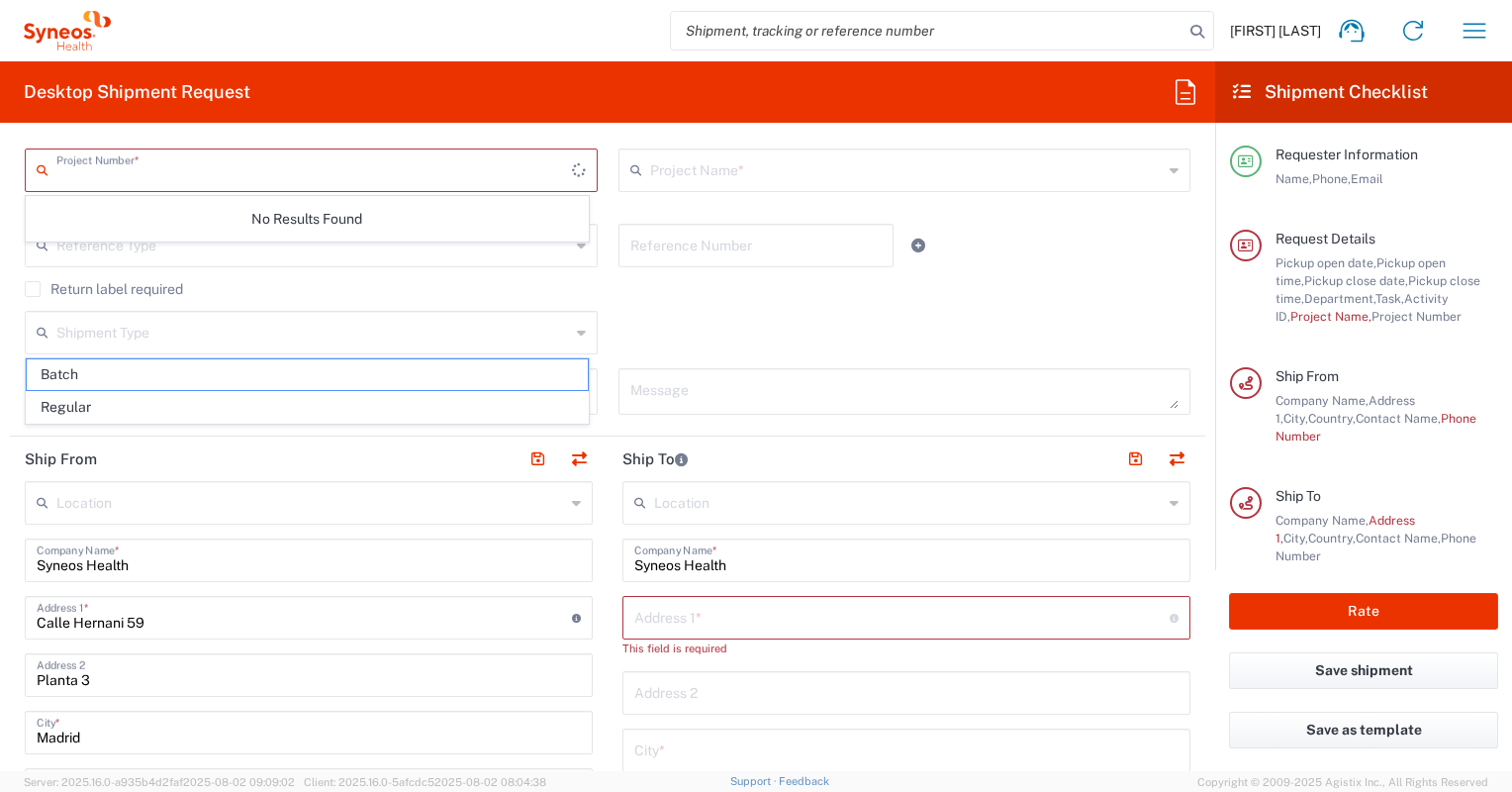 click at bounding box center [314, 168] 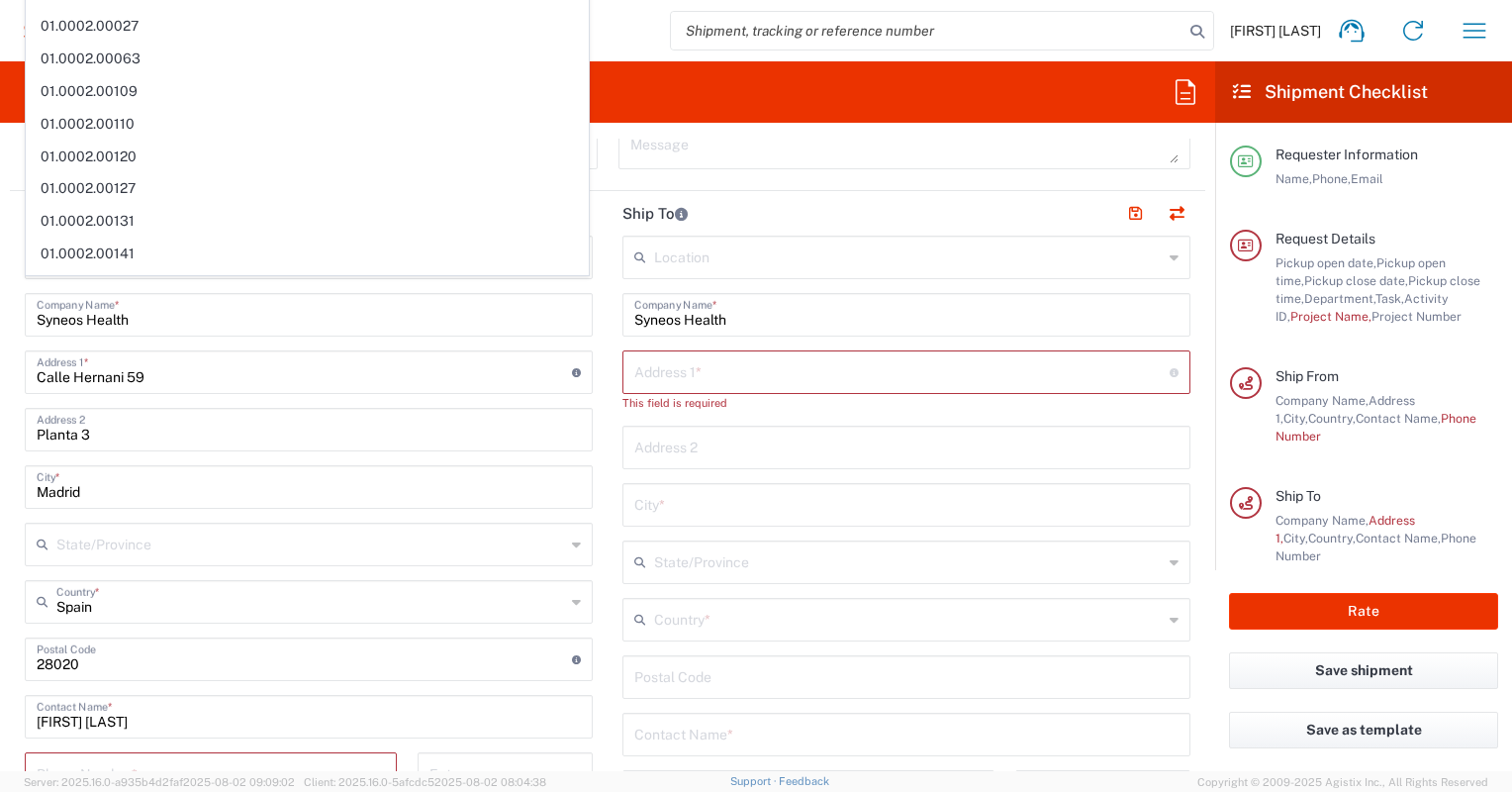scroll, scrollTop: 693, scrollLeft: 0, axis: vertical 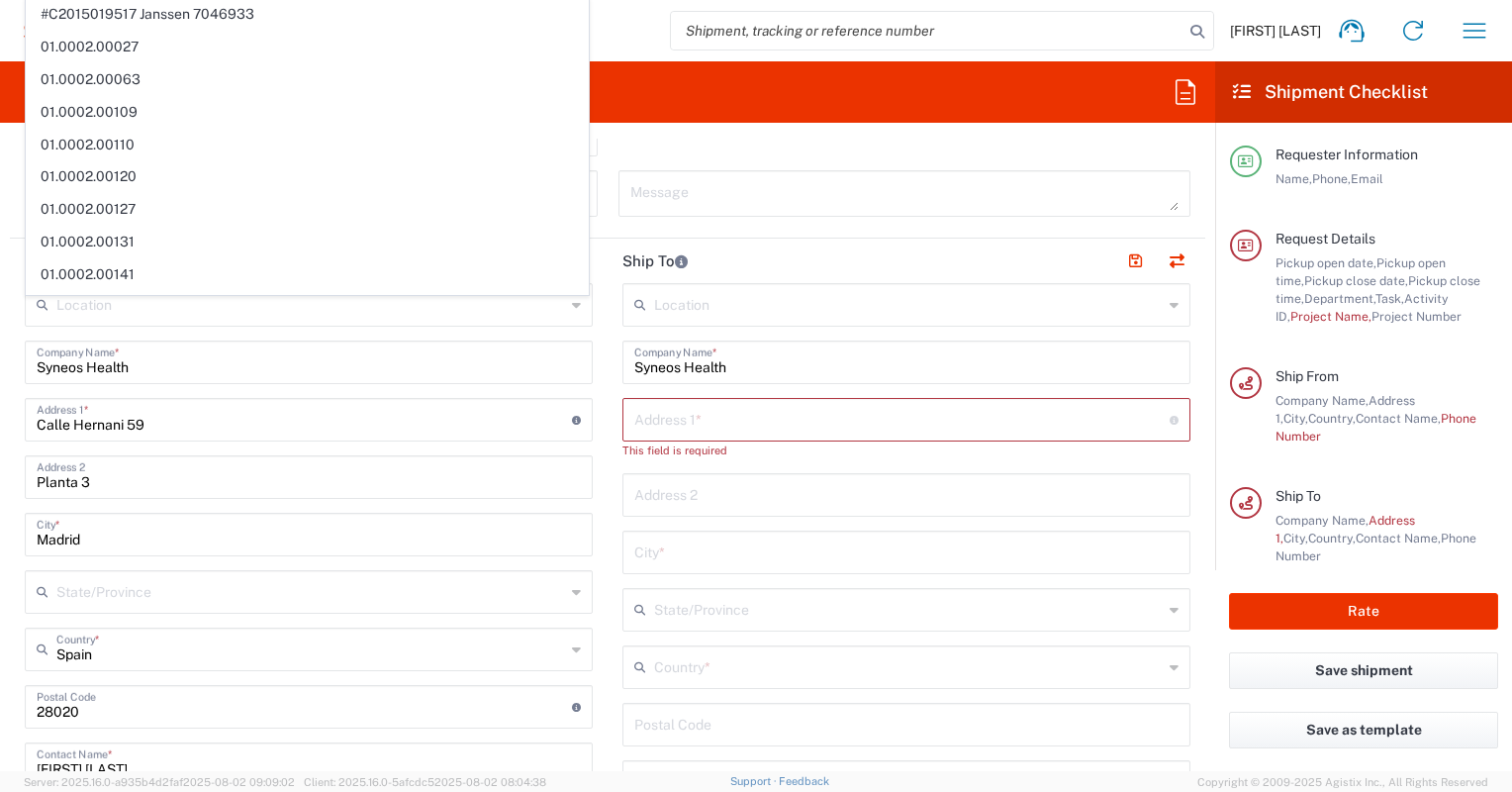 click on "Planta 3" at bounding box center [309, 475] 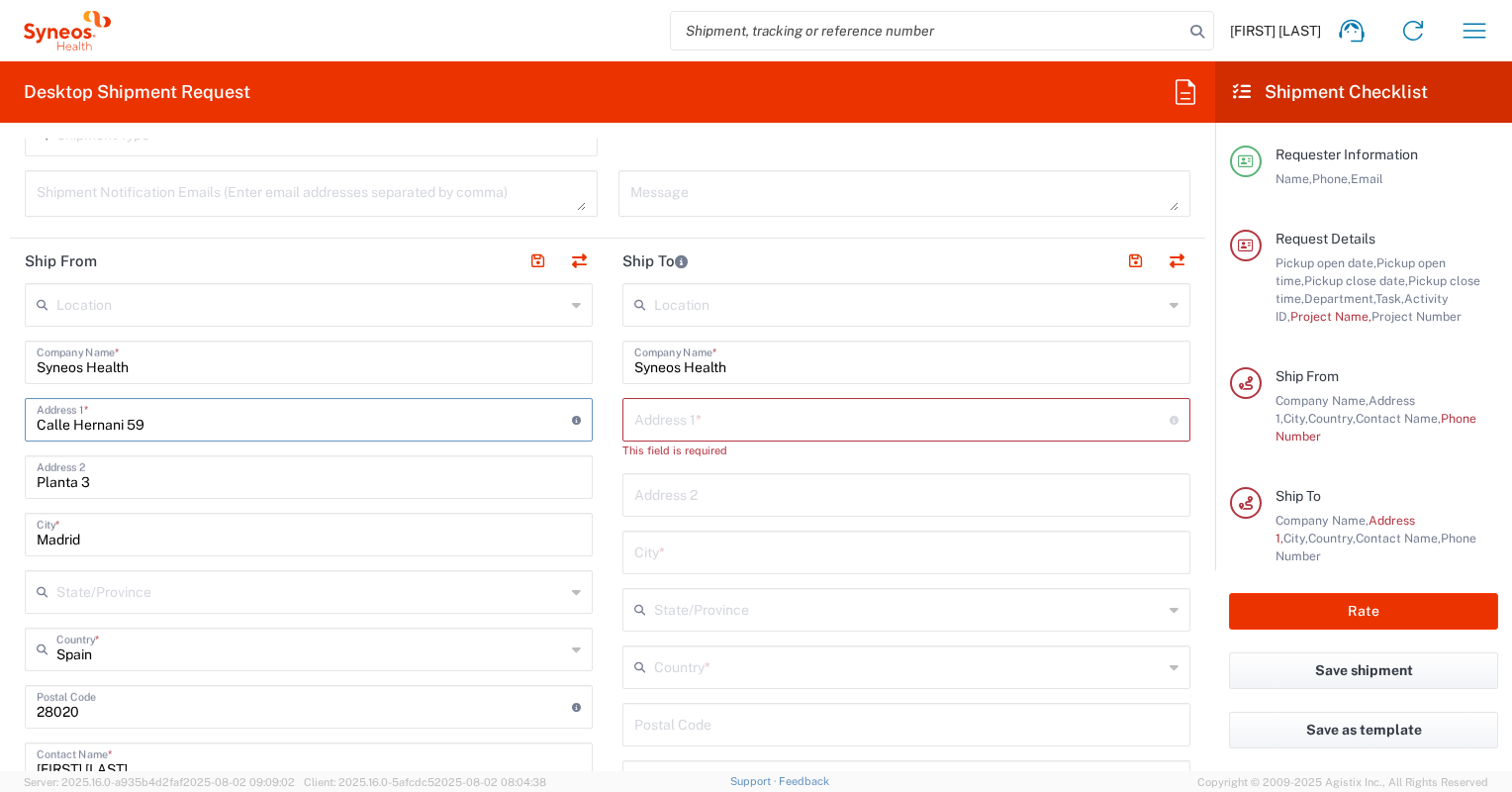 drag, startPoint x: 144, startPoint y: 422, endPoint x: 23, endPoint y: 426, distance: 121.066098 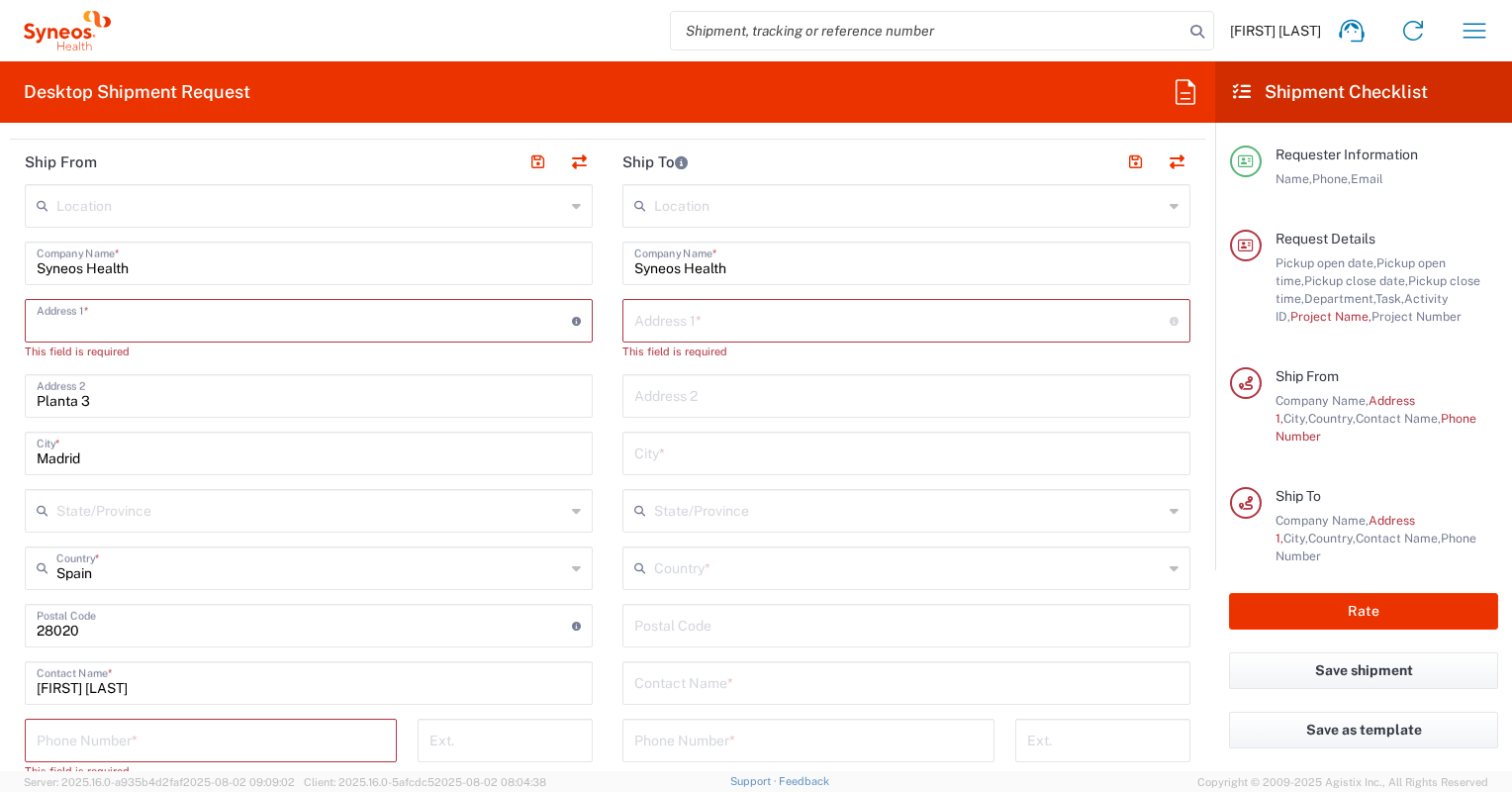 type 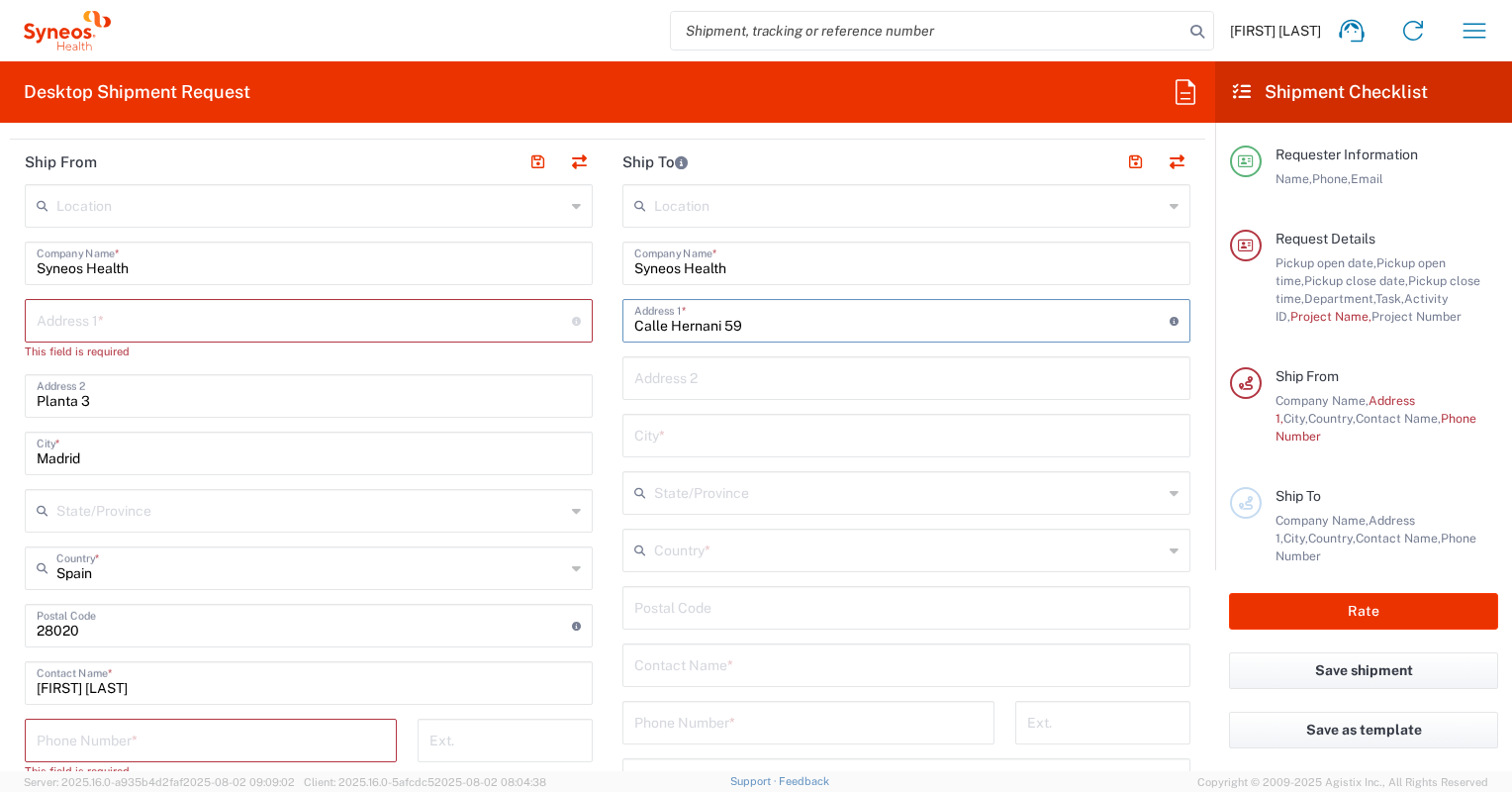 type on "Calle Hernani 59" 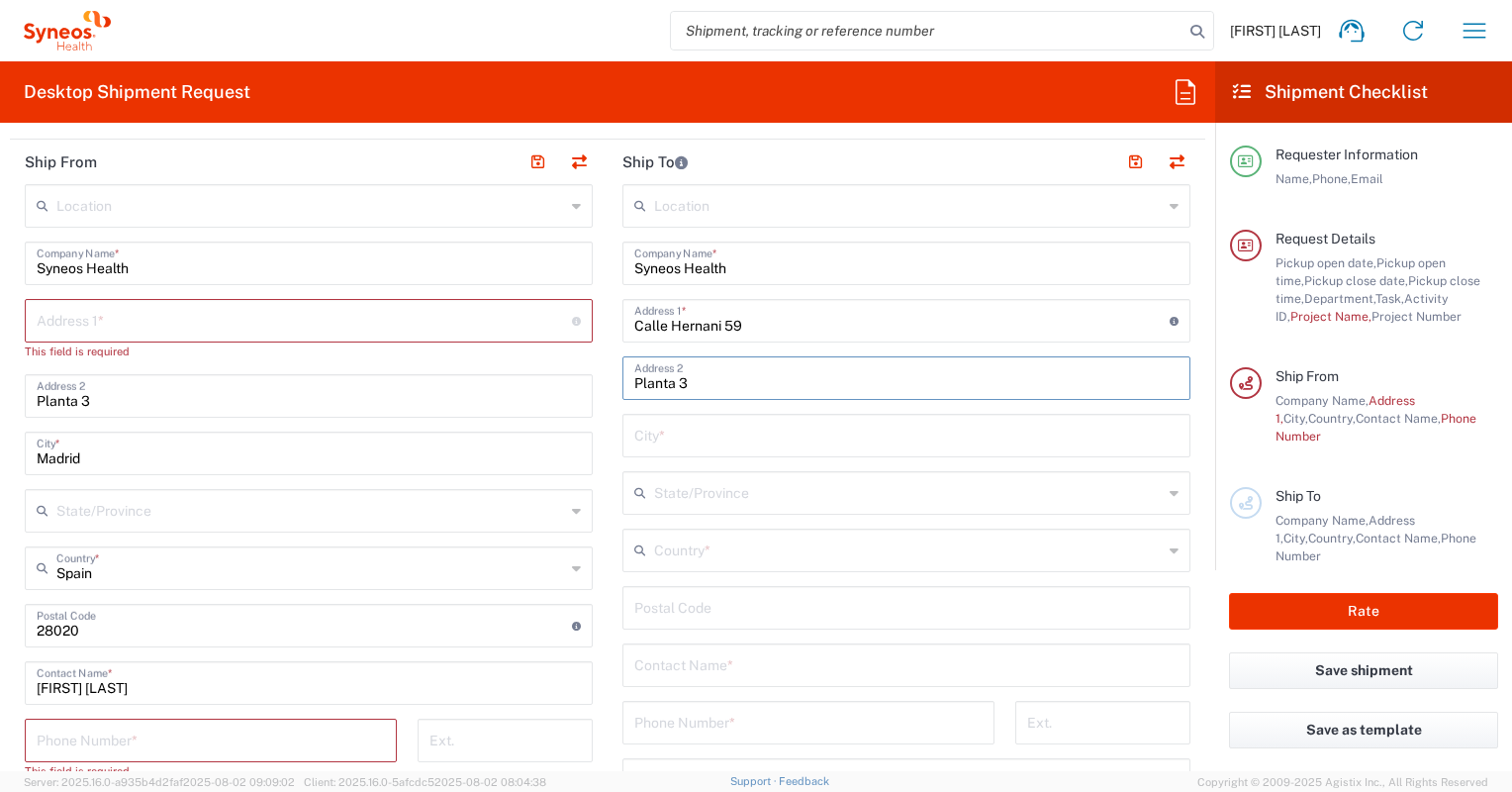 type on "Planta 3" 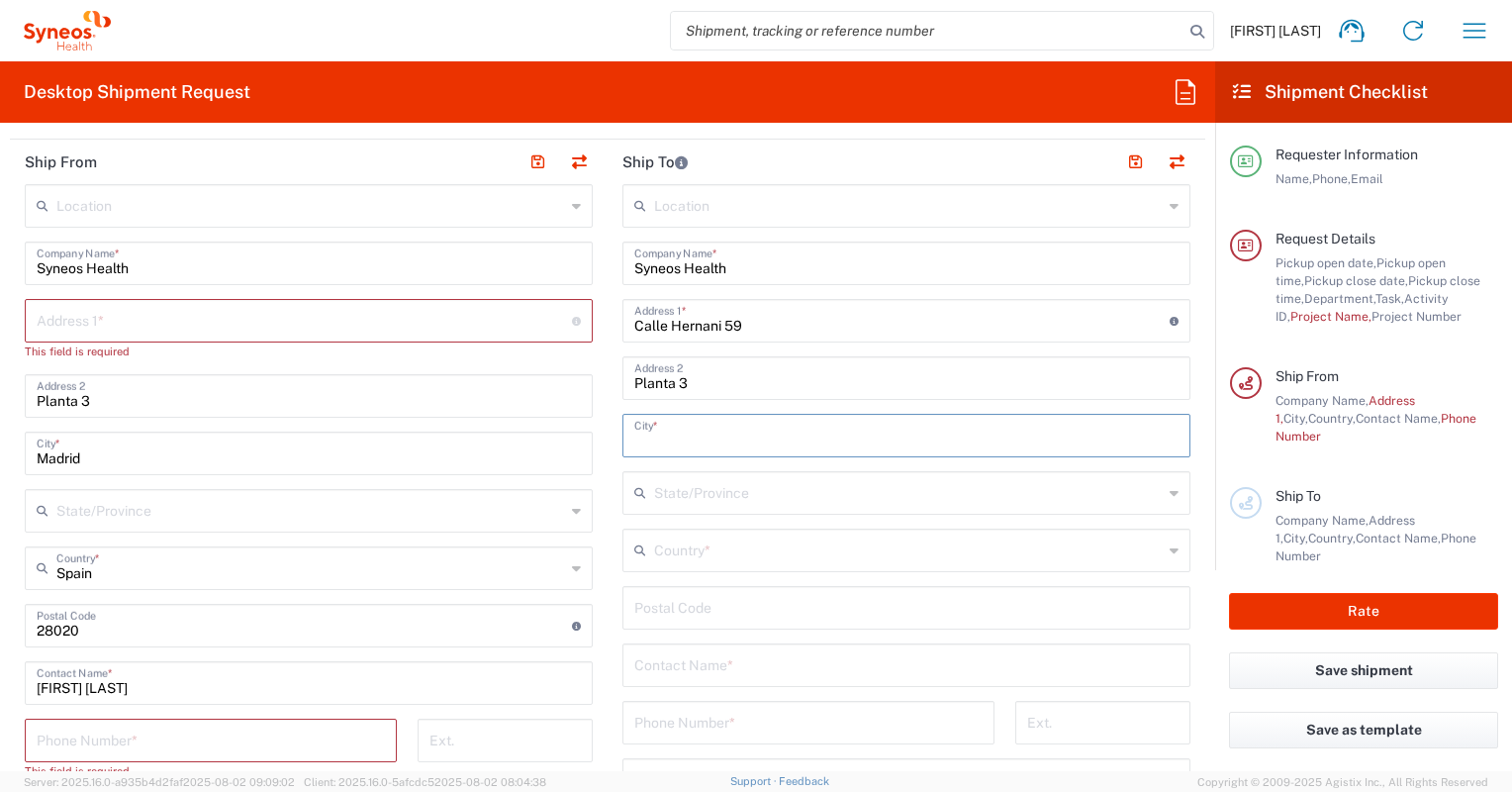 click at bounding box center (906, 434) 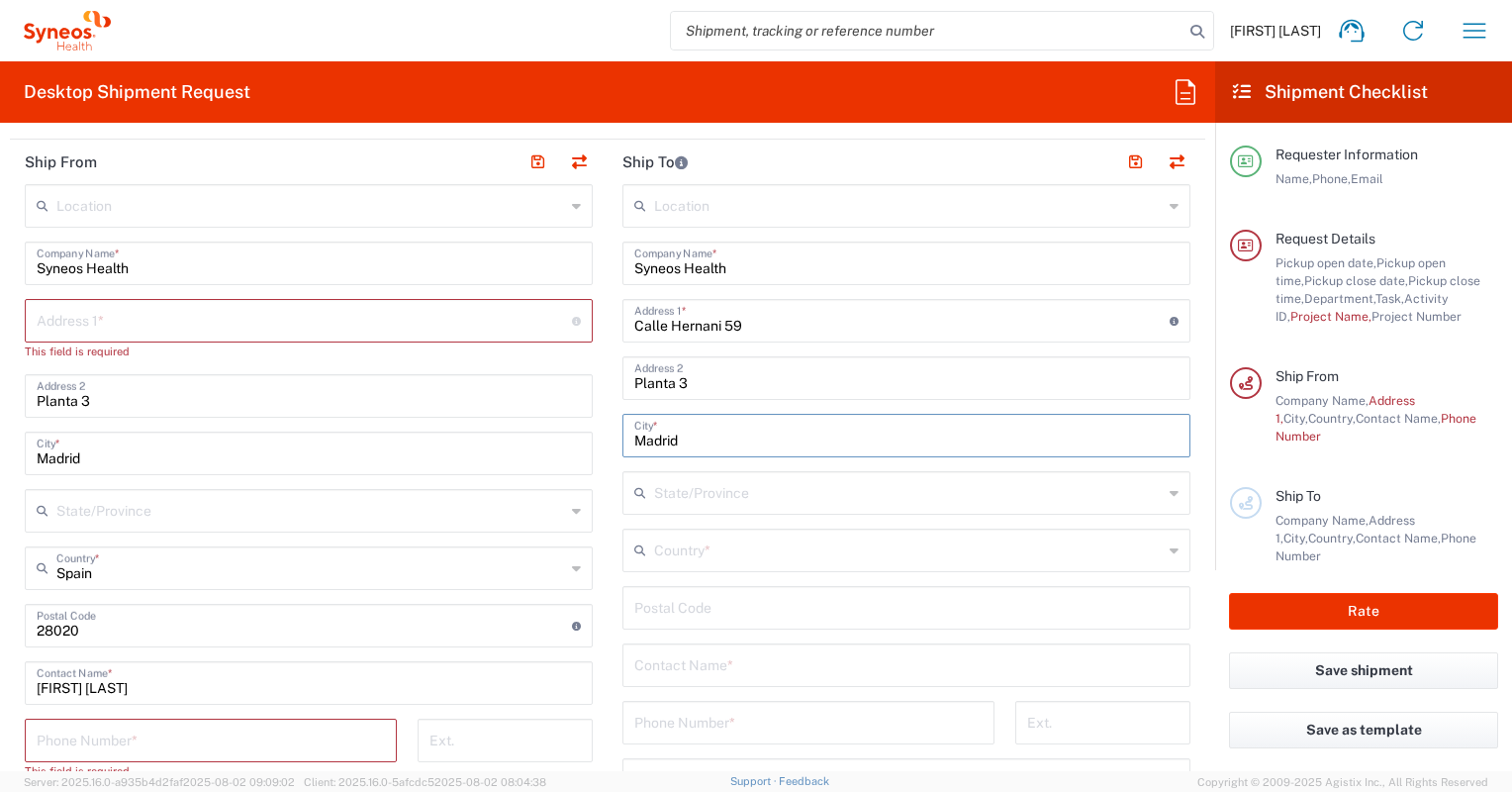 type on "Madrid" 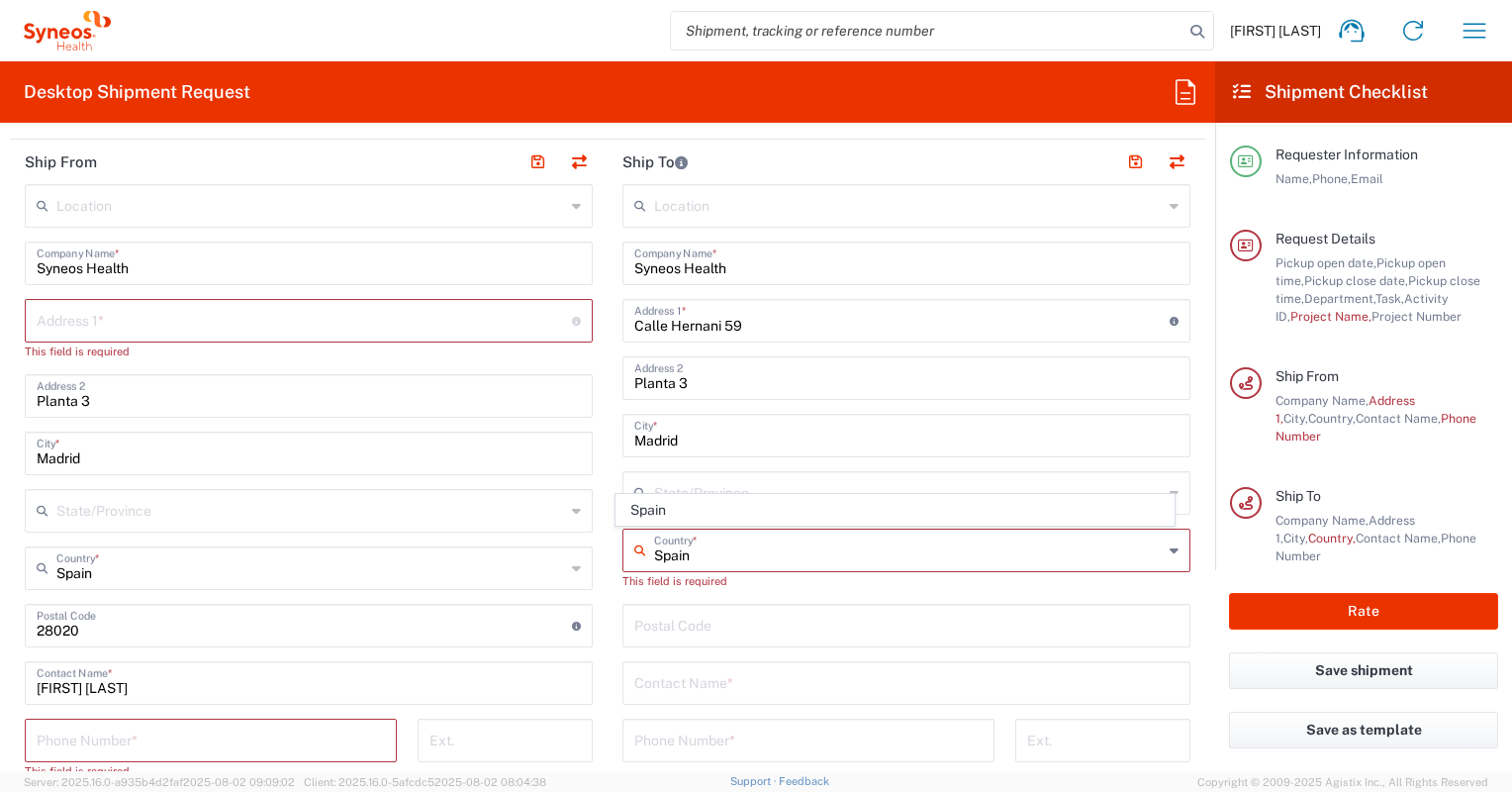 type on "Spain" 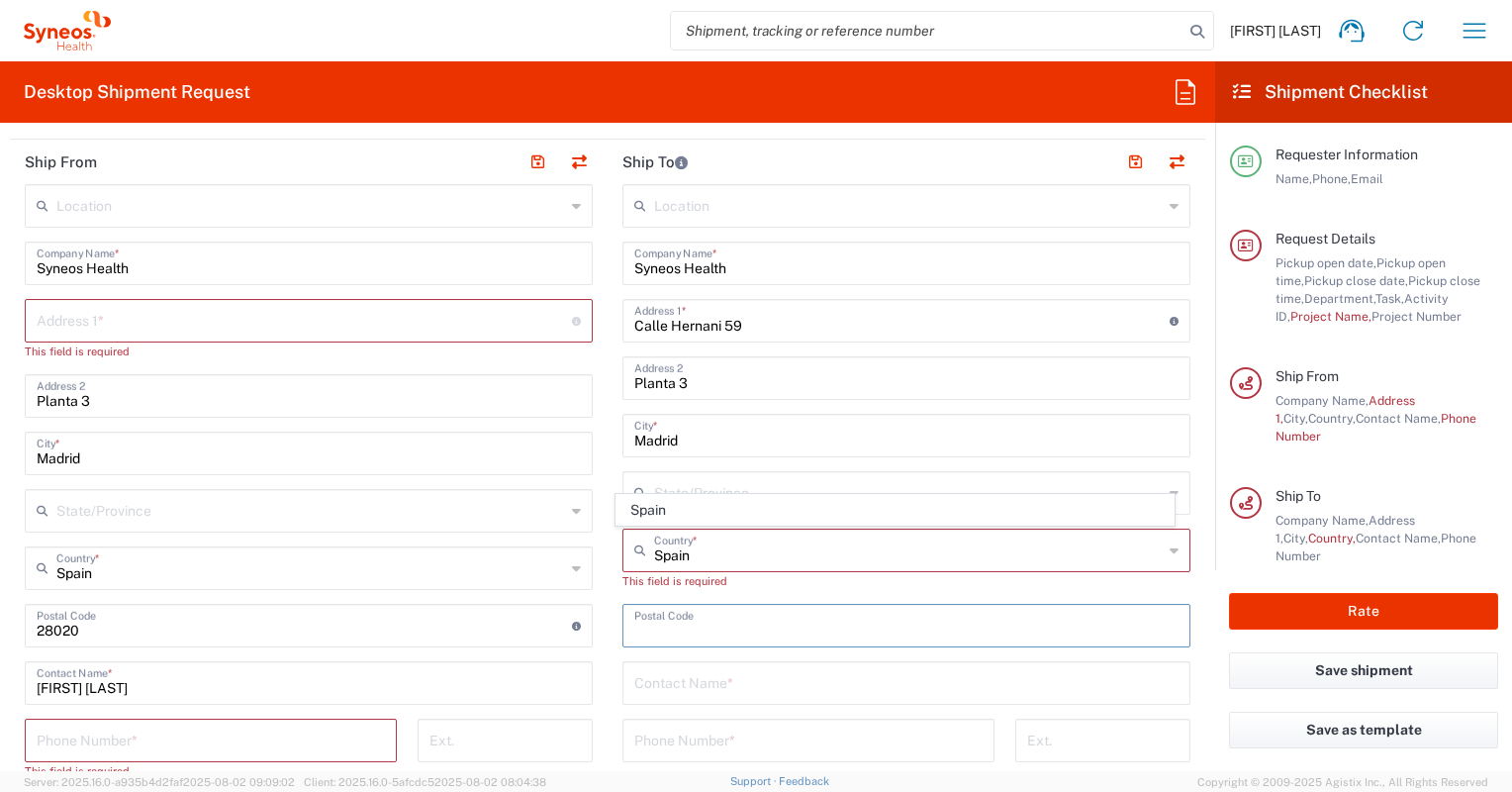 click at bounding box center [906, 624] 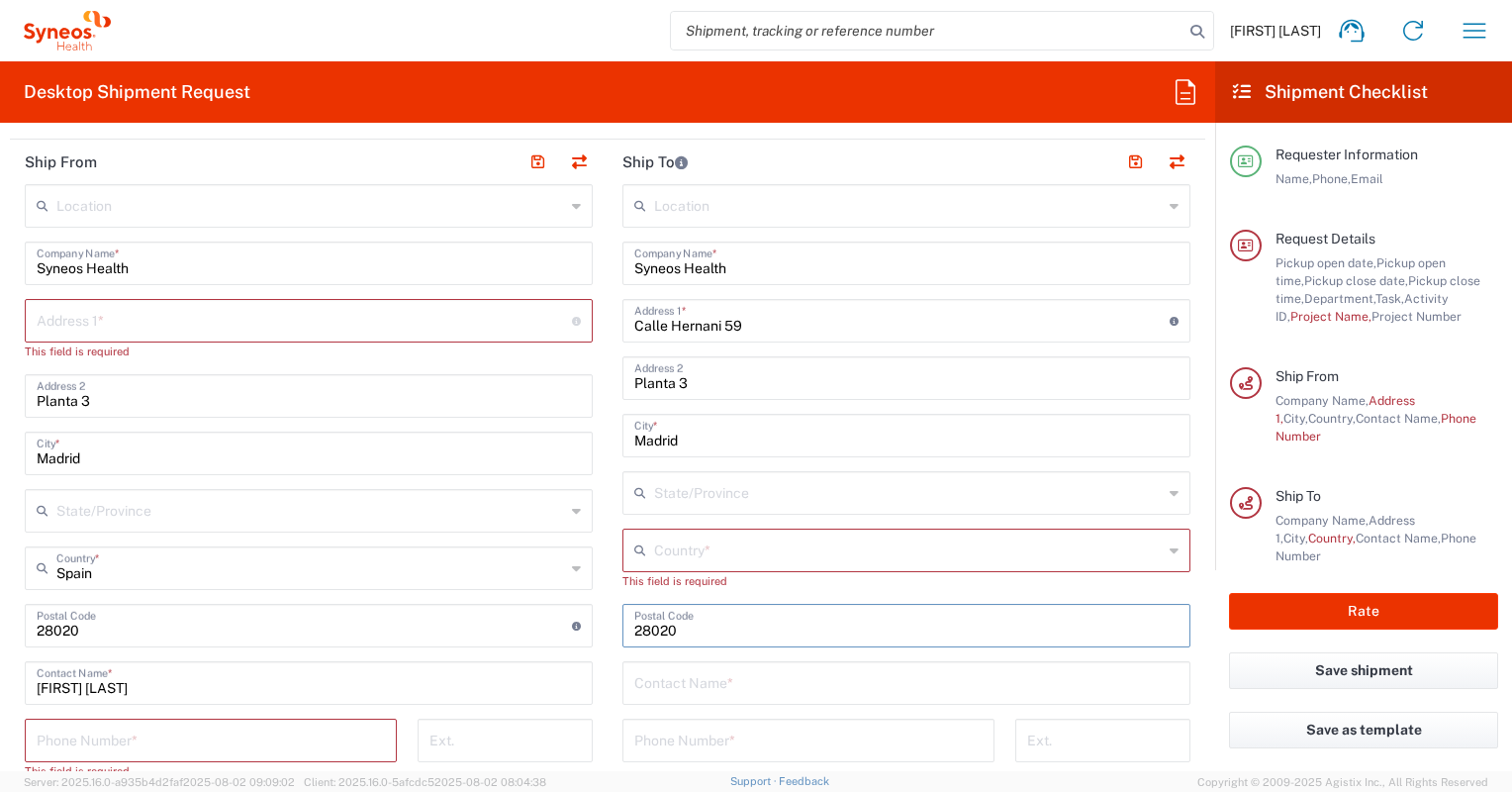 type on "28020" 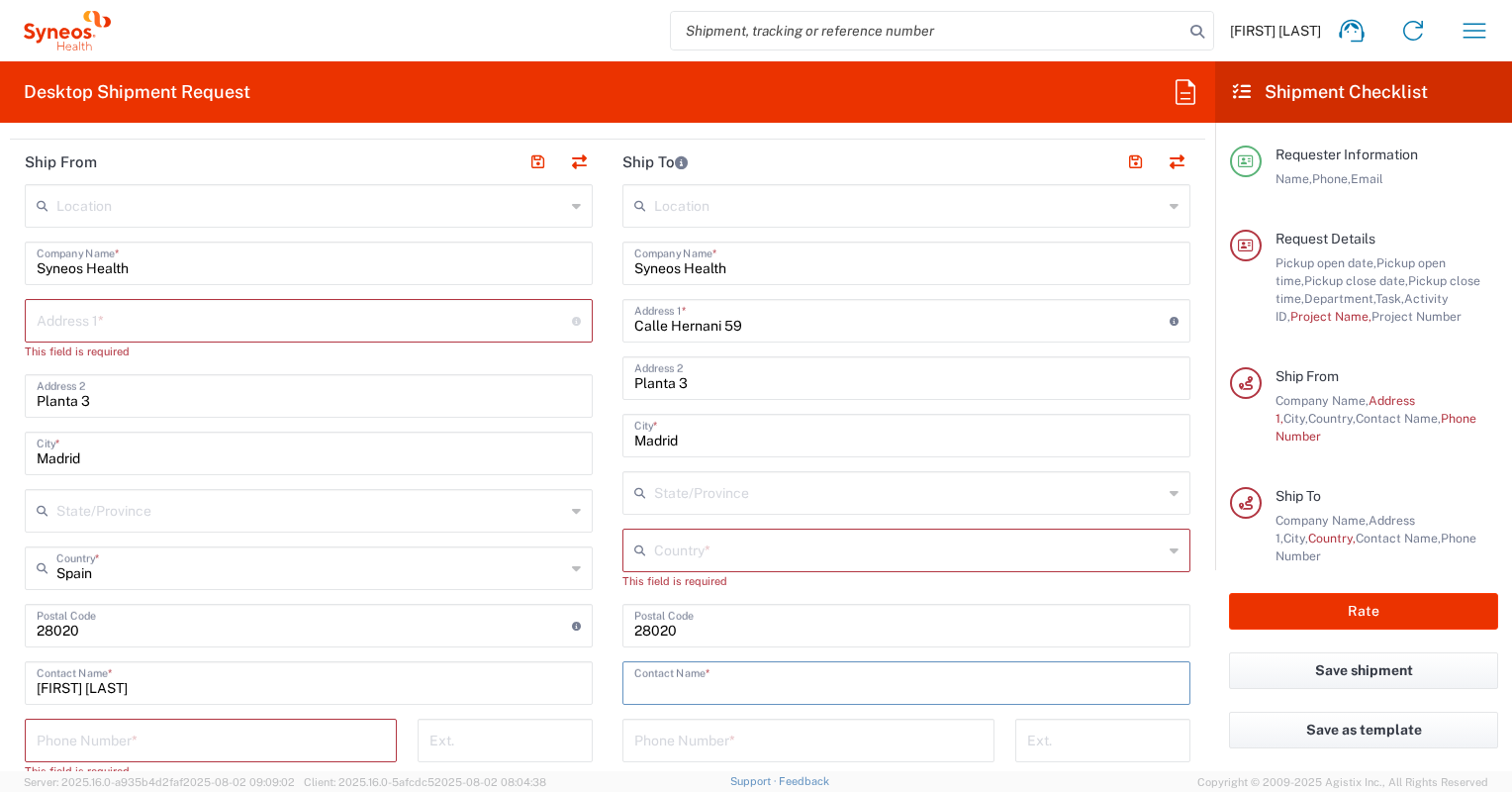 drag, startPoint x: 756, startPoint y: 670, endPoint x: 718, endPoint y: 675, distance: 38.327536 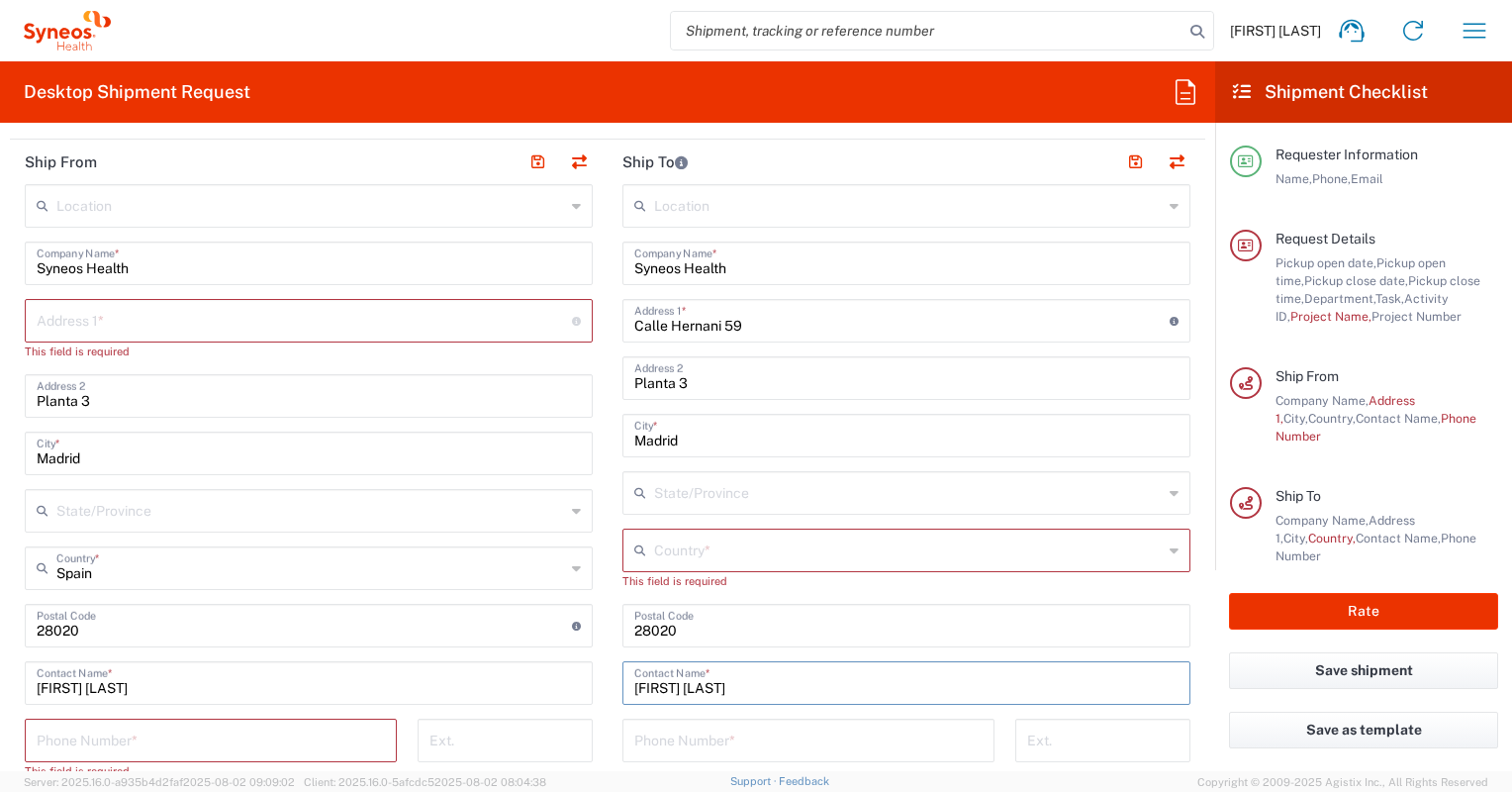 type on "[FIRST] [LAST]" 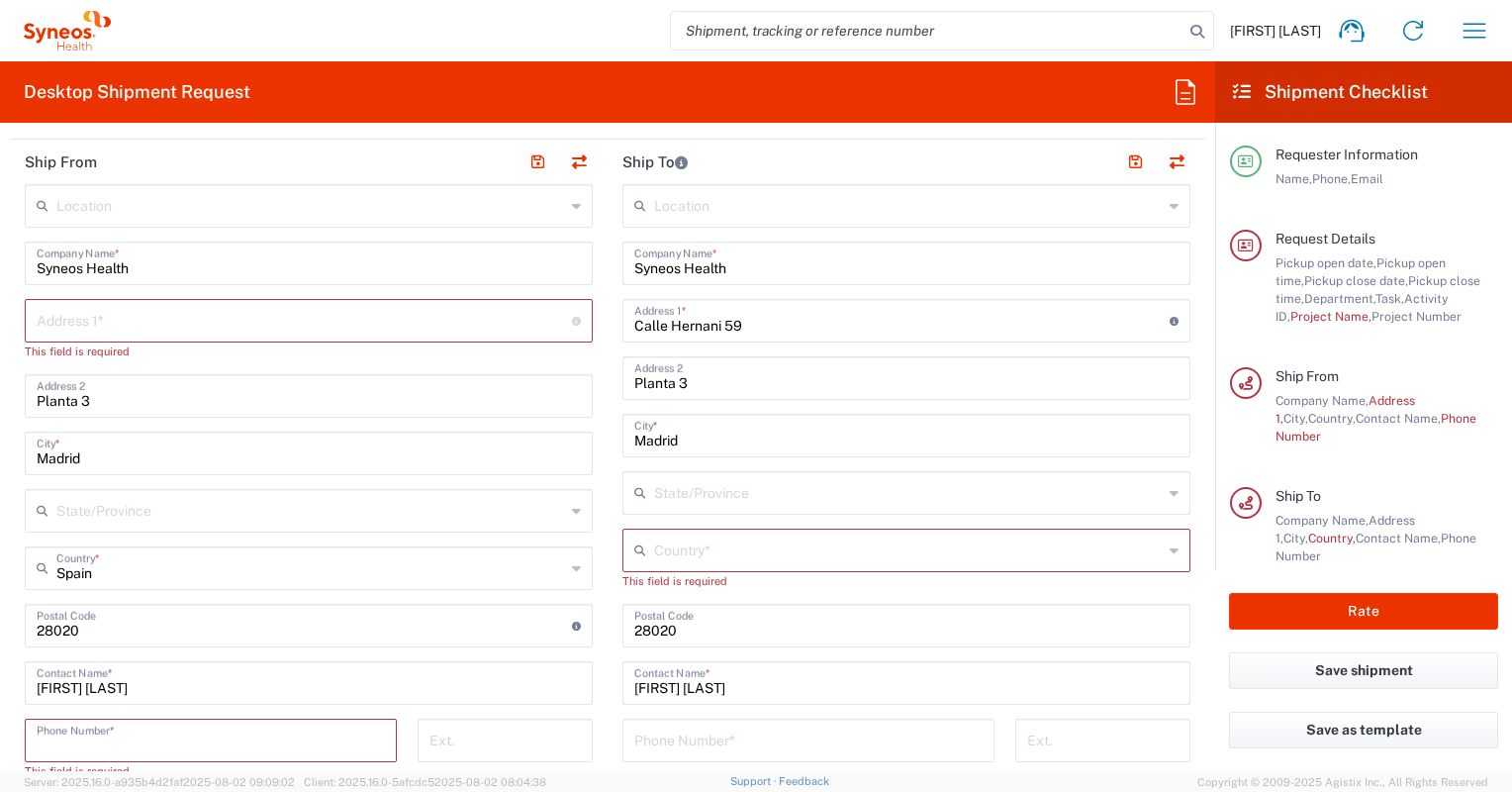 type on "5" 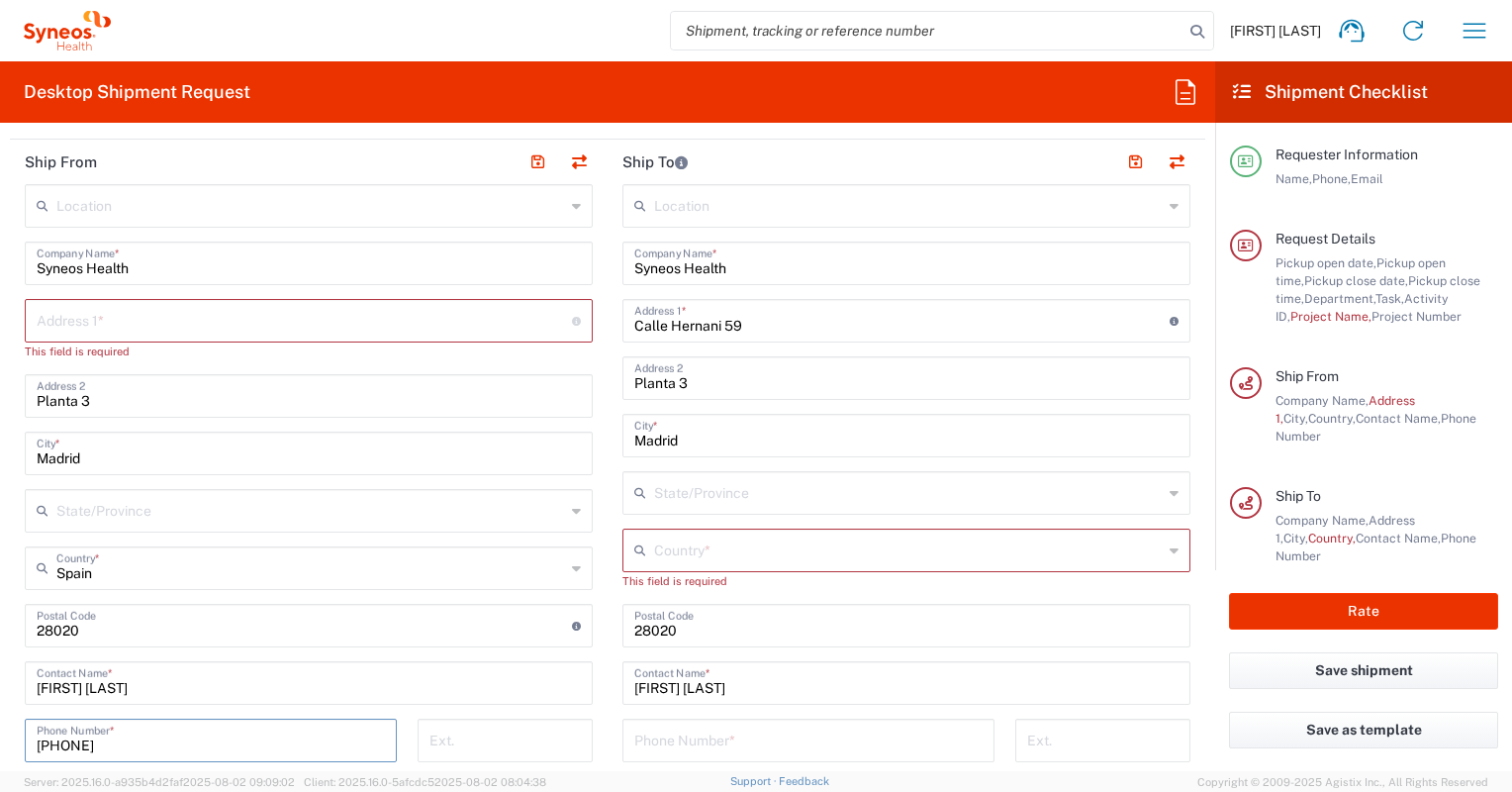 type on "[PHONE]" 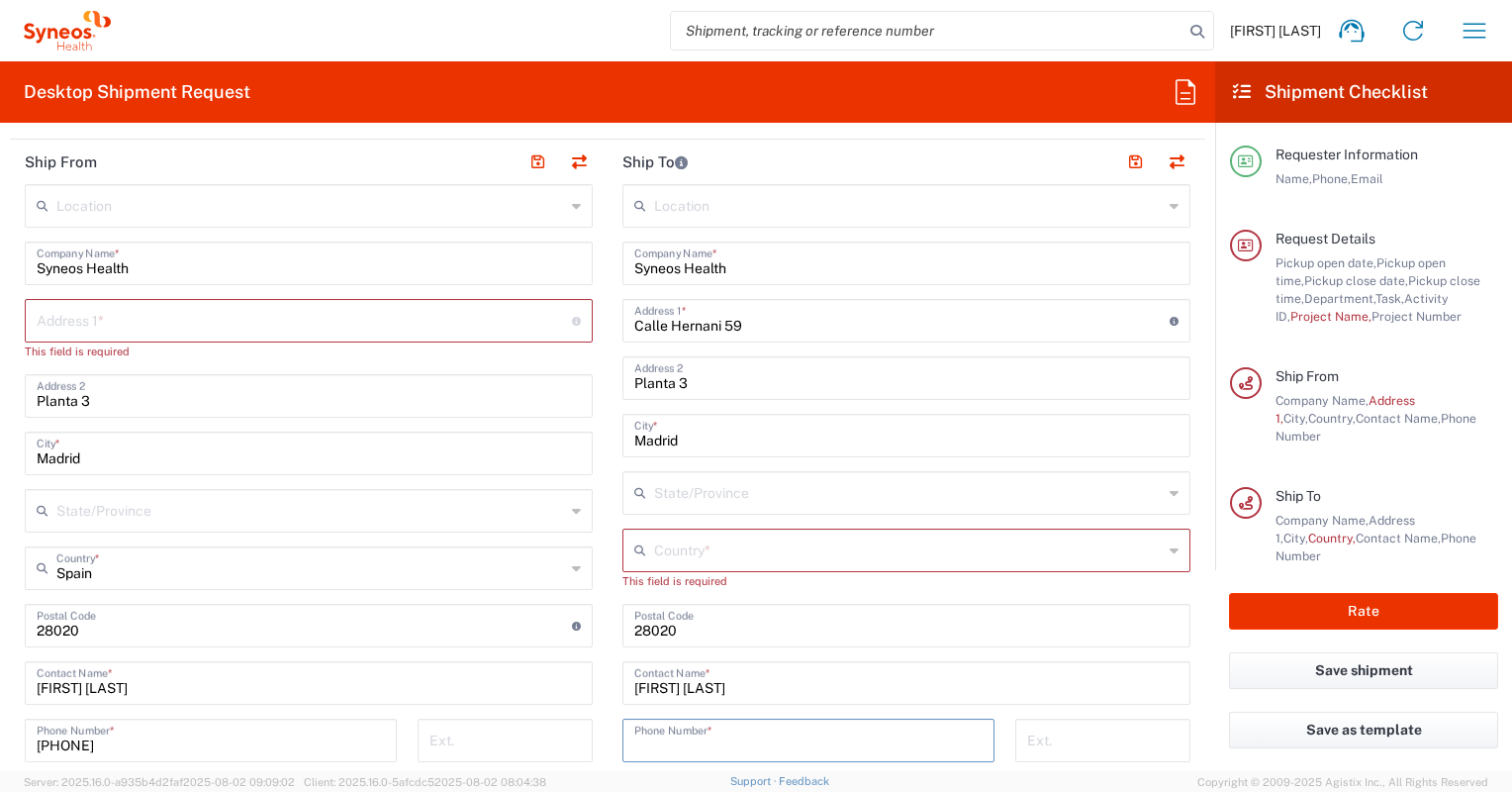click at bounding box center [808, 739] 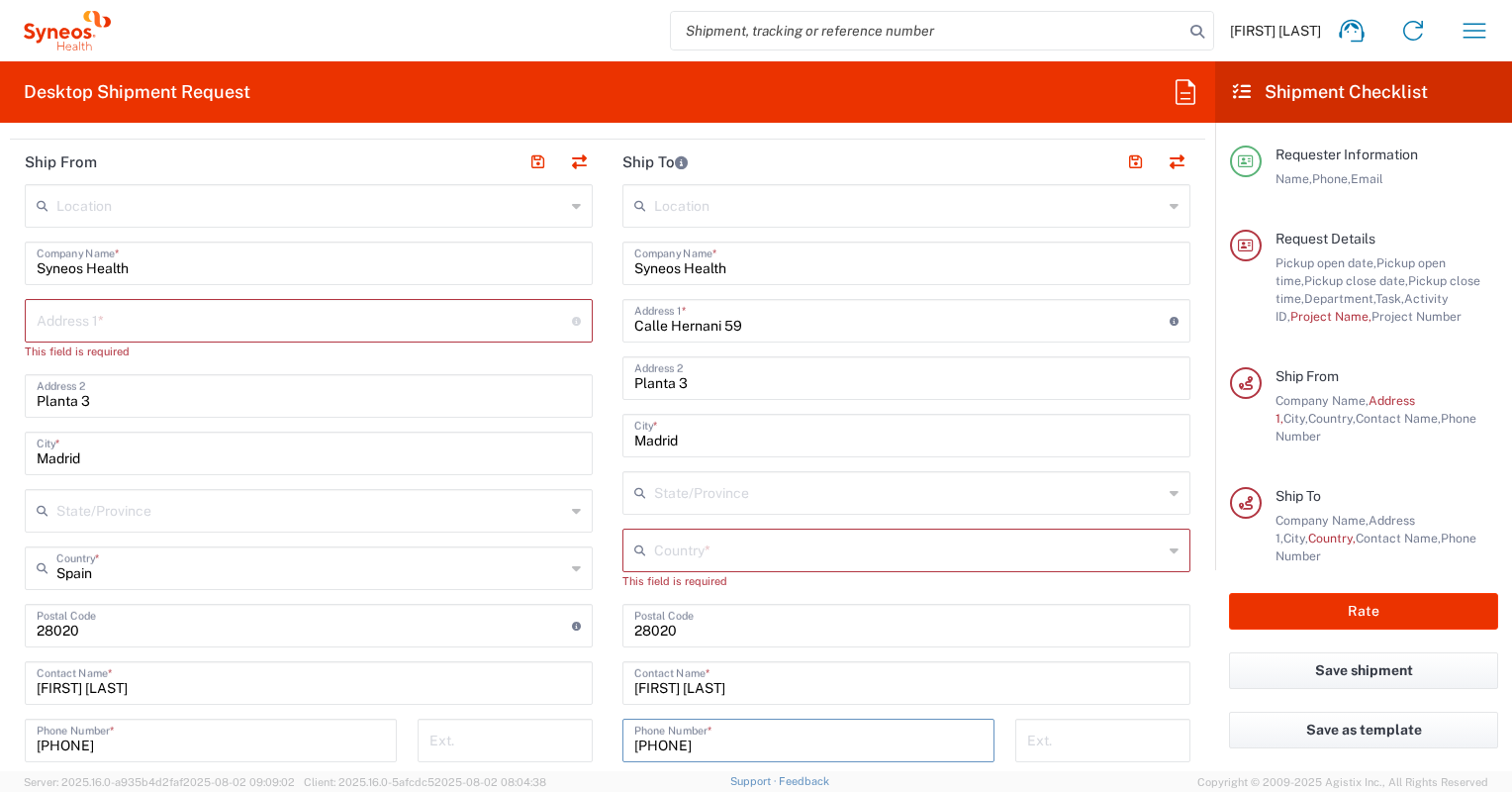 click on "[FIRST] [LAST]
Home
Shipment estimator
Shipment tracking
Desktop shipment request
My shipments
Address book
Denied party screening
My profile
Logout  Desktop Shipment Request
Requester Information  [FIRST] [LAST]  Name  * [PHONE]  Phone  * [EMAIL]  Email  *  Name (on behalf of)   Phone (on behalf of)   Email (on behalf of)   Request Details  08/29/2025 ×  Pickup open date  * Cancel Apply 09:00 AM  Pickup open time  * 08/29/2025 ×  Pickup close date  * Cancel Apply 08:00 PM  Pickup close time  *  Schedule pickup  When scheduling a pickup please be sure to meet the following criteria:
1. Pickup window should start at least 2 hours after current time.
2.Pickup window needs to be at least 2 hours.
3.Pickup close time should not exceed business hours.
×  Delivery open date  Cancel Apply 08:00 AM × Cancel Apply" 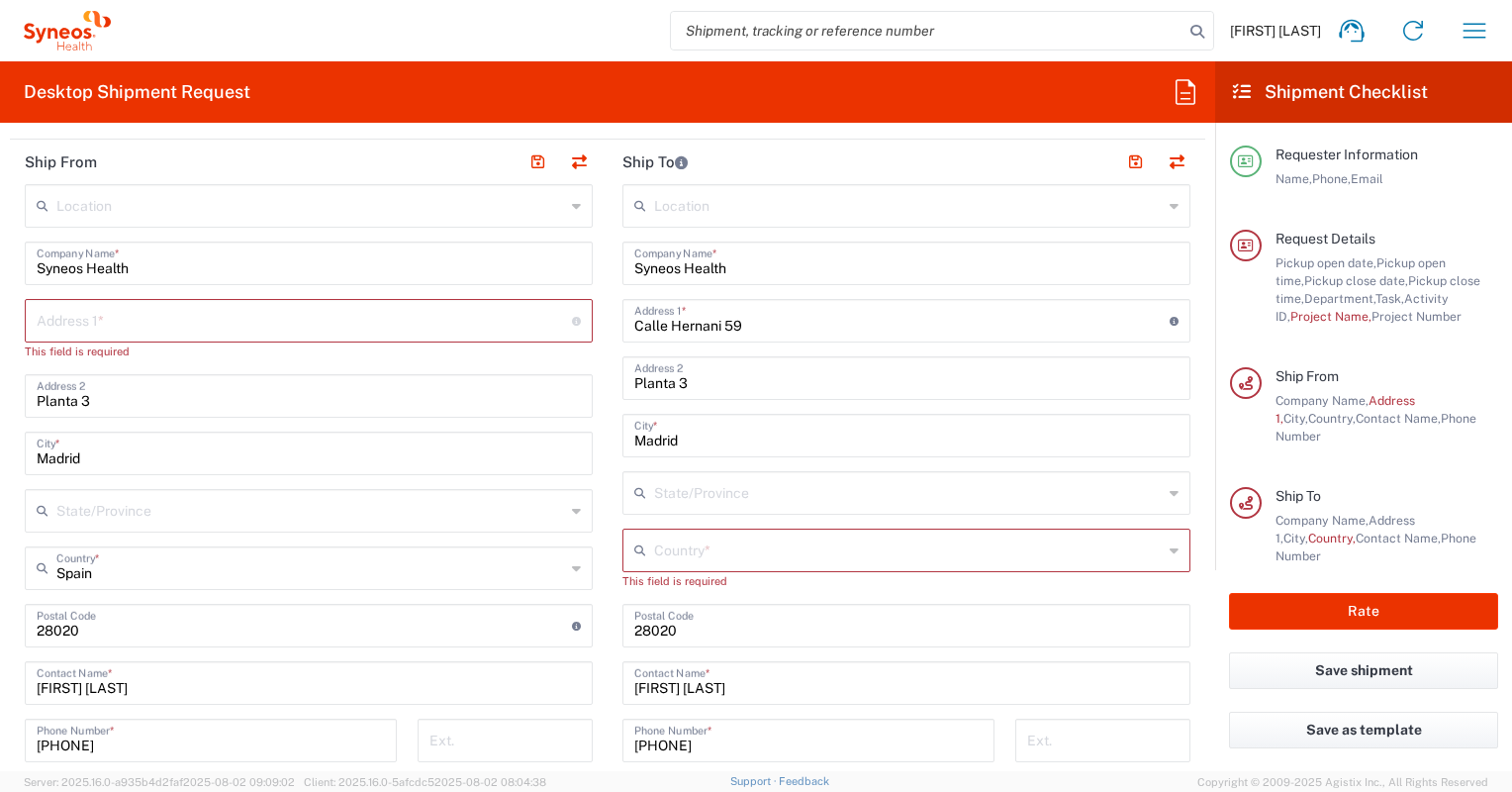 click on "Location  Addison Whitney LLC-Morrisvile NC US Barcelona-Syneos Health BioSector 2 LLC- New York US Boco Digital Media Caerus Marketing Group LLC-Morrisville NC US Chamberlain Communications LLC-New York US Chandler Chicco Agency, LLC-New York US Genico, LLC Gerbig Snell/Weisheimer Advert- Westerville OH Haas & Health Partner Public Relations GmbH Illingworth Research Group Ltd-Macclesfield UK Illingworth Rsrch Grp (France) Illingworth Rsrch Grp (Italy) Illingworth Rsrch Grp (Spain) Illingworth Rsrch Grp (USA) In Illingworth Rsrch Grp(Australi INC Research Clin Svcs Mexico inVentiv Health Philippines, Inc. IRG - Morrisville Warehouse IVH IPS Pvt Ltd- India IVH Mexico SA de CV NAVICOR GROUP, LLC- New York US PALIO + IGNITE, LLC- Westerville OH US Pharmaceutical Institute LLC- Morrisville NC US PT Syneos Health Indonesia Rx dataScience Inc-Morrisville NC US RxDataScience India Private Lt Syneos Health (Beijing) Inc.Lt Syneos Health (Shanghai) Inc. Ltd. Syneos Health (Thailand) Limit Syneos Health Argentina SA" 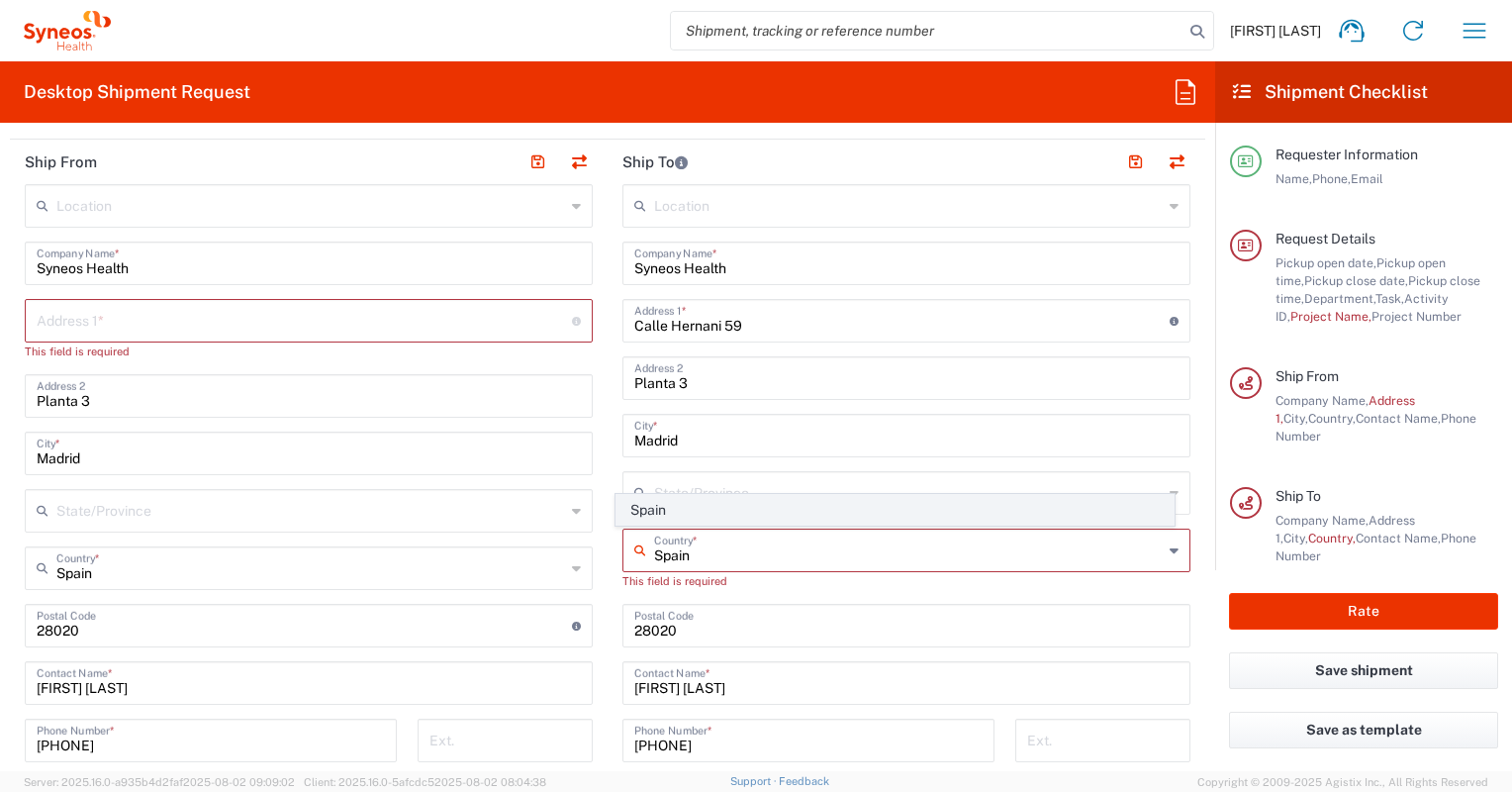 type on "Spain" 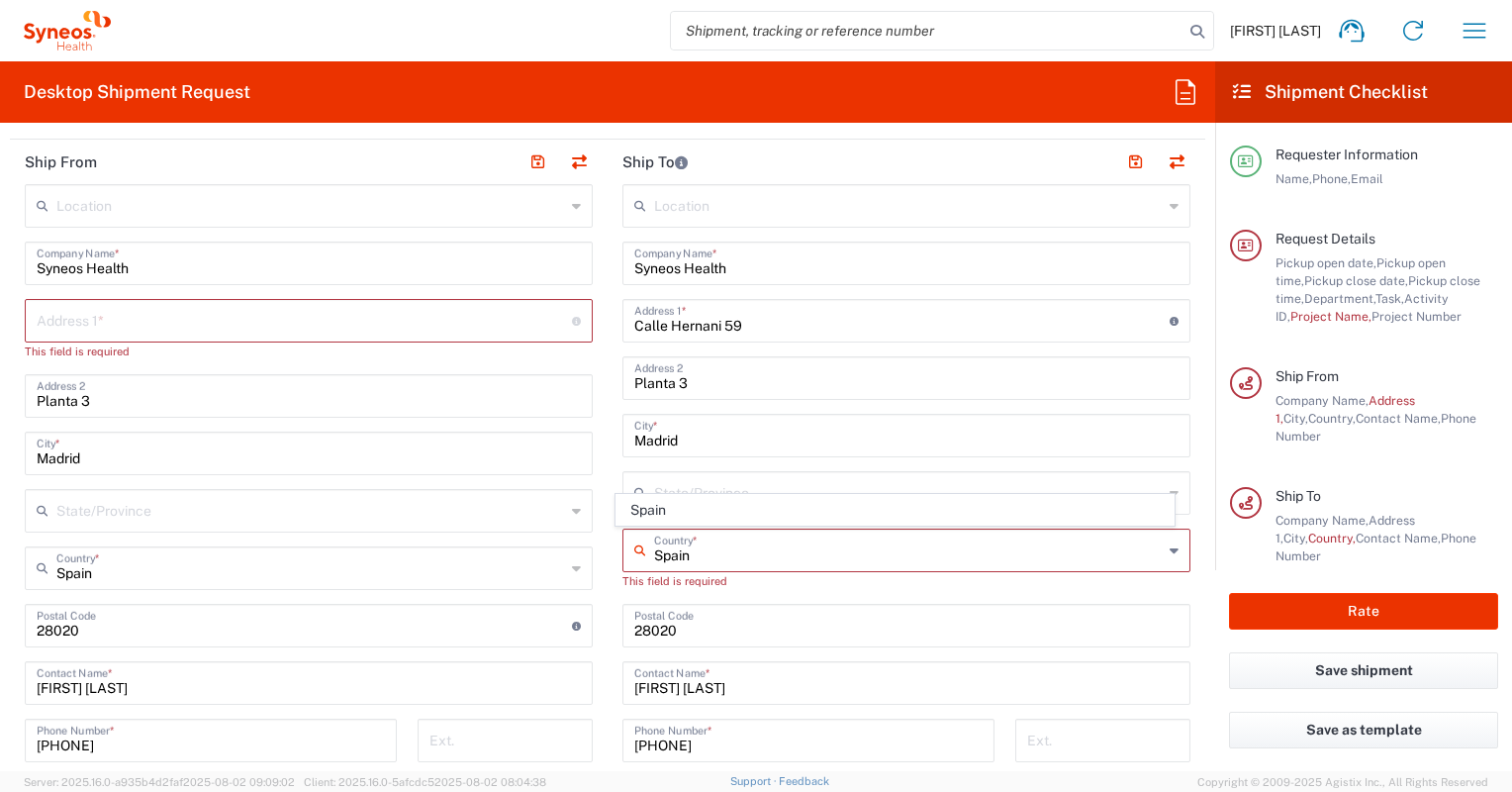 drag, startPoint x: 679, startPoint y: 507, endPoint x: 380, endPoint y: 591, distance: 310.57527 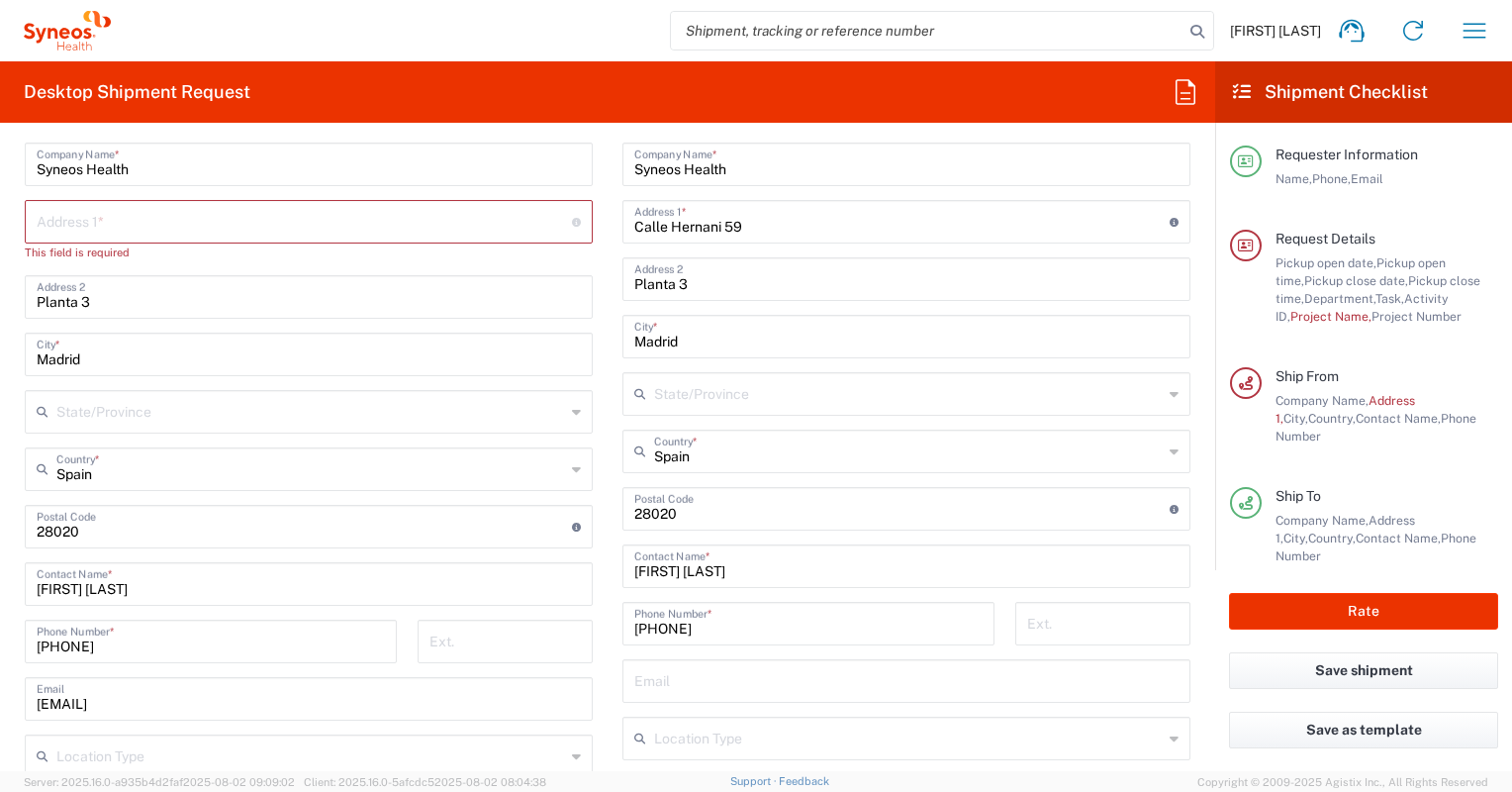 scroll, scrollTop: 792, scrollLeft: 0, axis: vertical 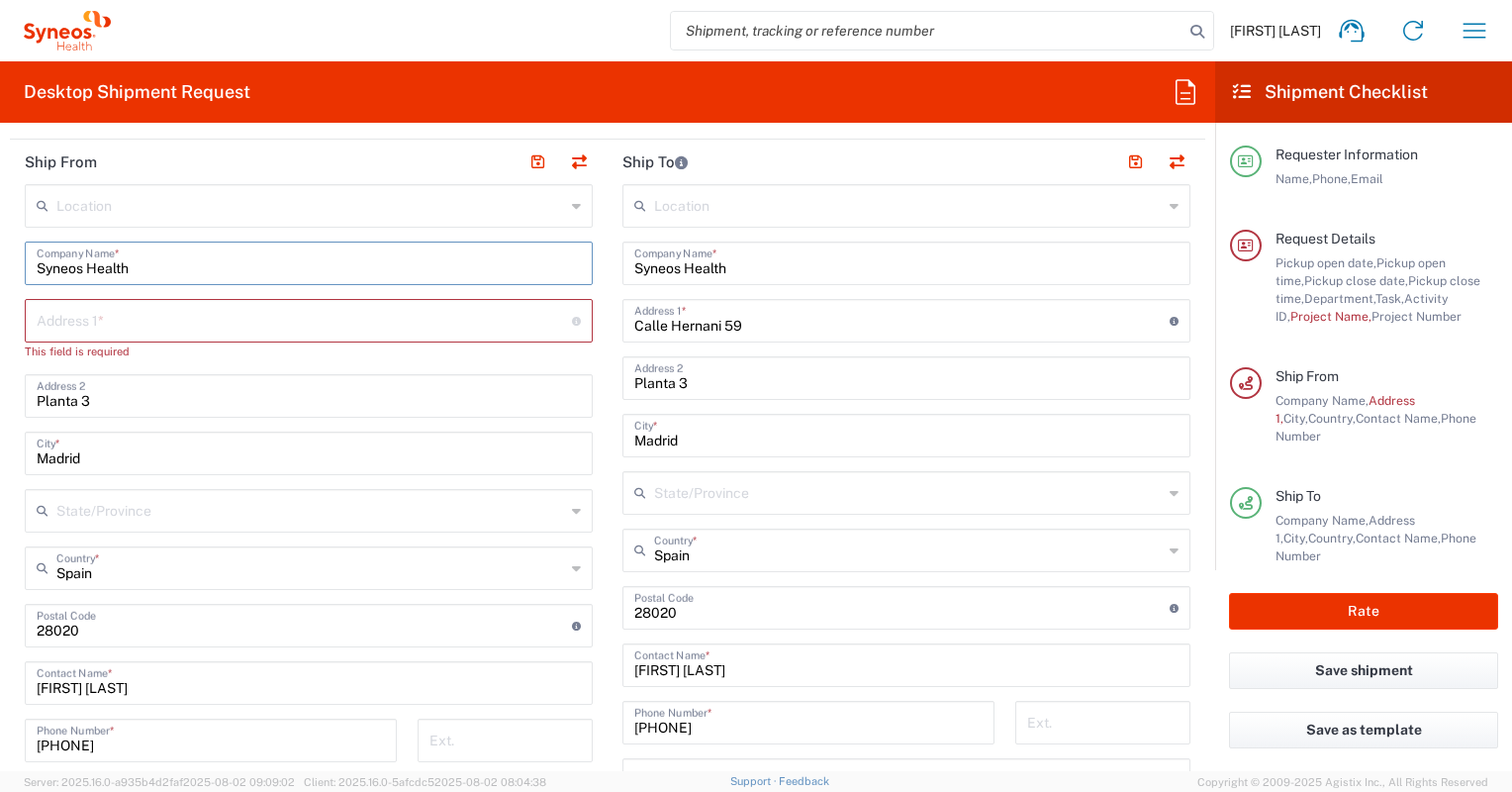 drag, startPoint x: 172, startPoint y: 257, endPoint x: 13, endPoint y: 257, distance: 159 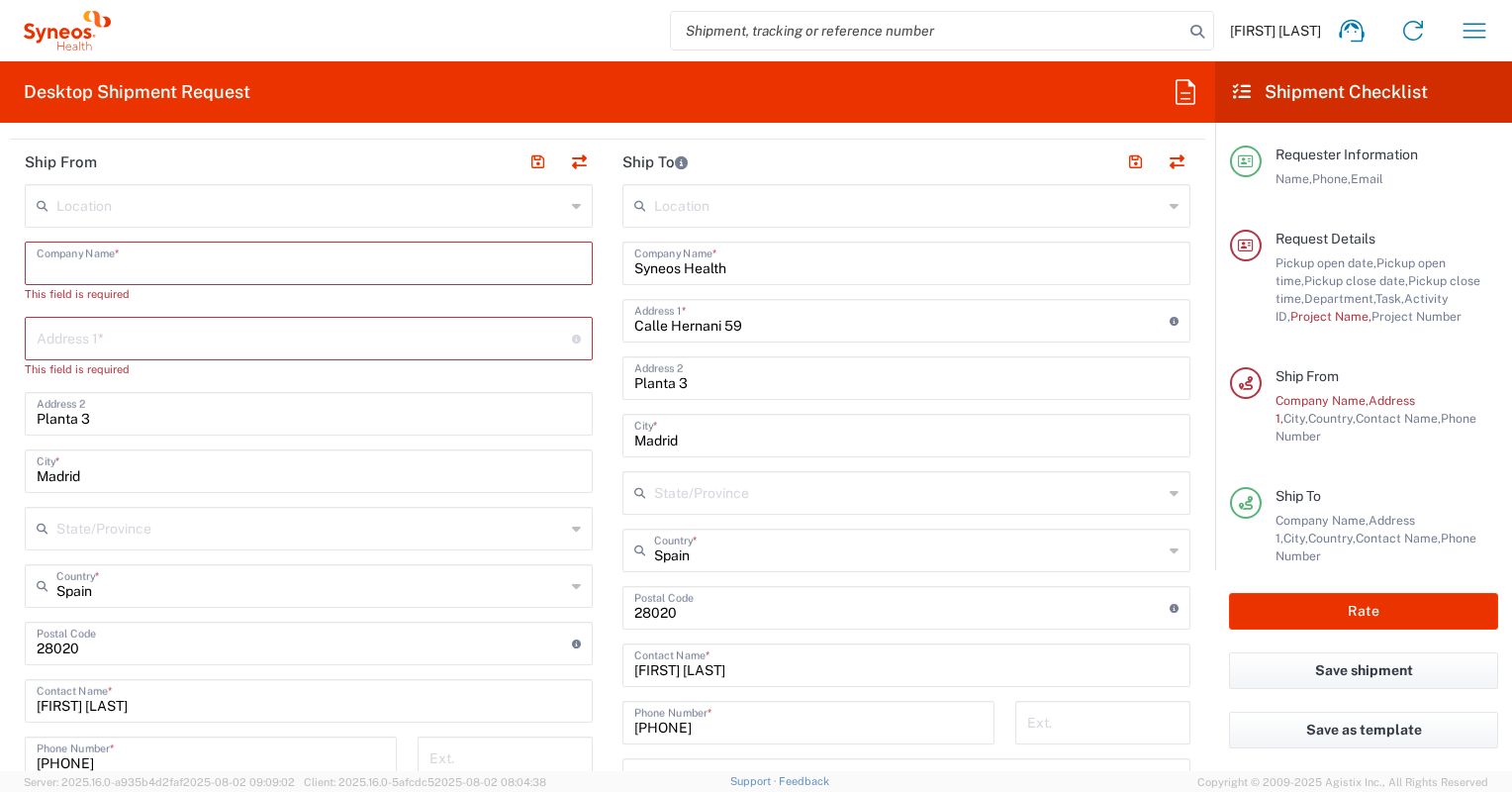 click at bounding box center [309, 261] 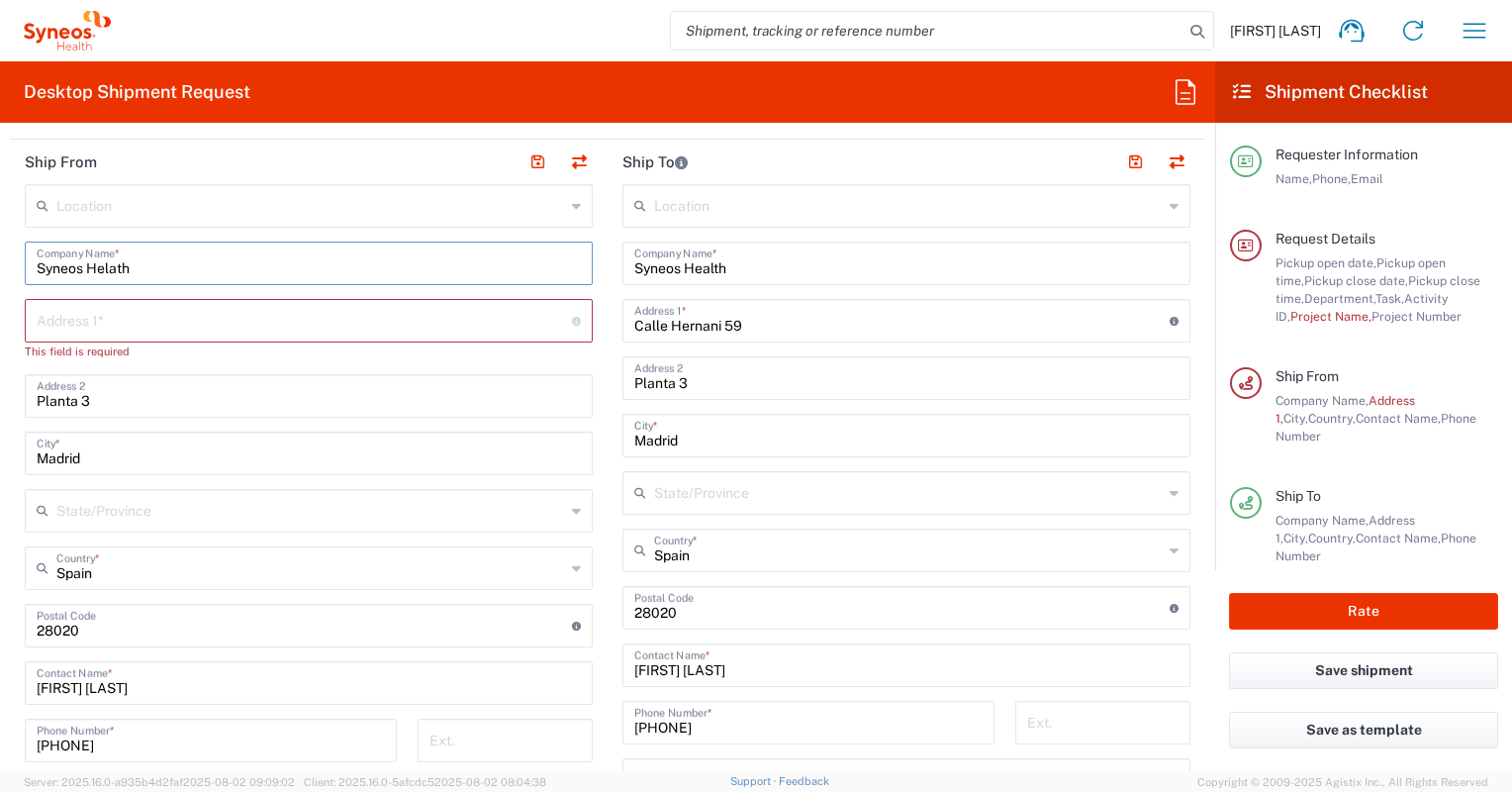 click on "Syneos Helath" at bounding box center (309, 261) 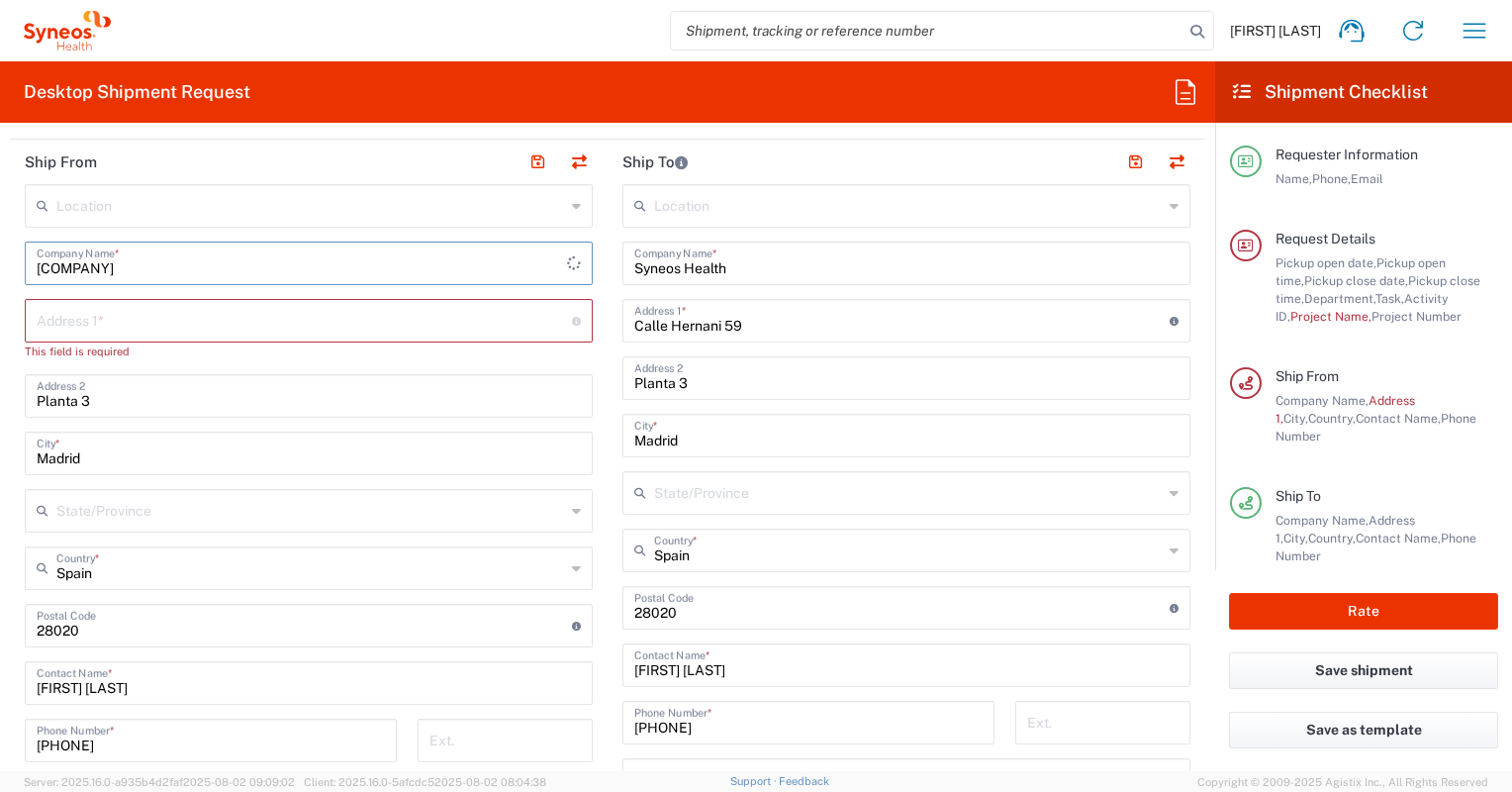 type on "Syneos Health" 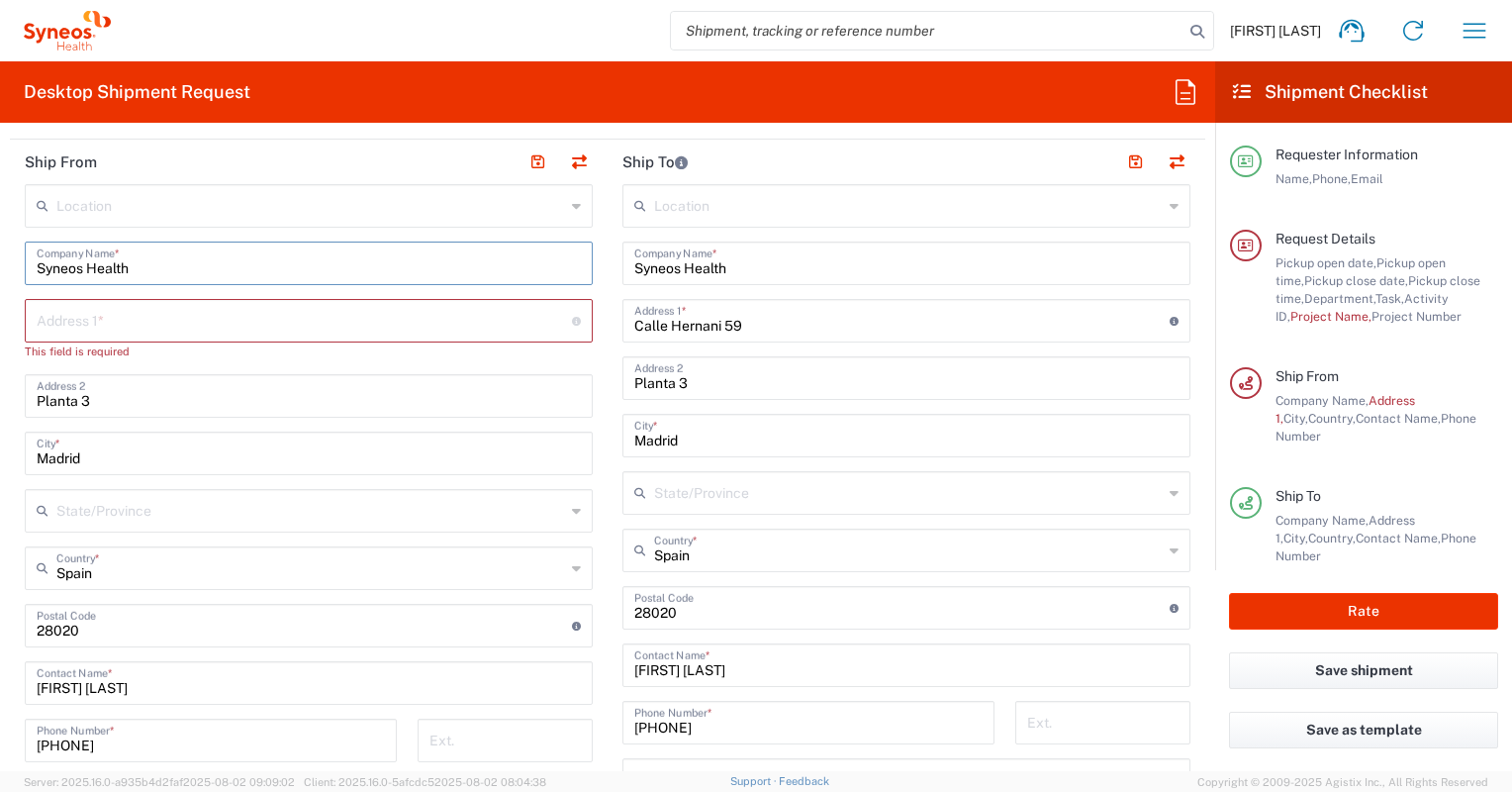 click at bounding box center [304, 319] 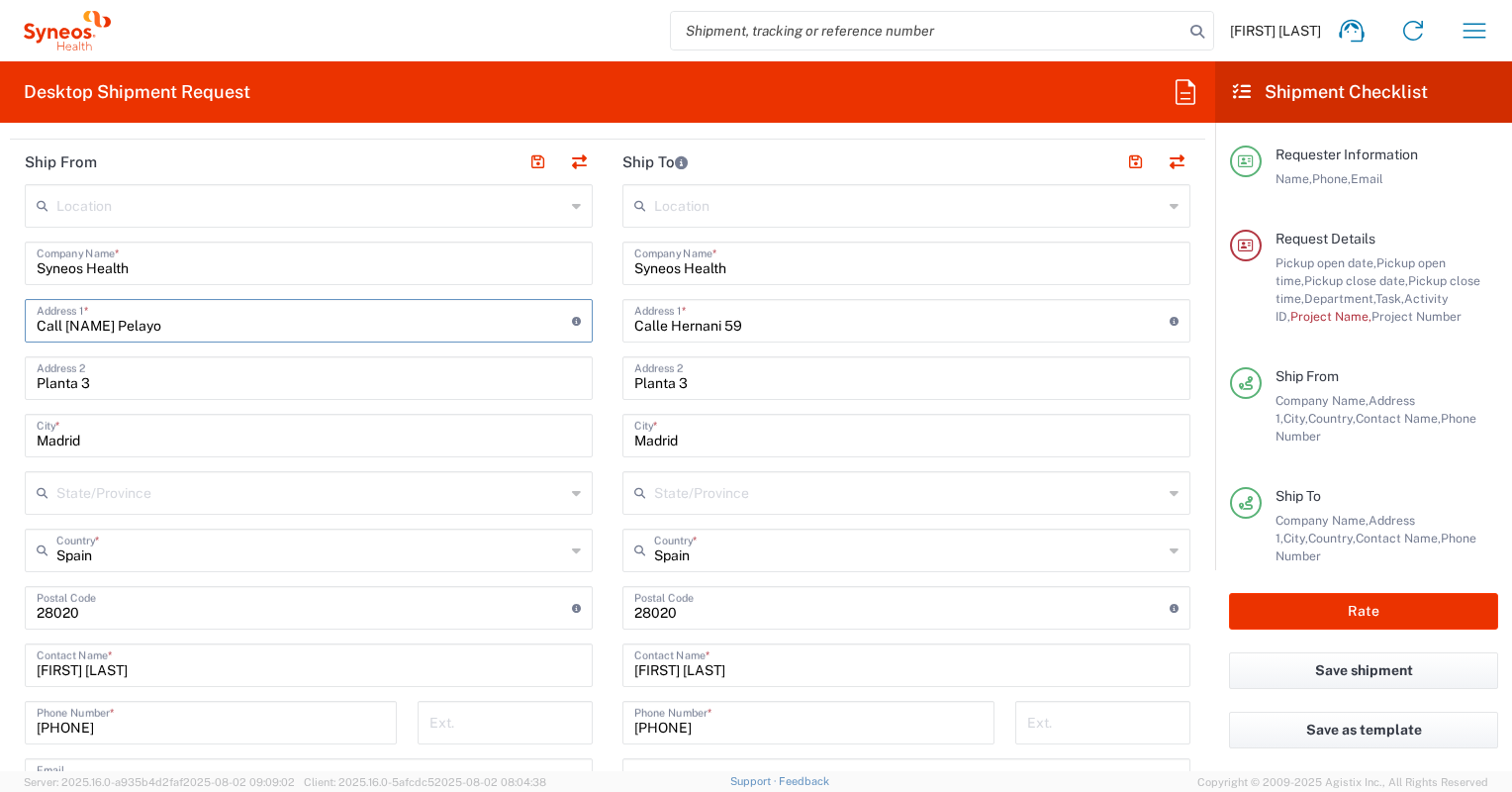 type on "Call [NAME] Pelayo" 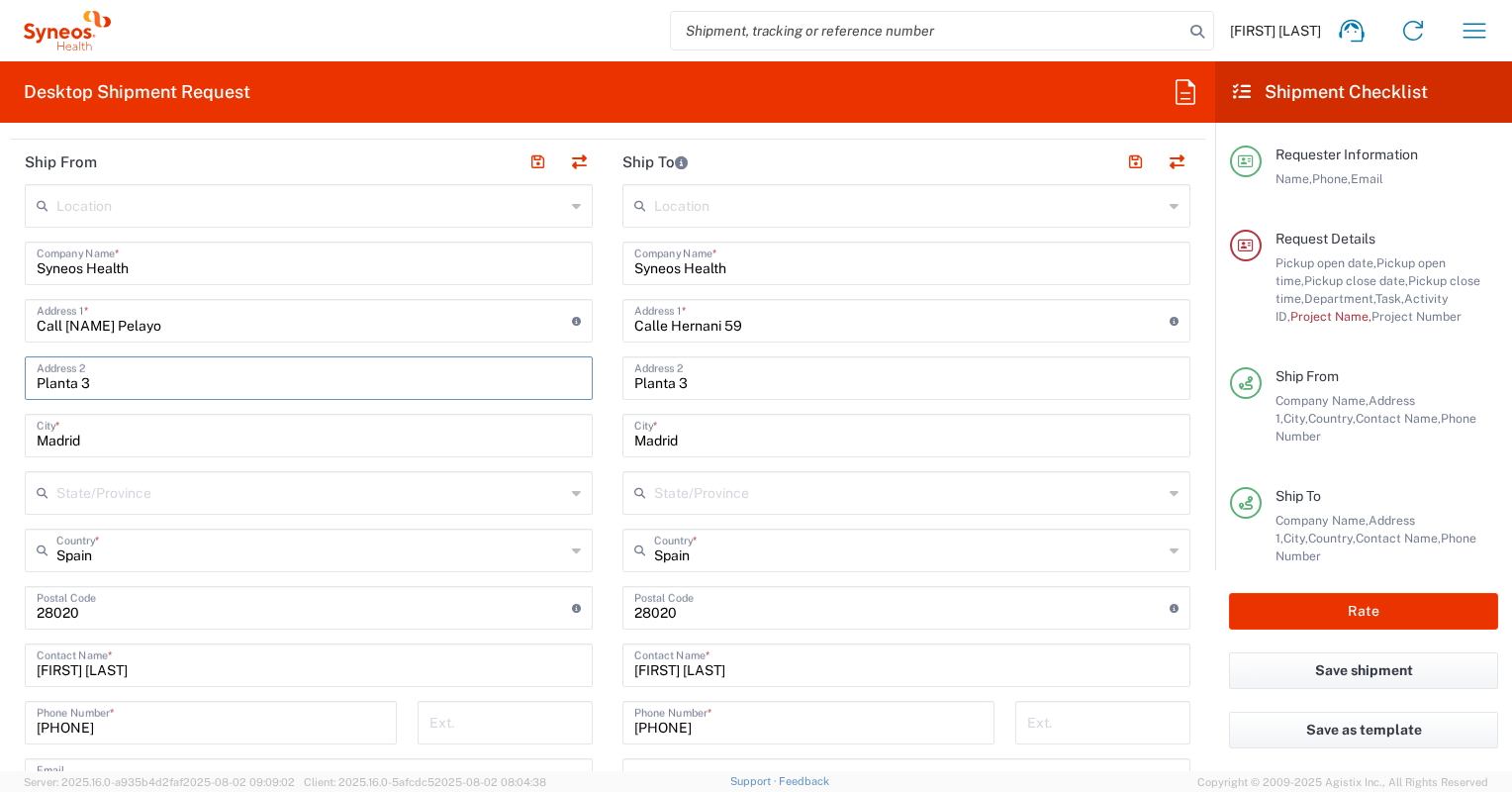 drag, startPoint x: 113, startPoint y: 387, endPoint x: 0, endPoint y: 408, distance: 114.934764 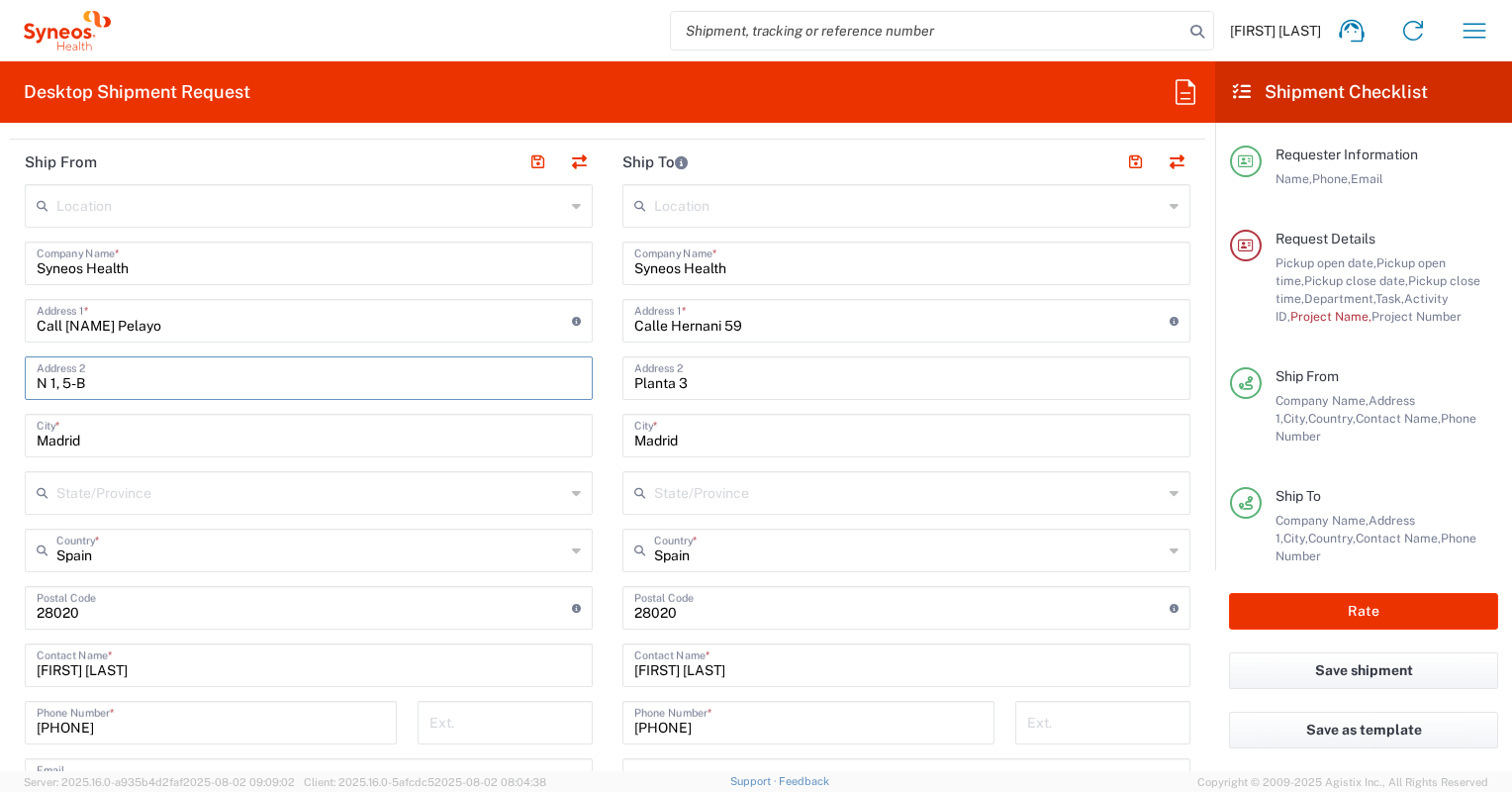 type on "N 1, 5-B" 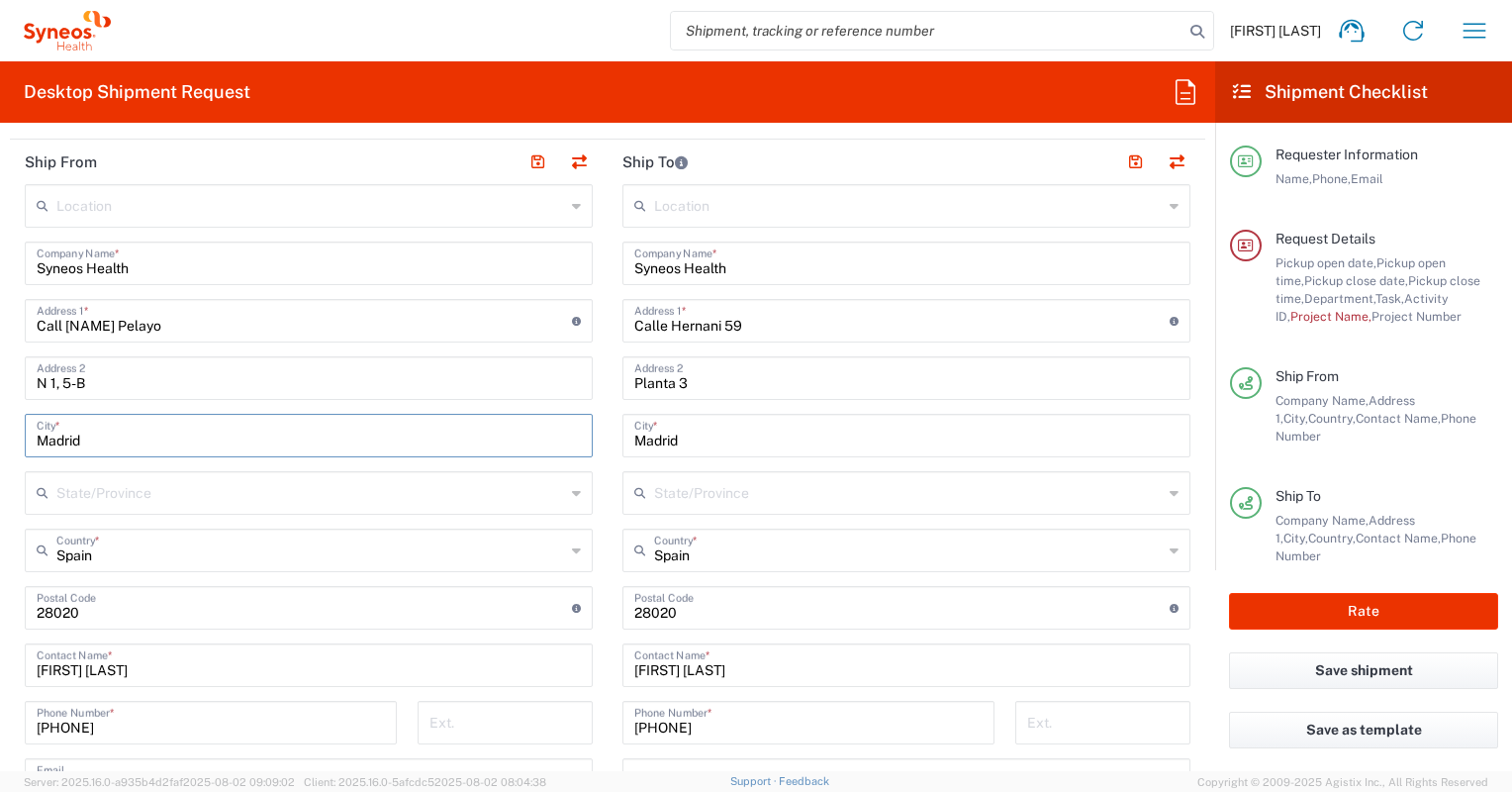 drag, startPoint x: 95, startPoint y: 442, endPoint x: -1, endPoint y: 435, distance: 96.25487 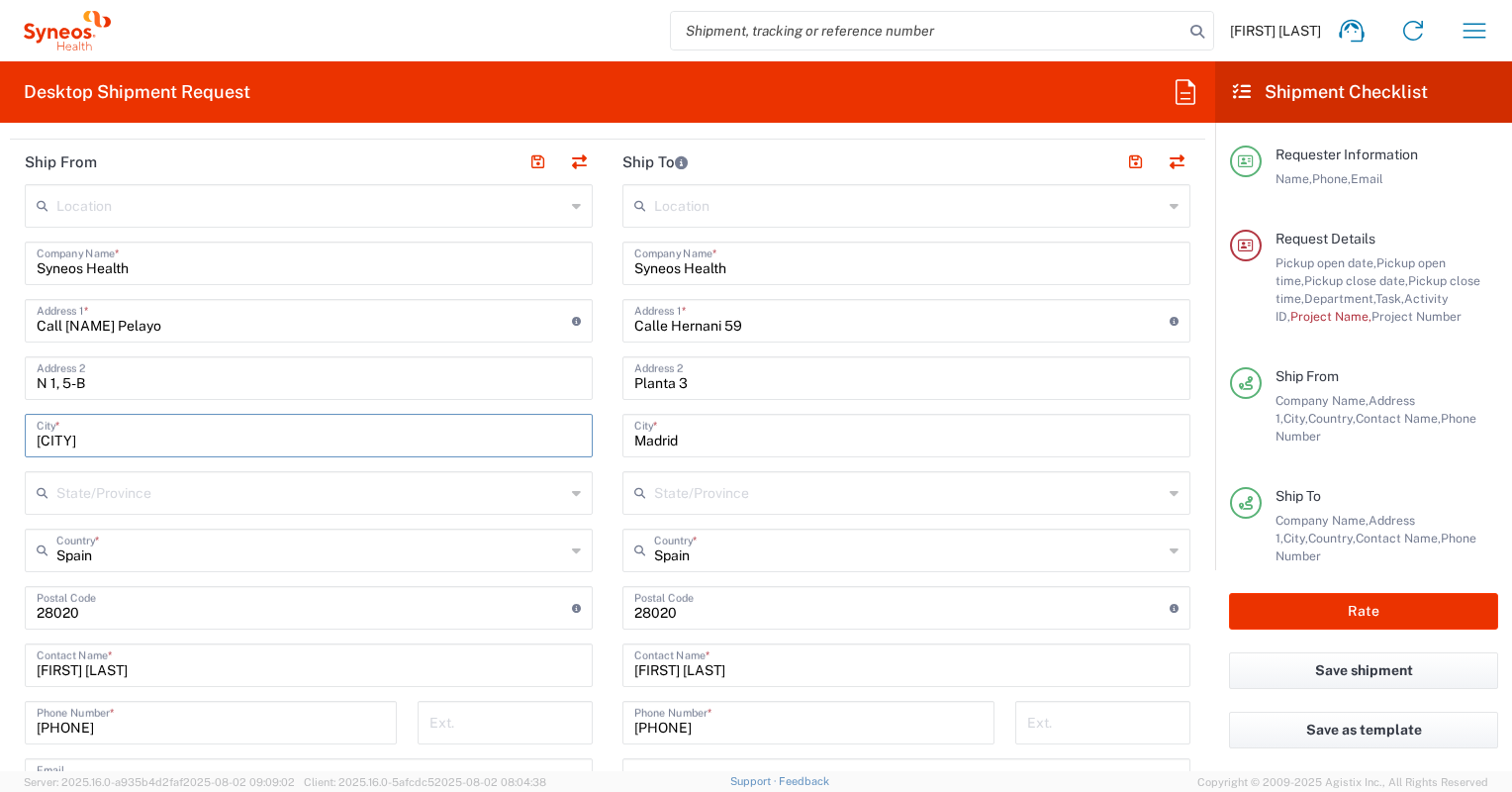 type on "[CITY]" 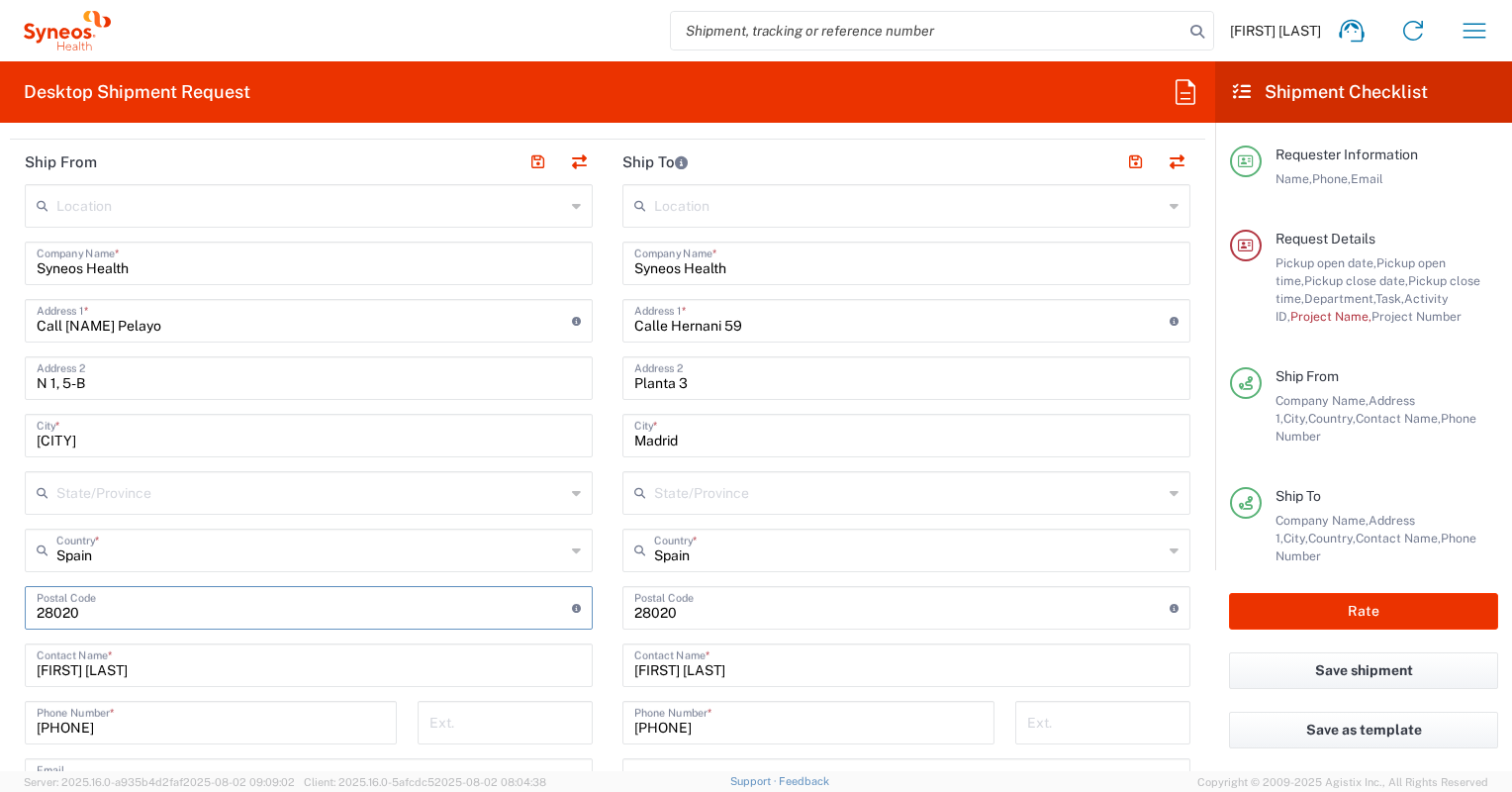 drag, startPoint x: 86, startPoint y: 606, endPoint x: -4, endPoint y: 606, distance: 90 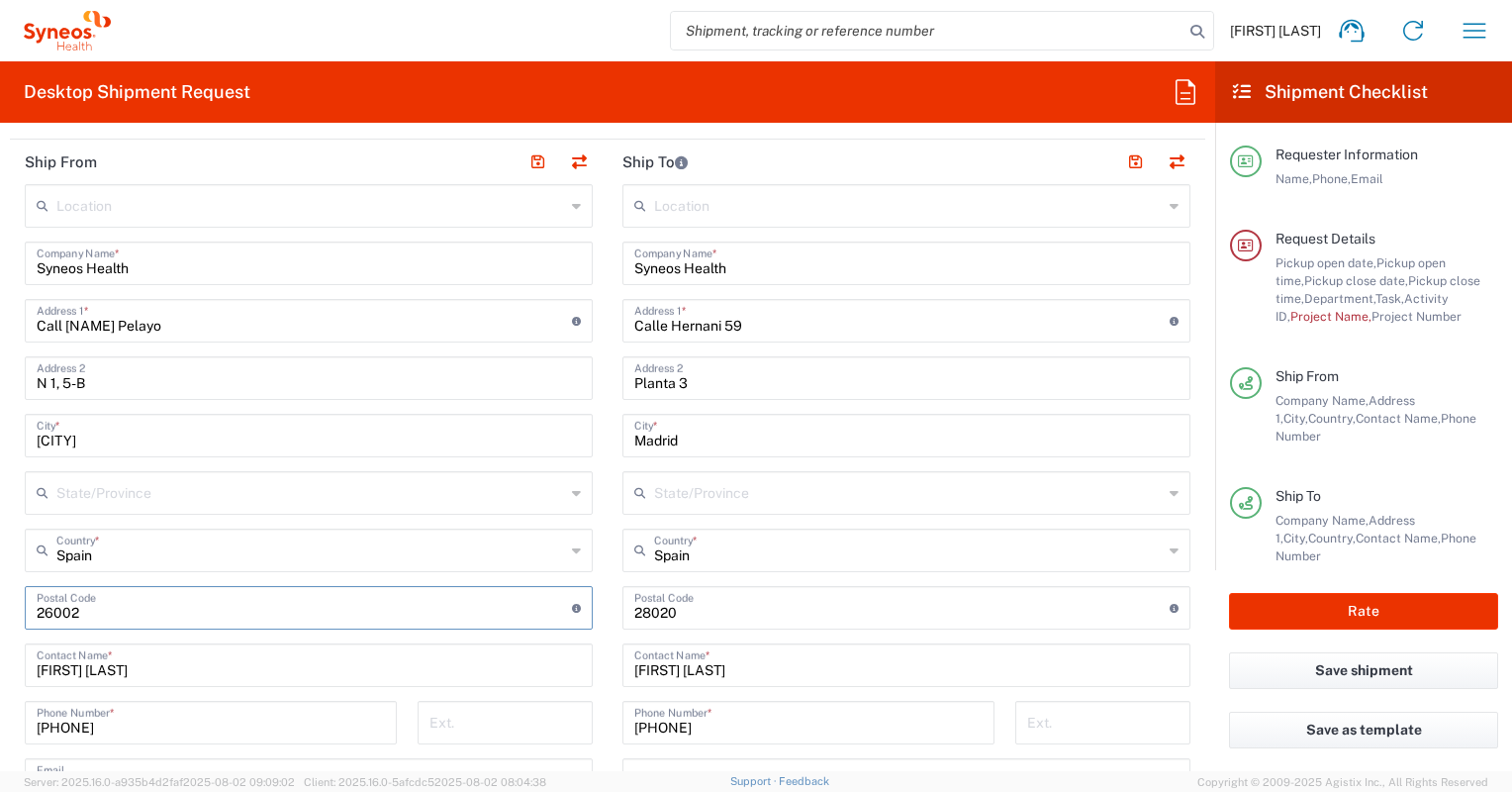 type on "26002" 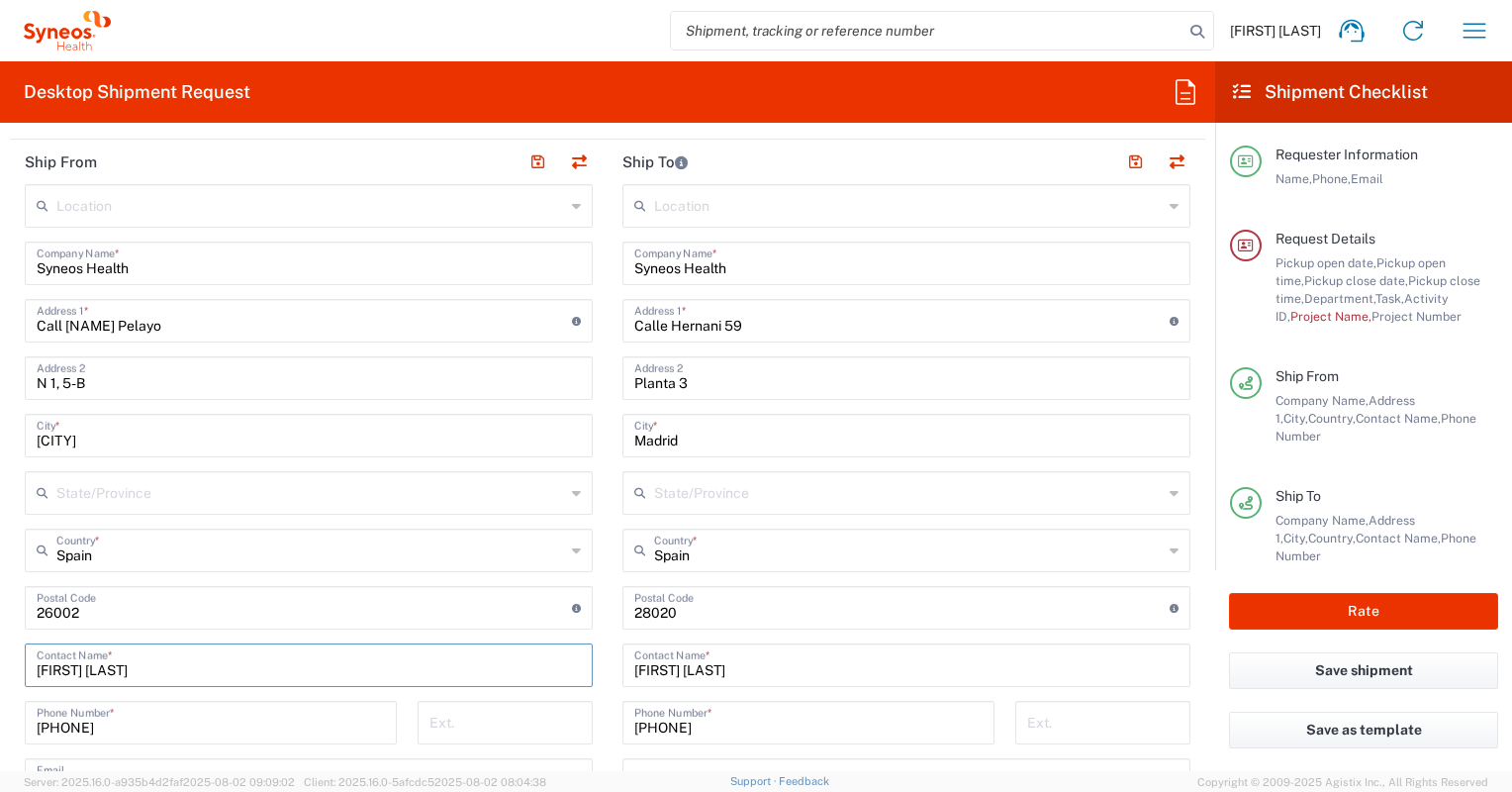 click on "[FIRST] [LAST]" at bounding box center [309, 663] 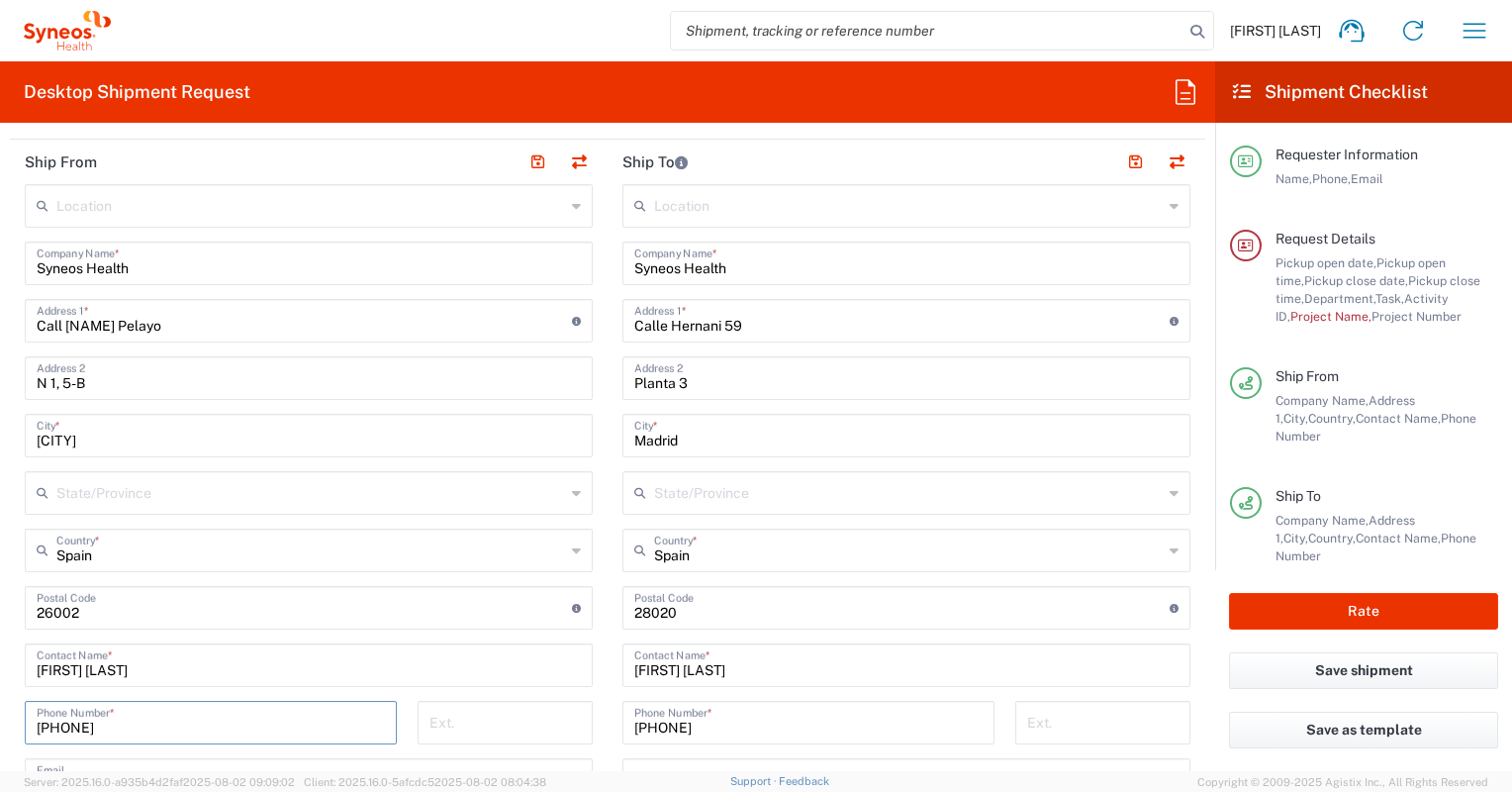 click on "[PHONE]" at bounding box center [211, 721] 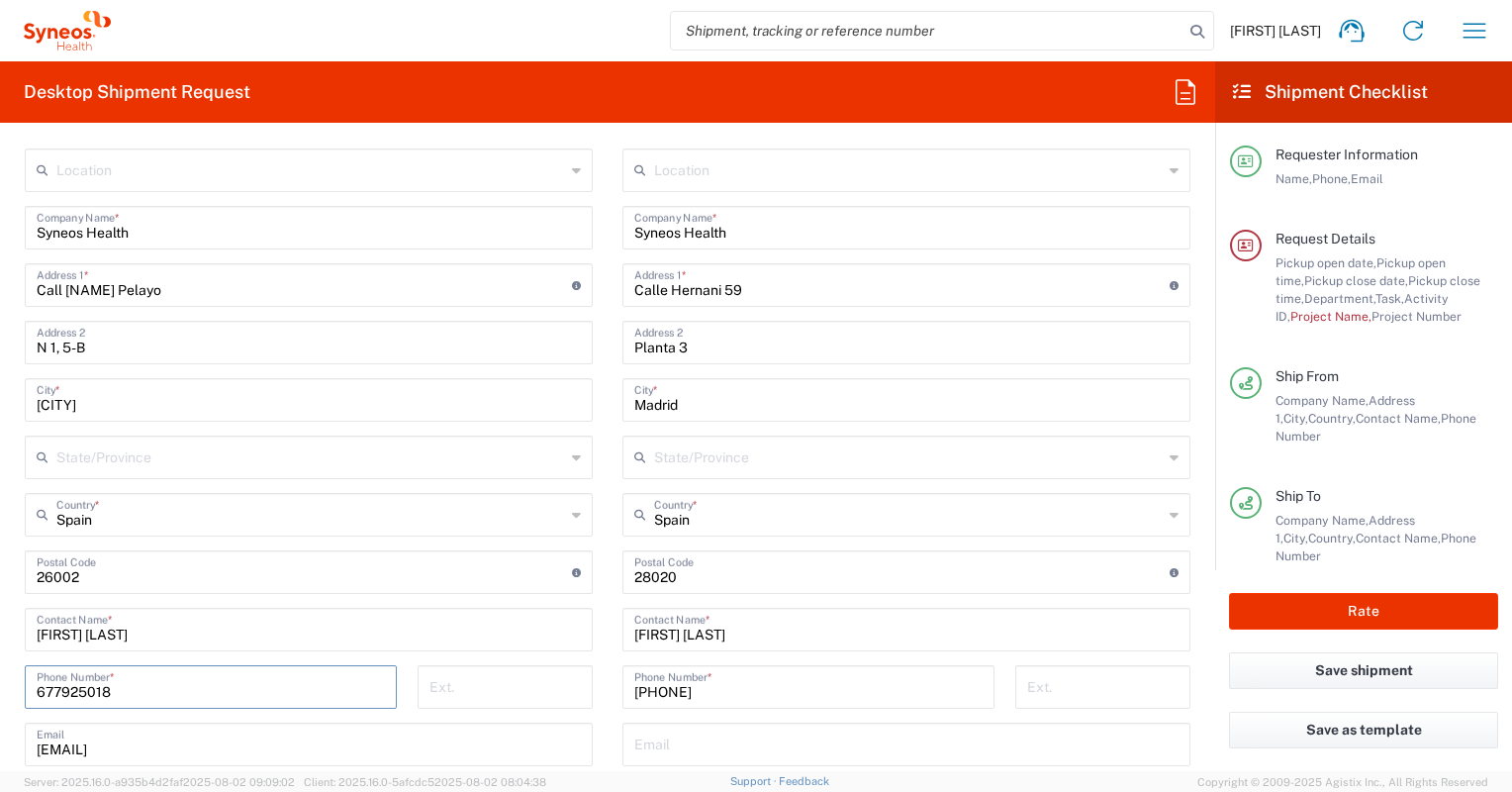 scroll, scrollTop: 891, scrollLeft: 0, axis: vertical 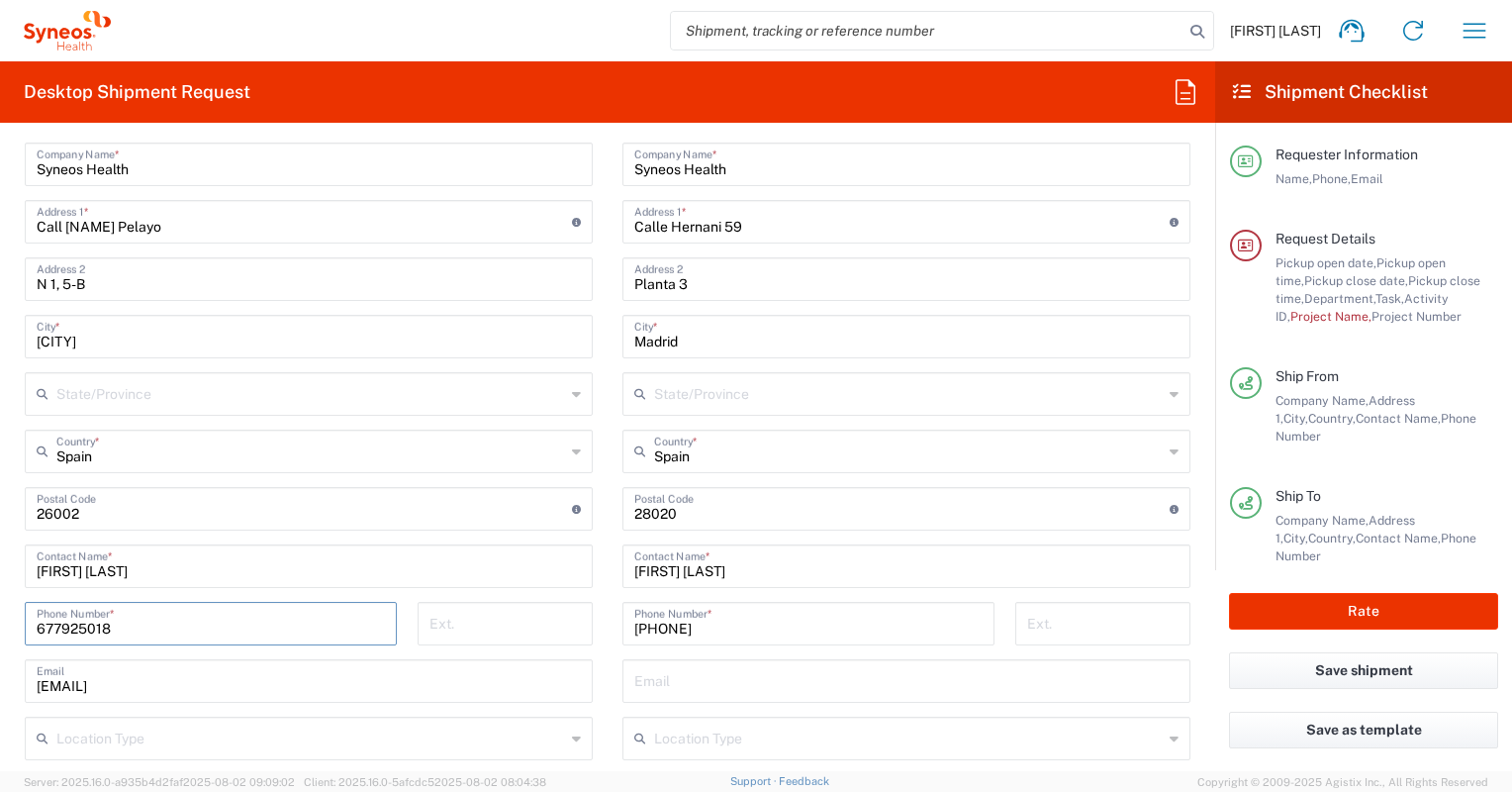 type on "677925018" 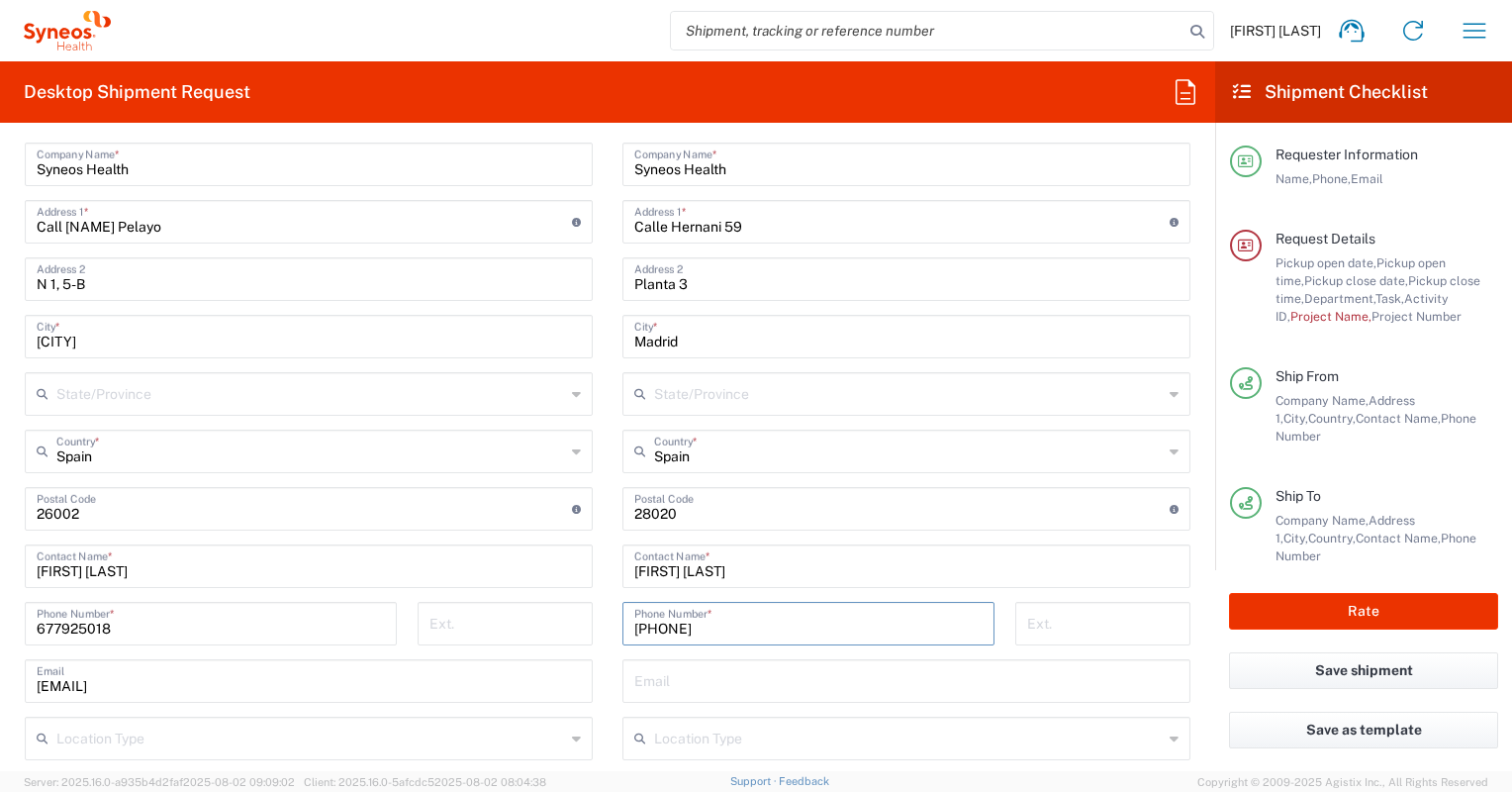 click on "[PHONE]" at bounding box center (808, 622) 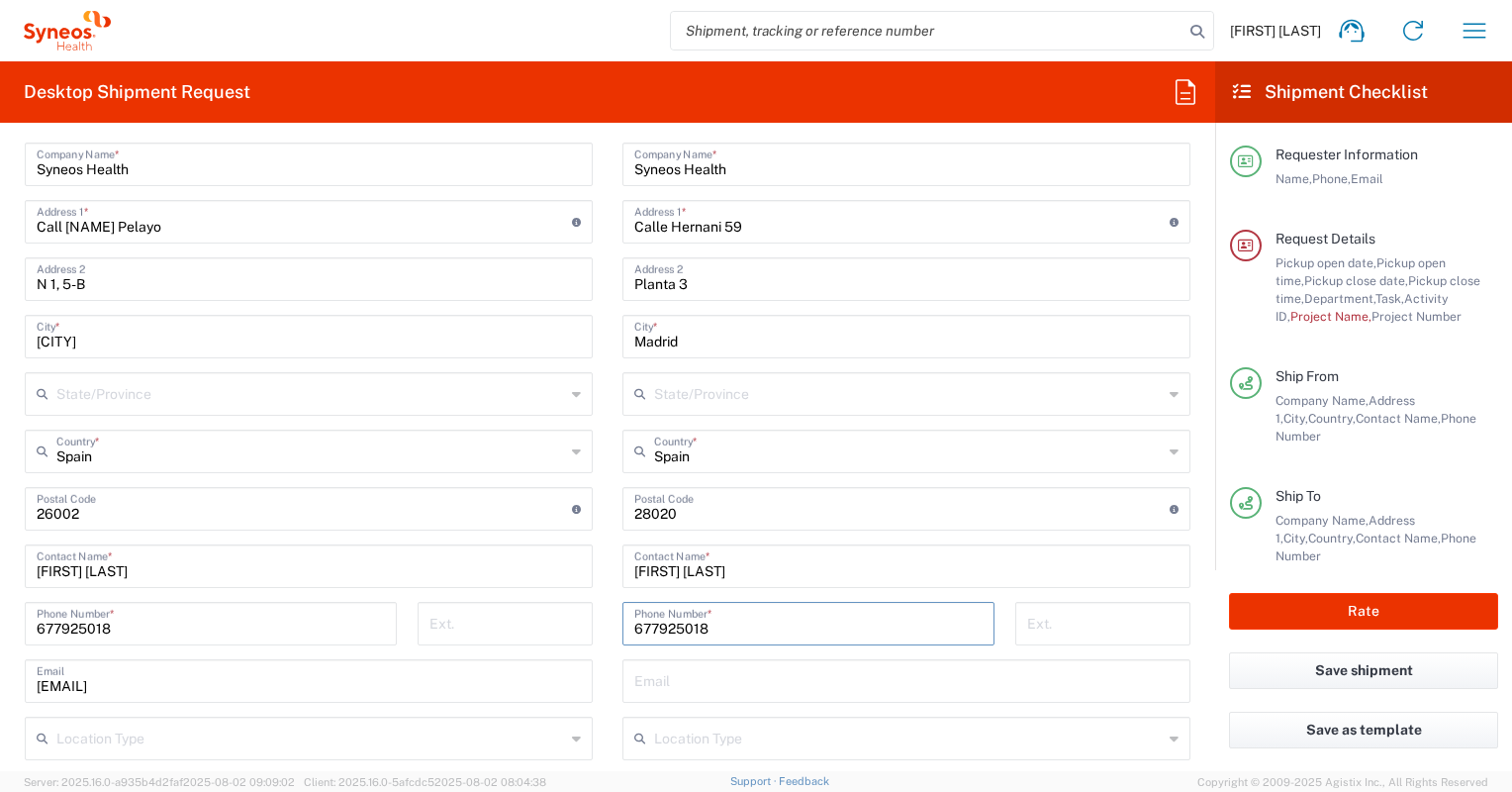 type on "677925018" 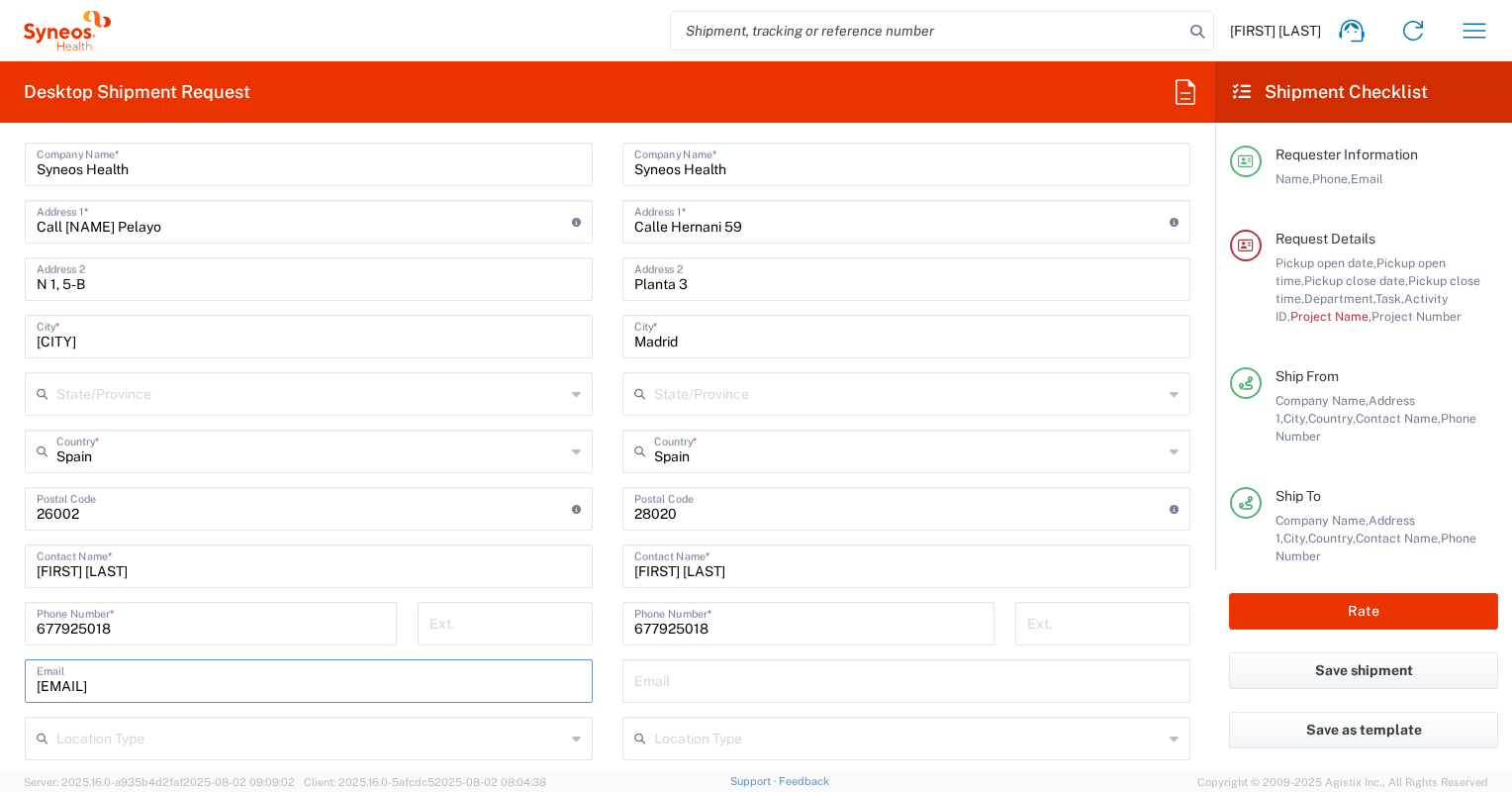 drag, startPoint x: 322, startPoint y: 684, endPoint x: 11, endPoint y: 661, distance: 311.84932 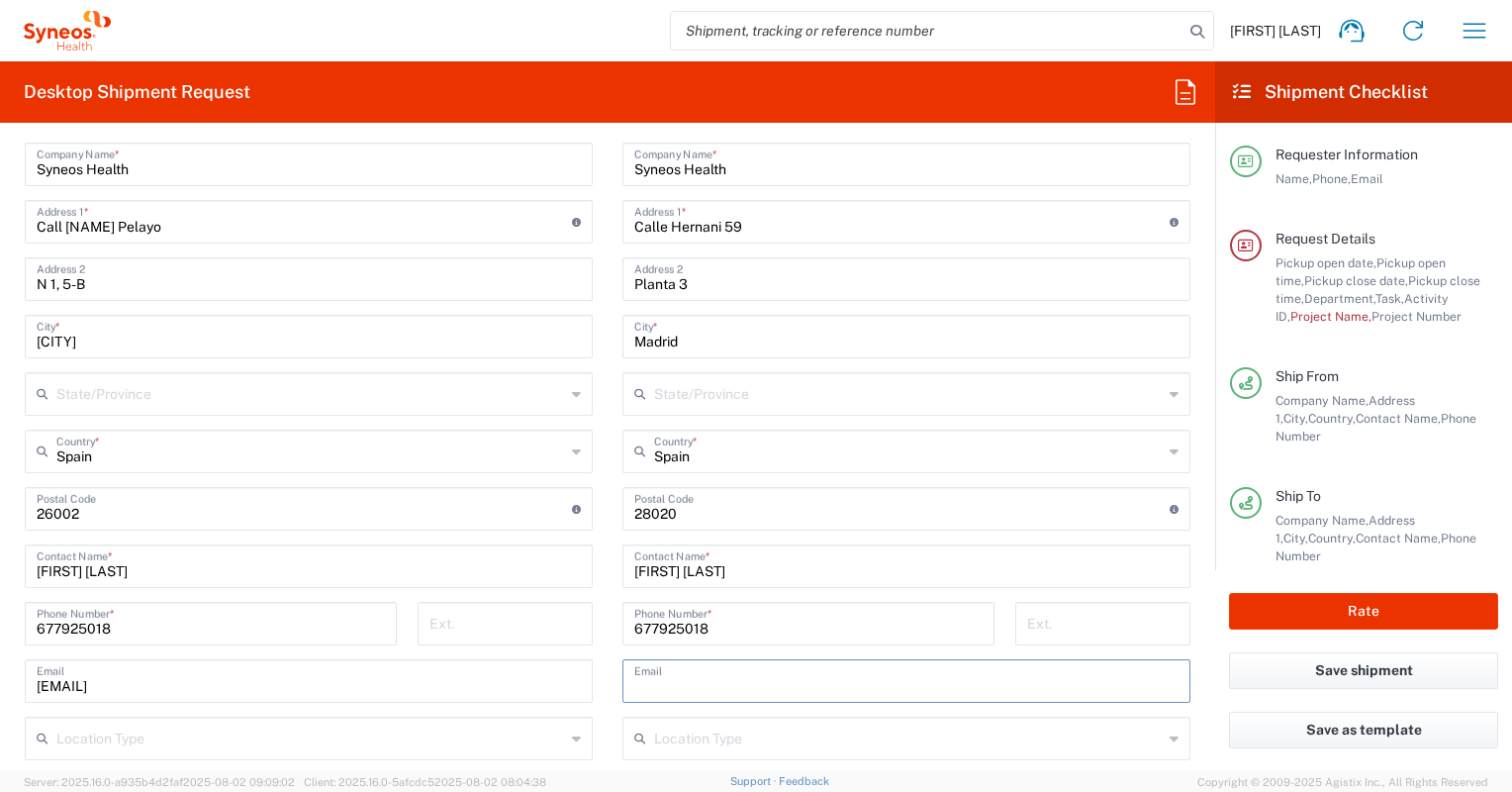 paste on "[EMAIL]" 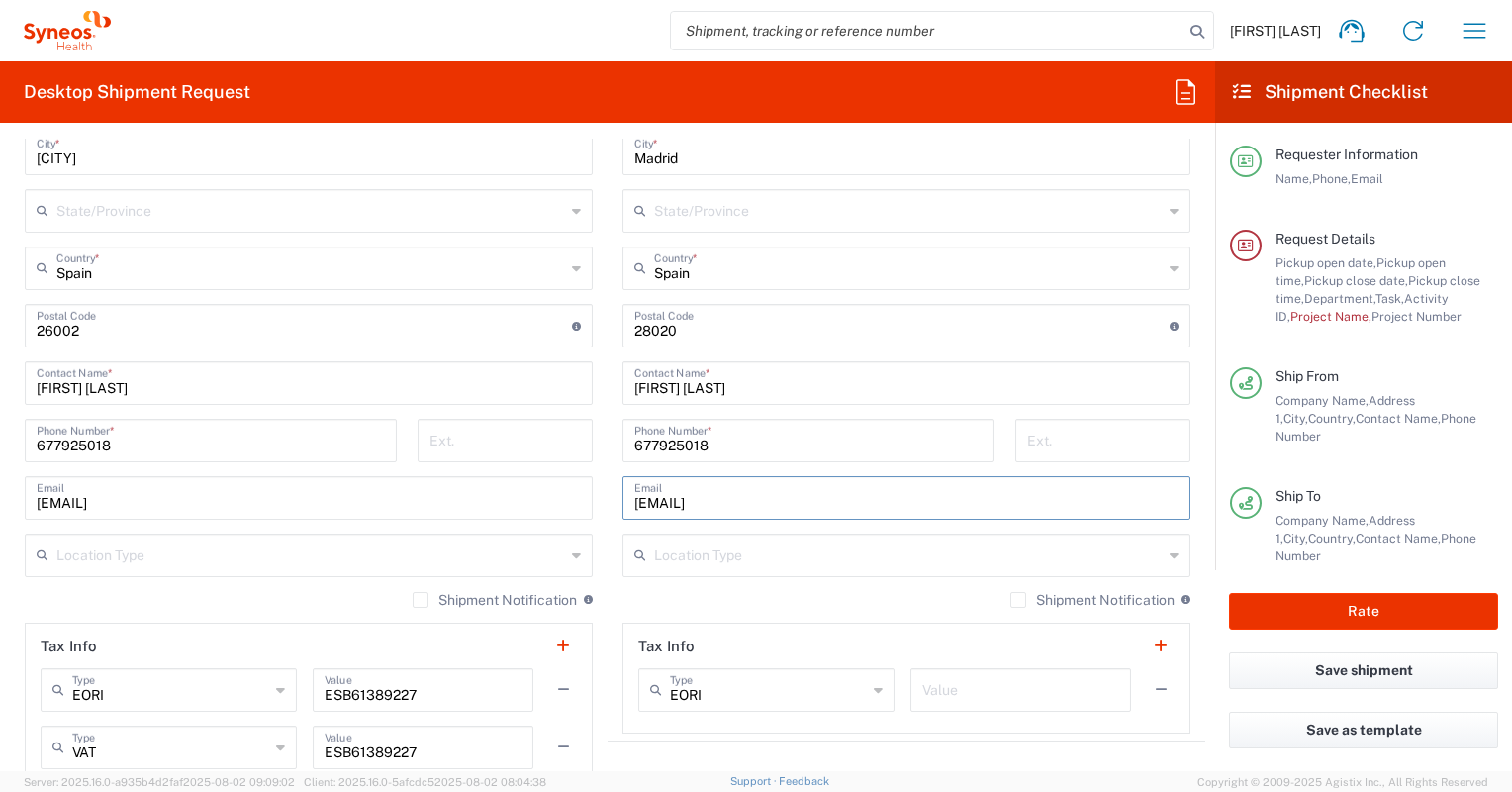 scroll, scrollTop: 1089, scrollLeft: 0, axis: vertical 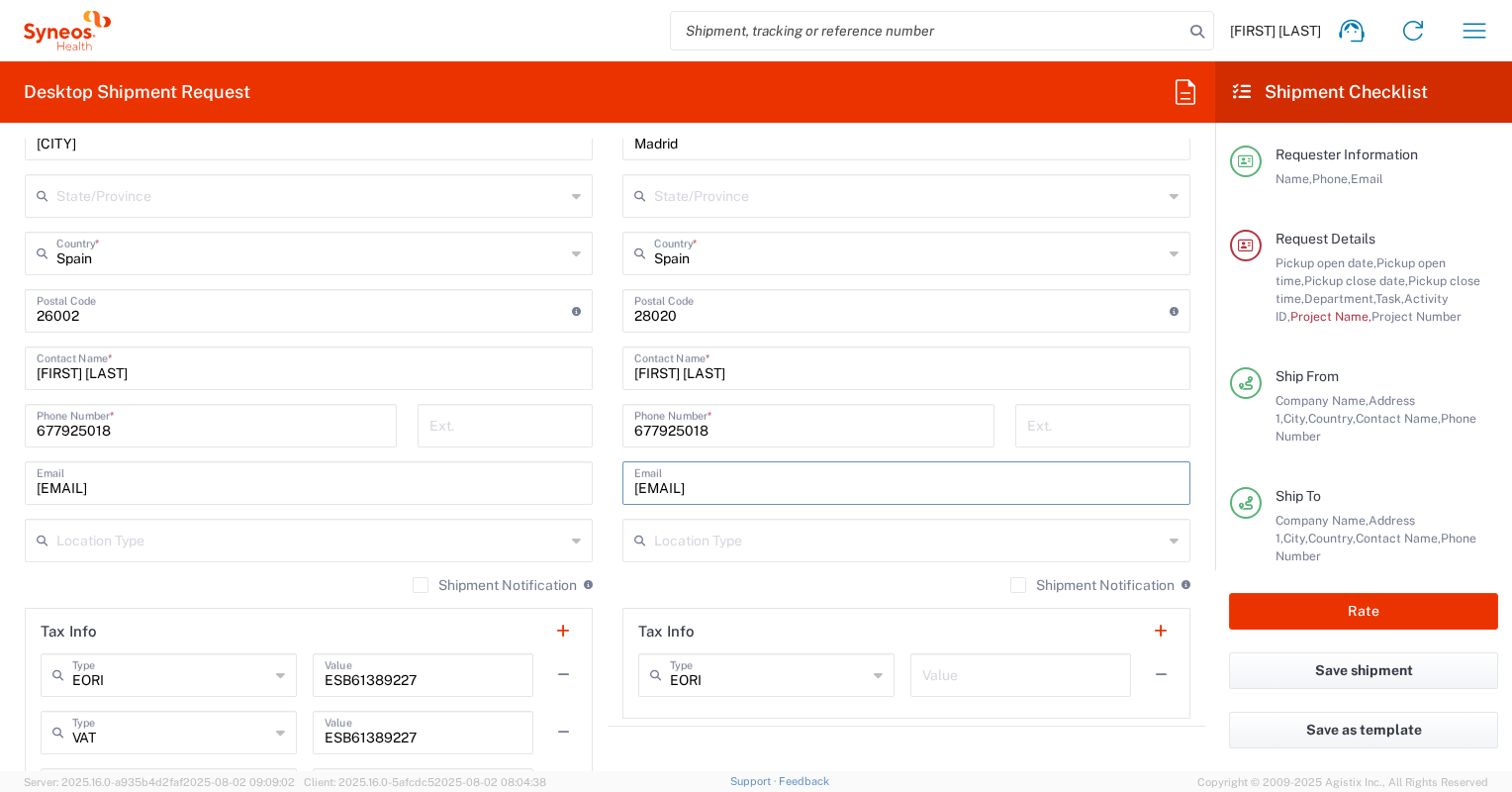 drag, startPoint x: 851, startPoint y: 487, endPoint x: 575, endPoint y: 472, distance: 276.40731 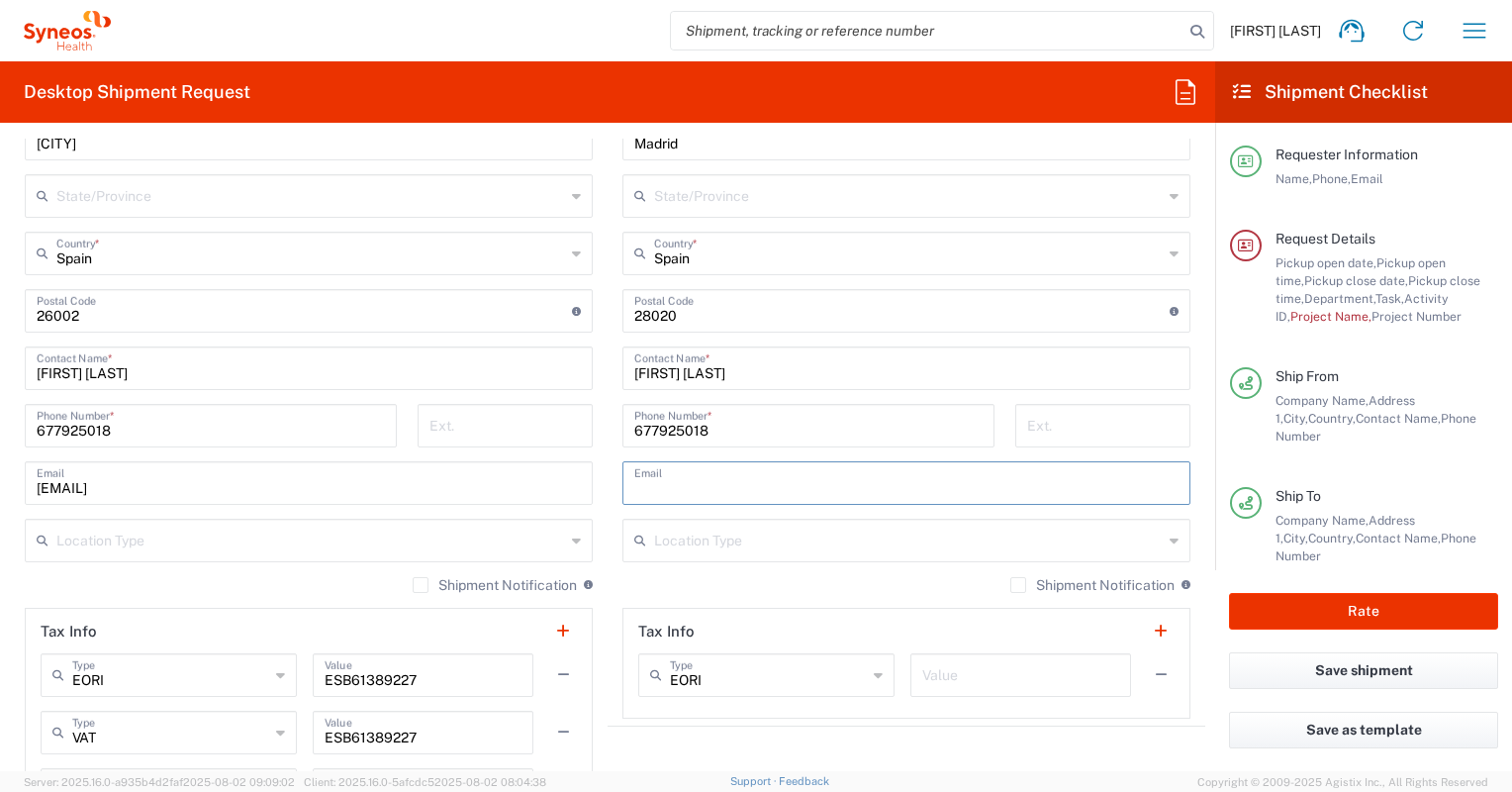 click at bounding box center [311, 539] 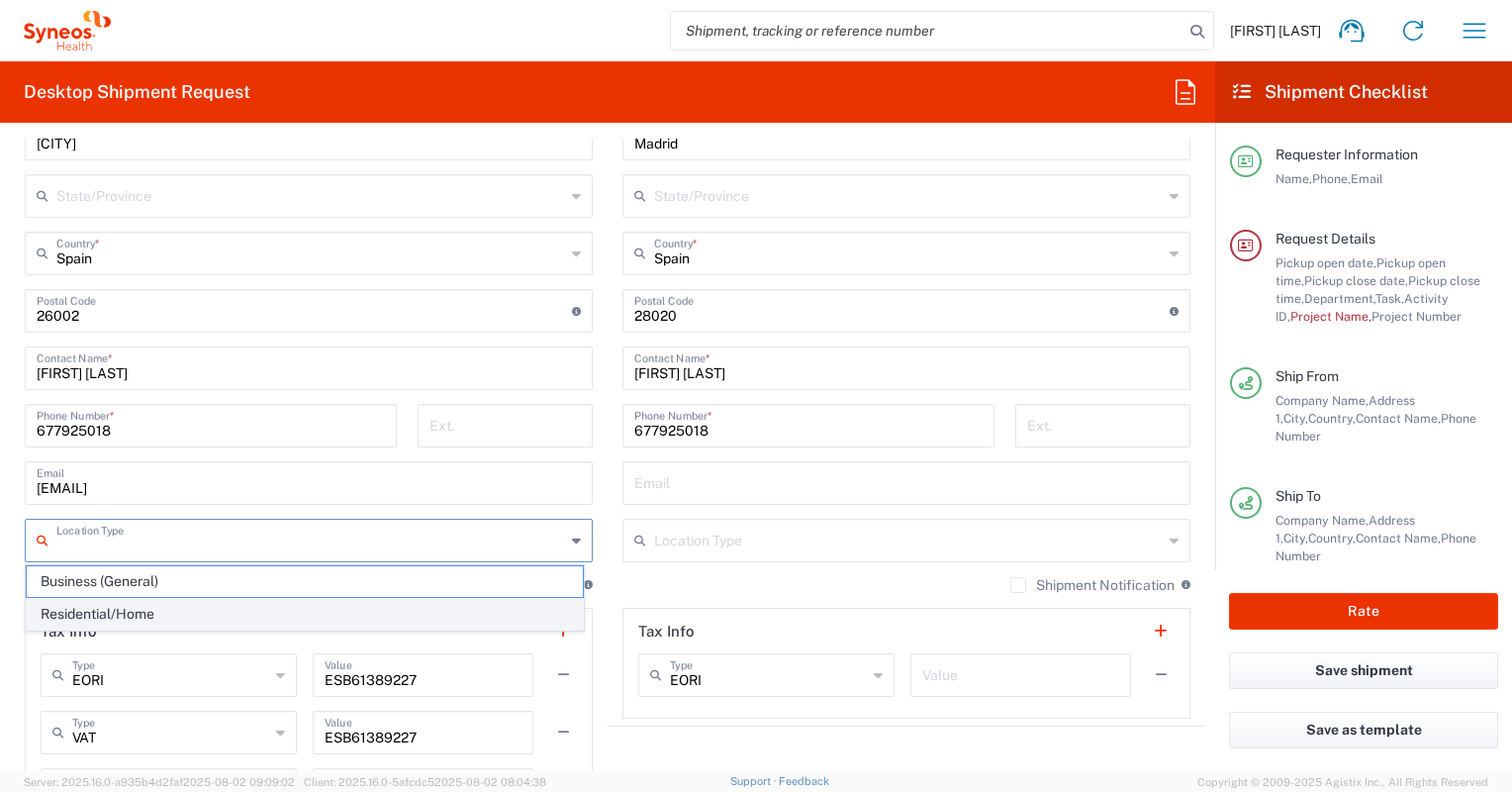 click on "Residential/Home" 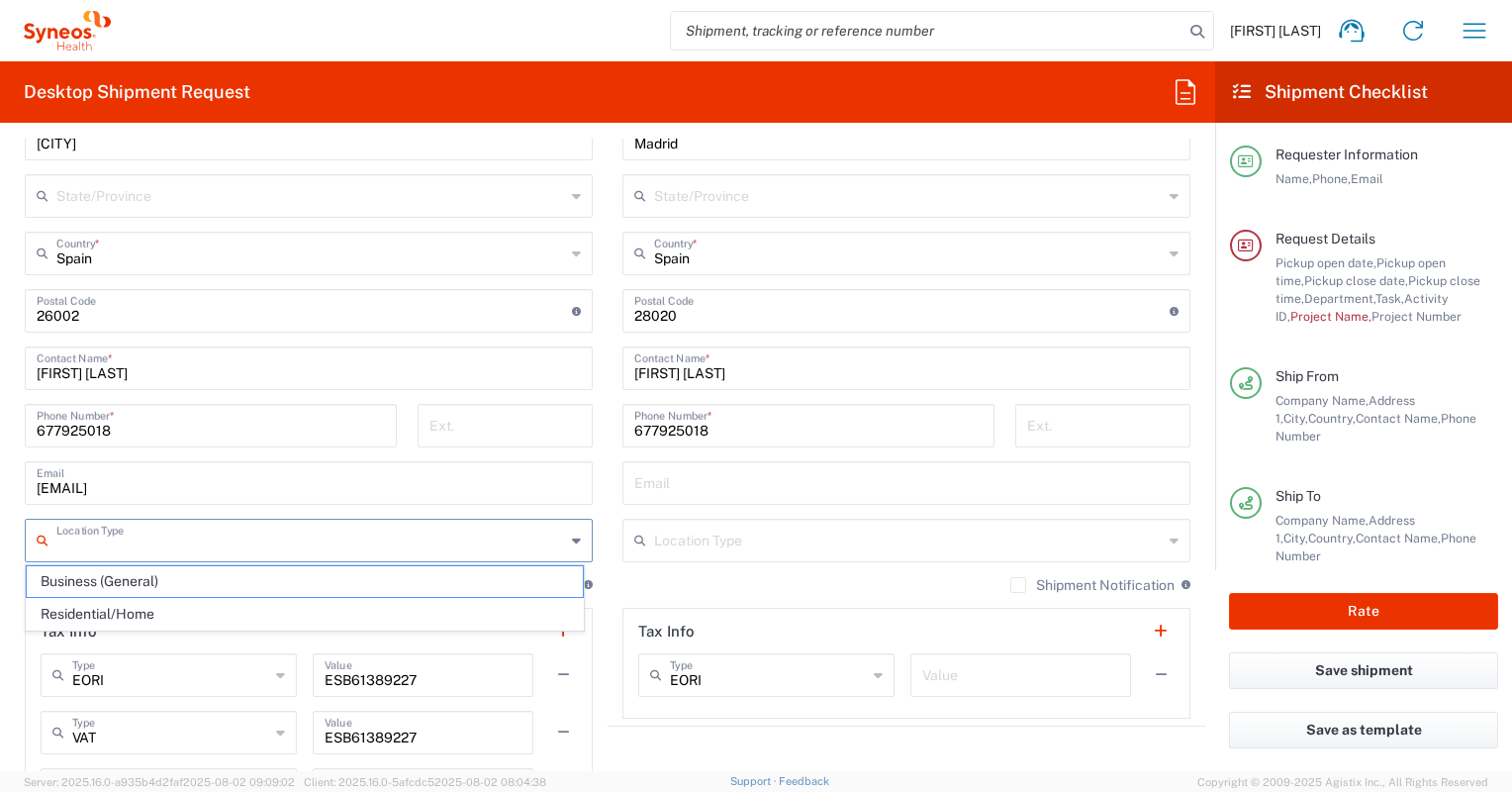 type on "Residential/Home" 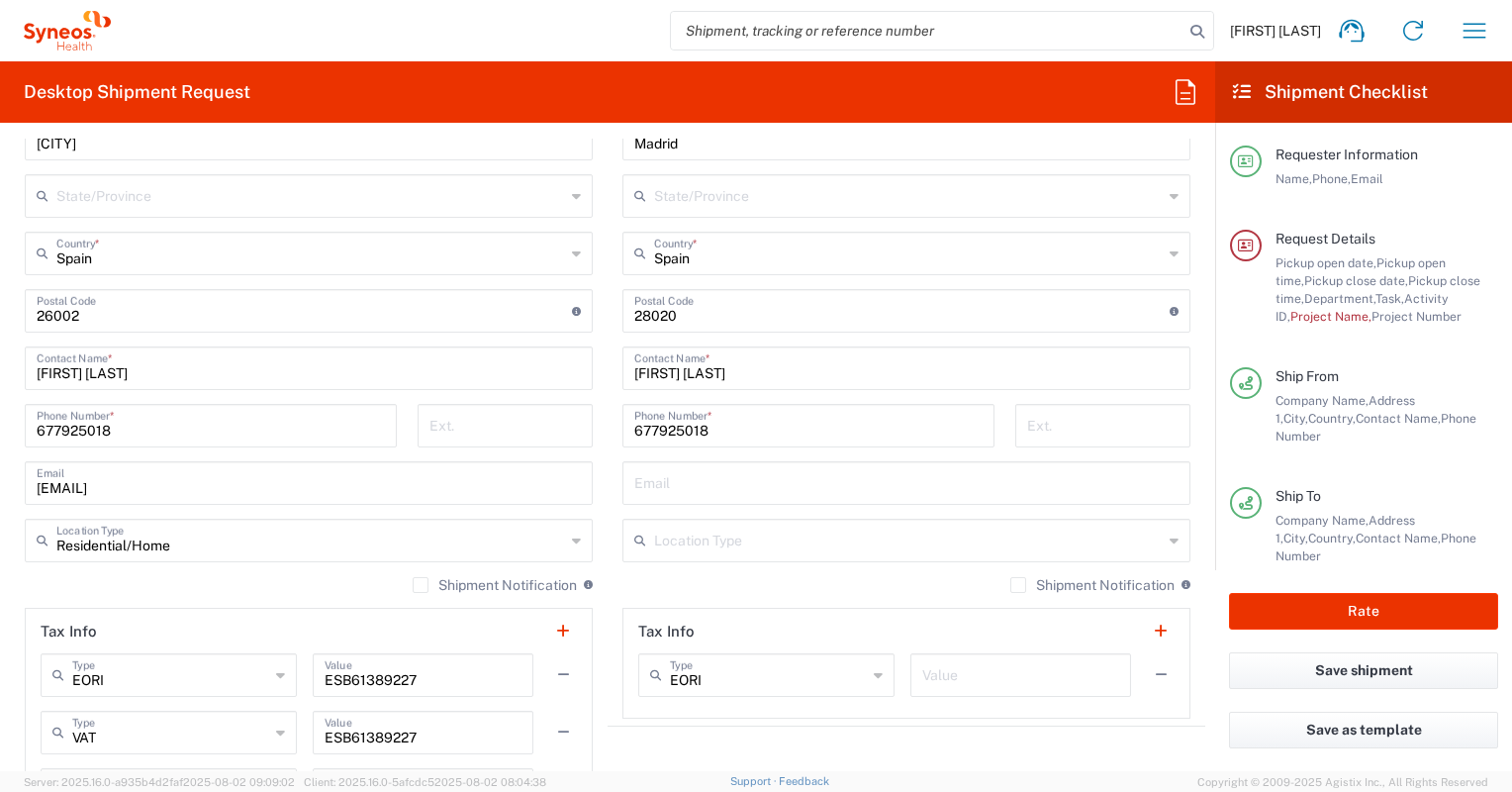 click at bounding box center (908, 539) 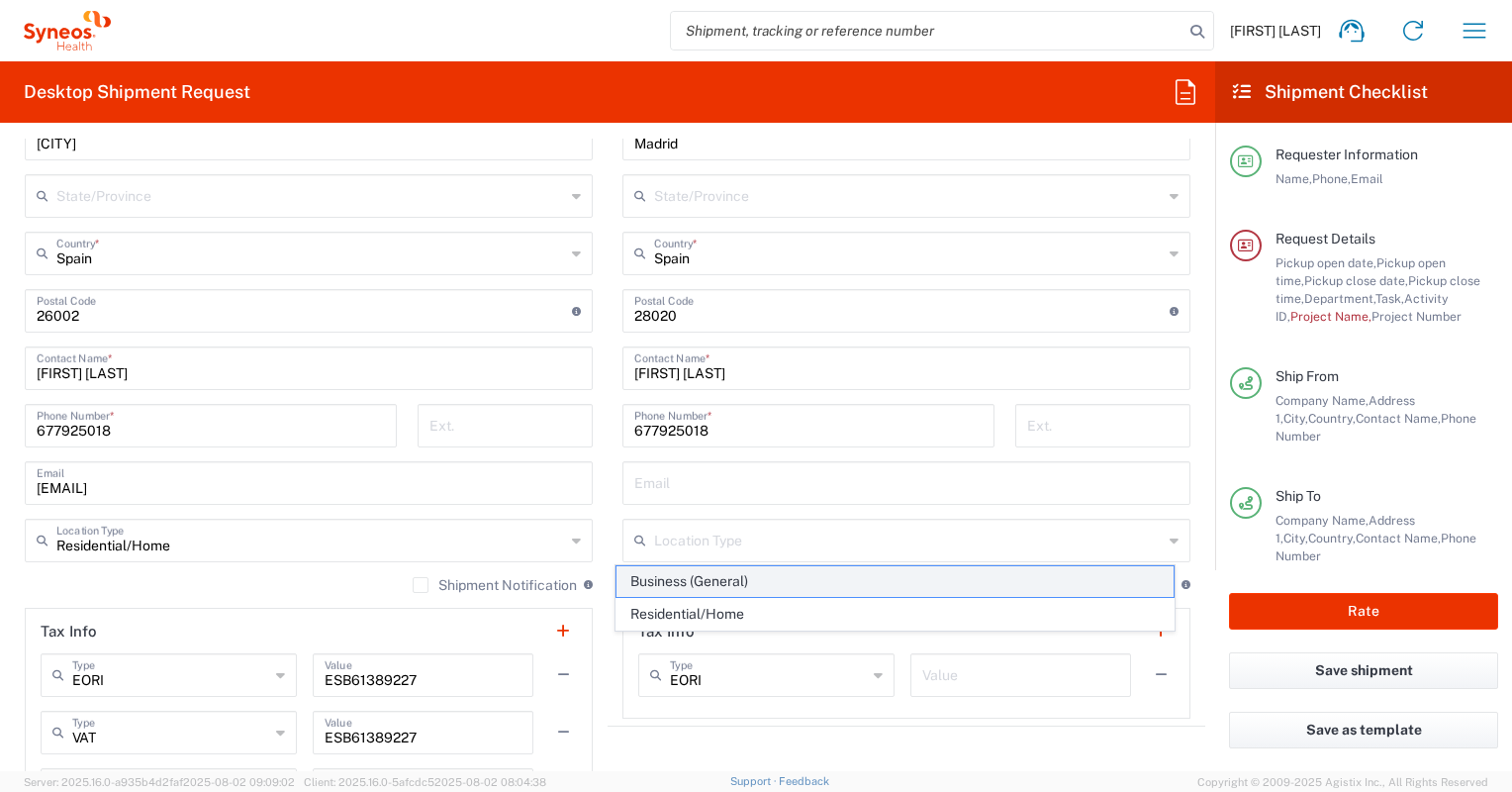 click on "Business (General)" 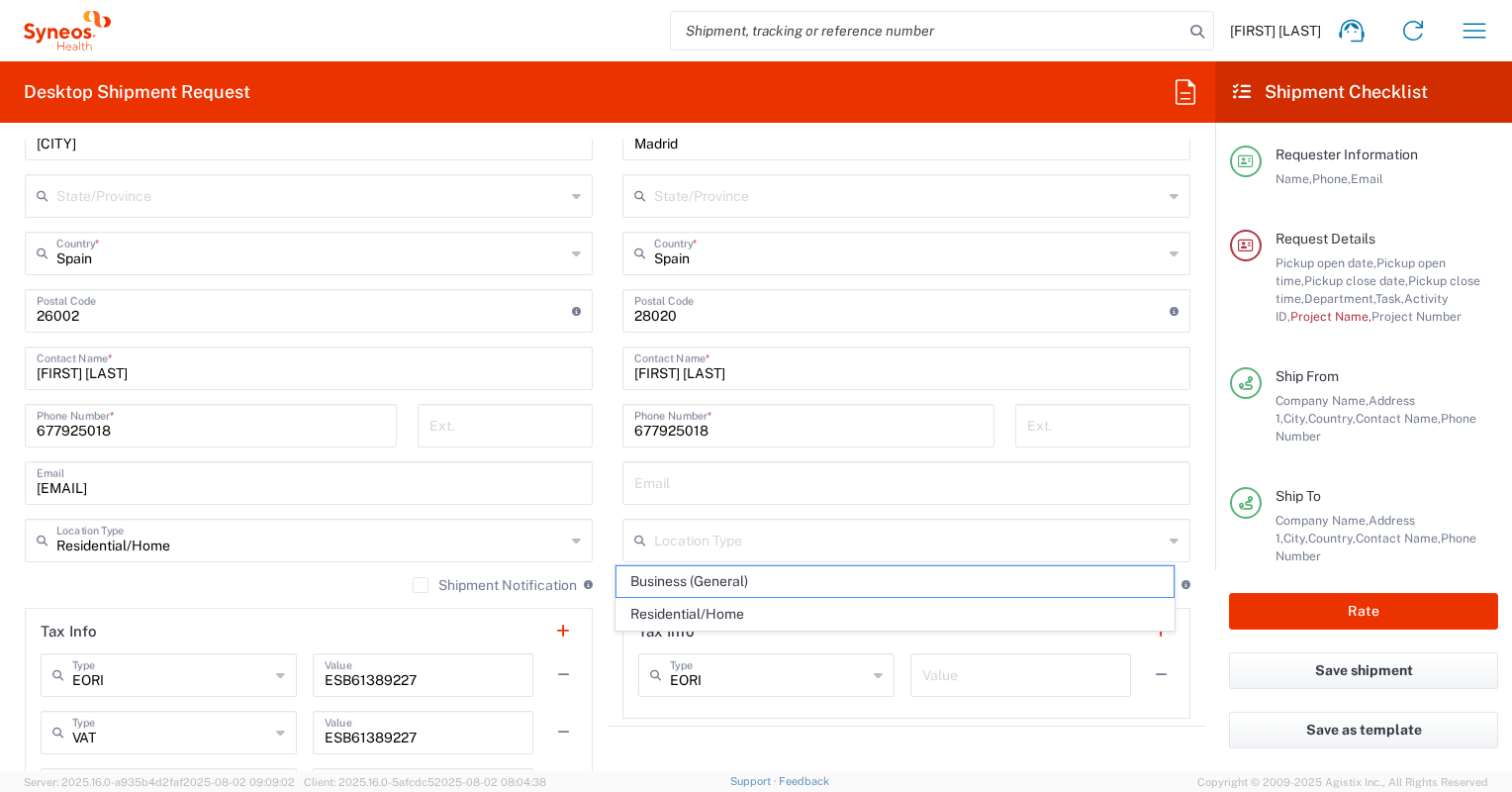 type on "Business (General)" 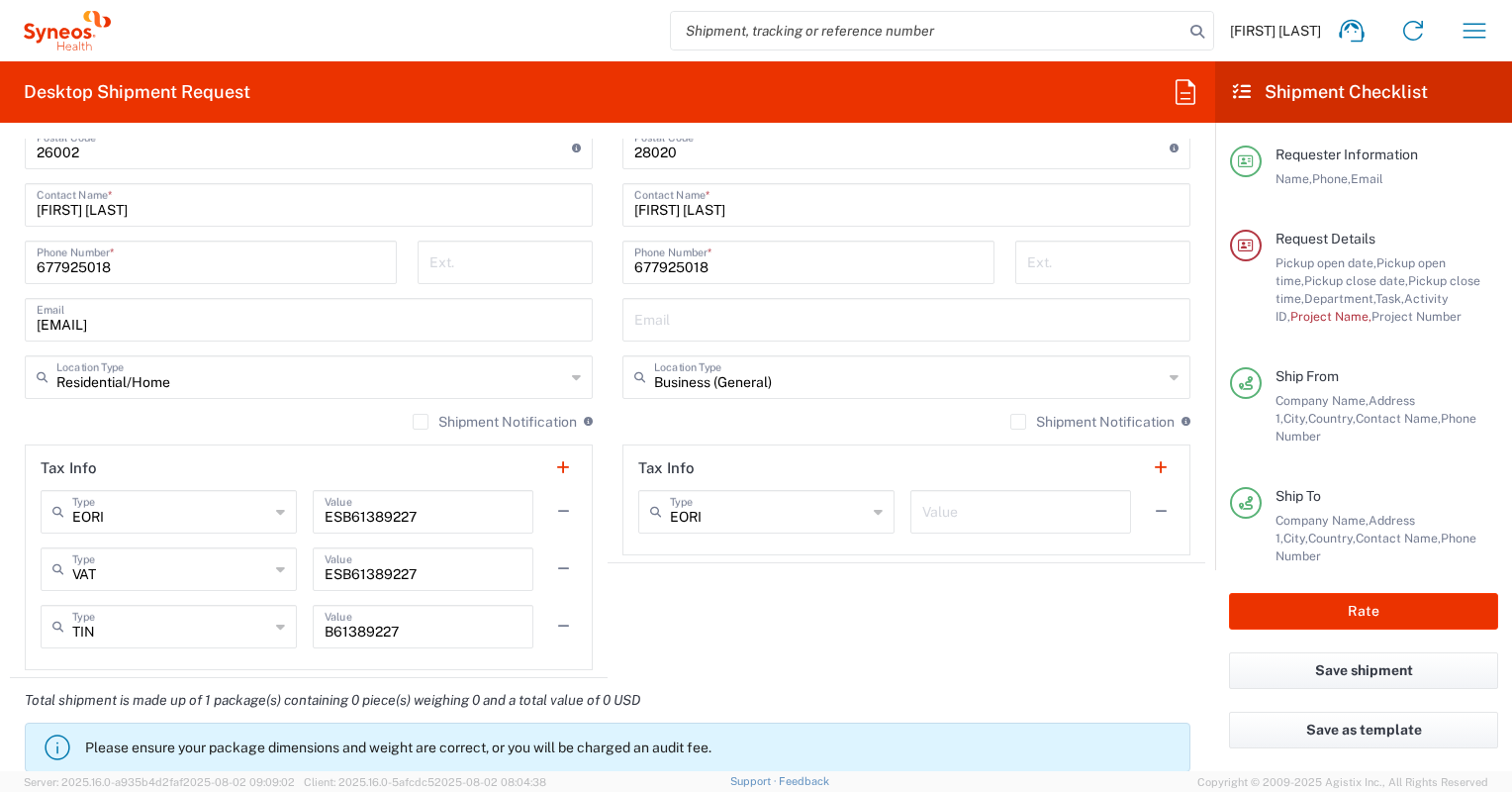 scroll, scrollTop: 1287, scrollLeft: 0, axis: vertical 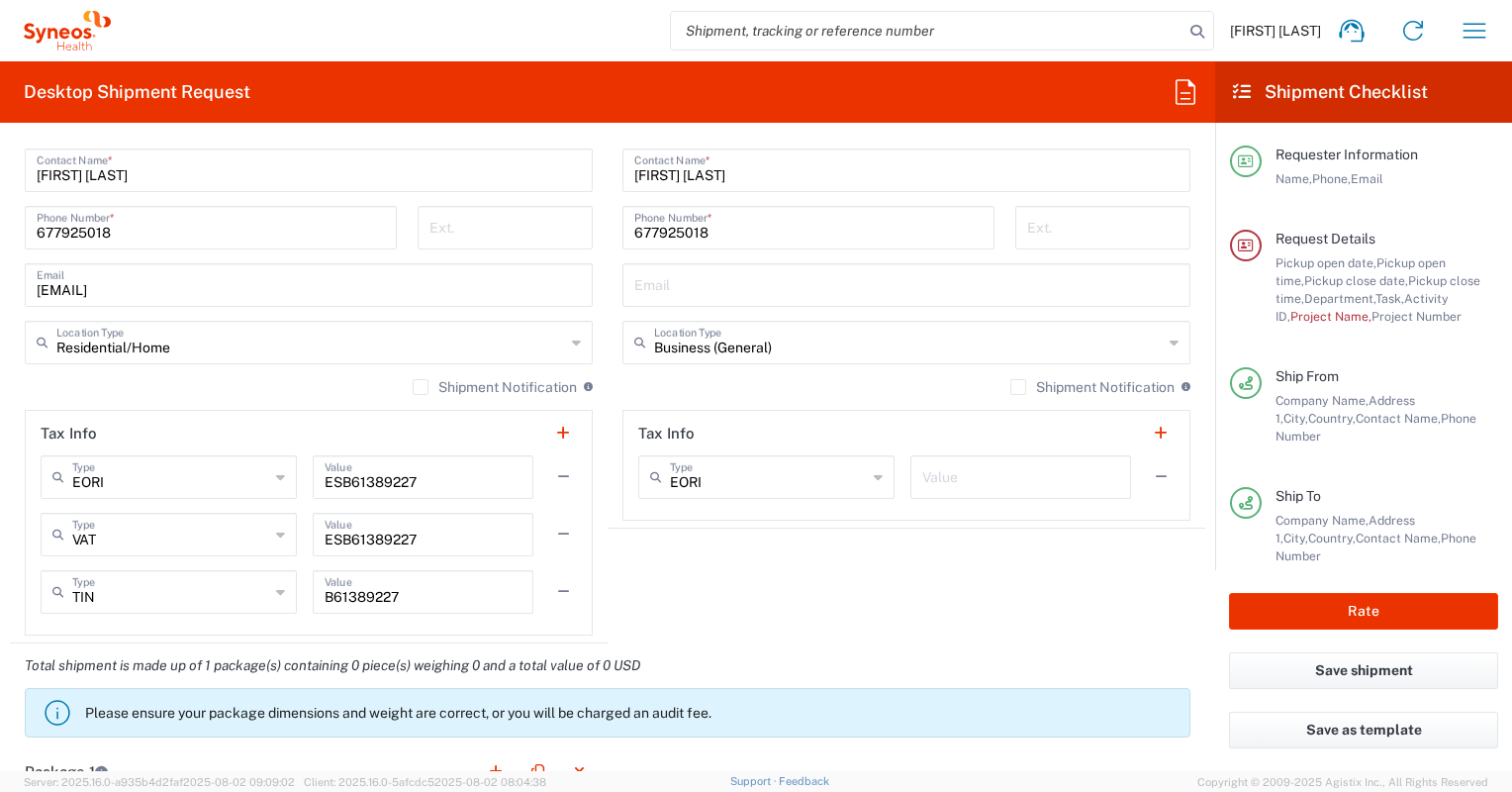 click 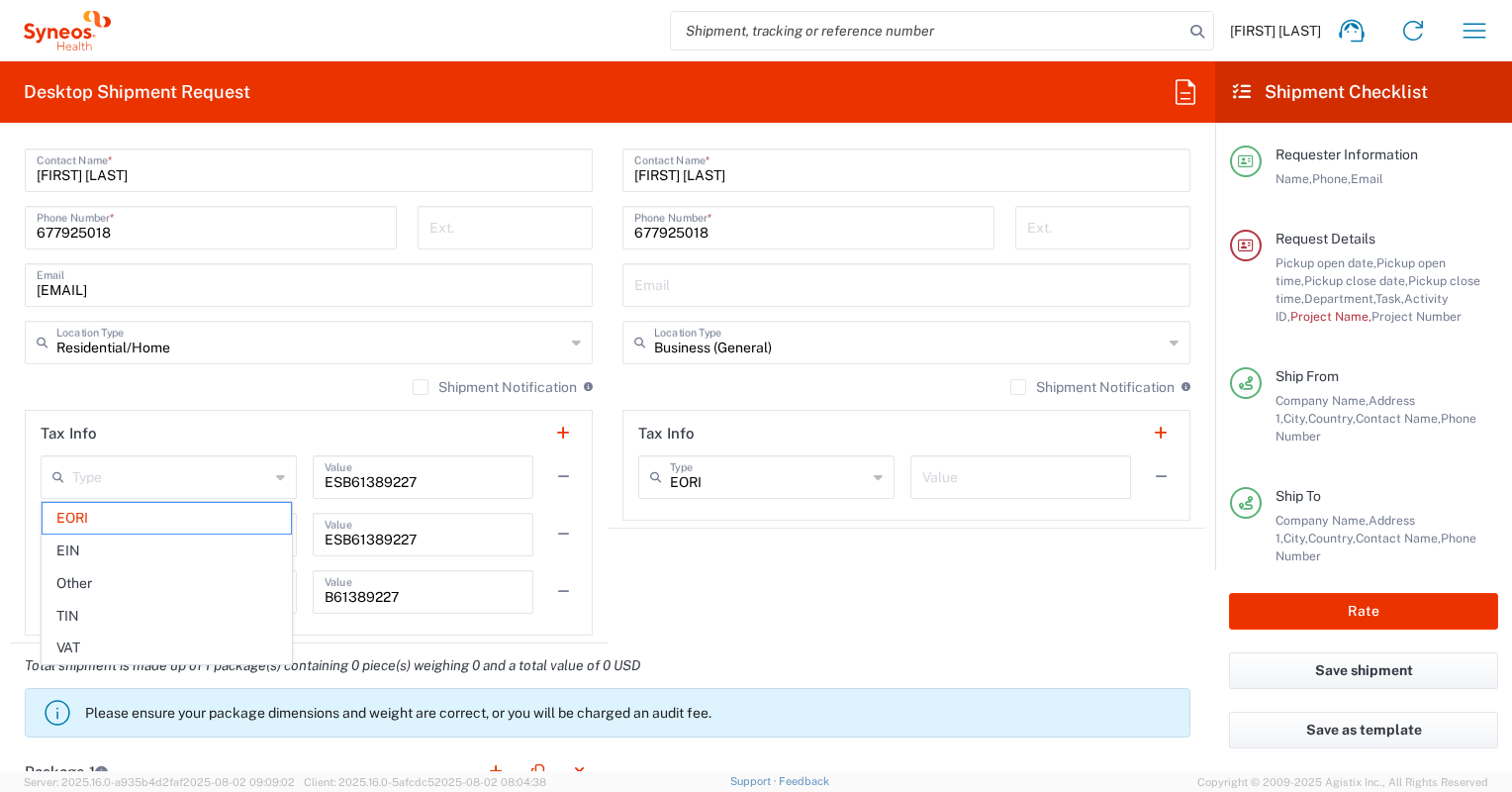 click 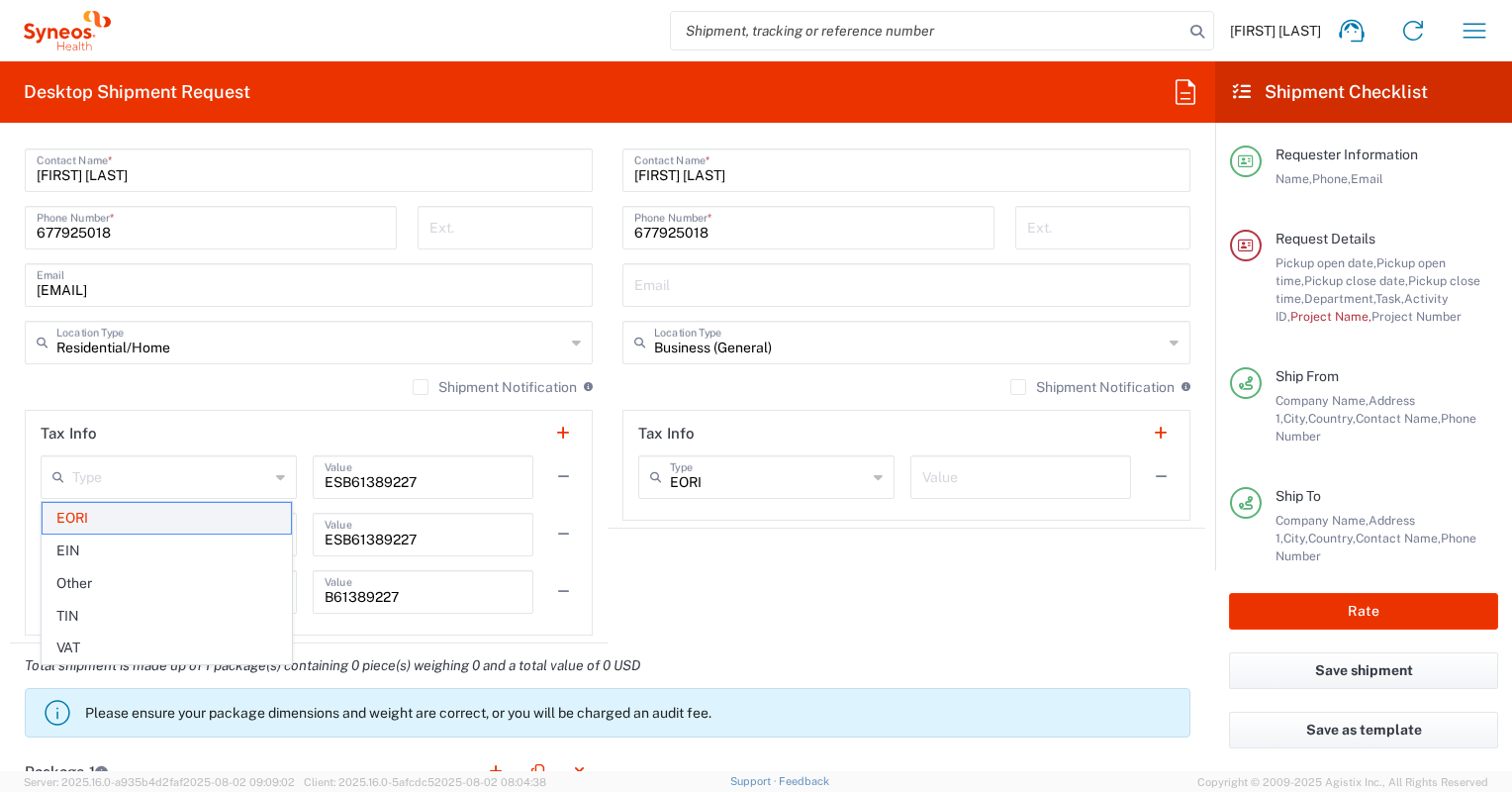 click on "EORI" 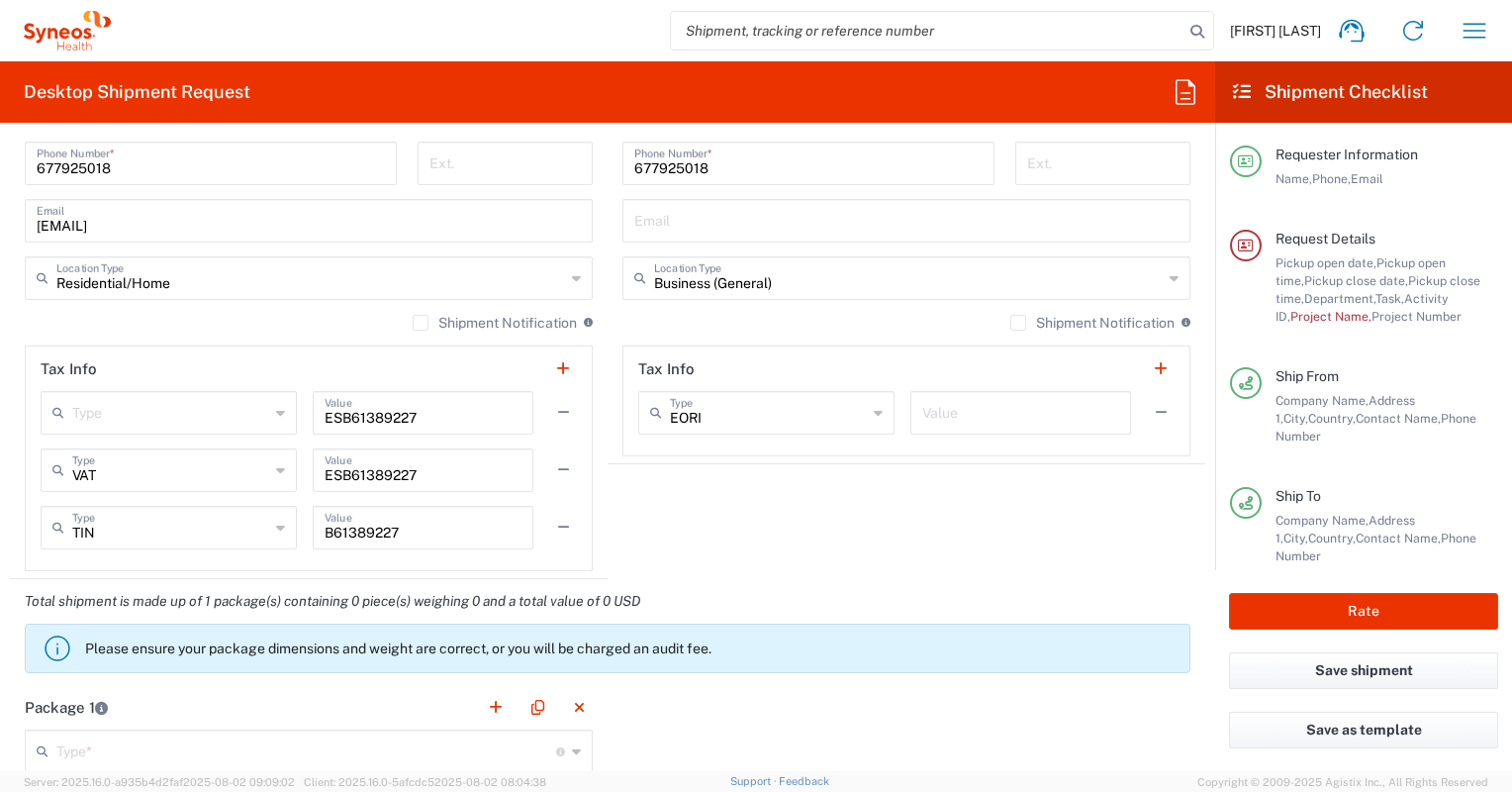 scroll, scrollTop: 1386, scrollLeft: 0, axis: vertical 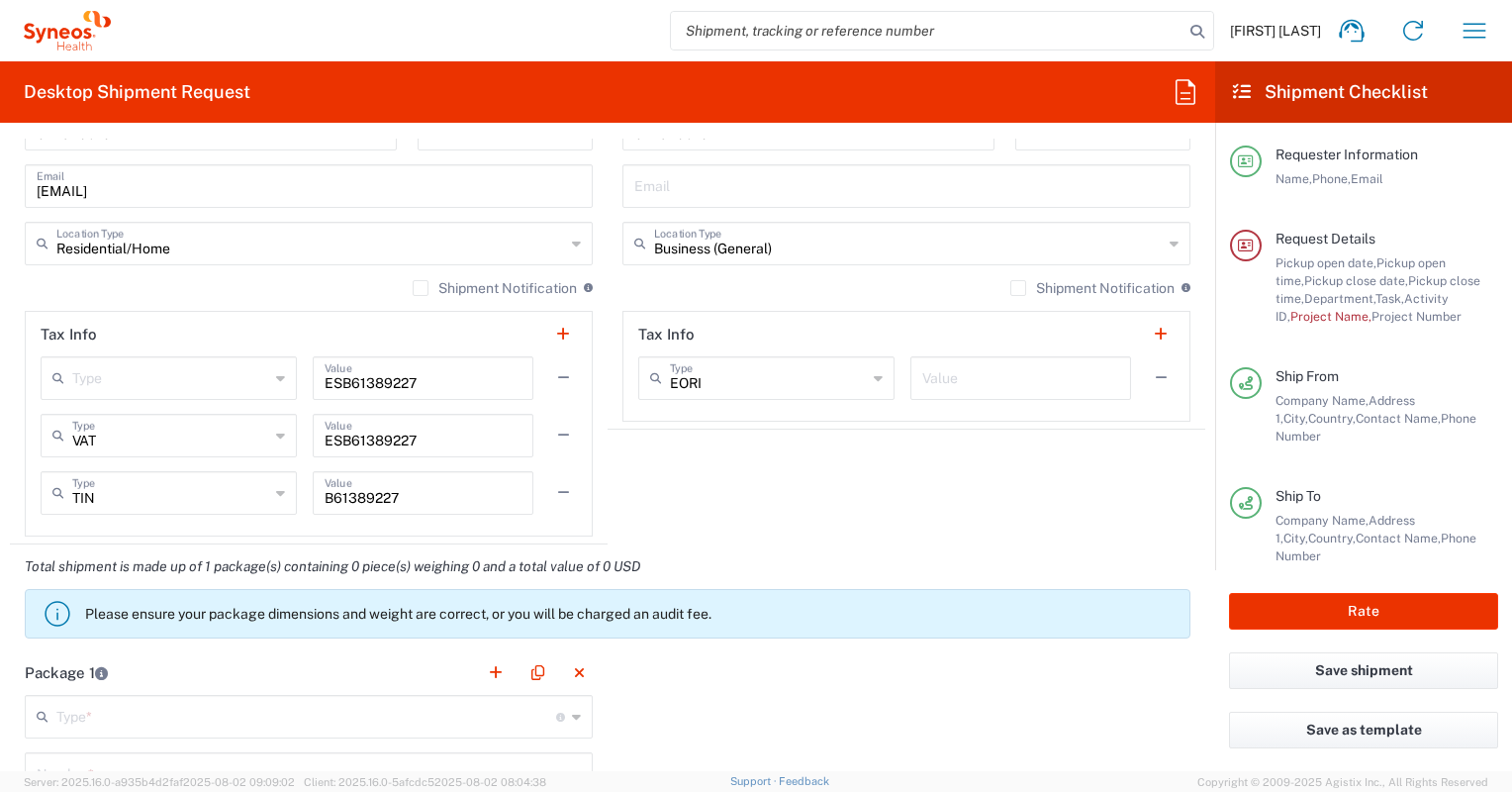 click 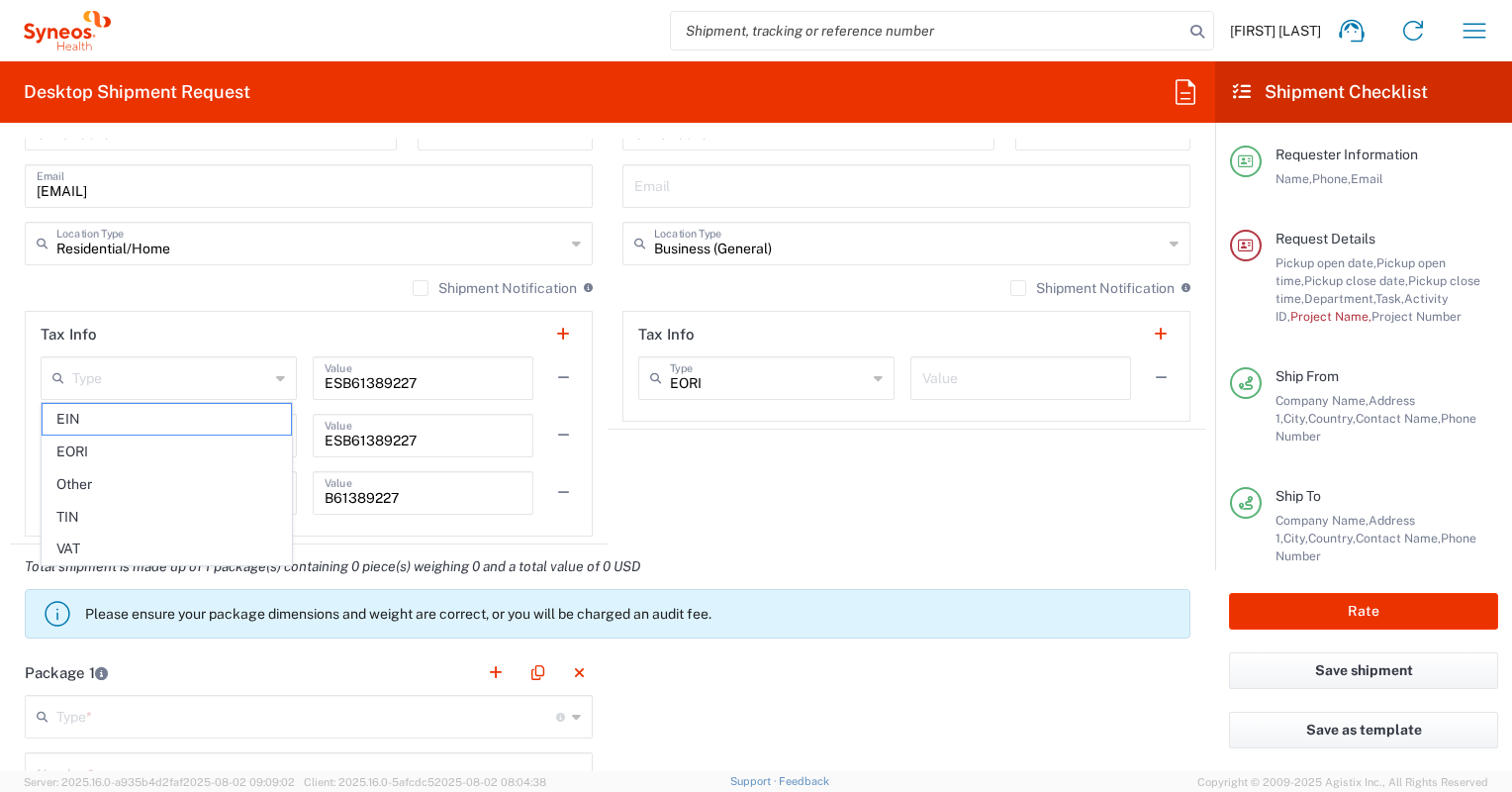 click on "EORI" 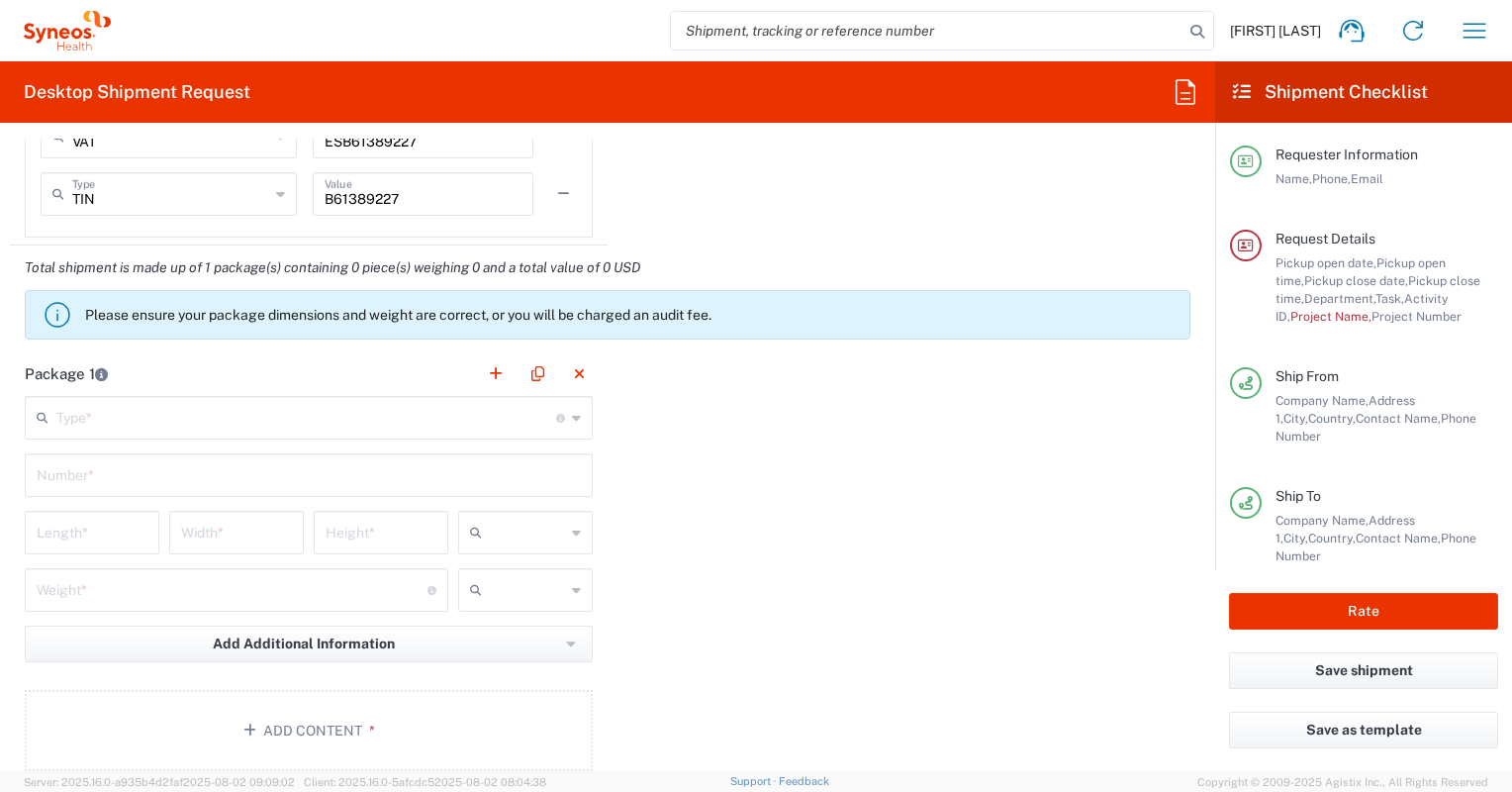 scroll, scrollTop: 1683, scrollLeft: 0, axis: vertical 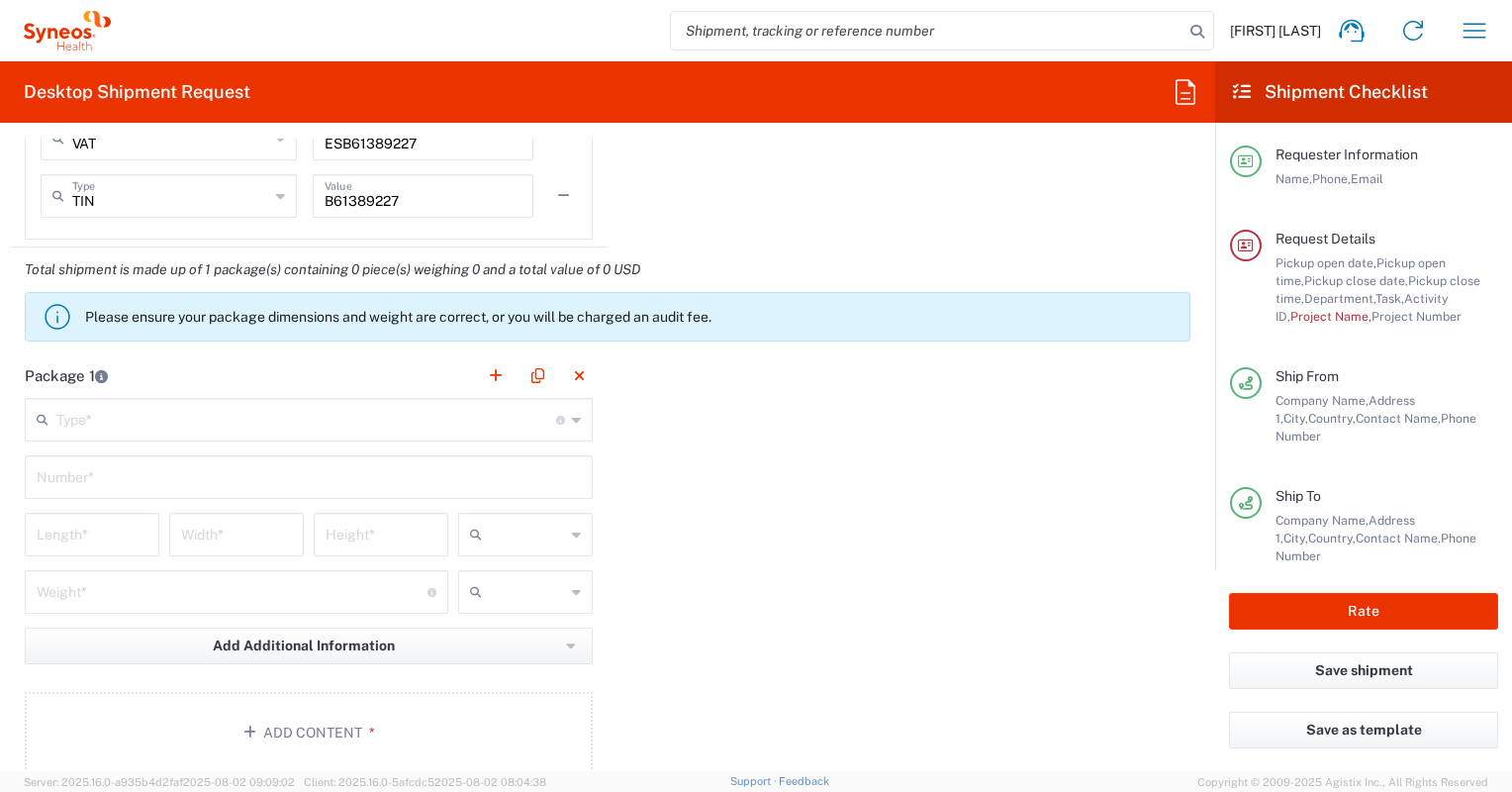 click 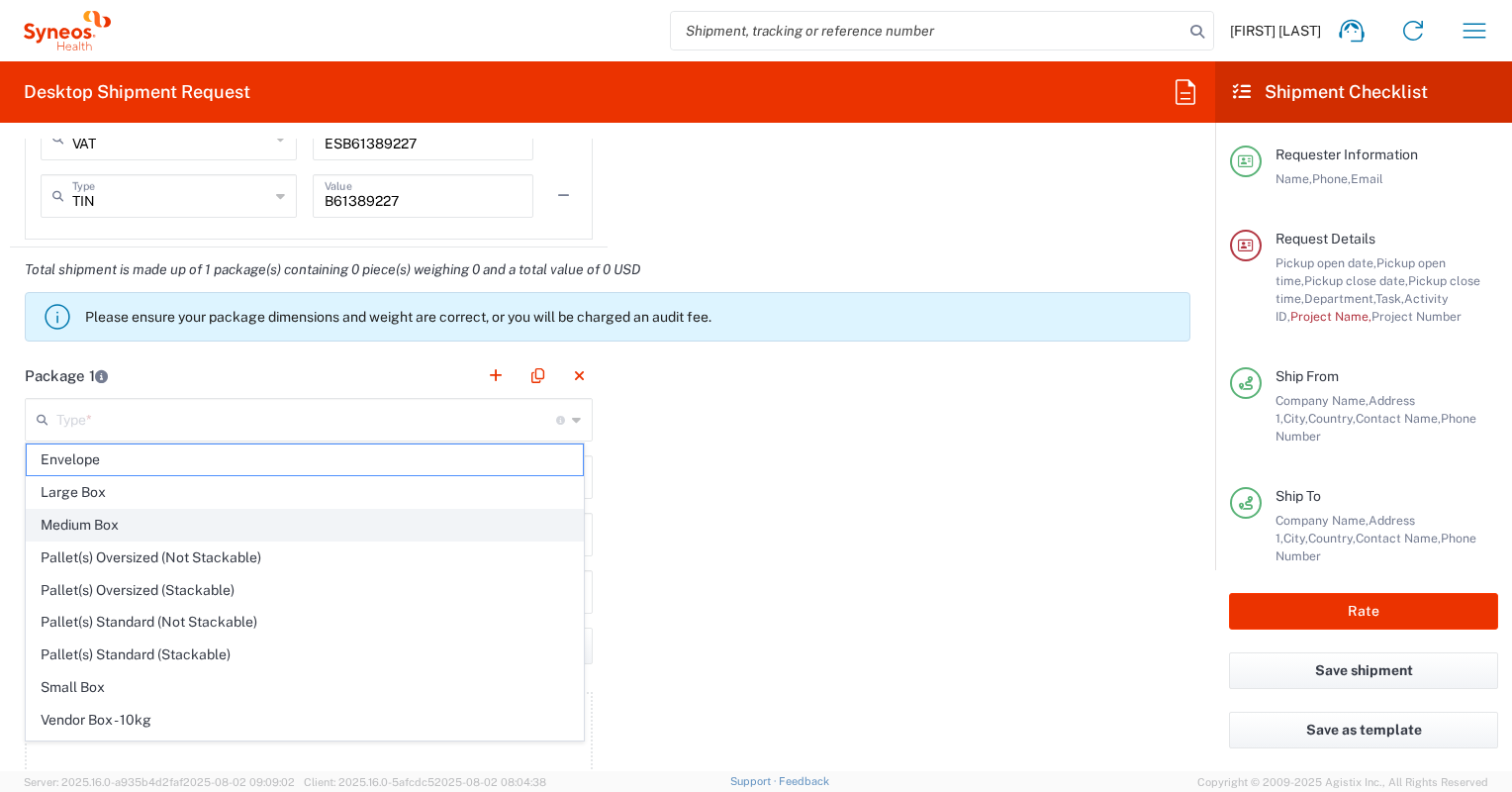click on "Medium Box" 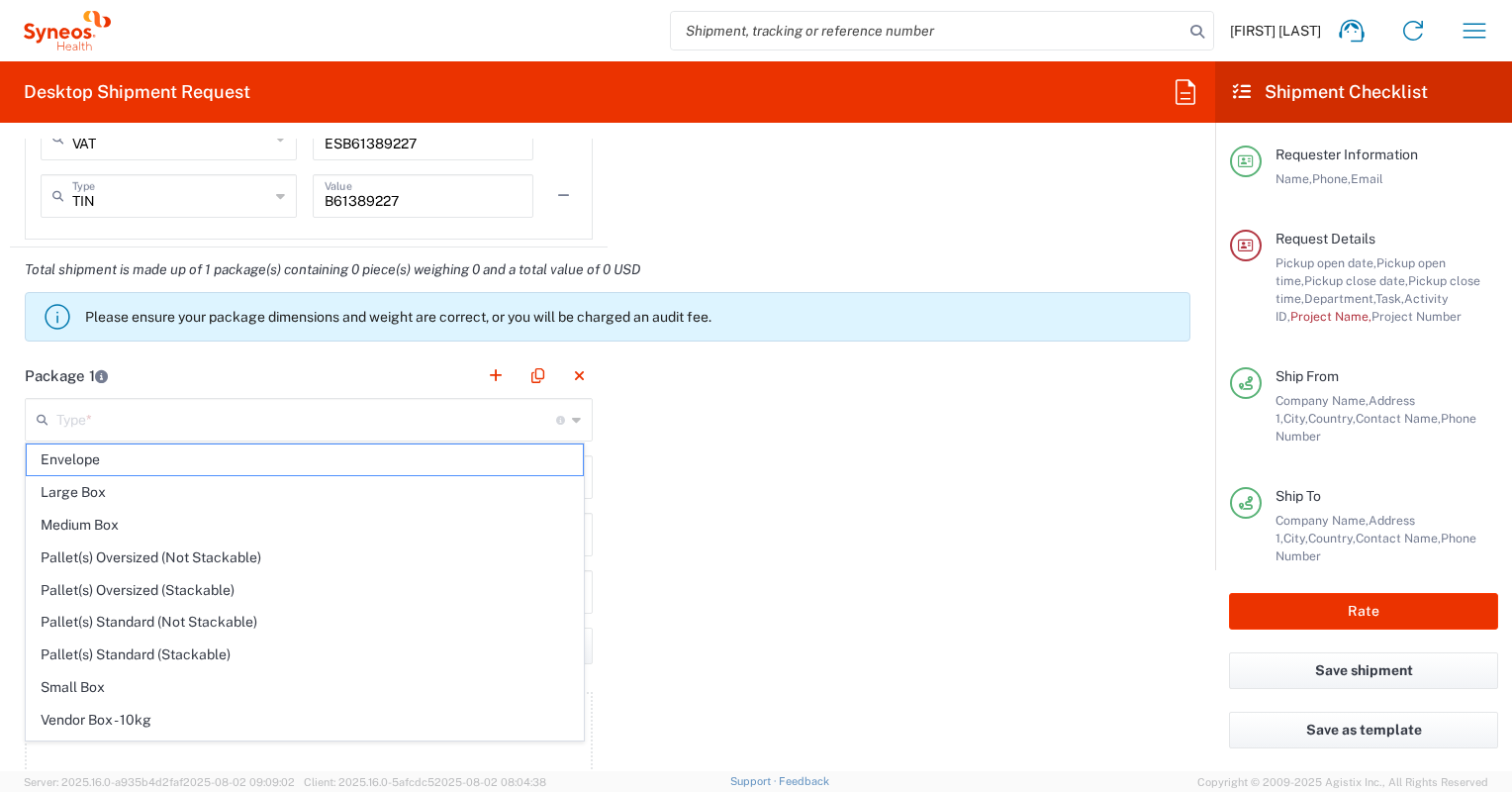 type on "Medium Box" 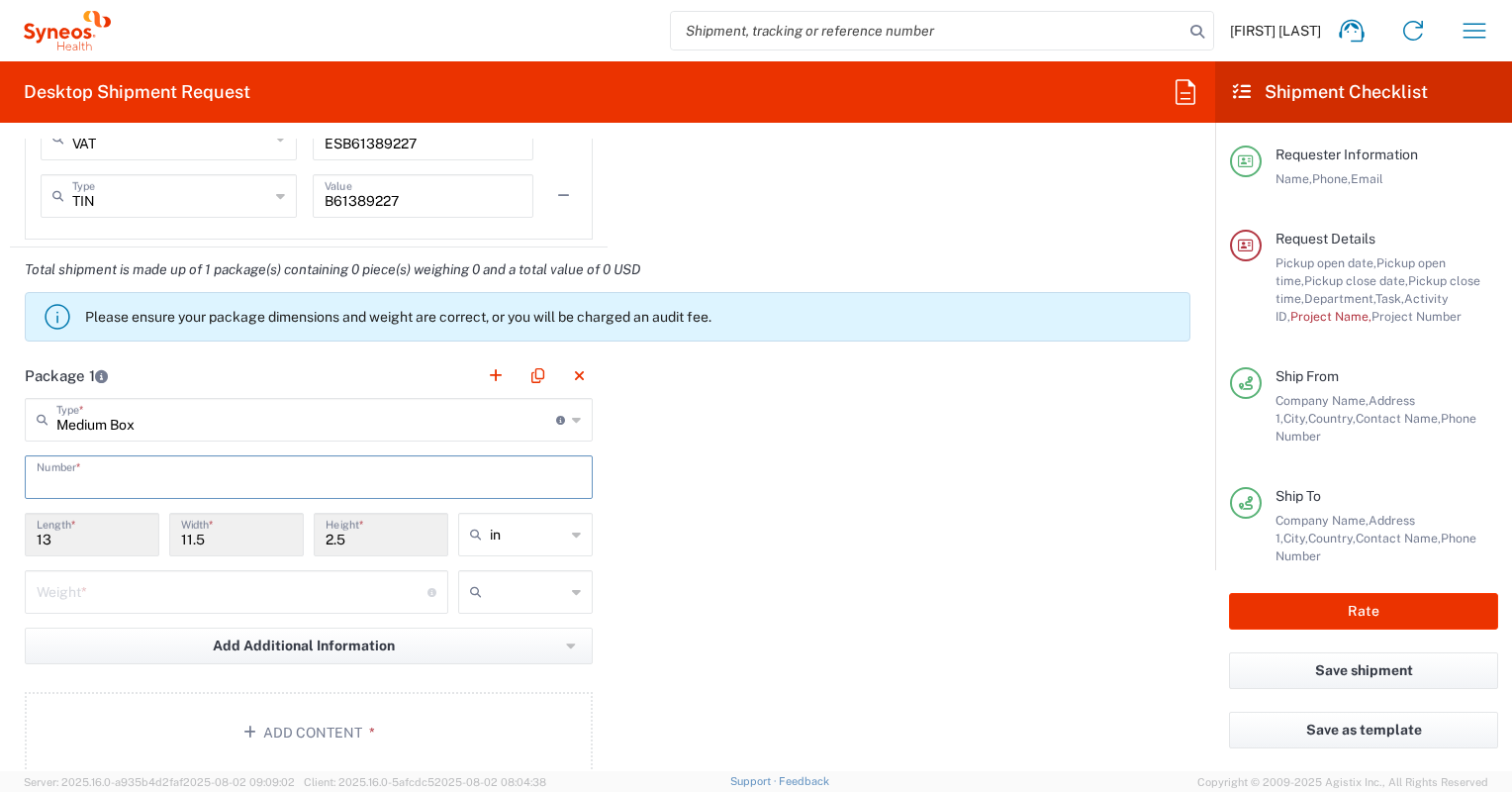 click at bounding box center (309, 475) 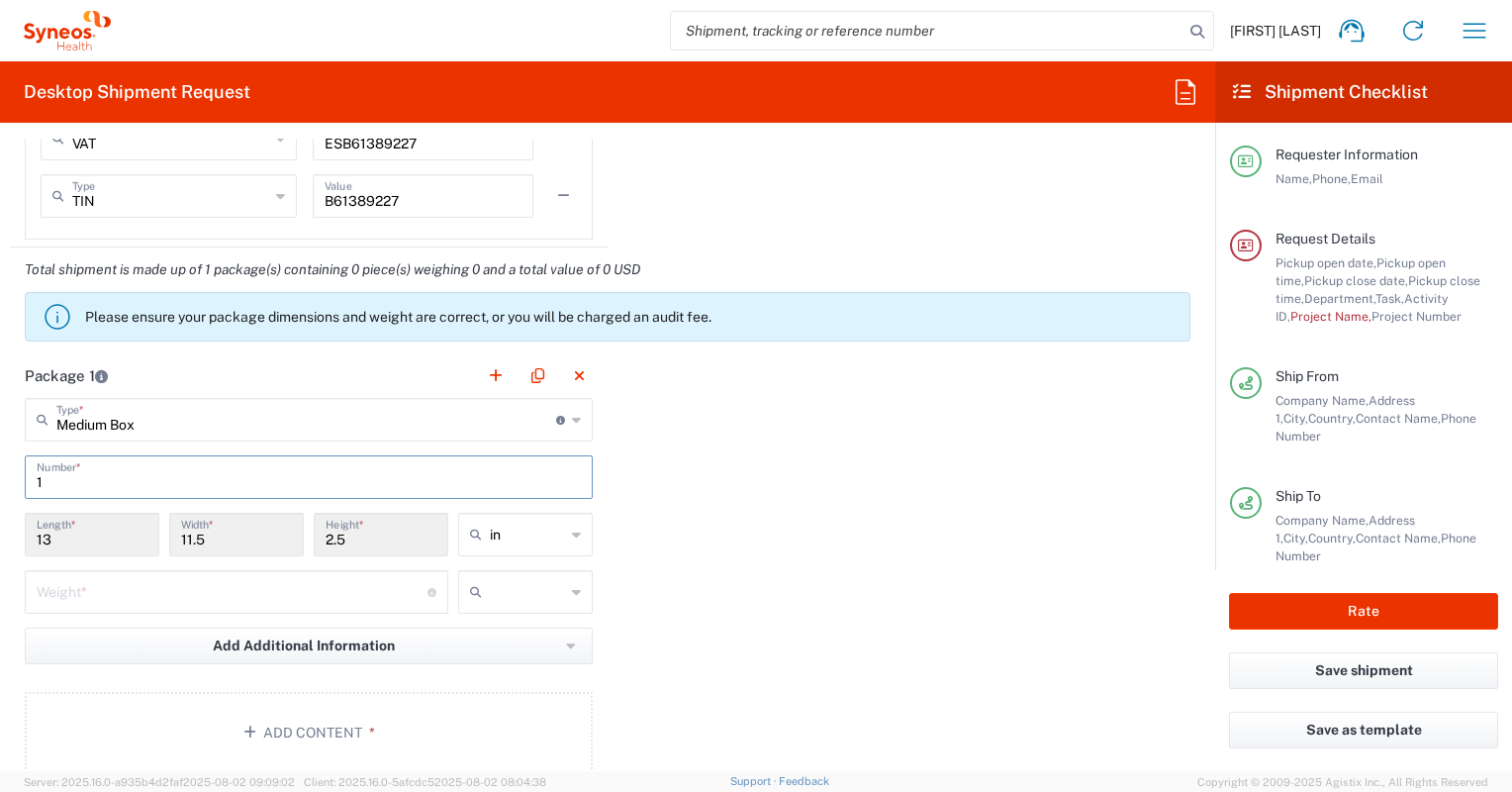 type on "1" 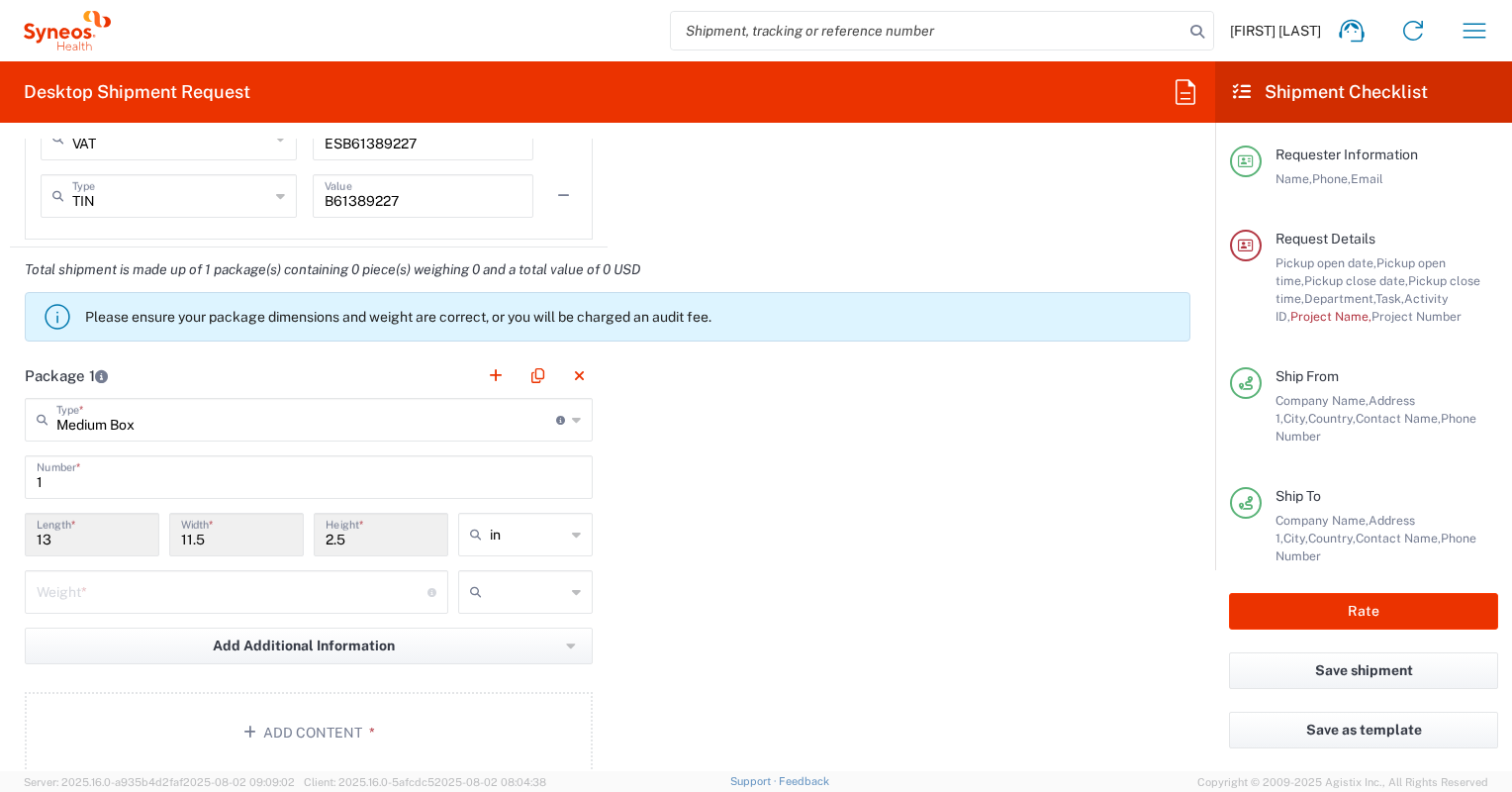 click on "13" at bounding box center [92, 533] 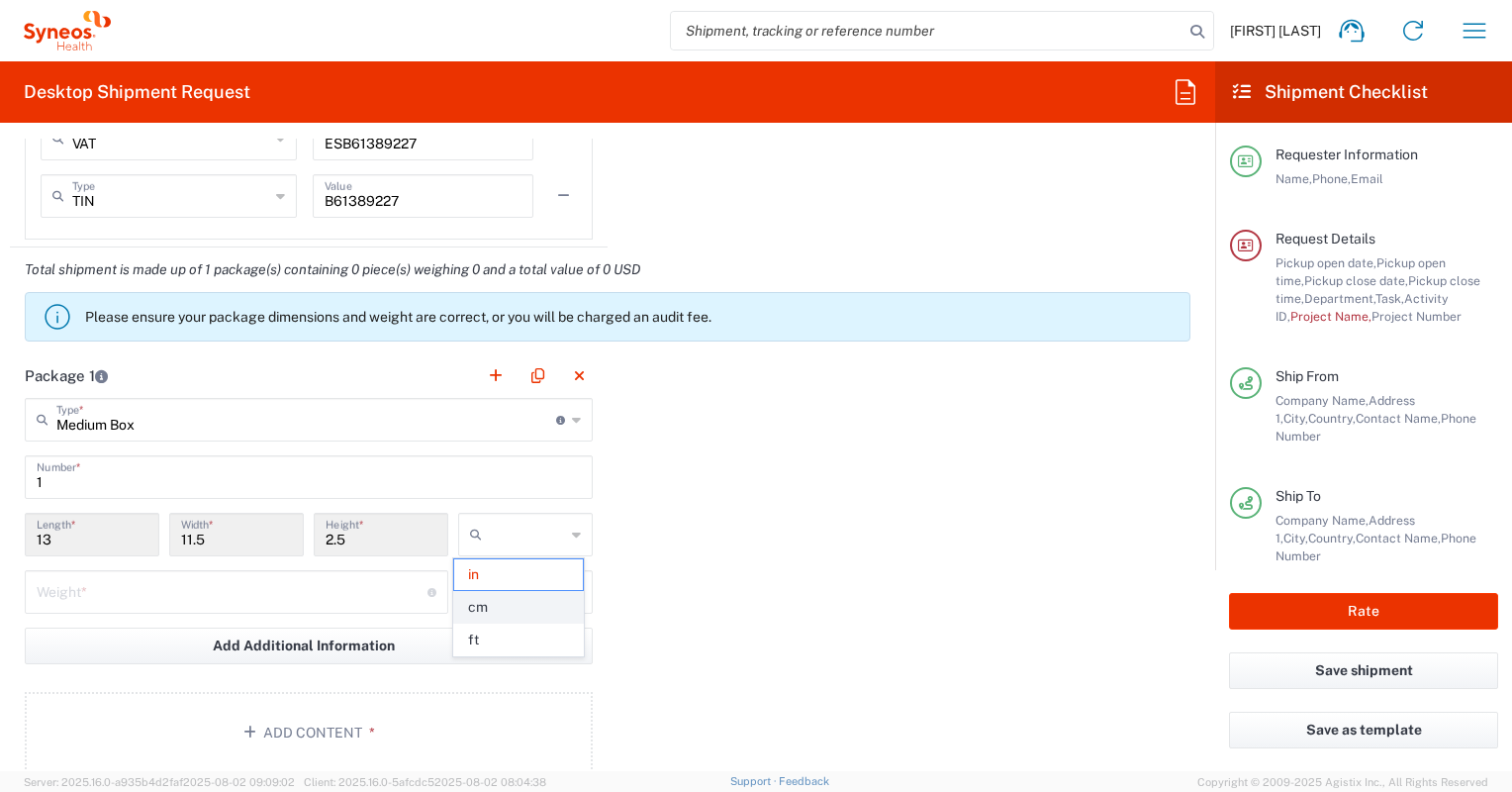 click on "cm" 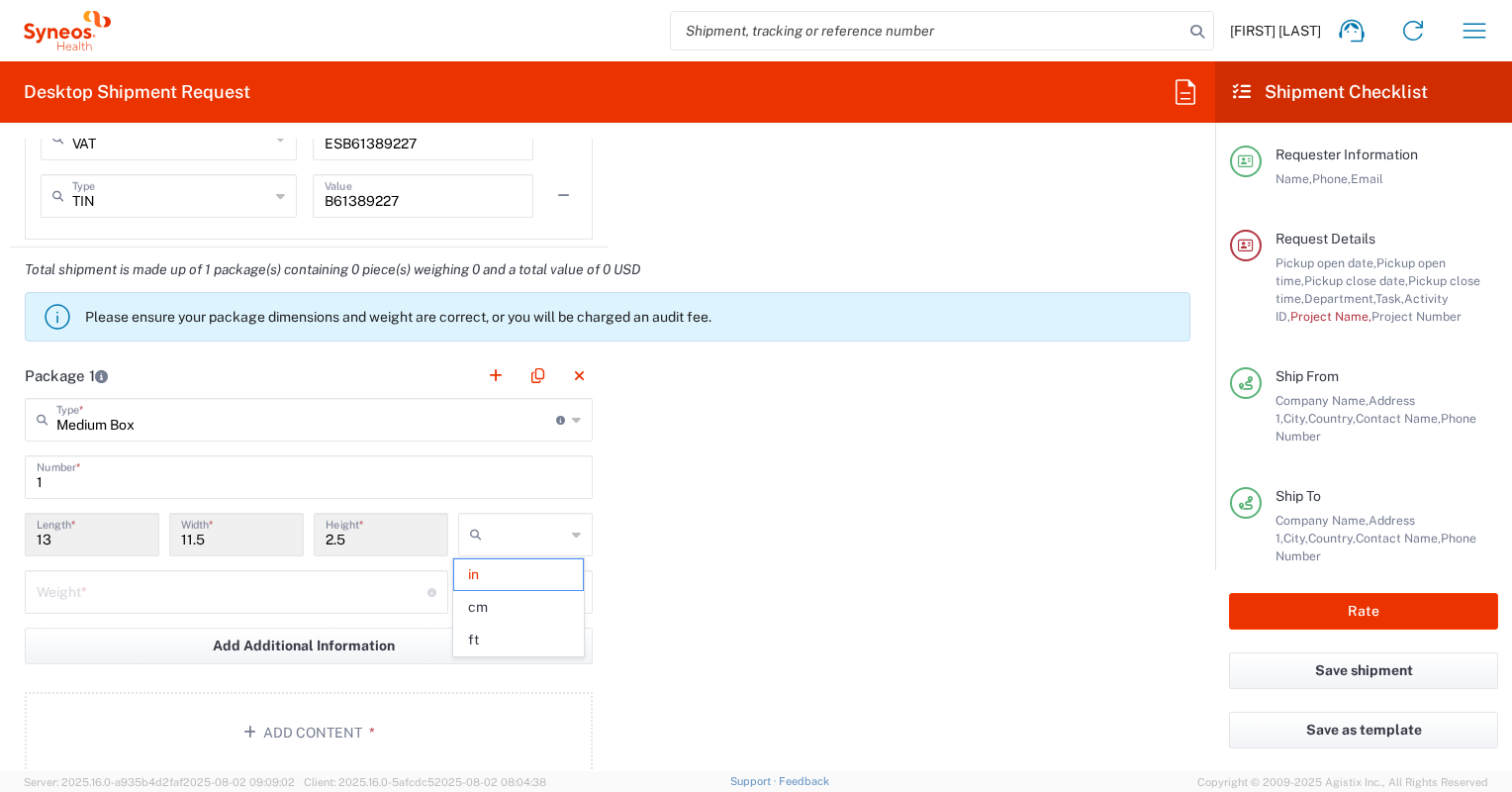 type on "33.02" 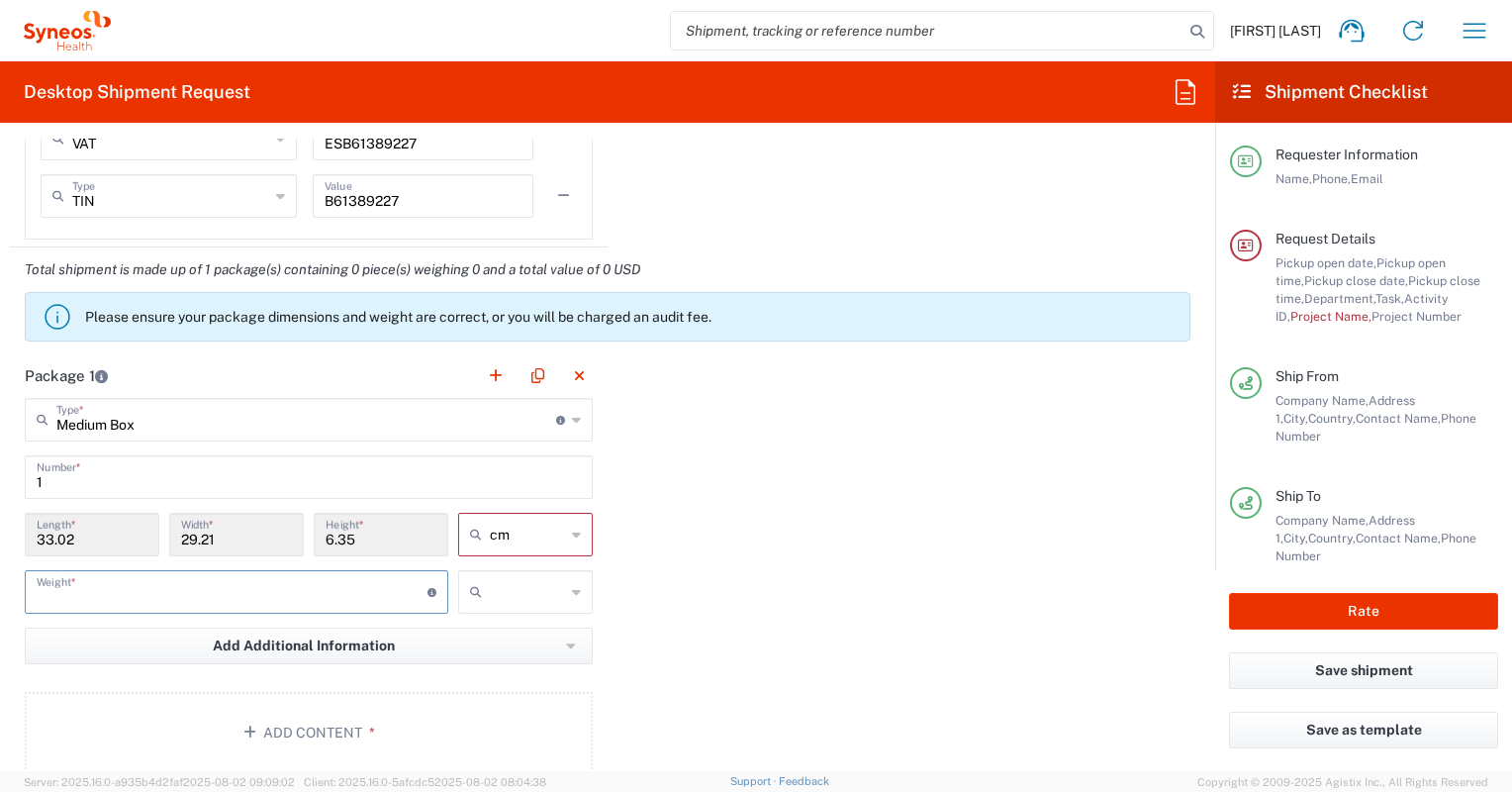 click at bounding box center [232, 590] 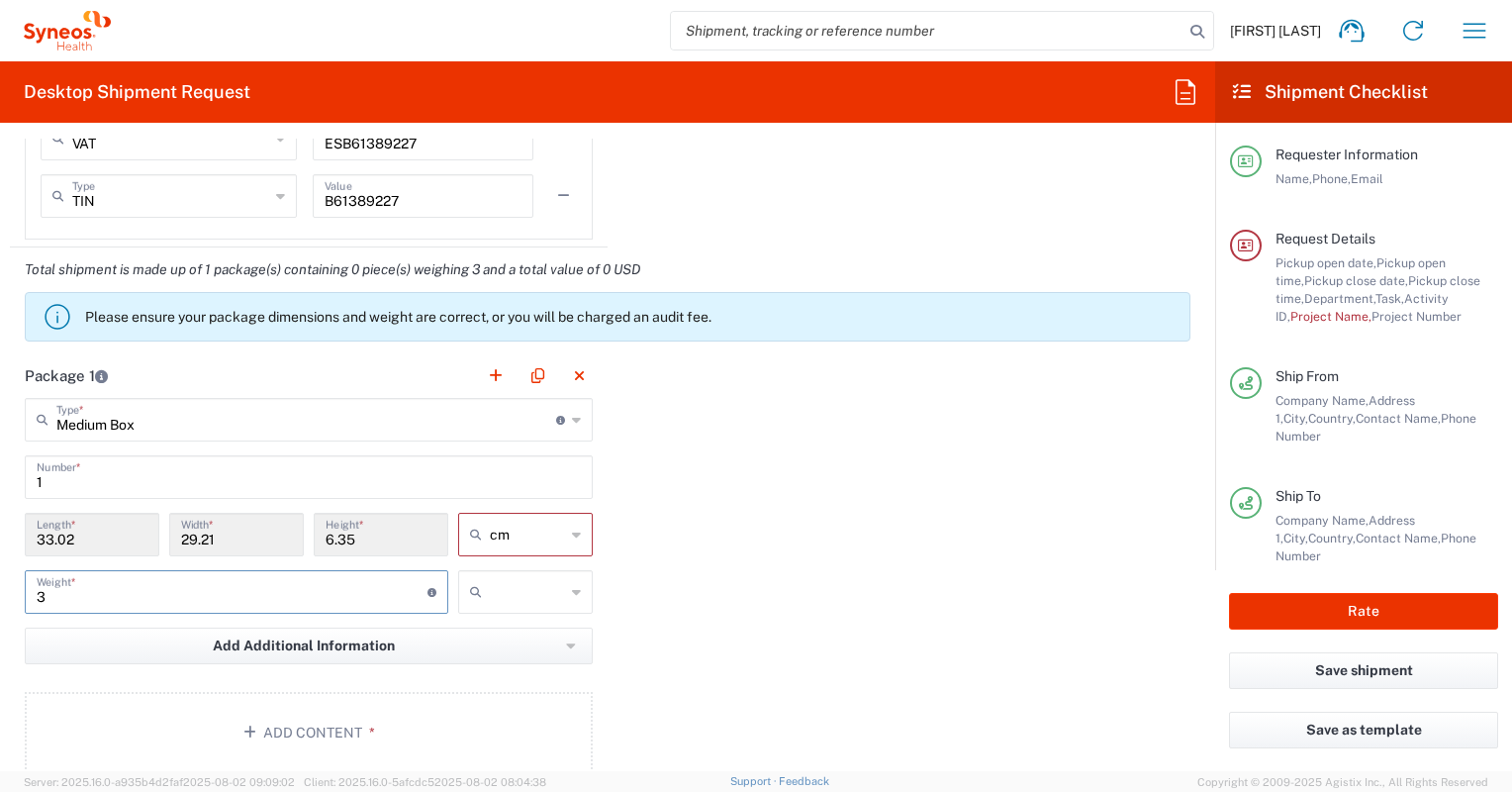 type on "3" 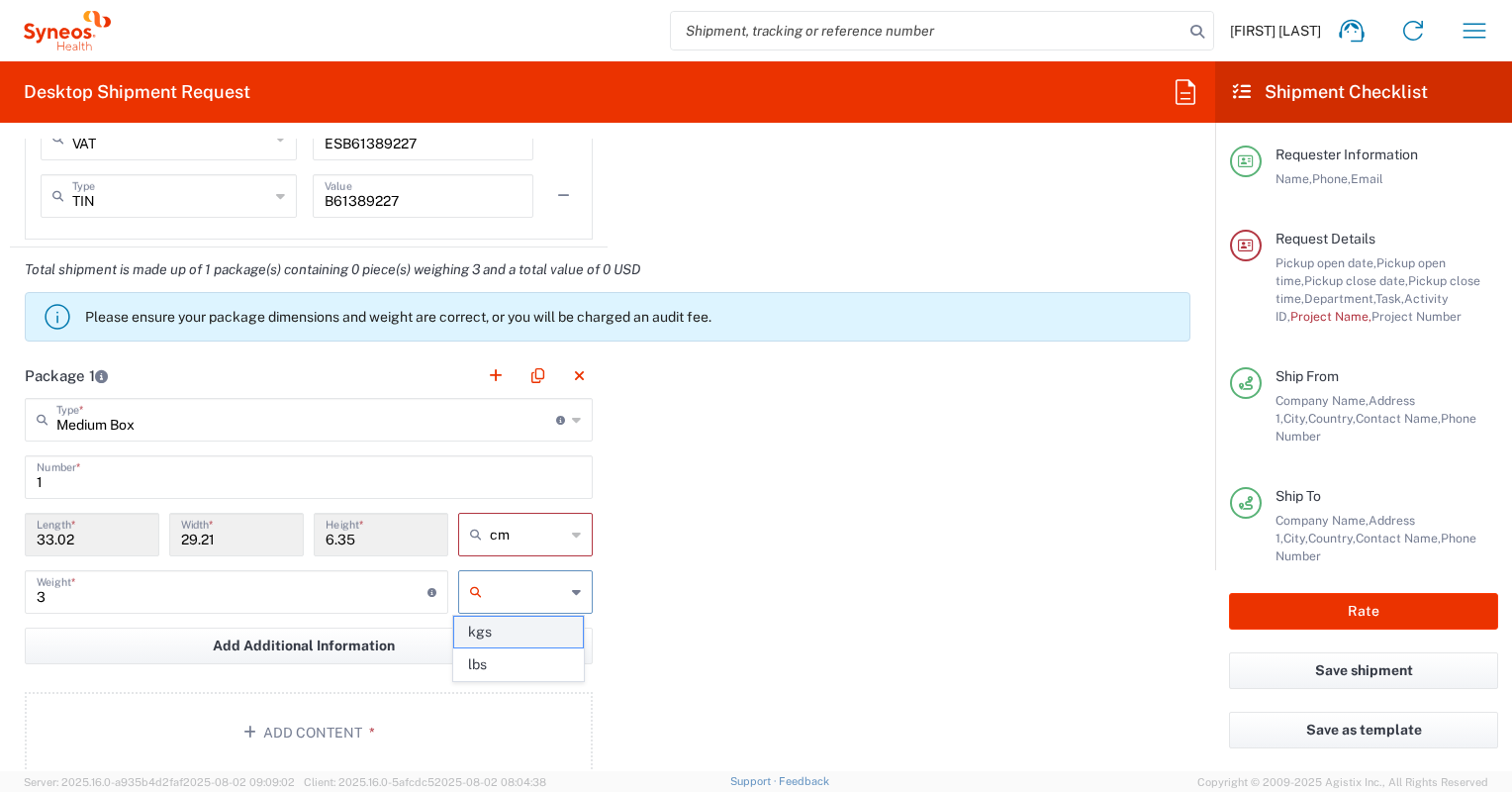 click on "kgs" 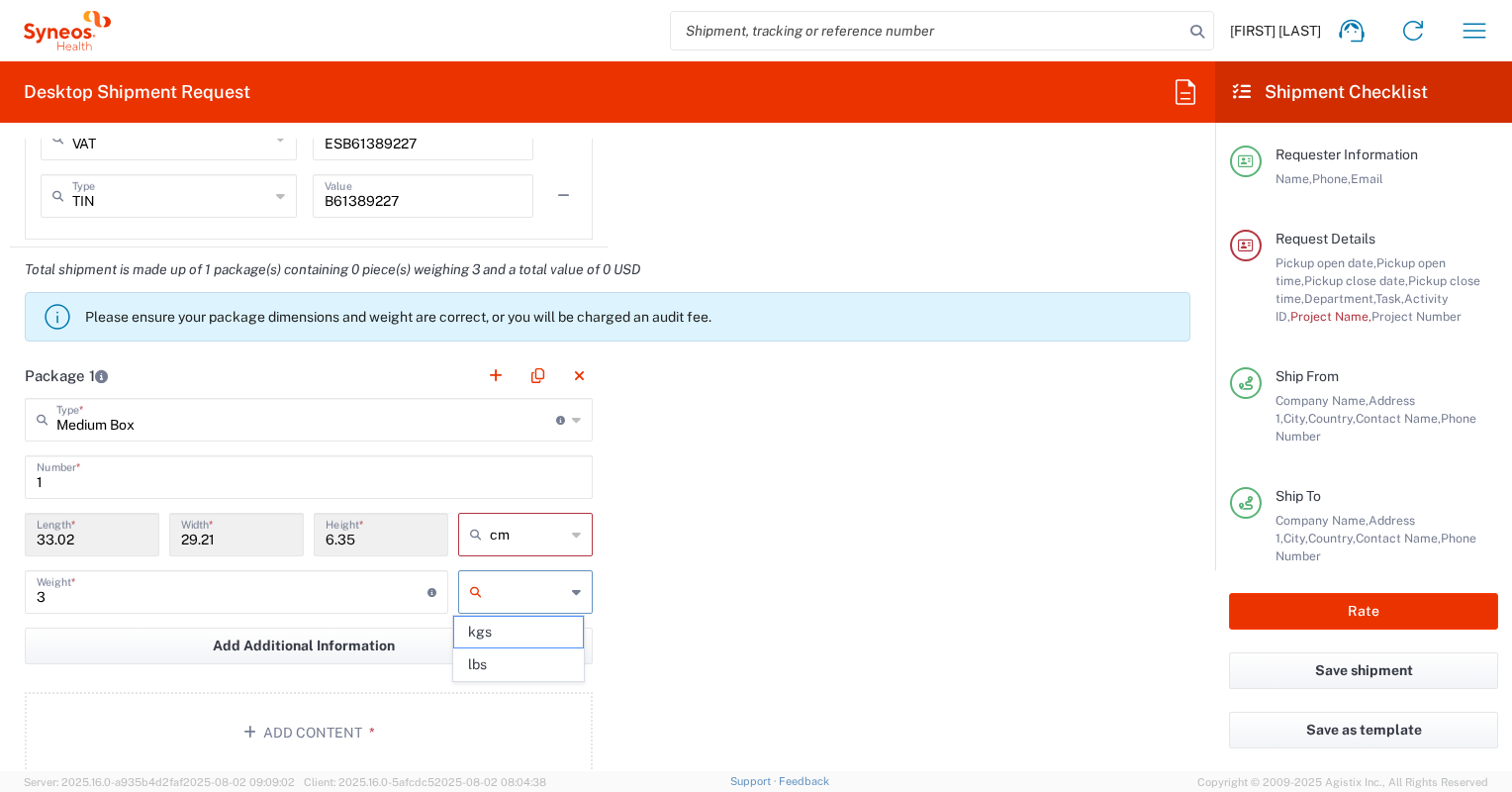 type on "kgs" 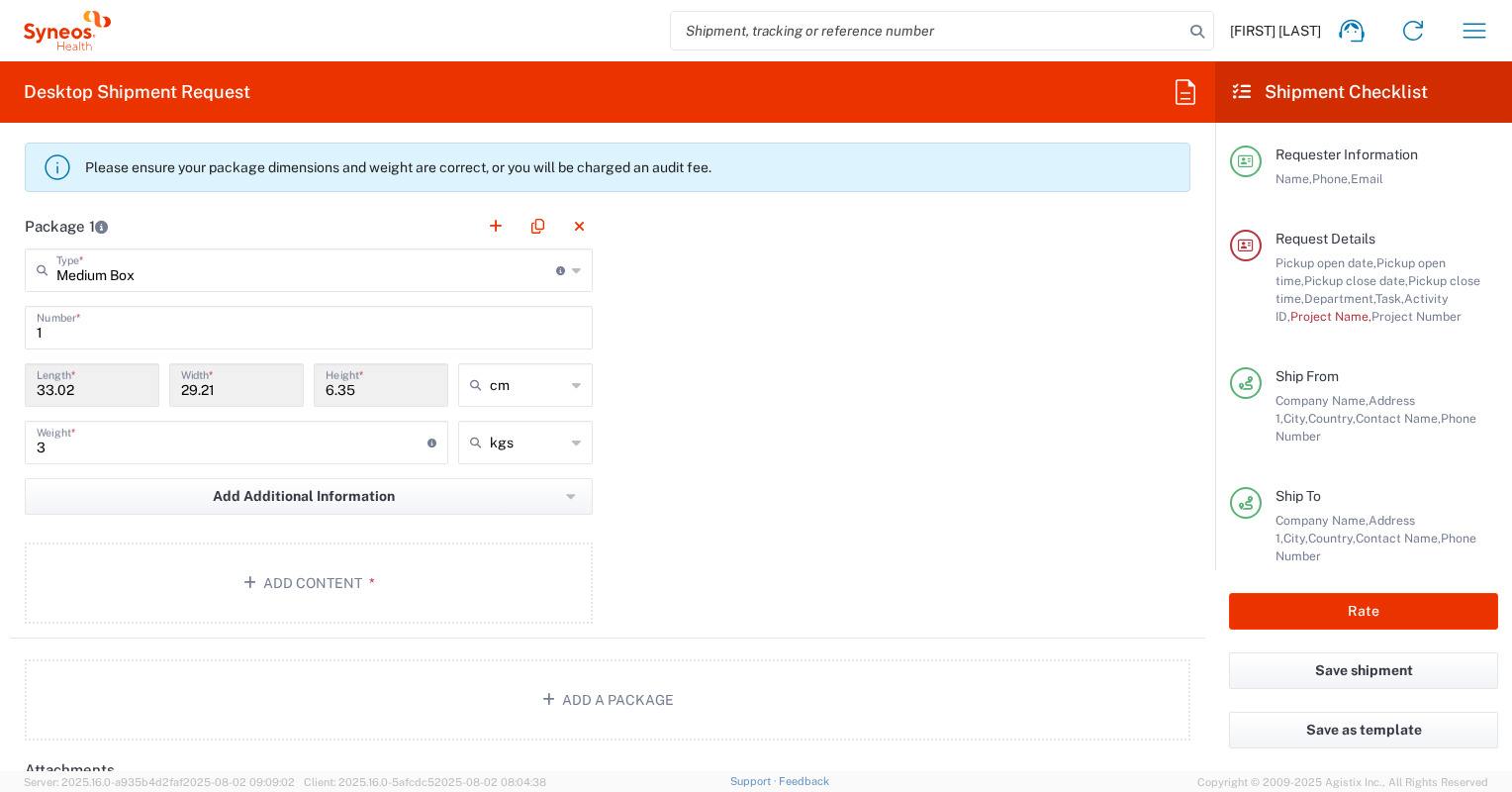 scroll, scrollTop: 1881, scrollLeft: 0, axis: vertical 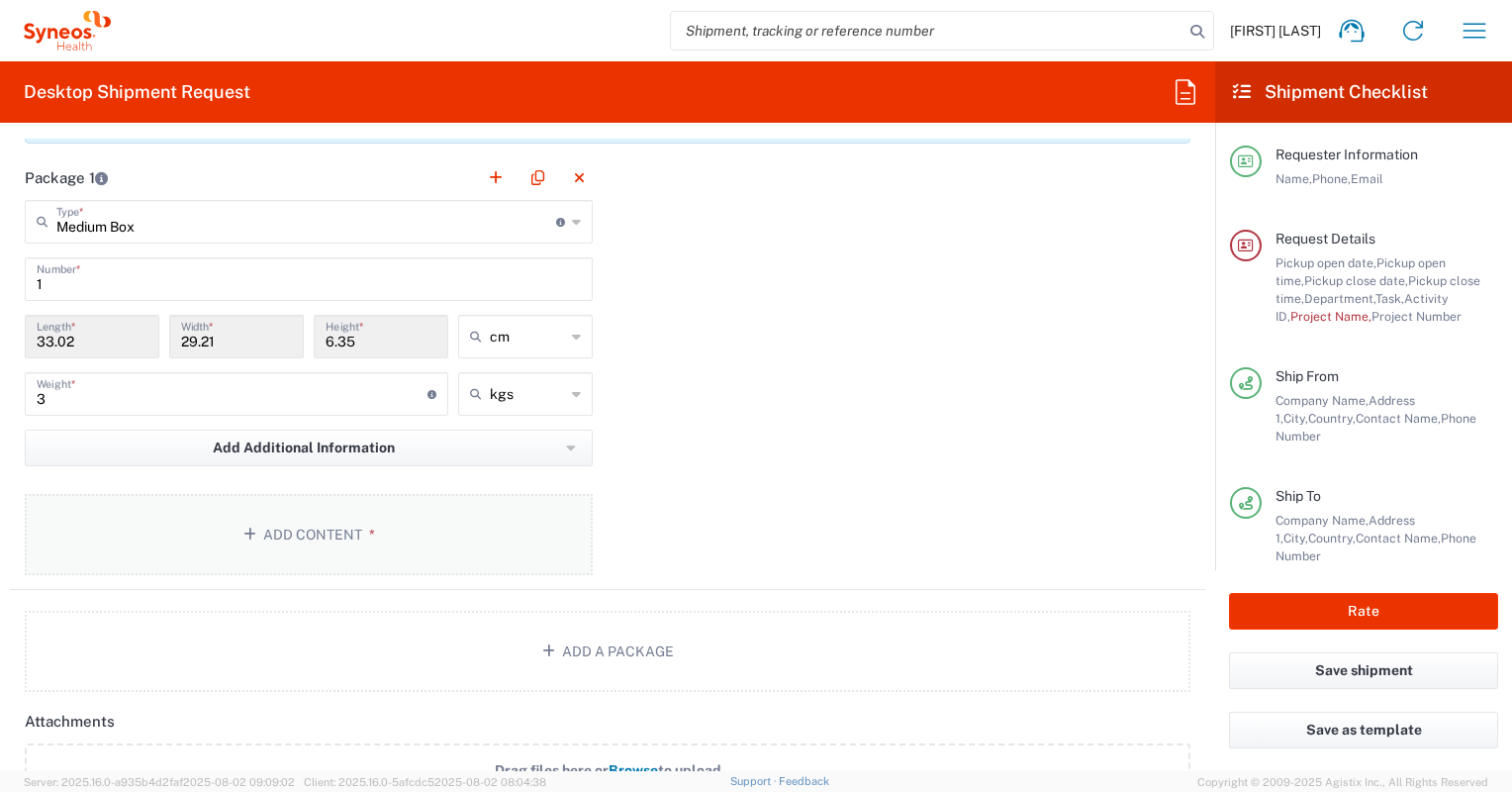 click on "Add Content *" 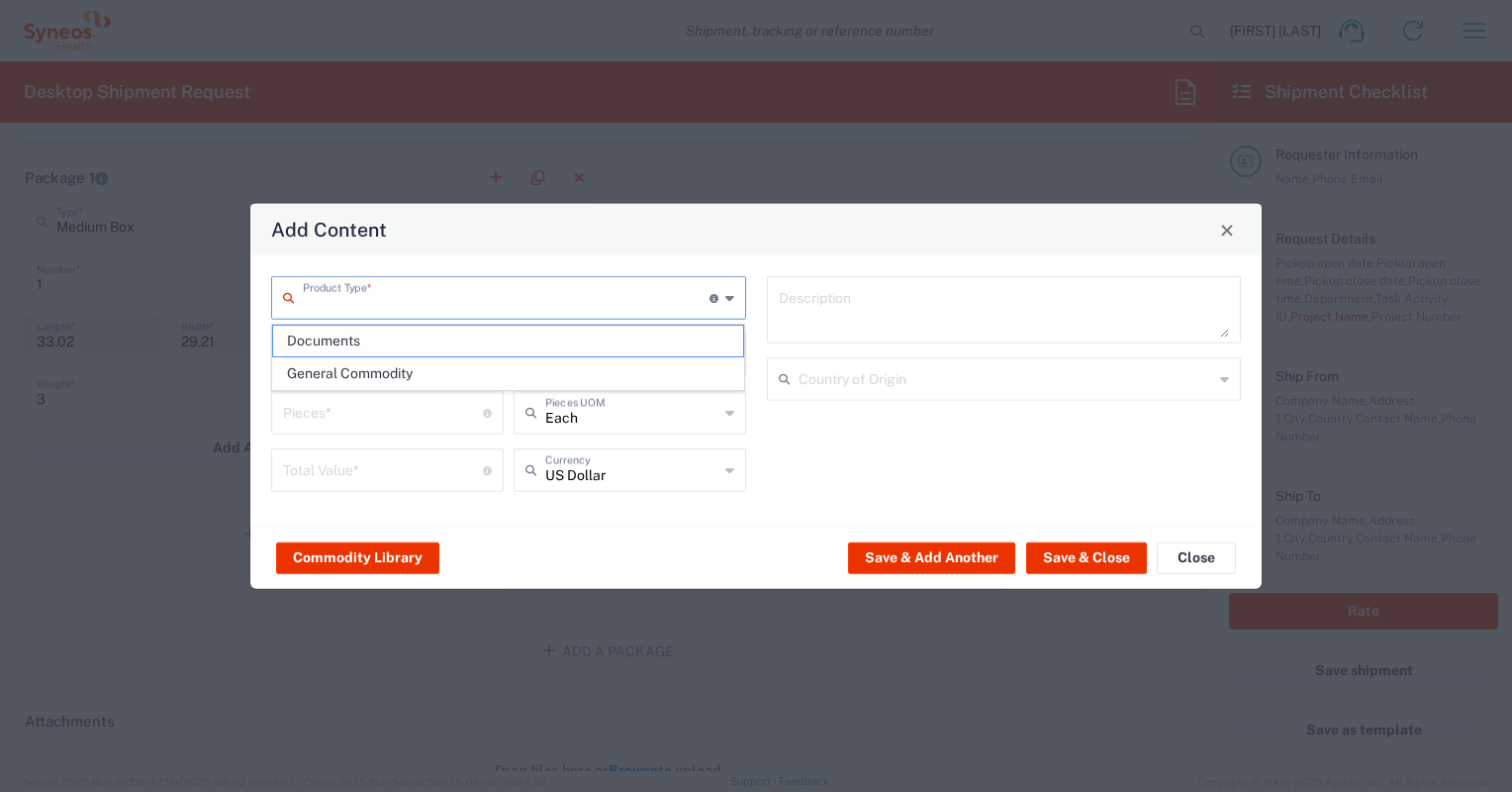 click at bounding box center (506, 296) 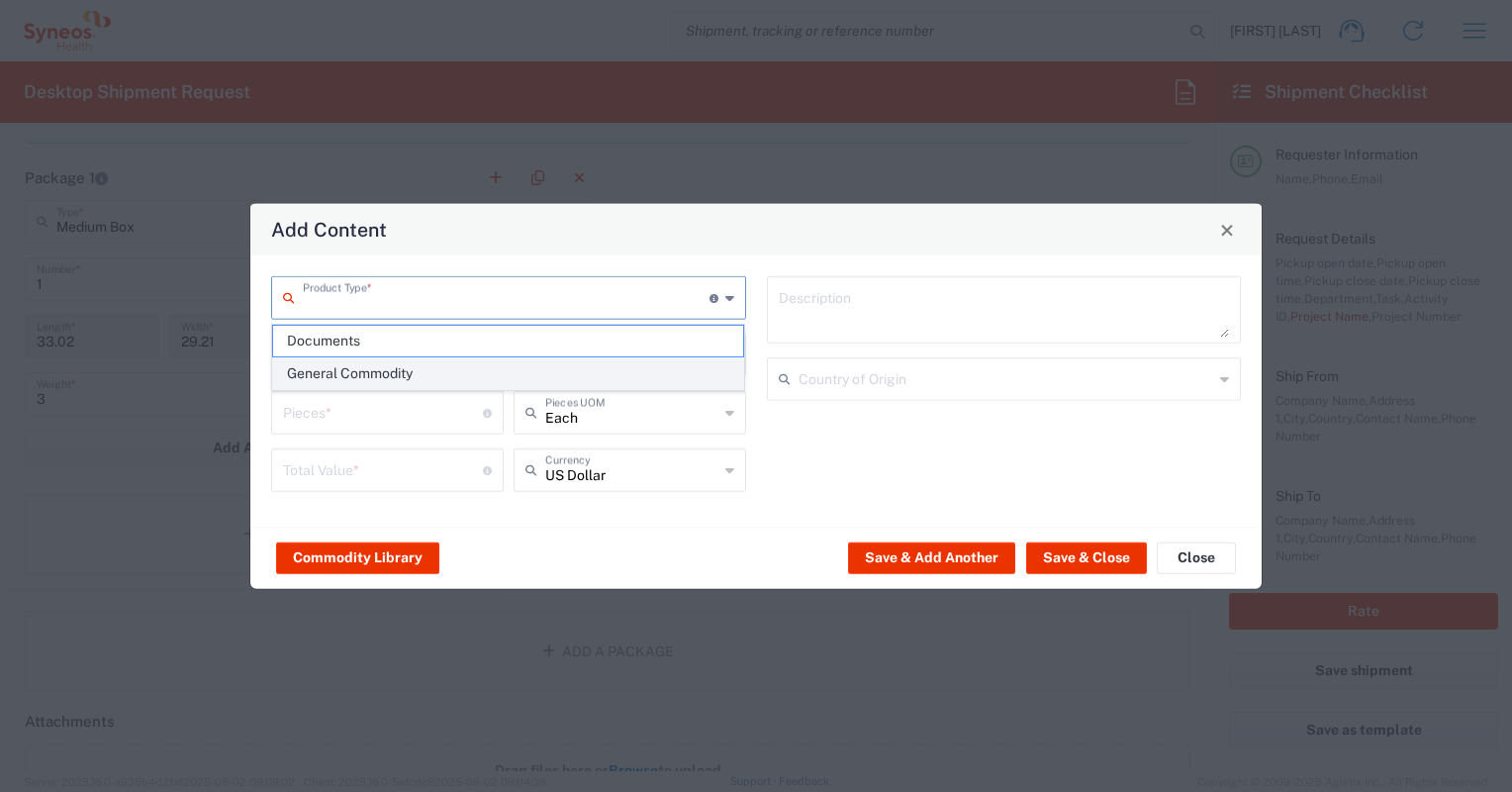 click on "General Commodity" 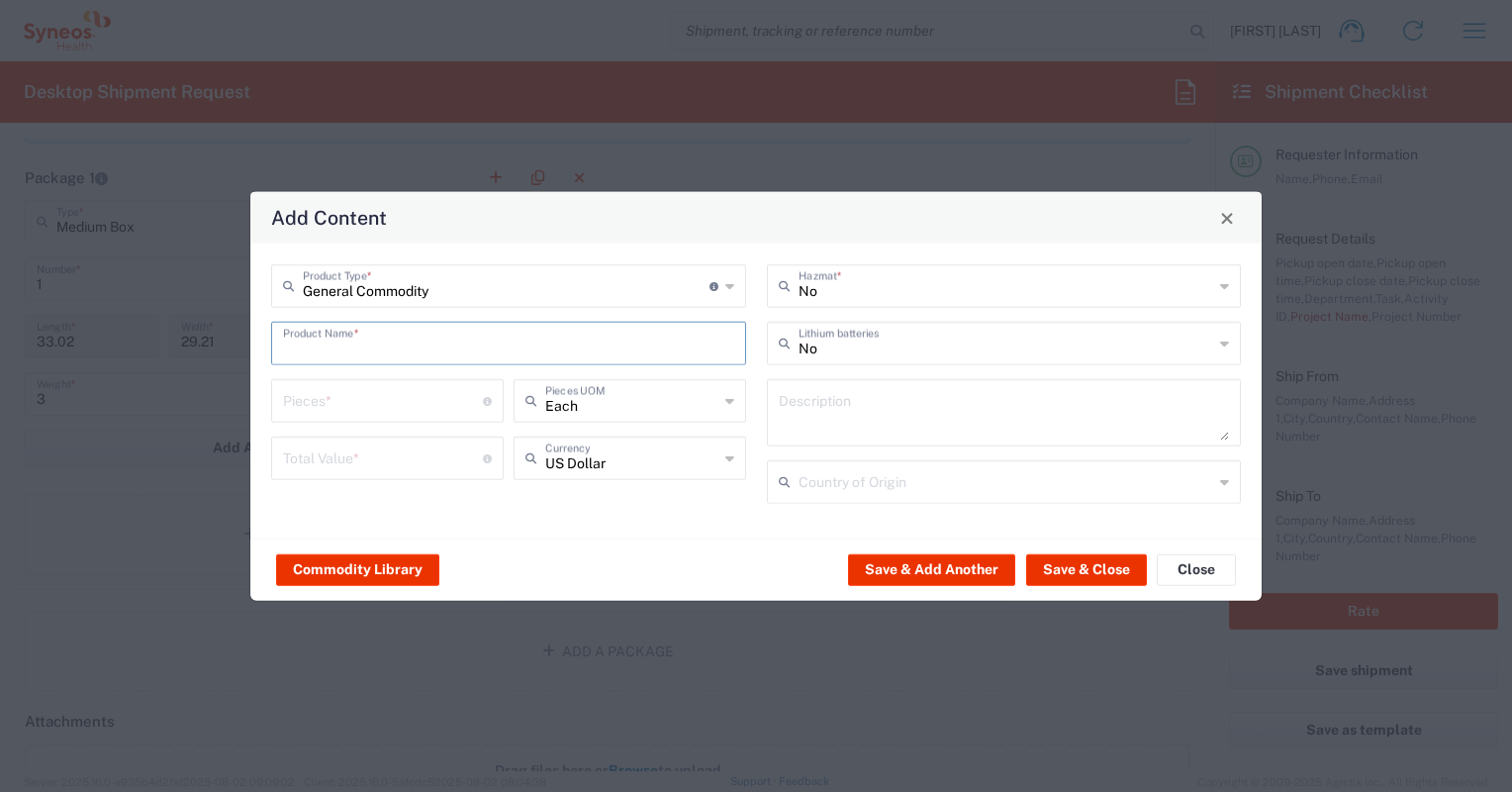 click at bounding box center (509, 342) 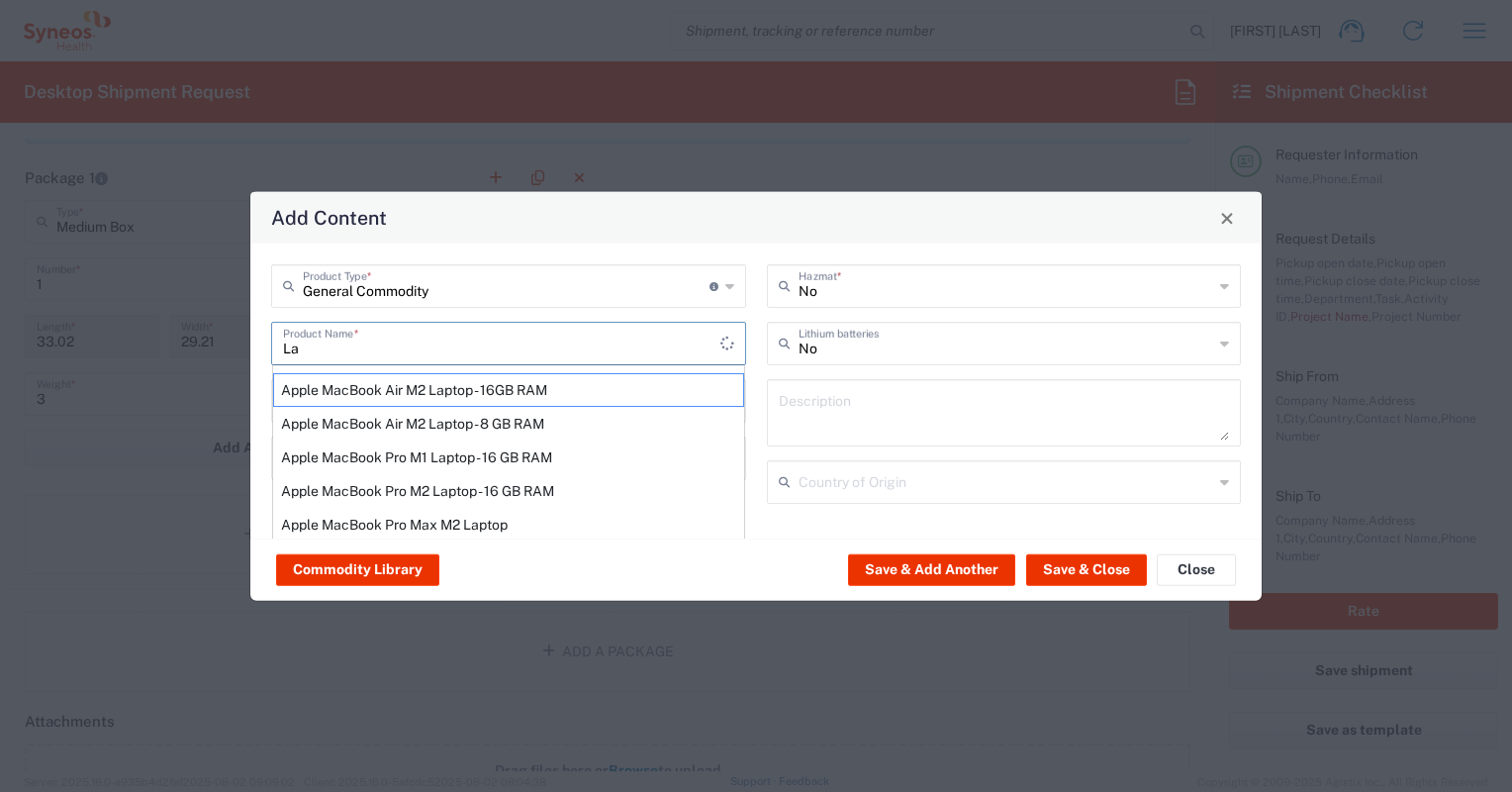type on "L" 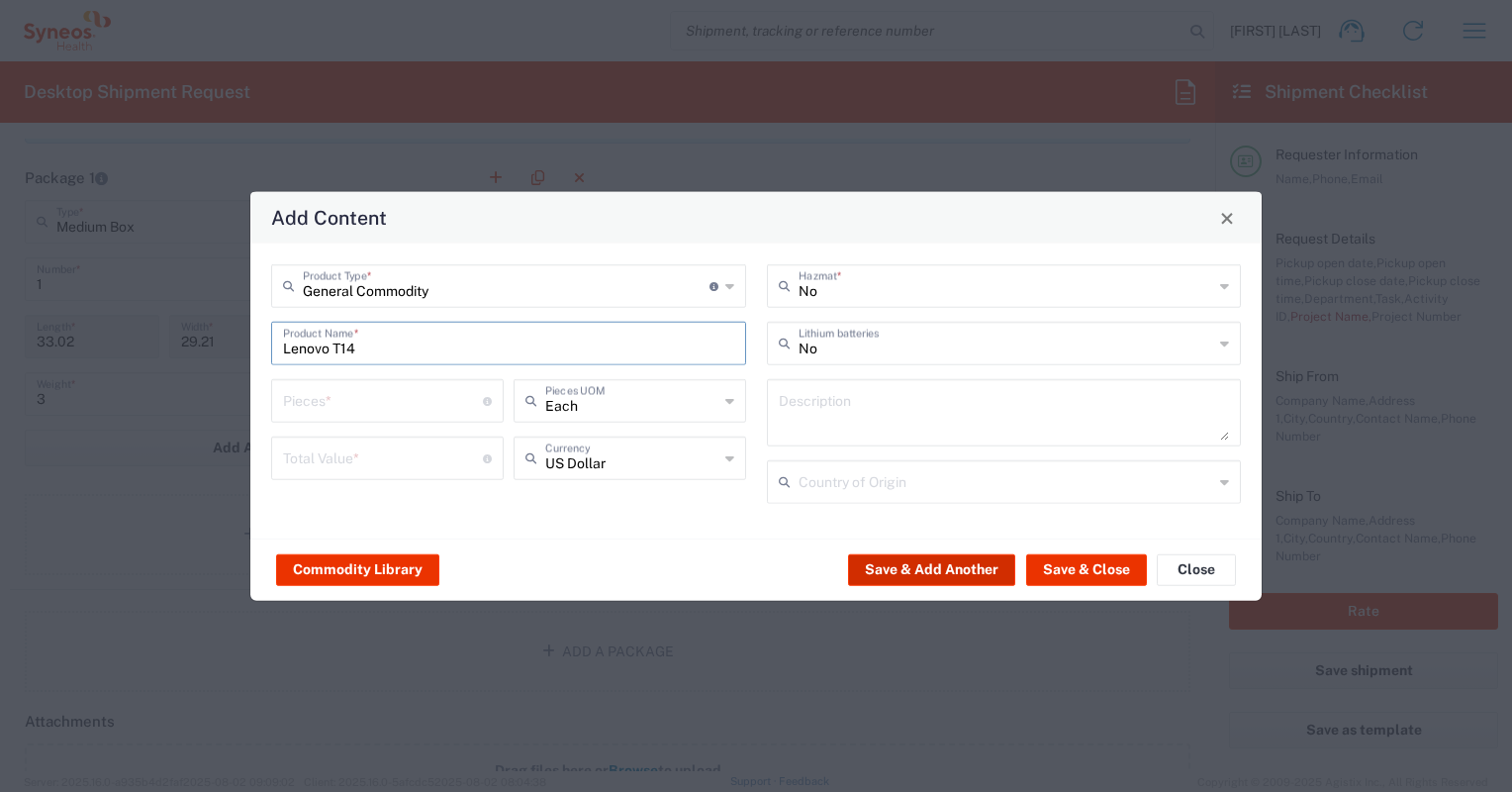 type on "Lenovo T14" 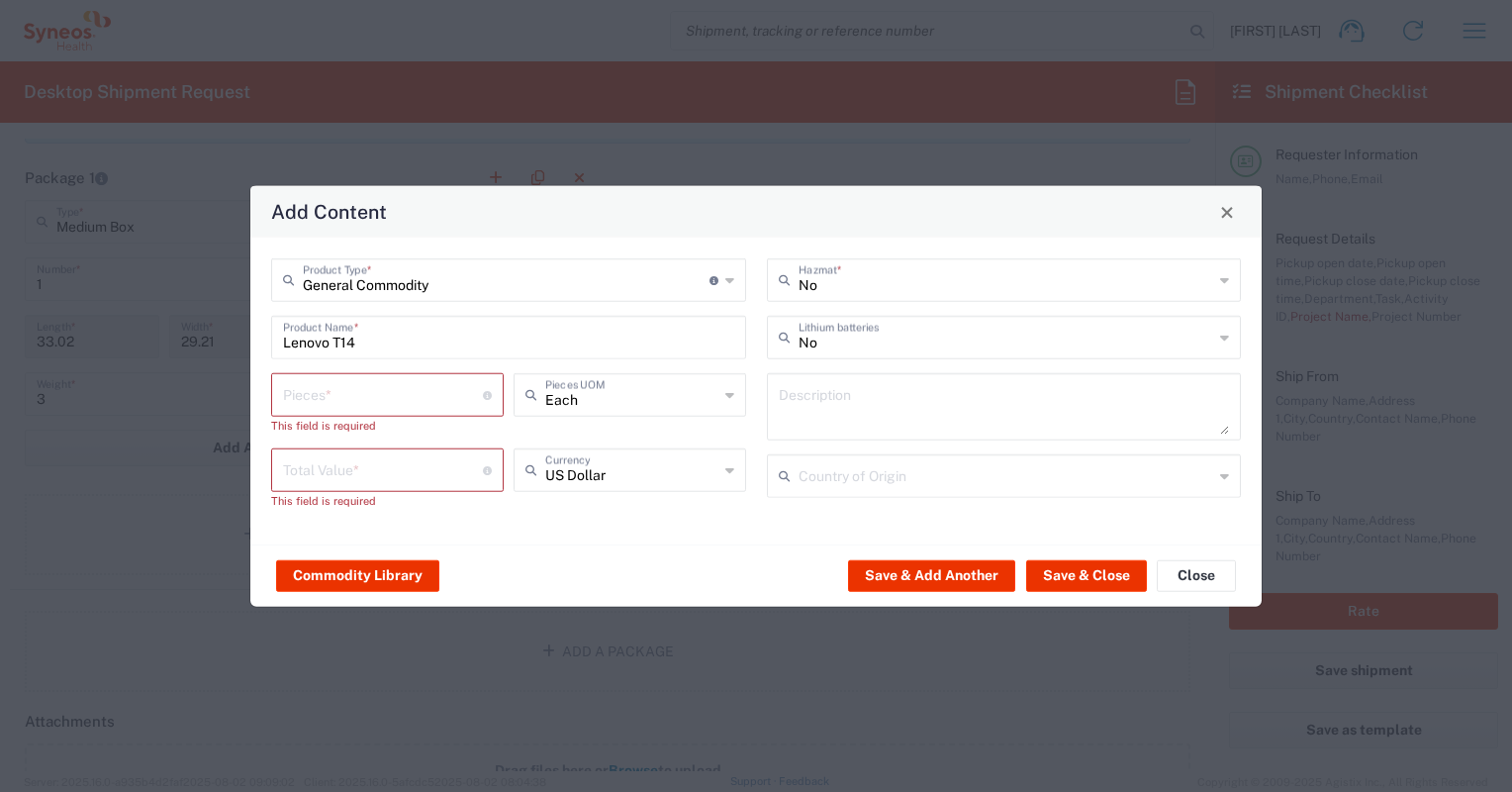 click at bounding box center (383, 393) 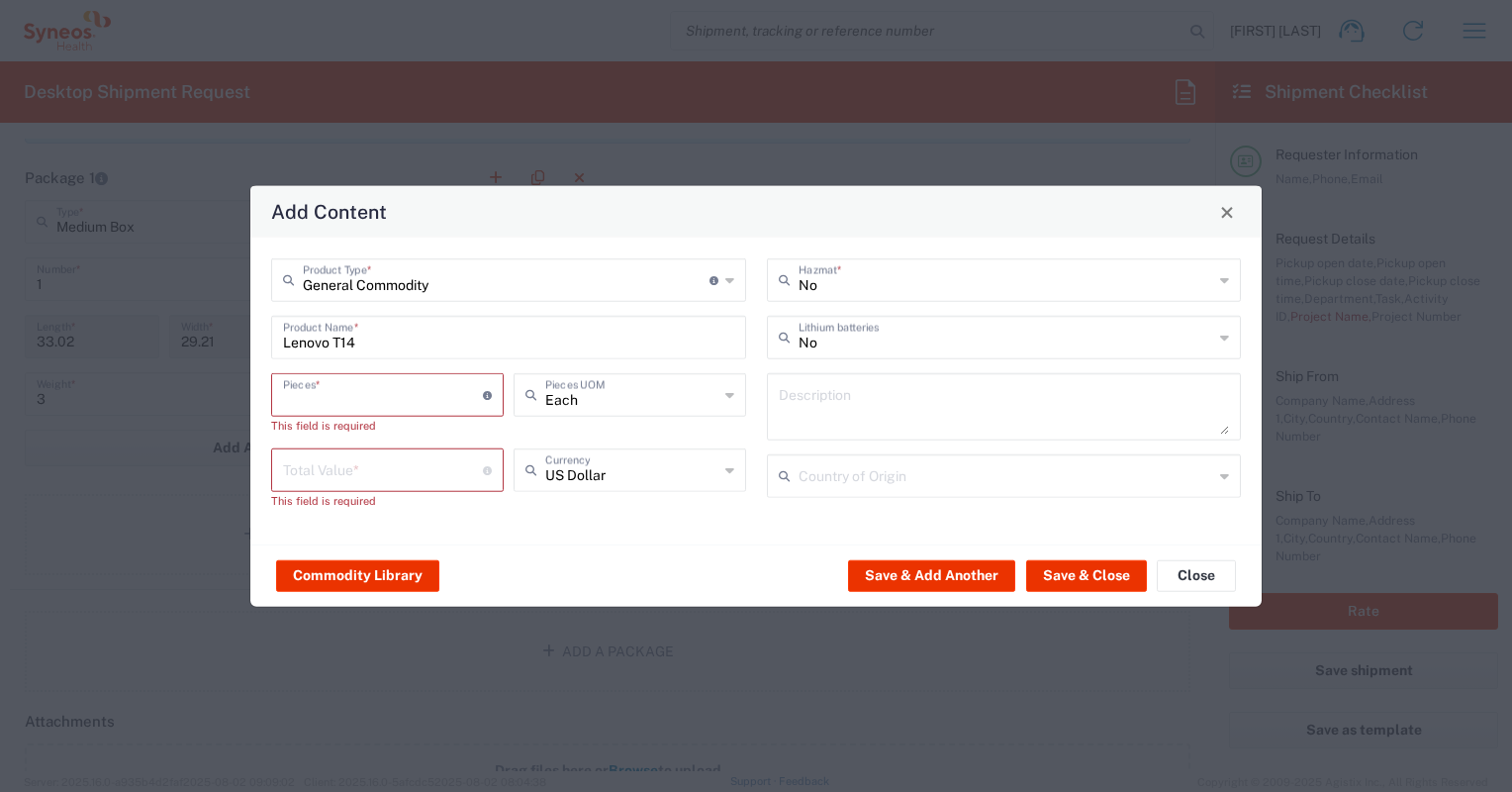 type on "2" 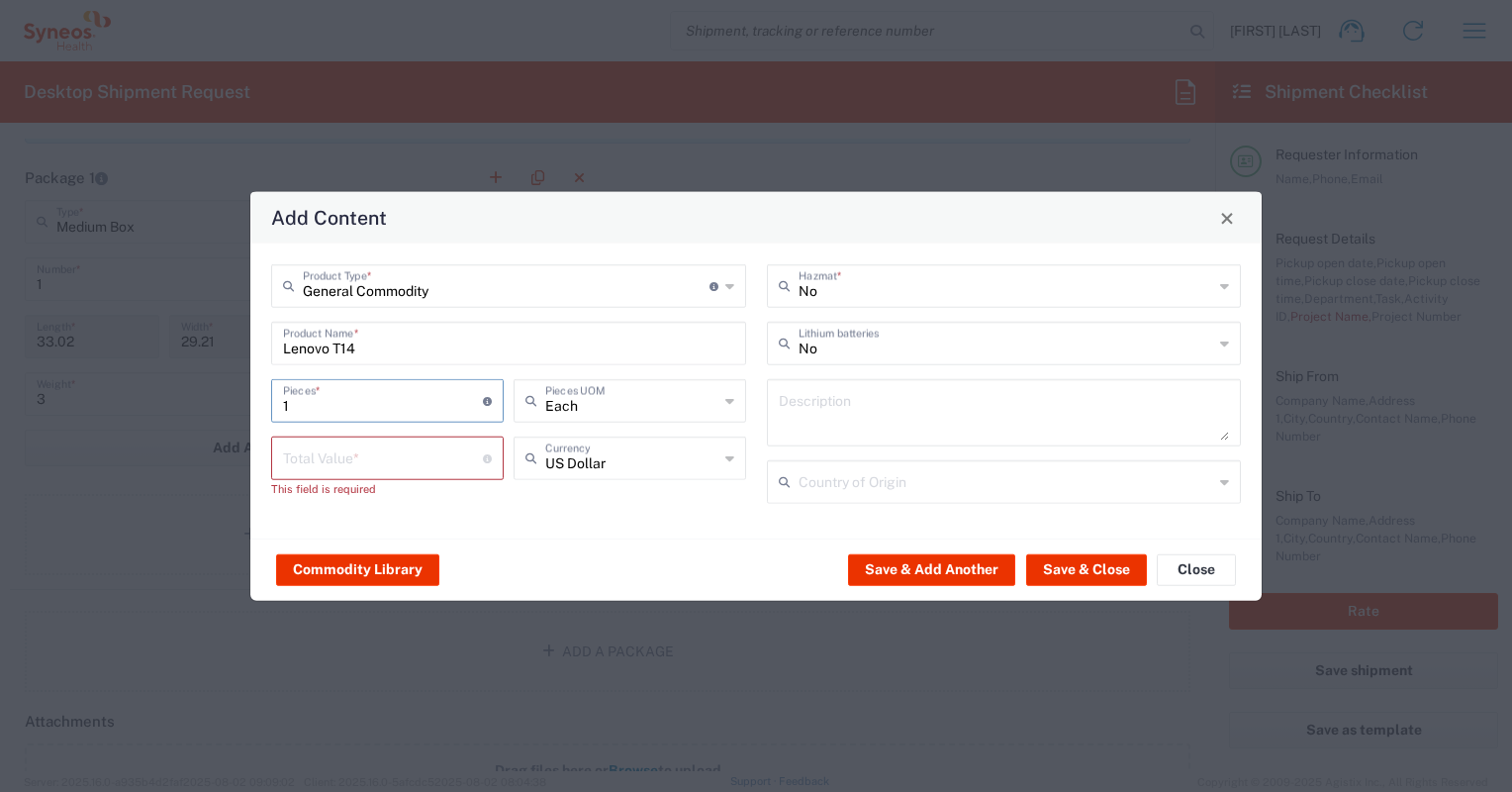 type on "1" 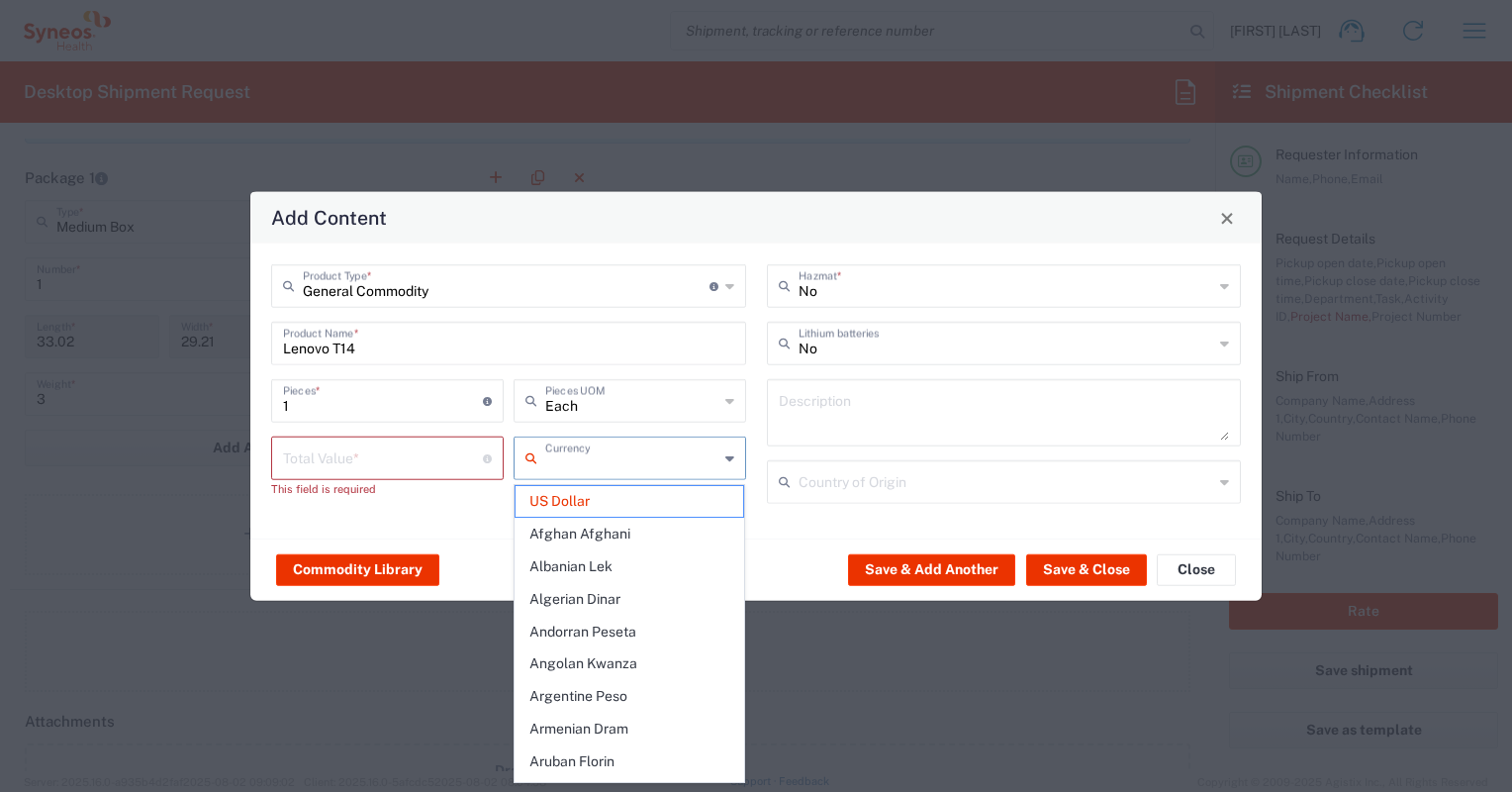 click at bounding box center (631, 456) 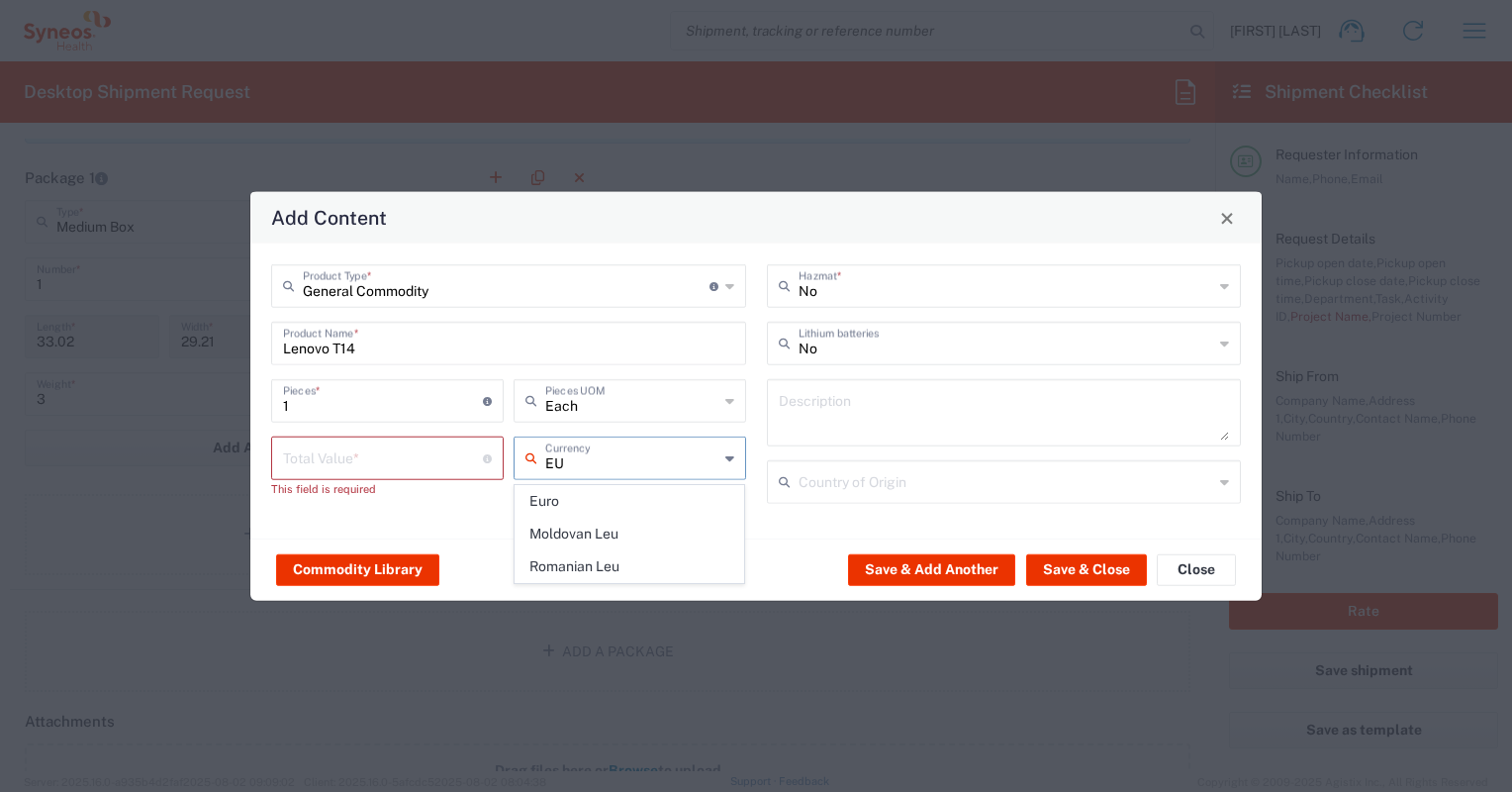 click on "Euro" 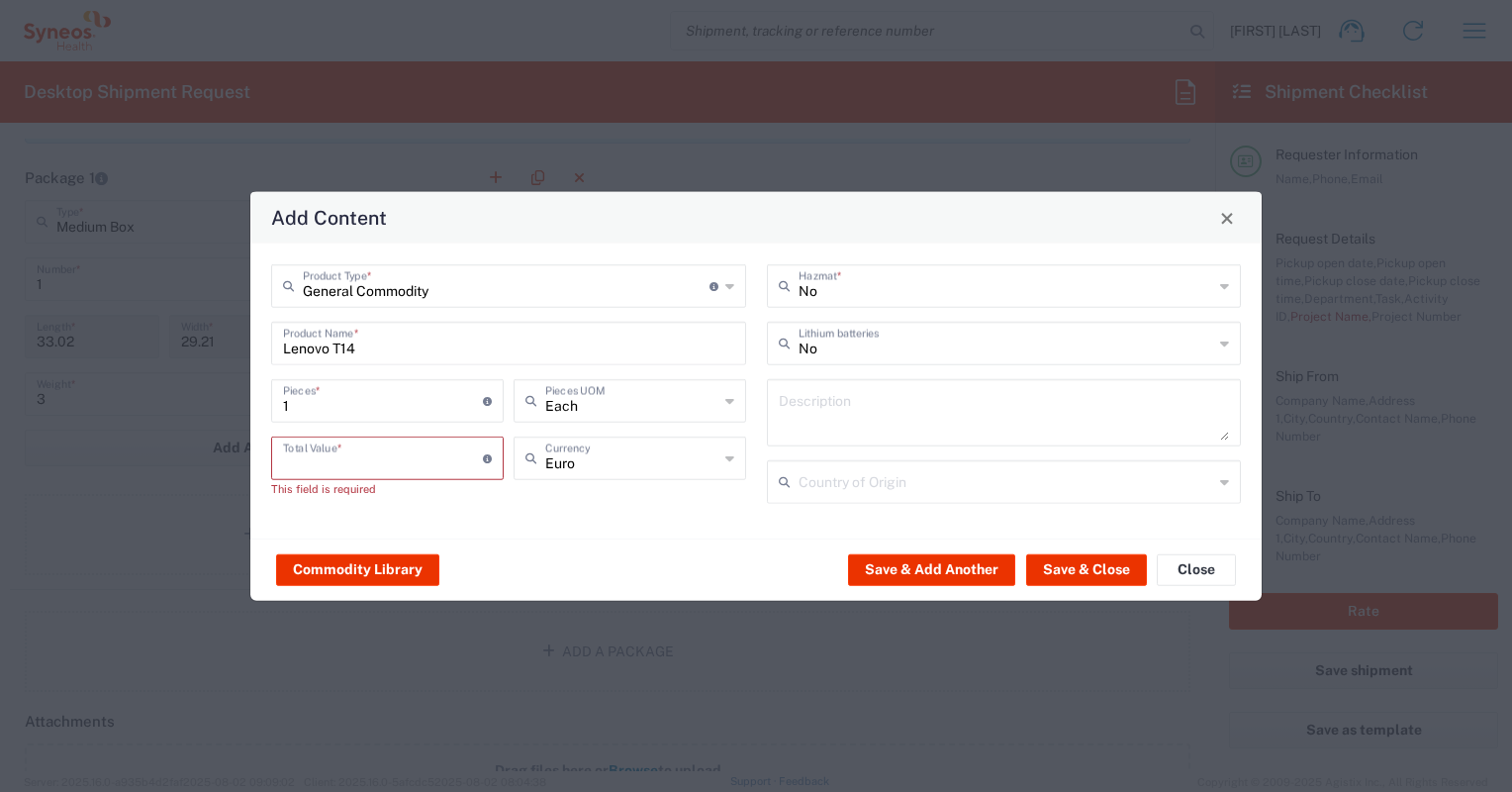 click at bounding box center [383, 456] 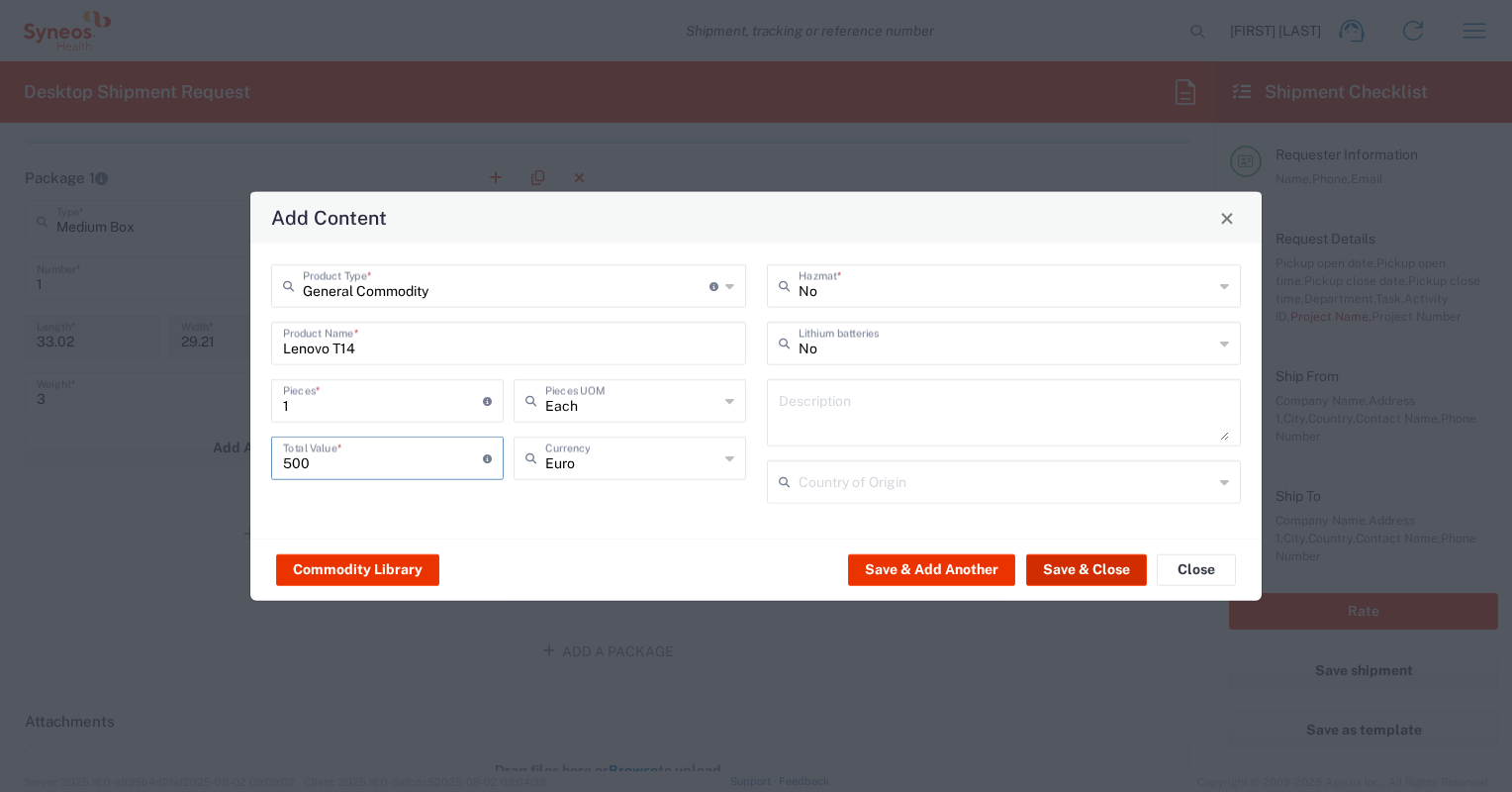 type on "500" 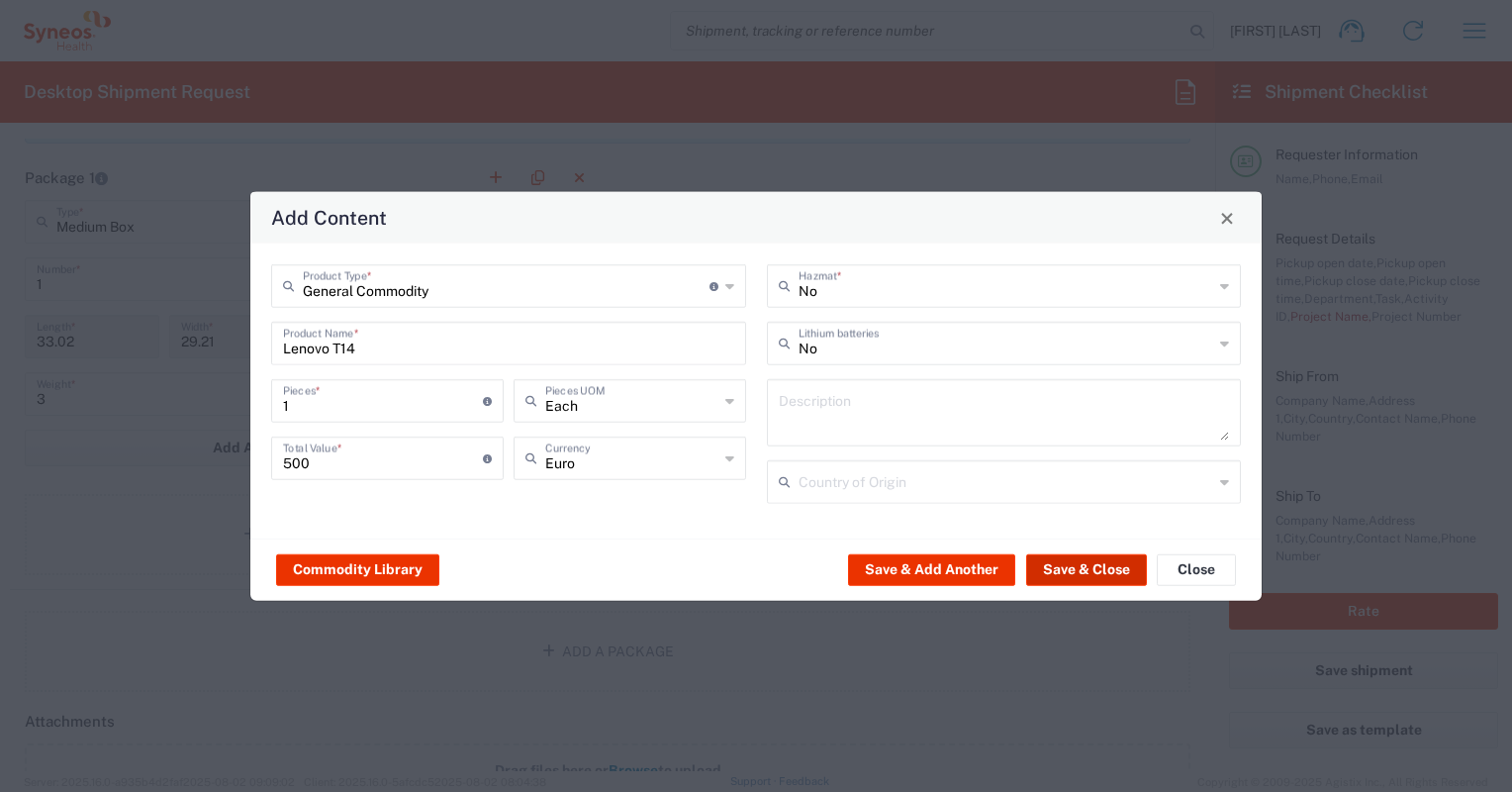 click on "Save & Close" 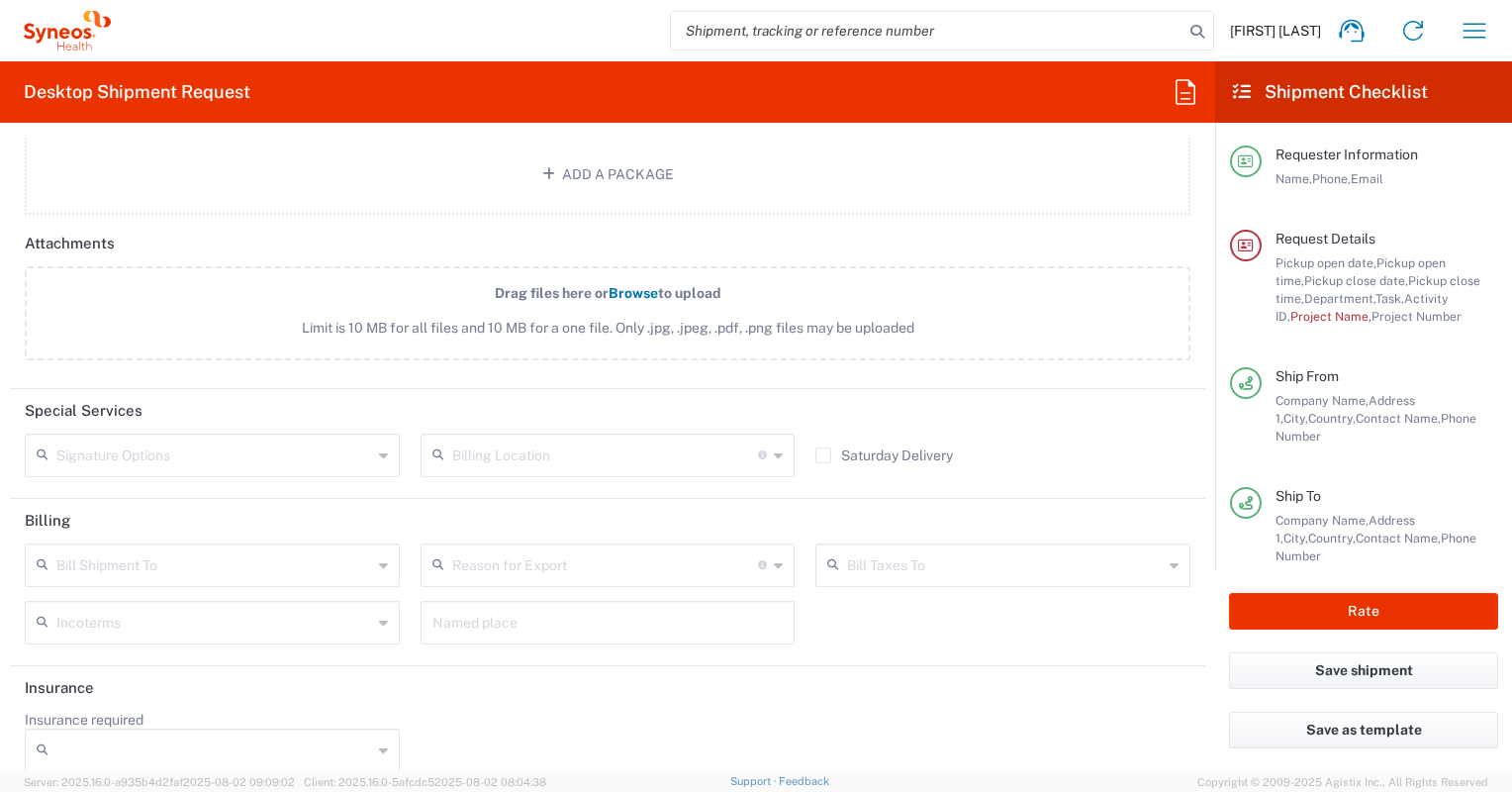 scroll, scrollTop: 2491, scrollLeft: 0, axis: vertical 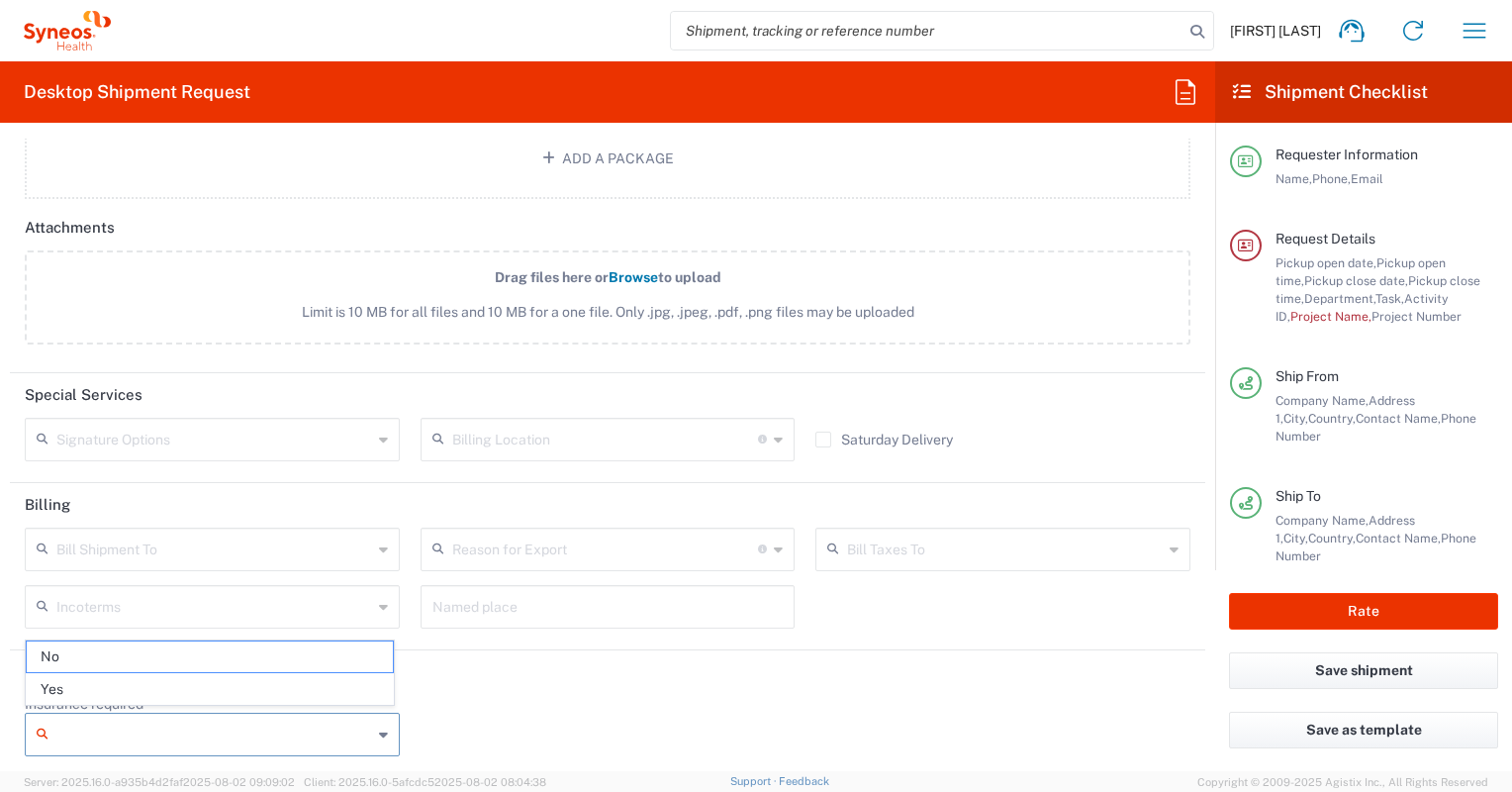 click on "Insurance required" at bounding box center (214, 735) 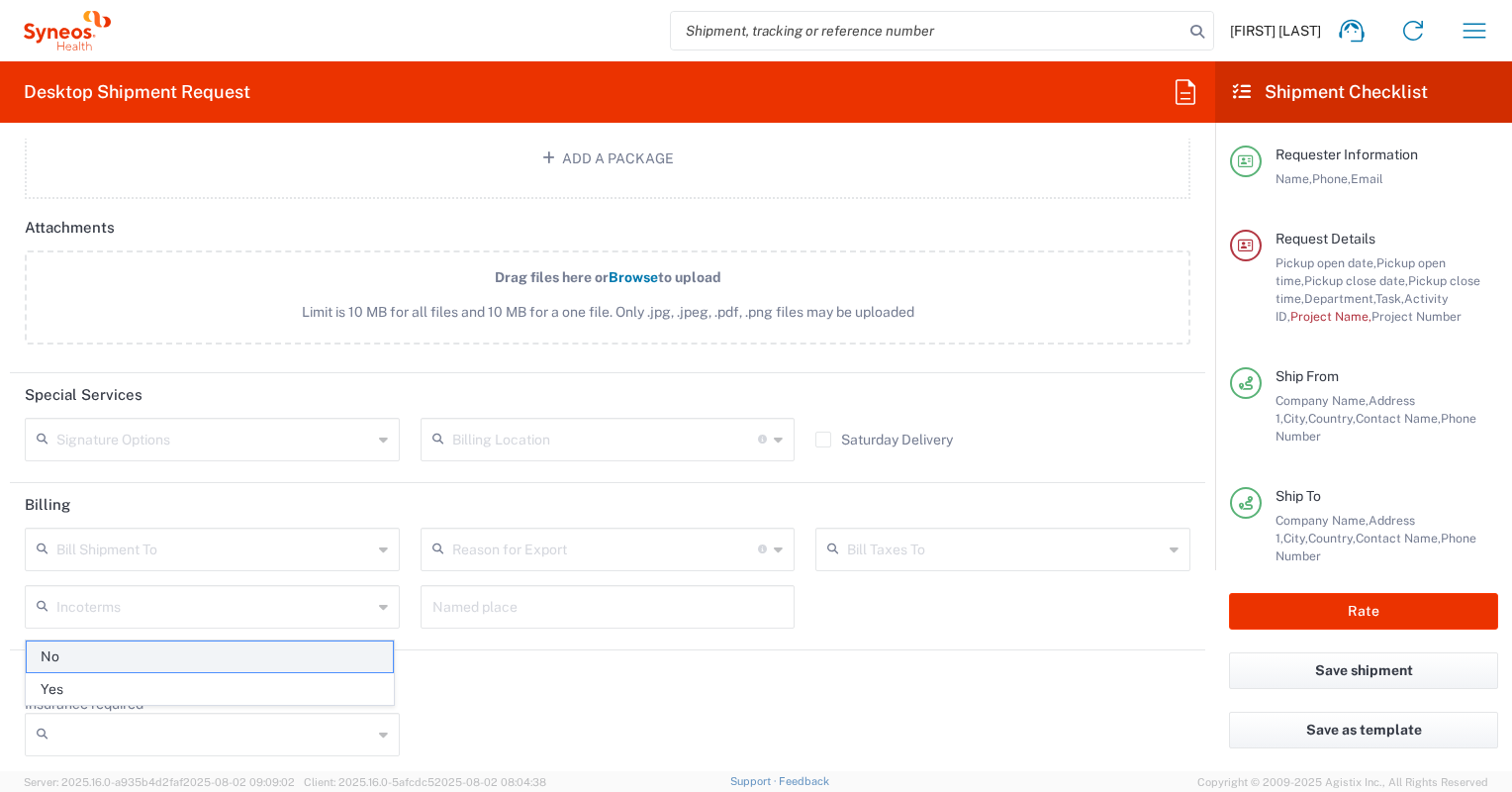 click on "No" 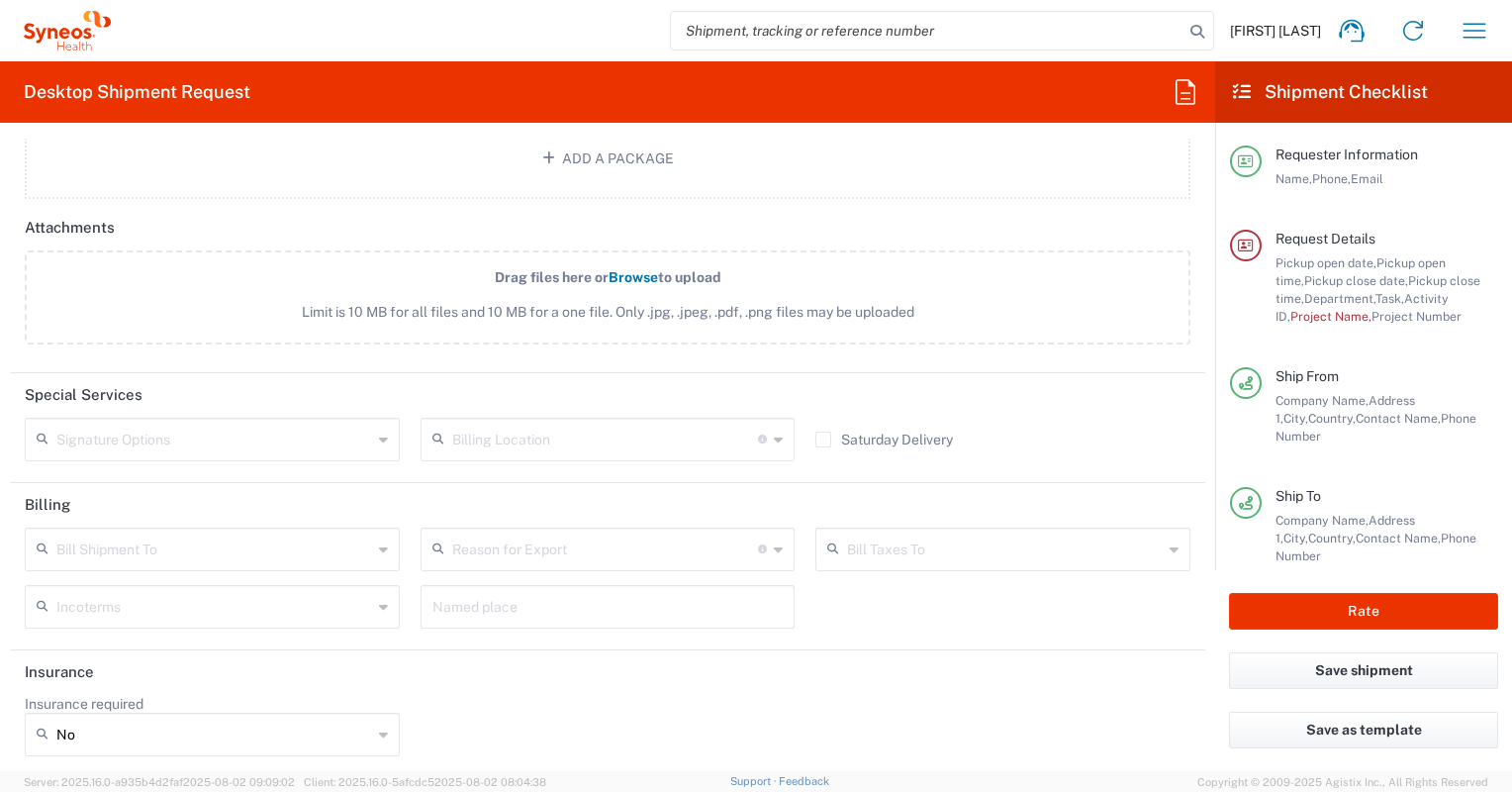 click at bounding box center [214, 547] 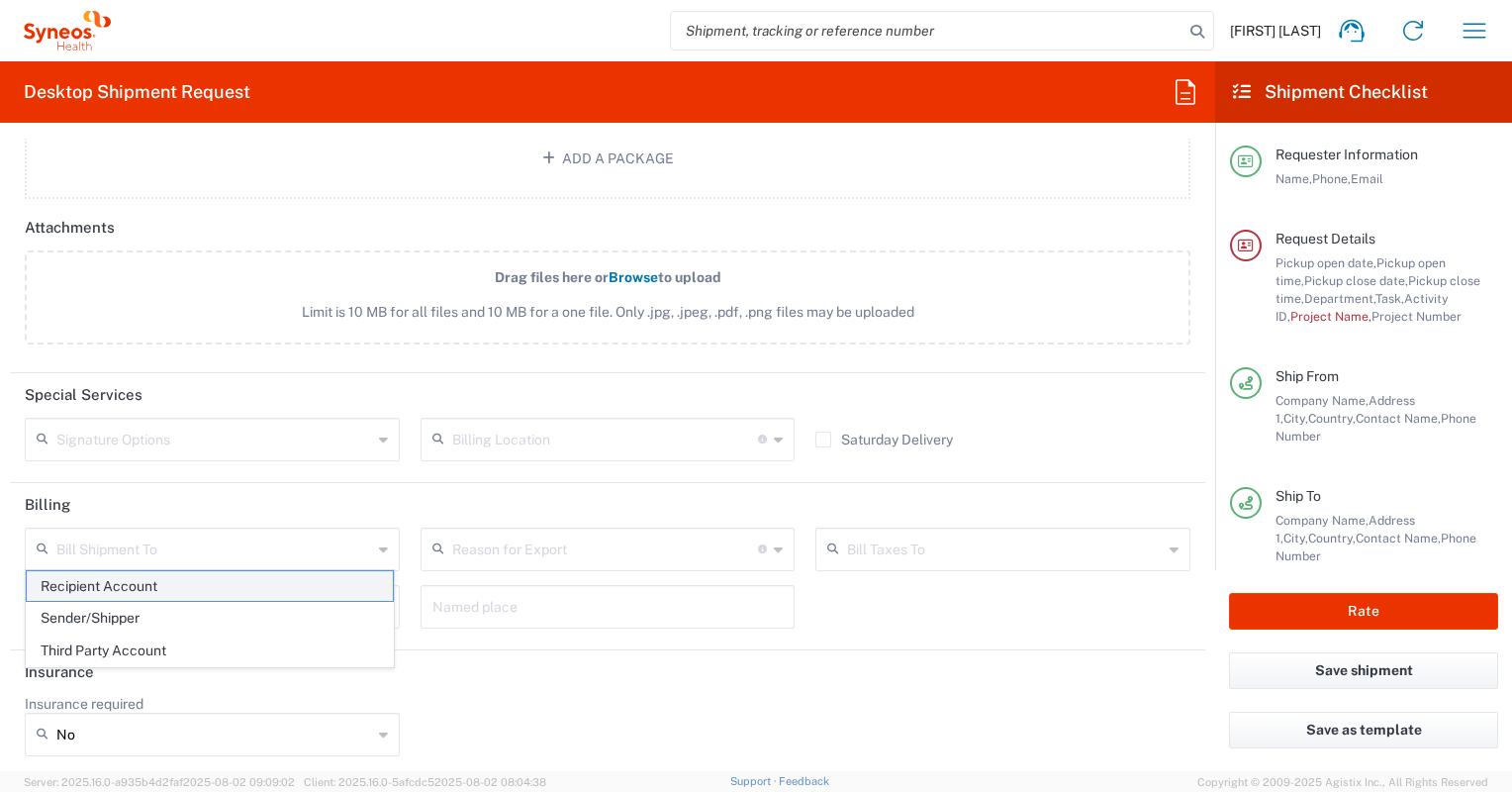 click on "Recipient Account" 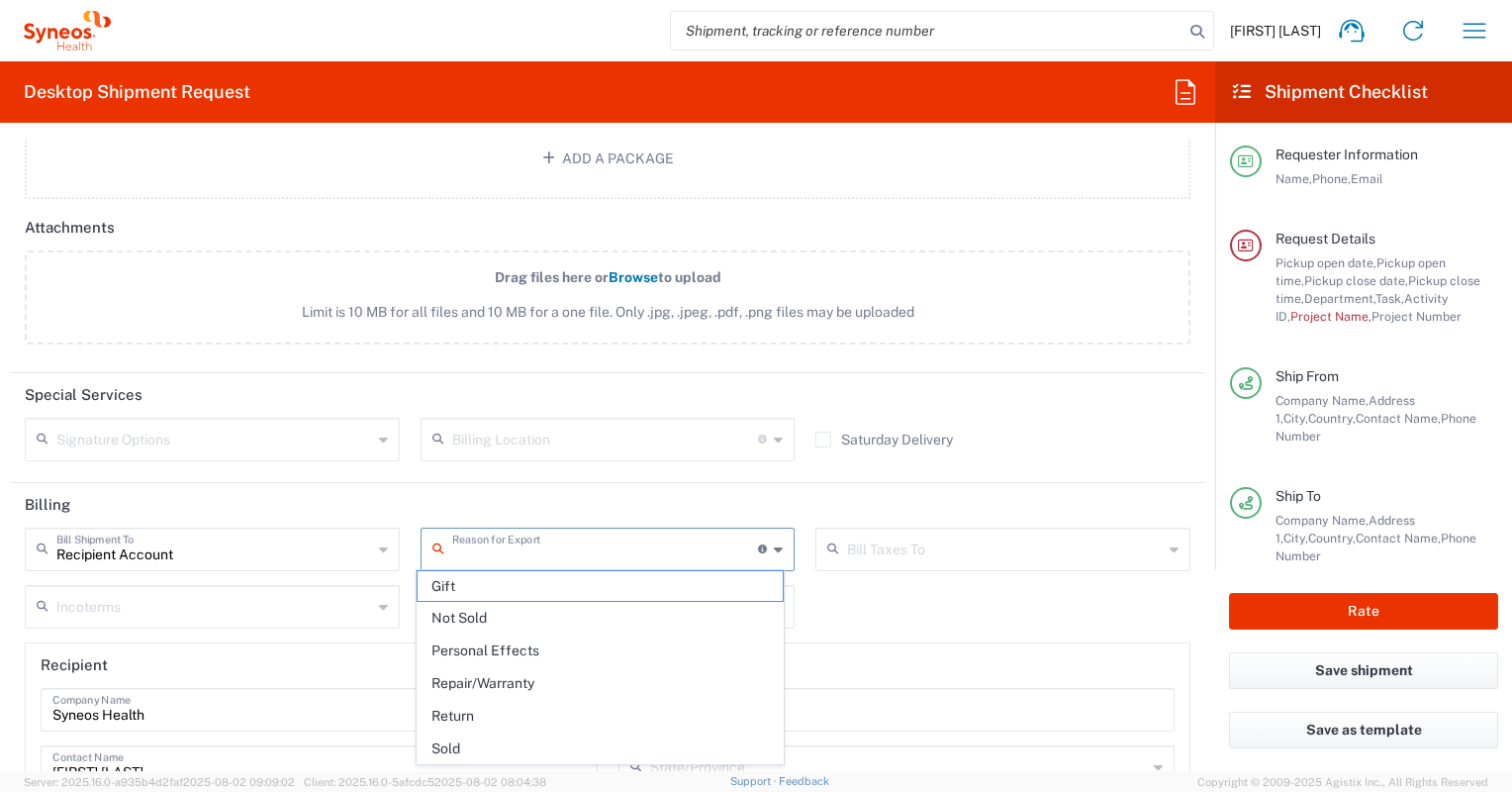 click at bounding box center (606, 547) 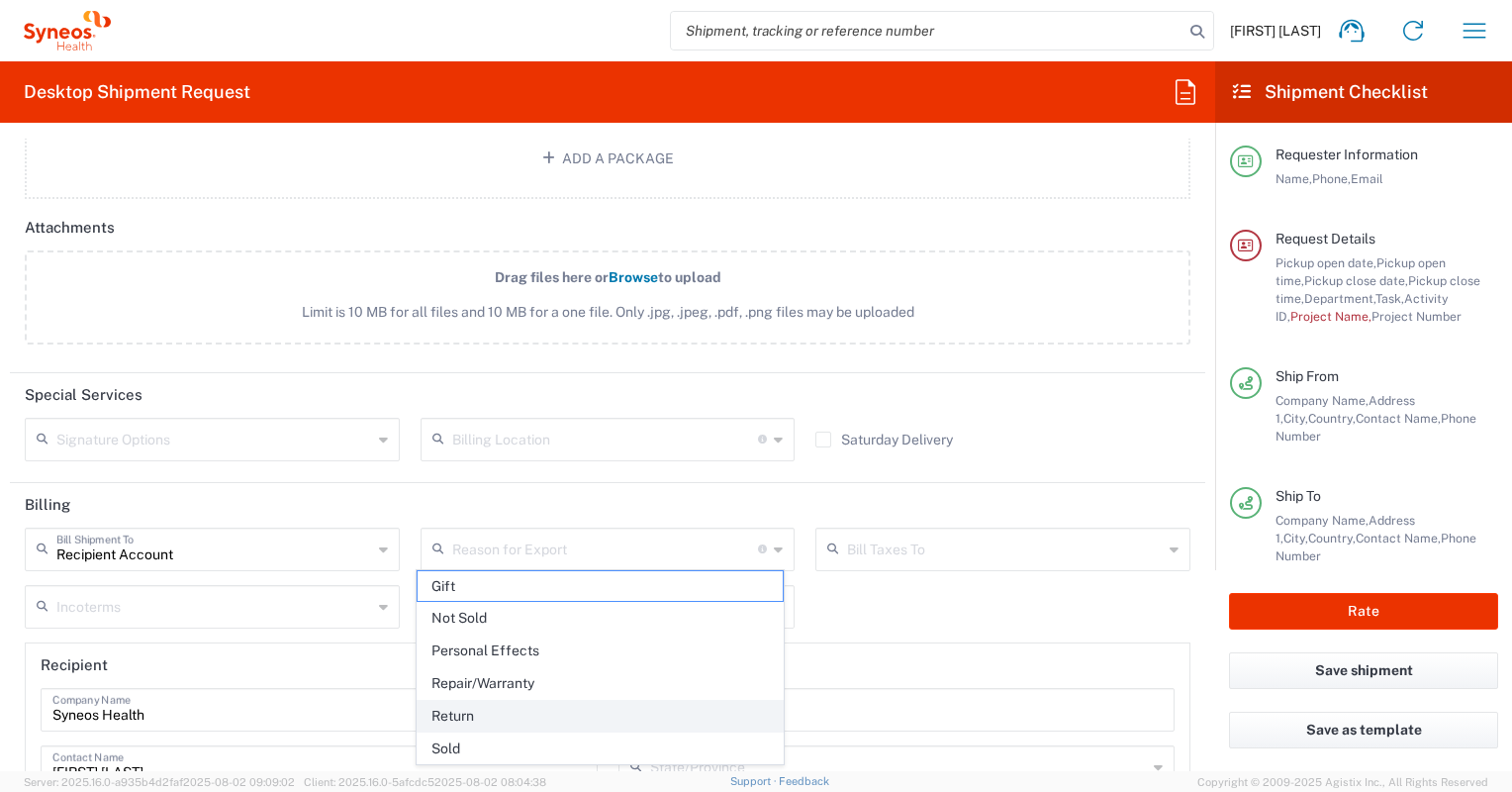 click on "Return" 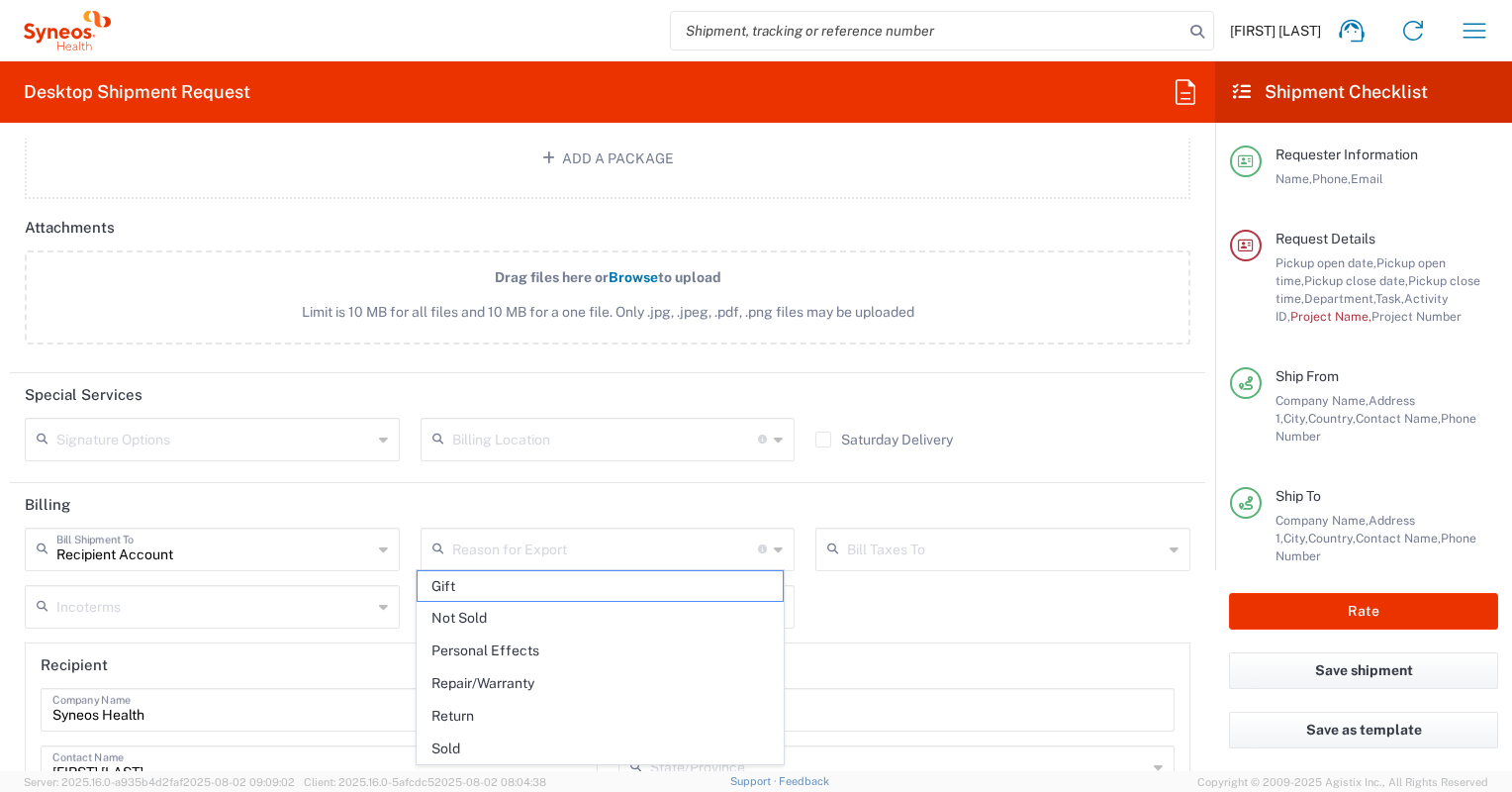 type on "Return" 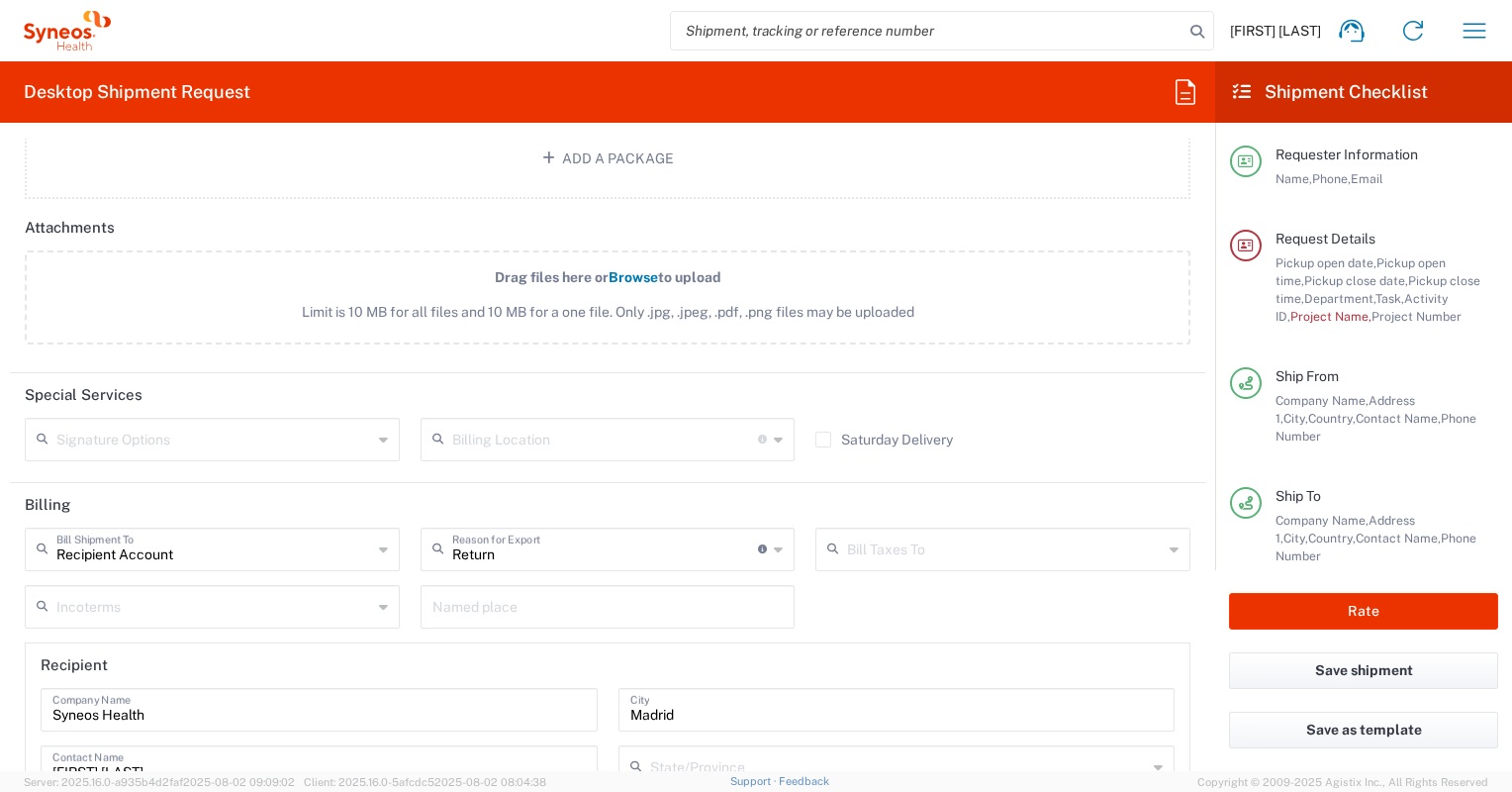 click at bounding box center (1004, 547) 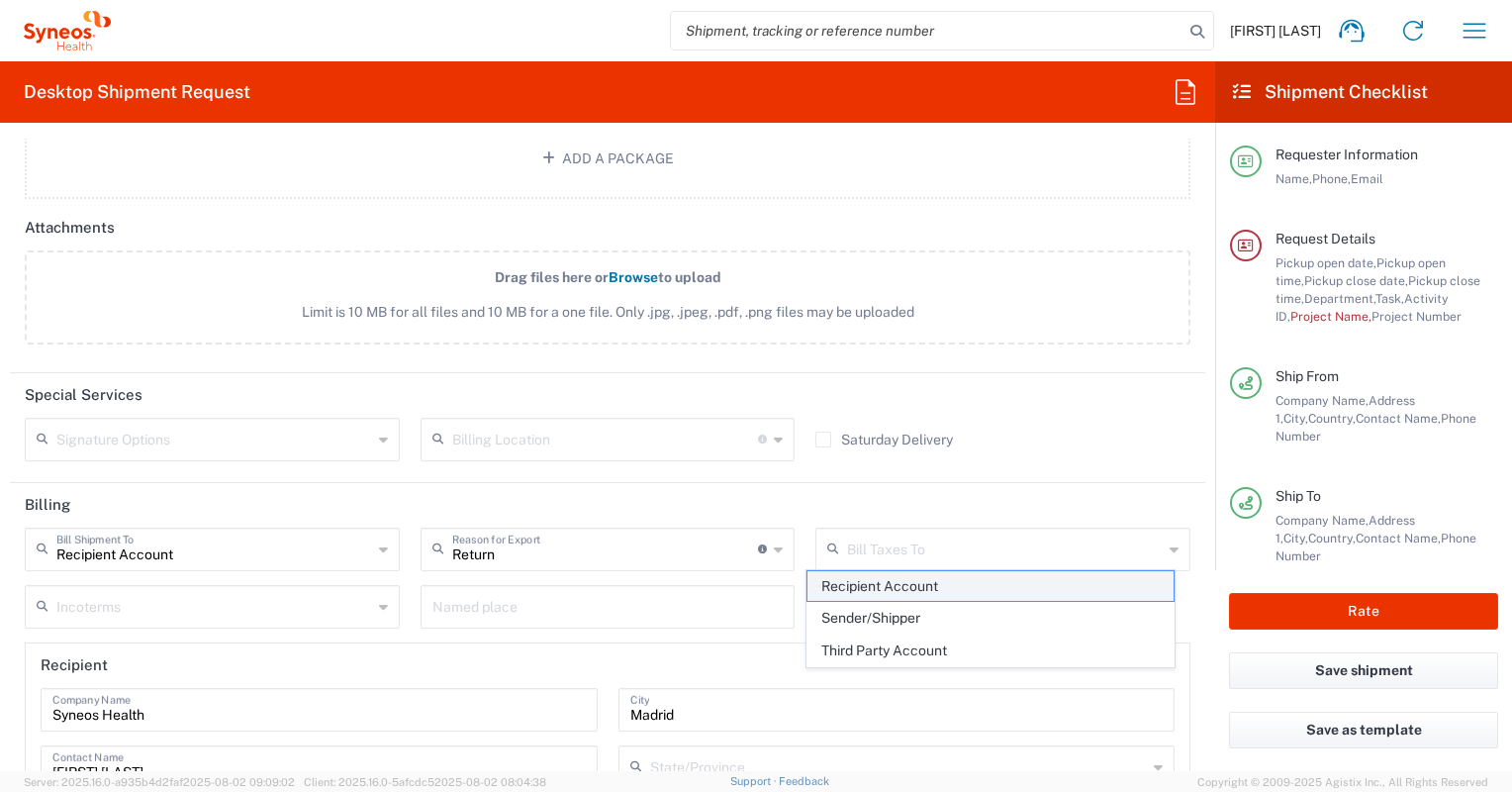 click on "Recipient Account" 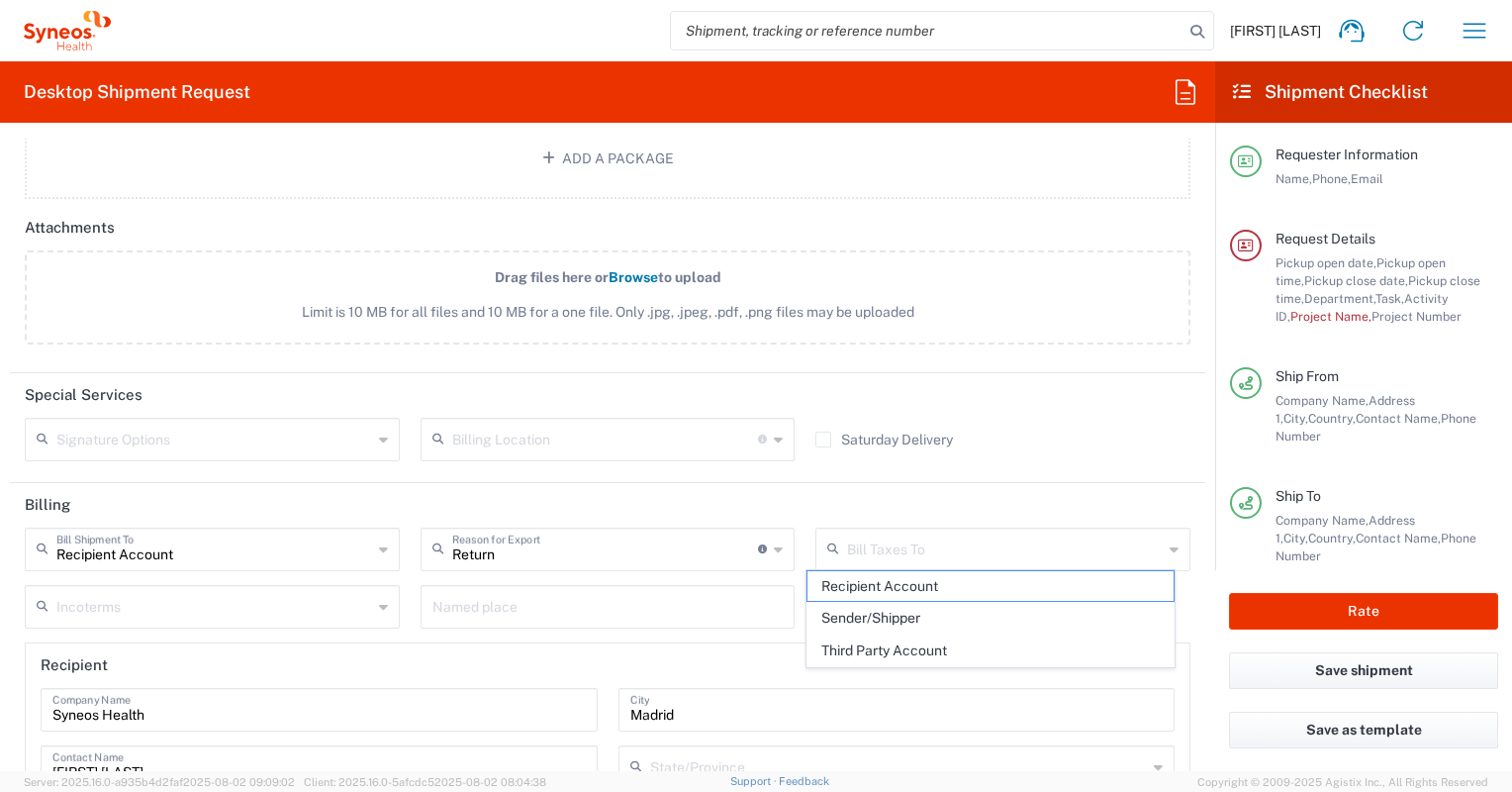 type on "Recipient Account" 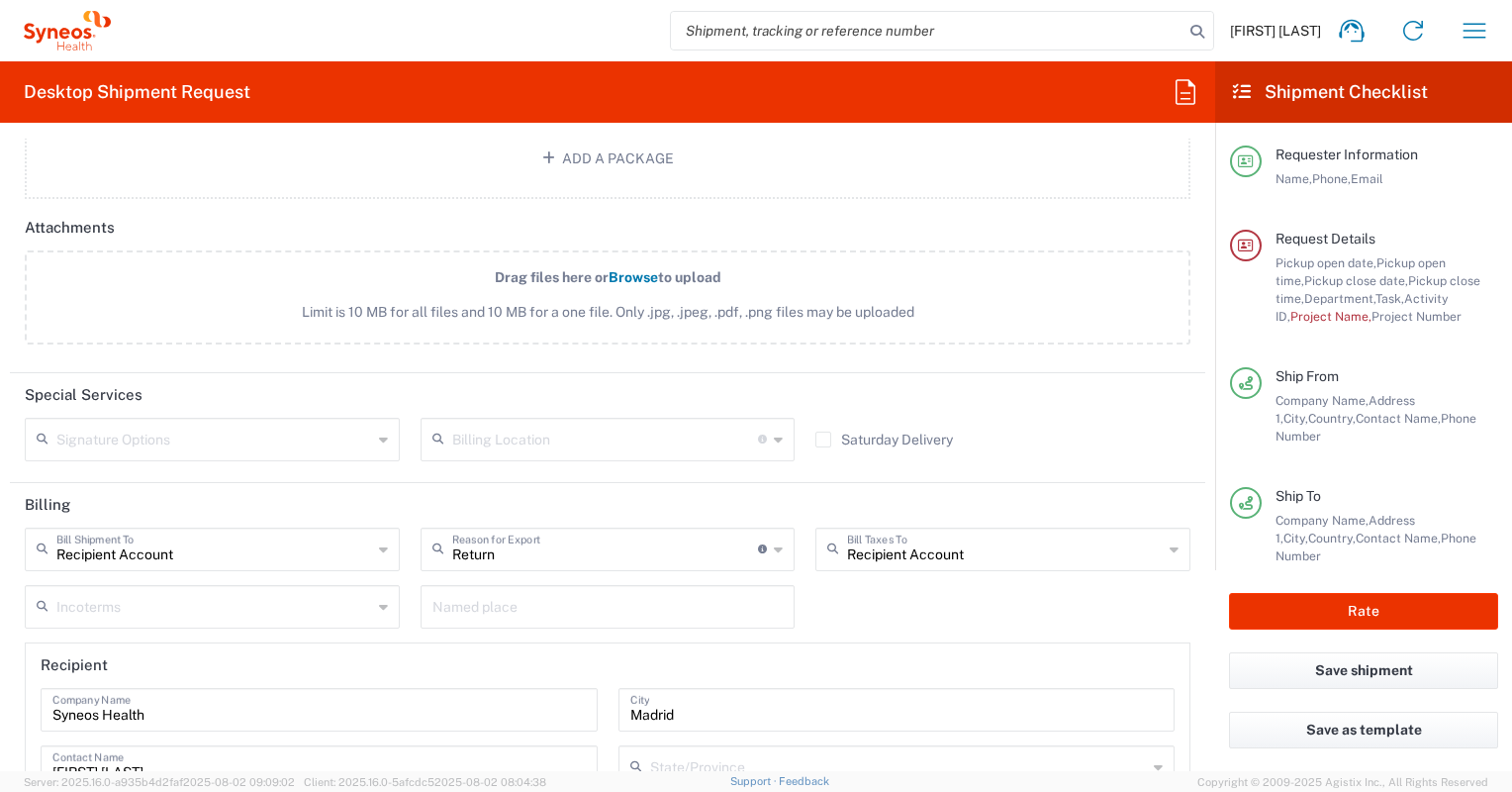 click at bounding box center [214, 605] 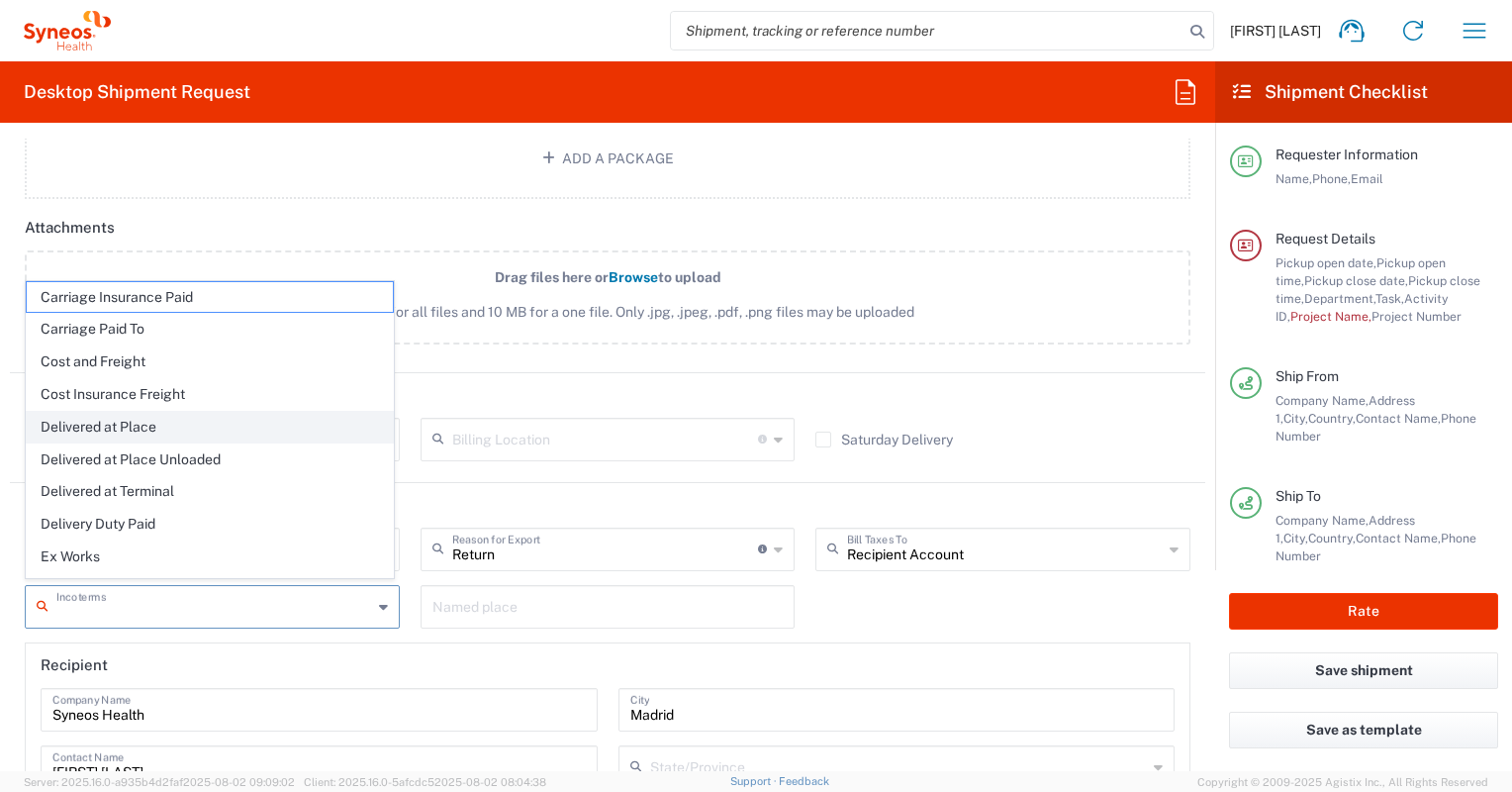scroll, scrollTop: 87, scrollLeft: 0, axis: vertical 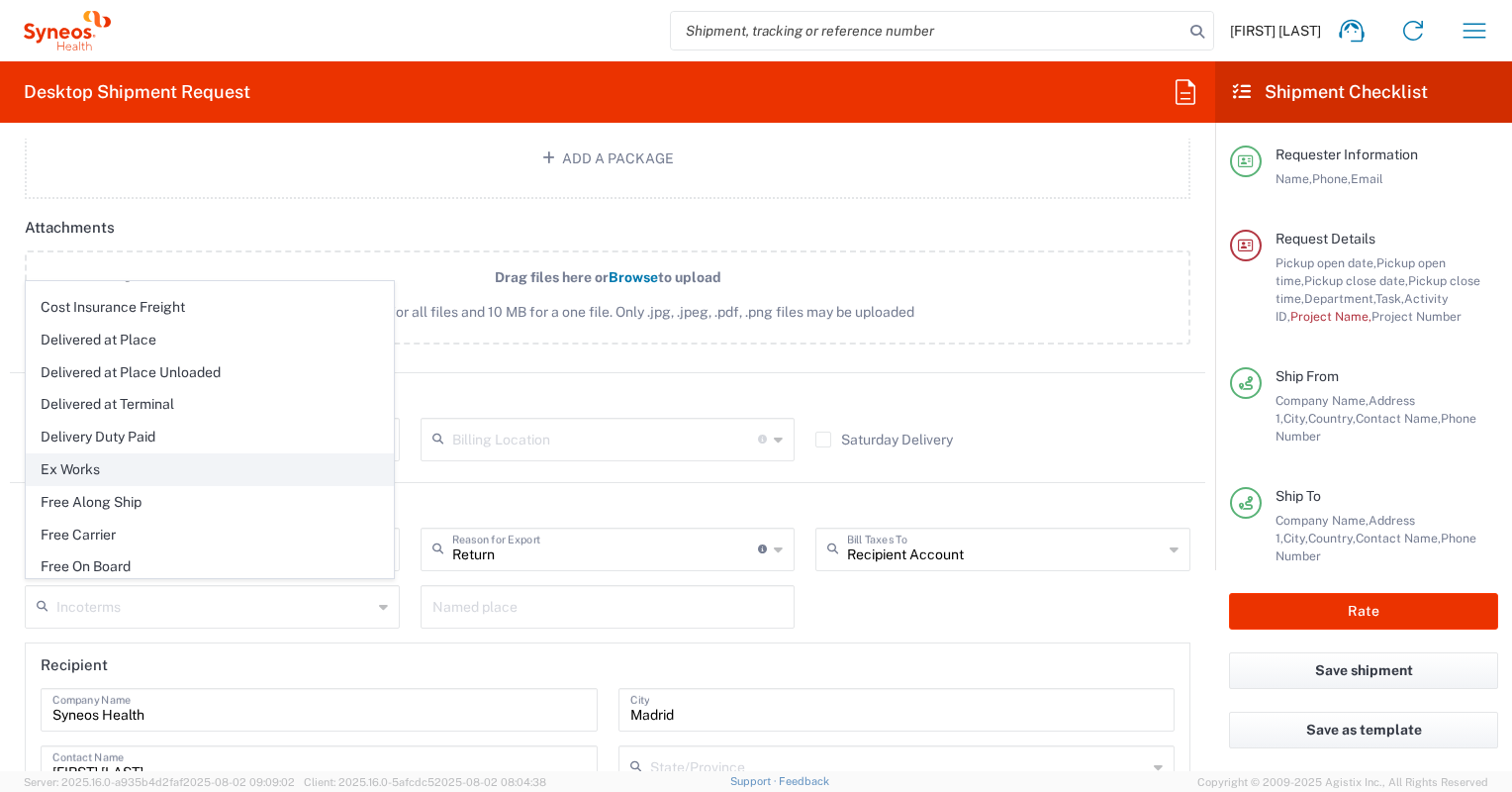 click on "Ex Works" 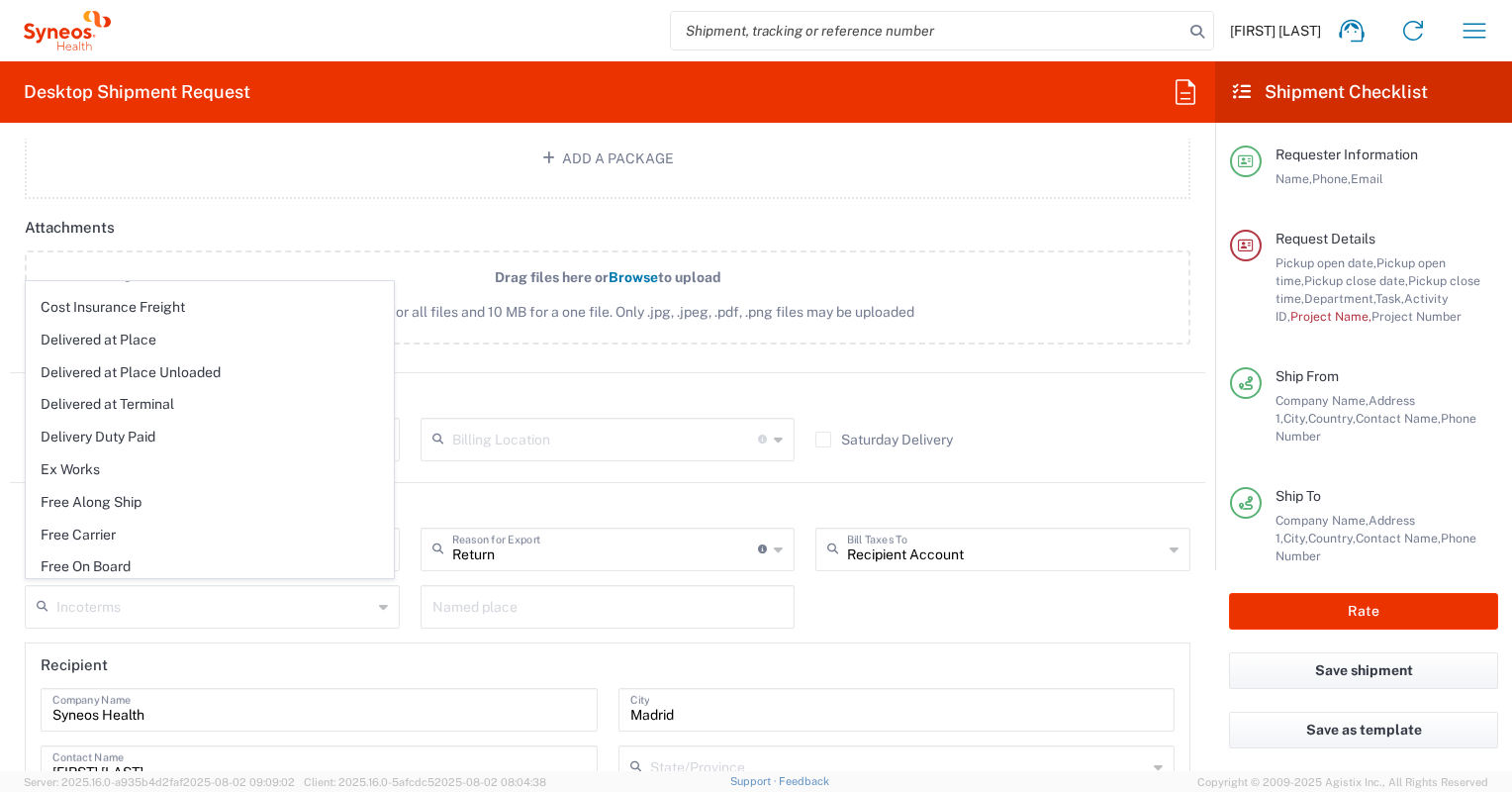 type on "Recipient Account" 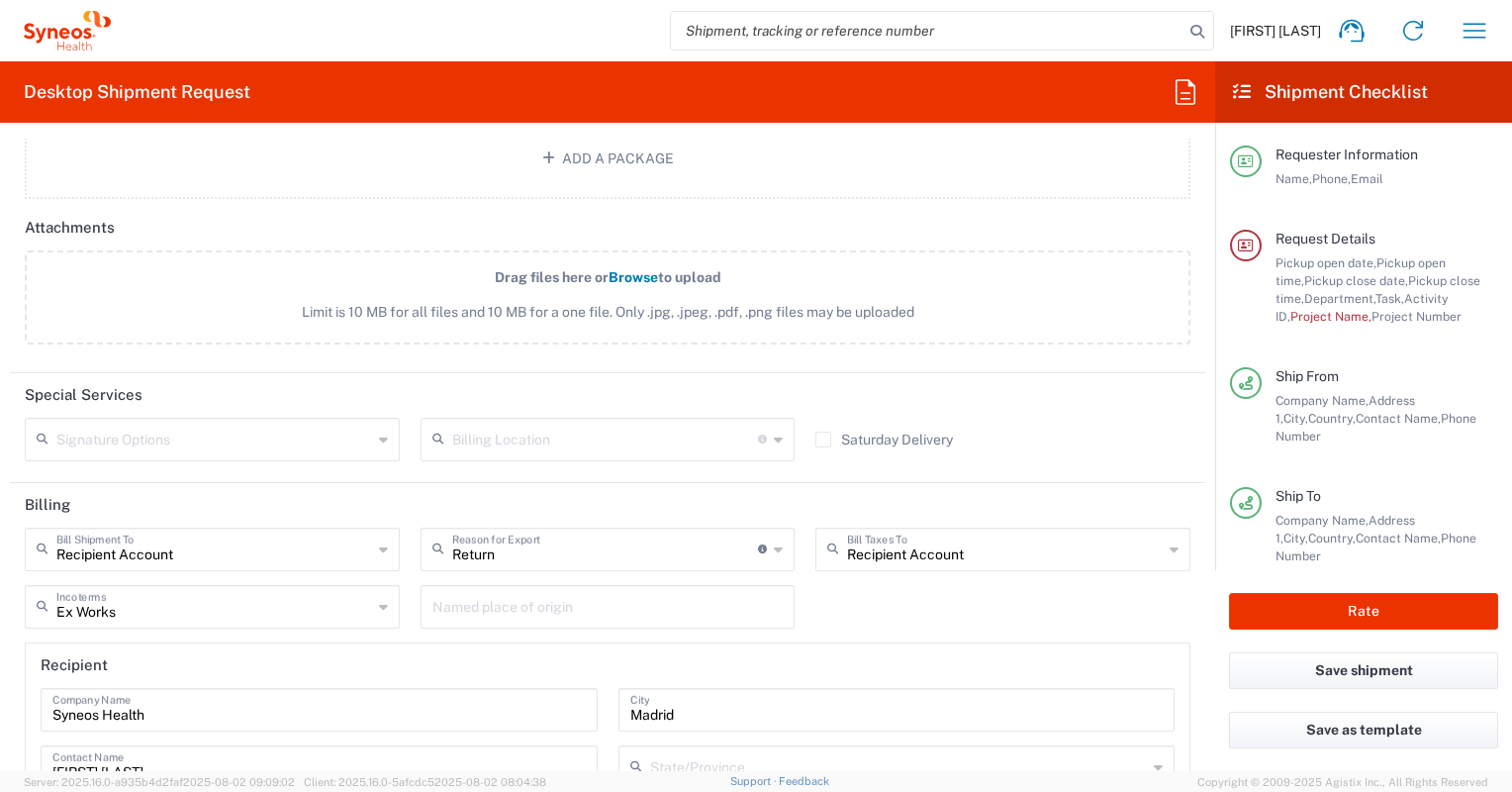 click at bounding box center [608, 605] 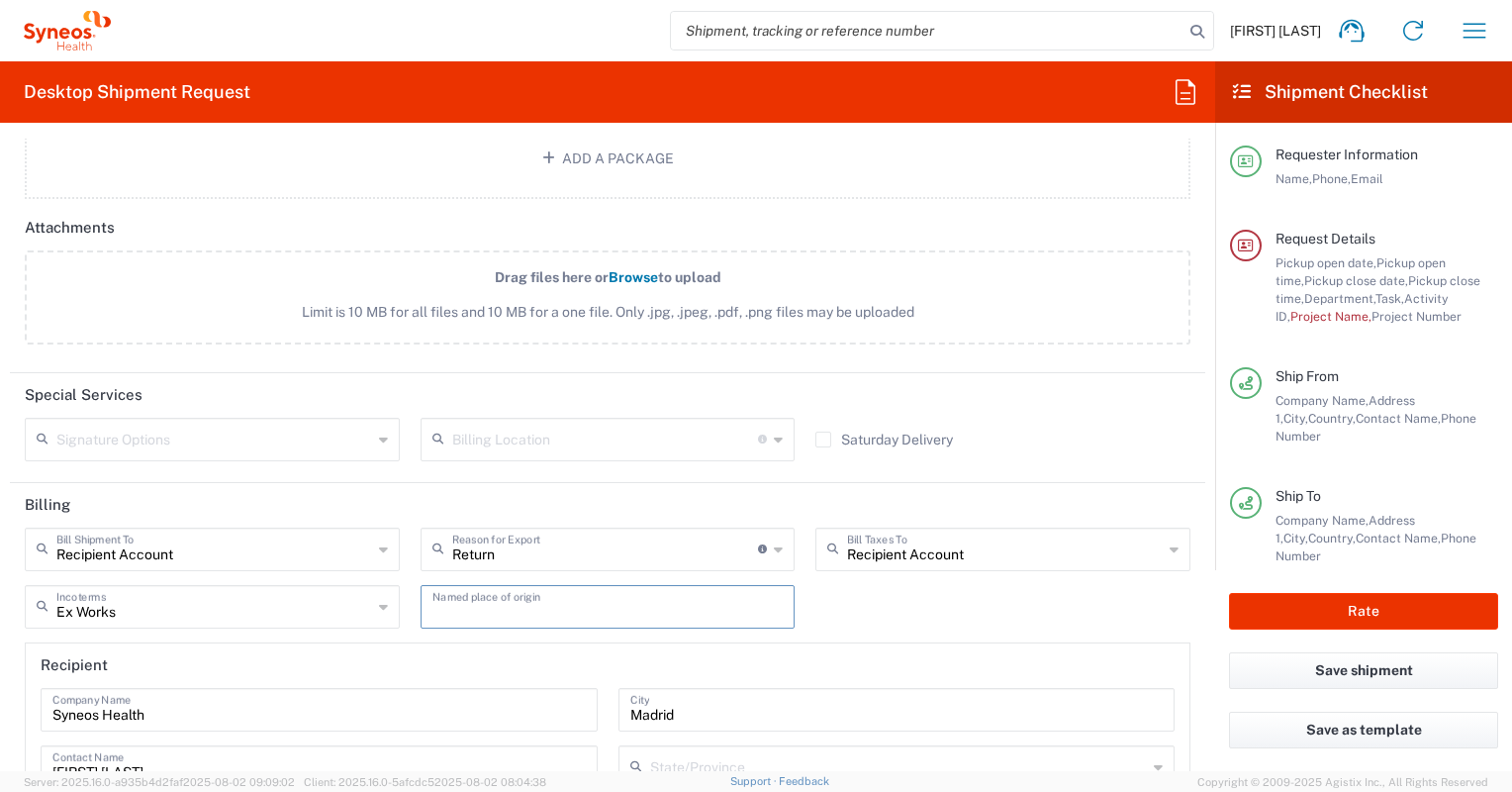click at bounding box center [608, 605] 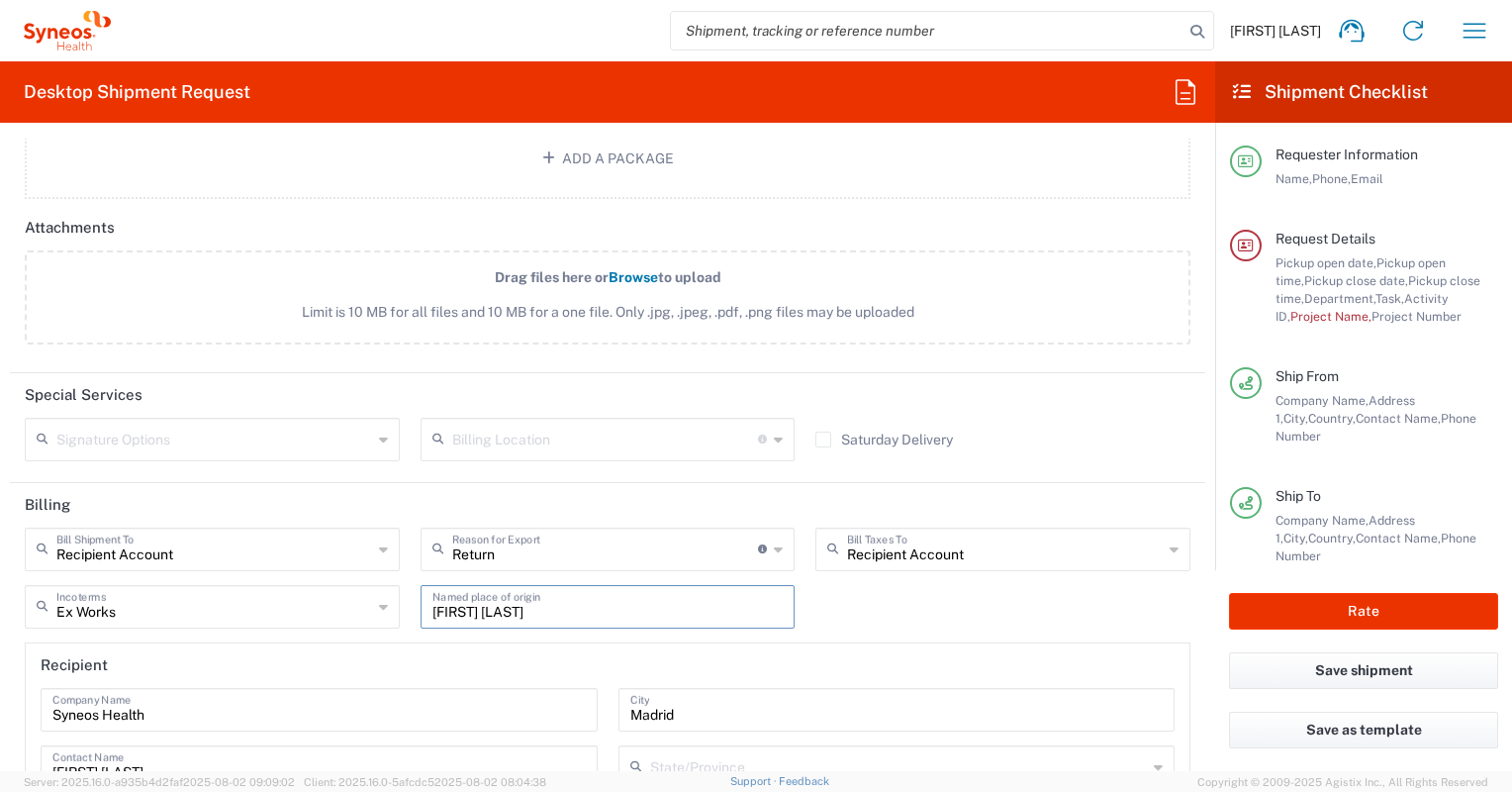 type on "[FIRST] [LAST]" 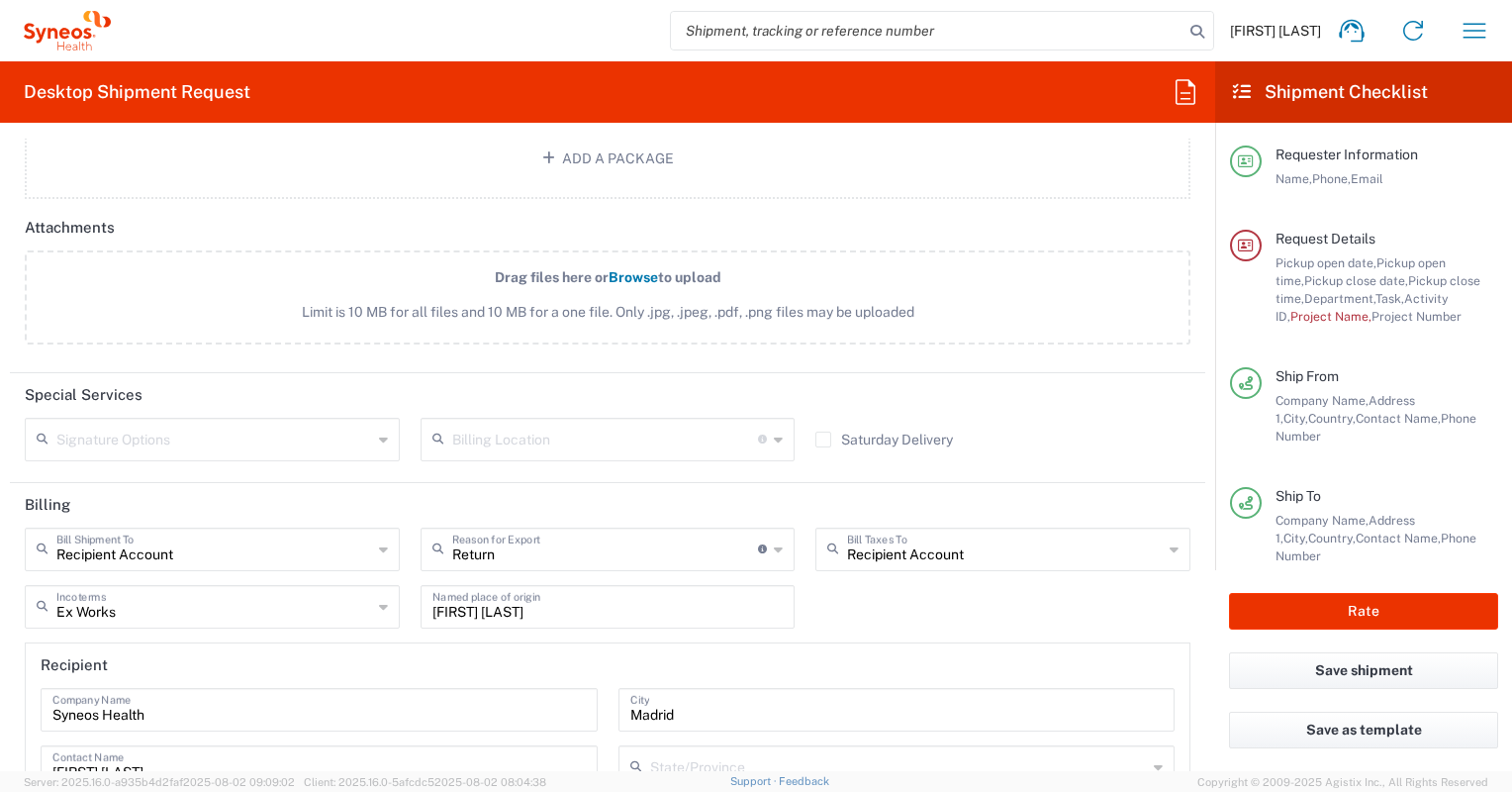 click on "[FIRST] [LAST] Named place of origin" 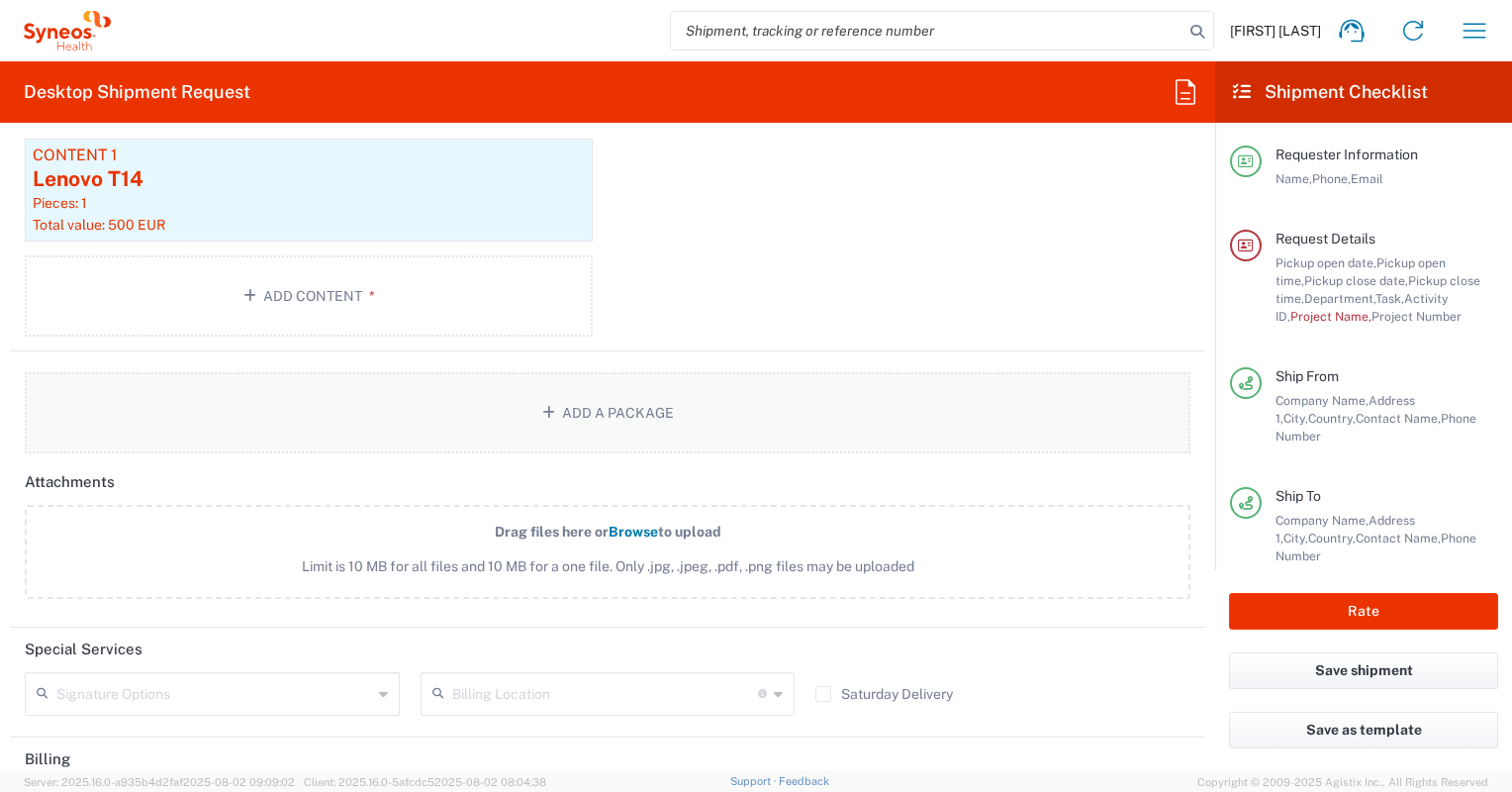 scroll, scrollTop: 2137, scrollLeft: 0, axis: vertical 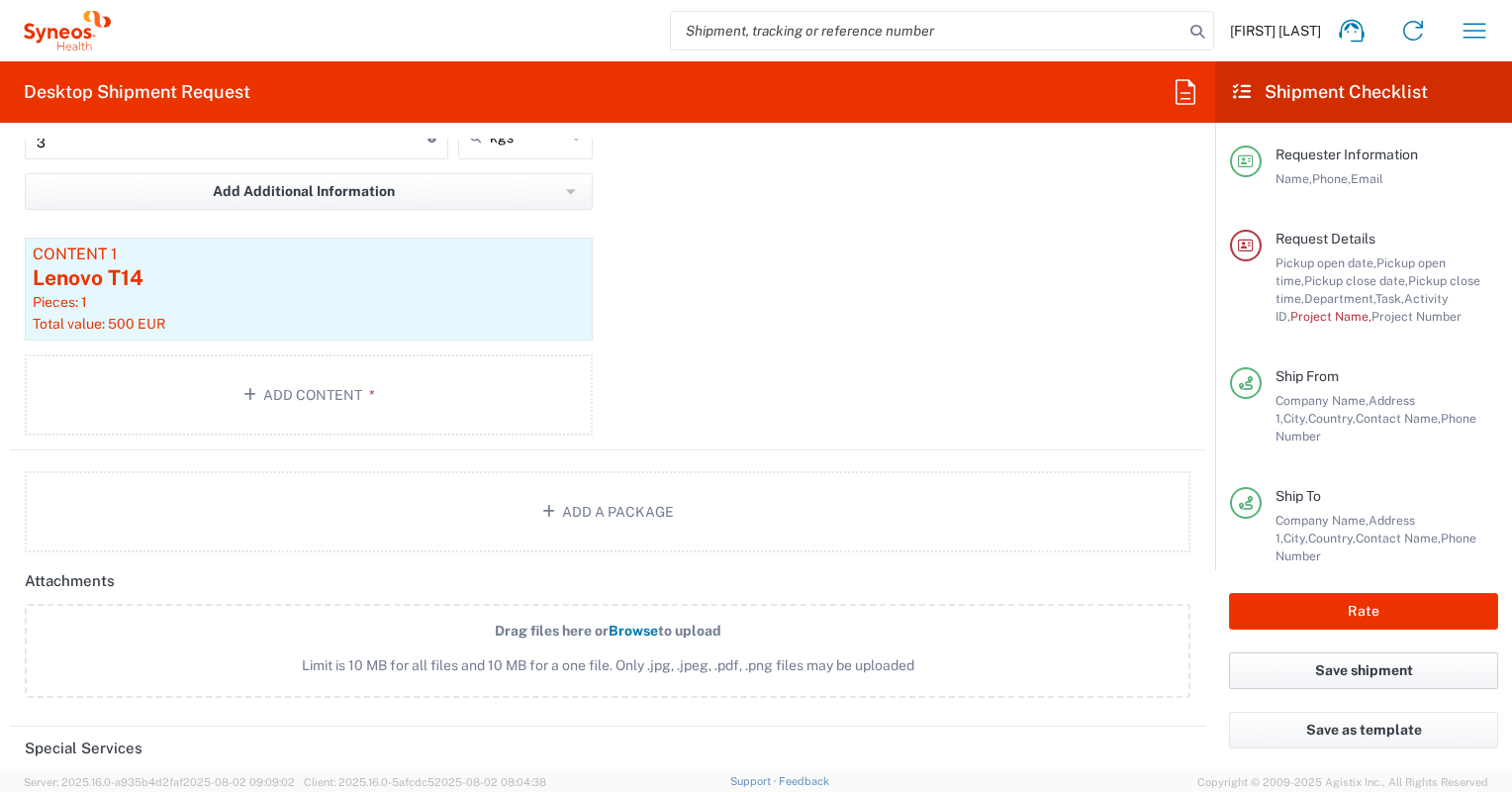 click on "Save shipment" 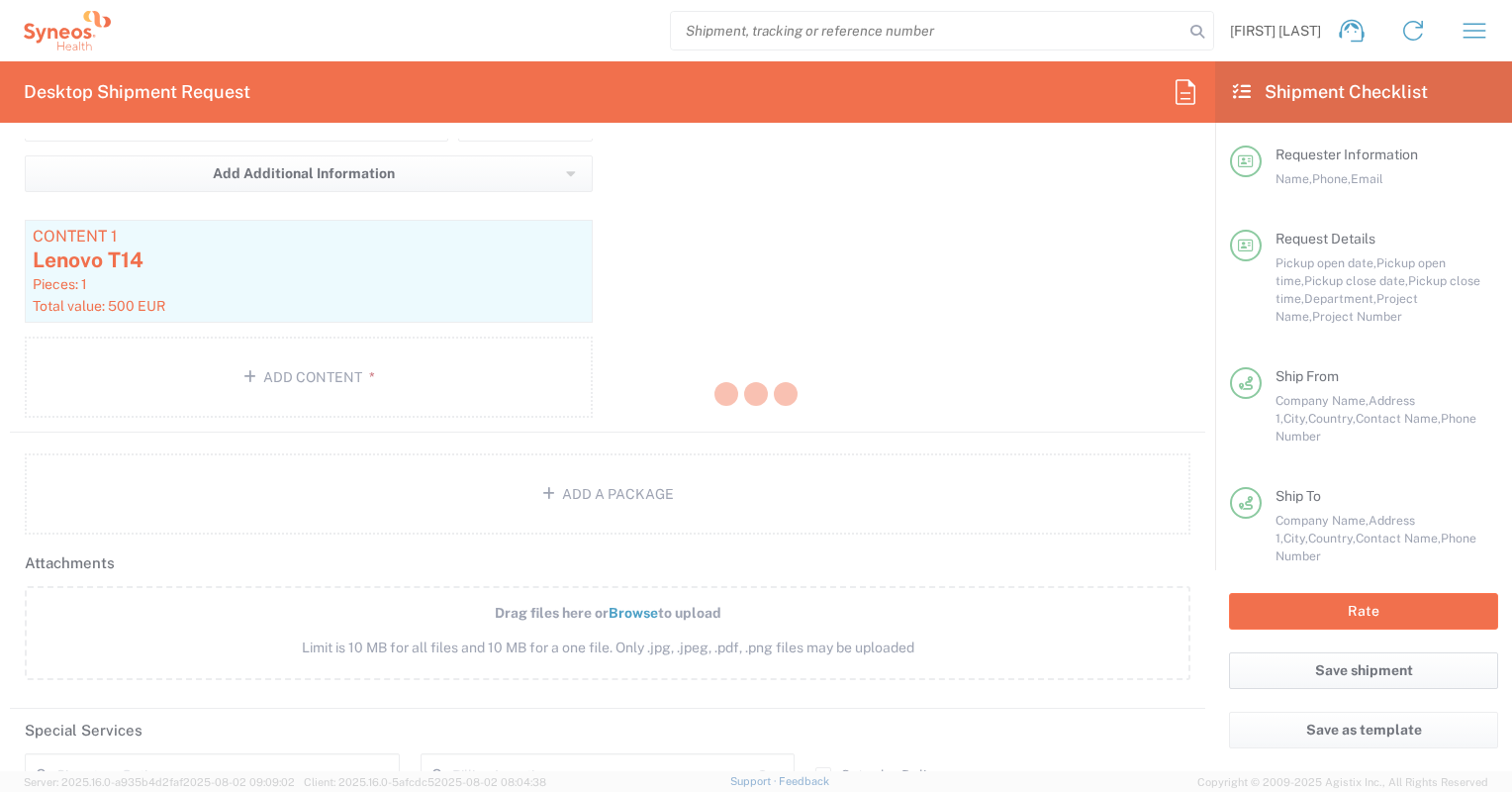 scroll, scrollTop: 2120, scrollLeft: 0, axis: vertical 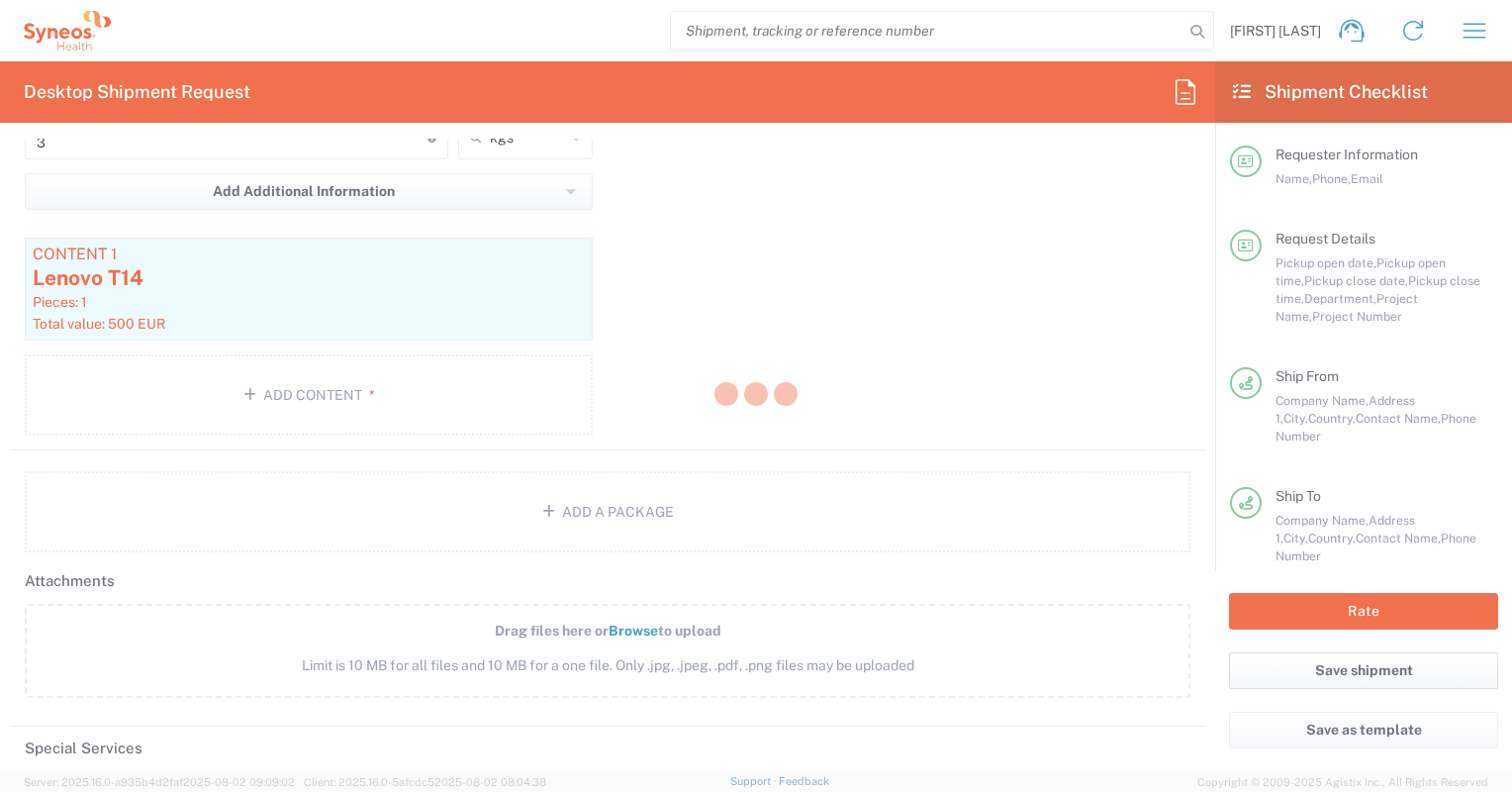 type on "do not use" 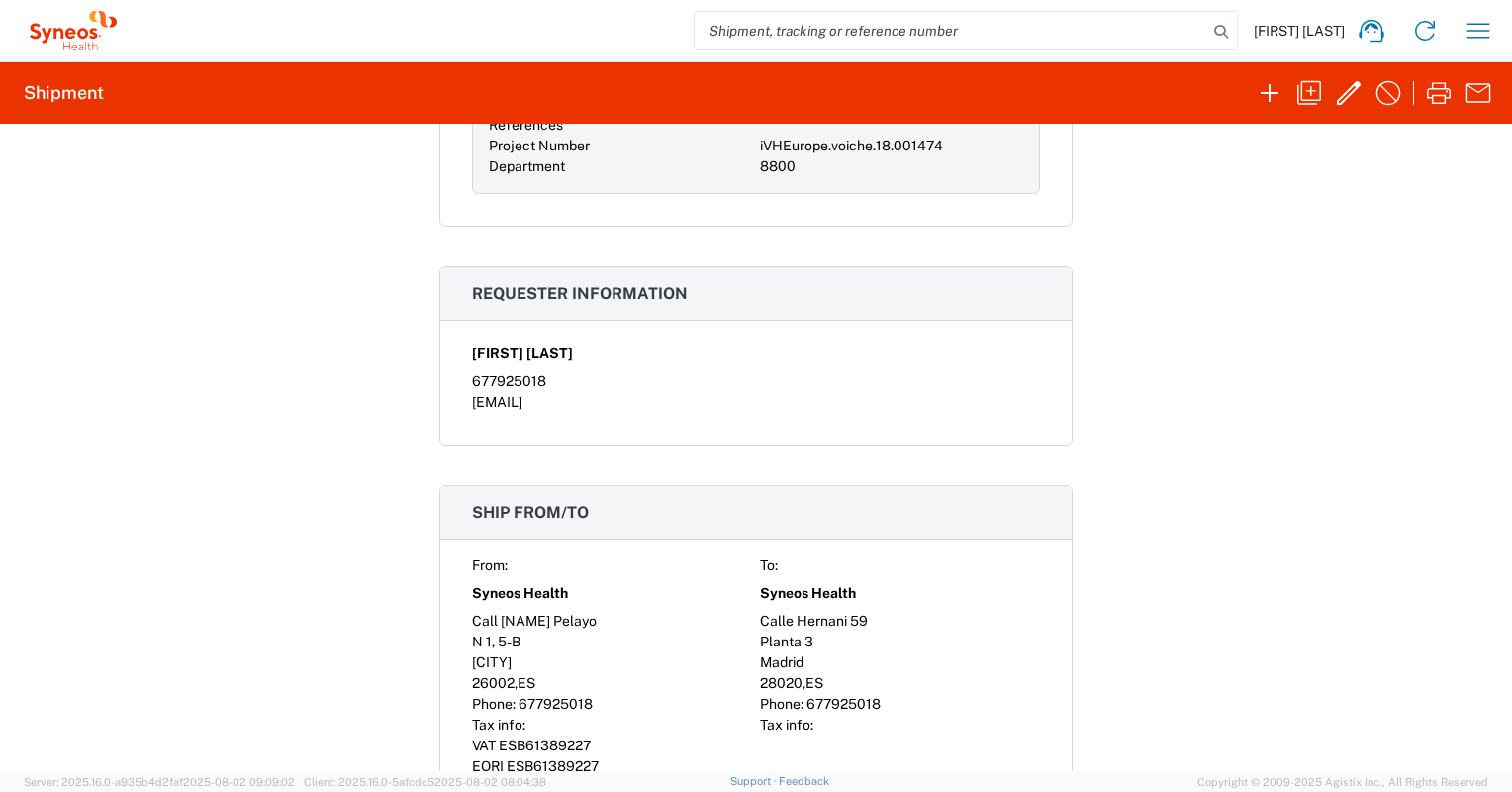 scroll, scrollTop: 594, scrollLeft: 0, axis: vertical 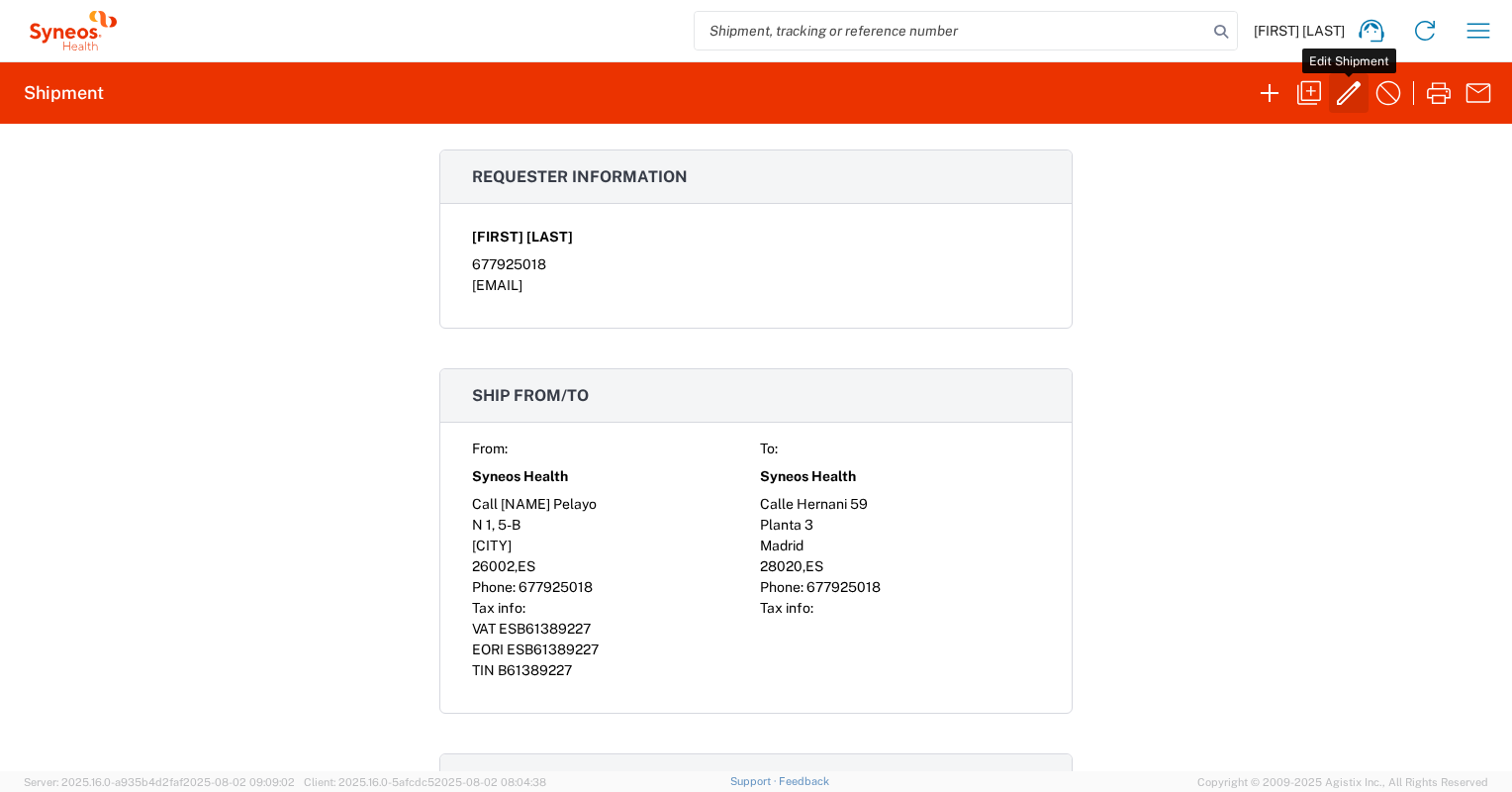 click 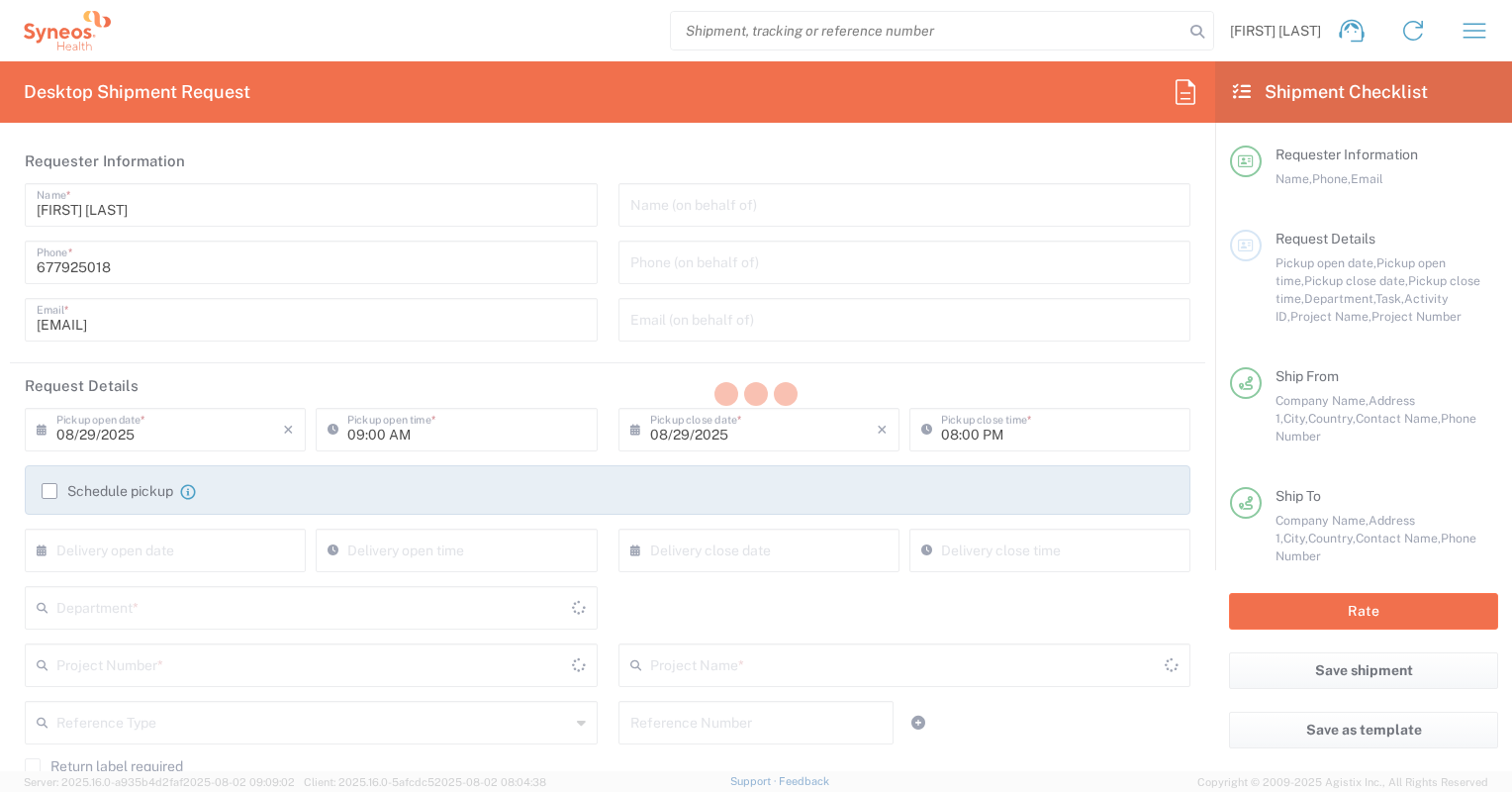 type on "8800" 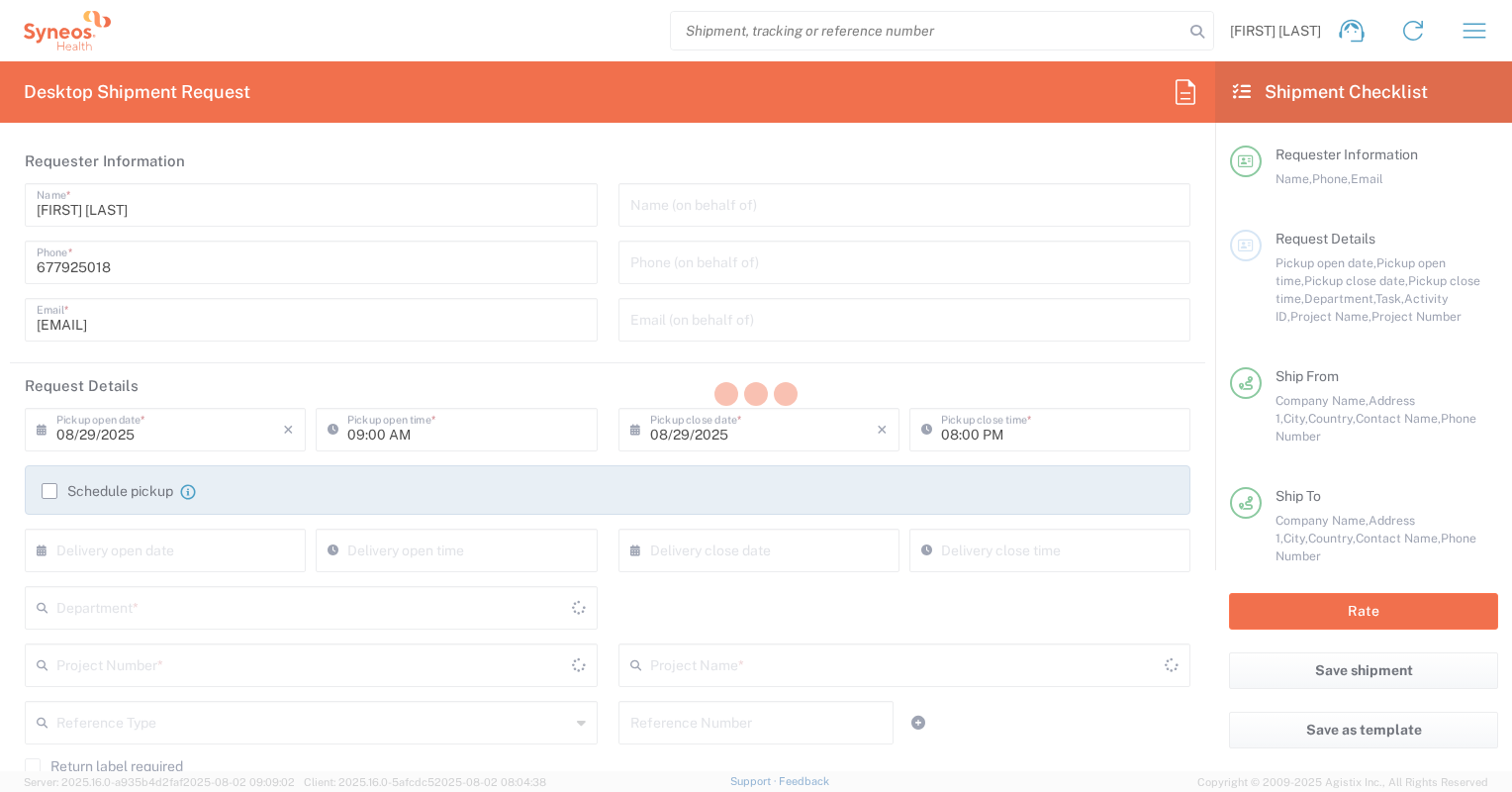 type on "iVHEurope.voiche.18.001474" 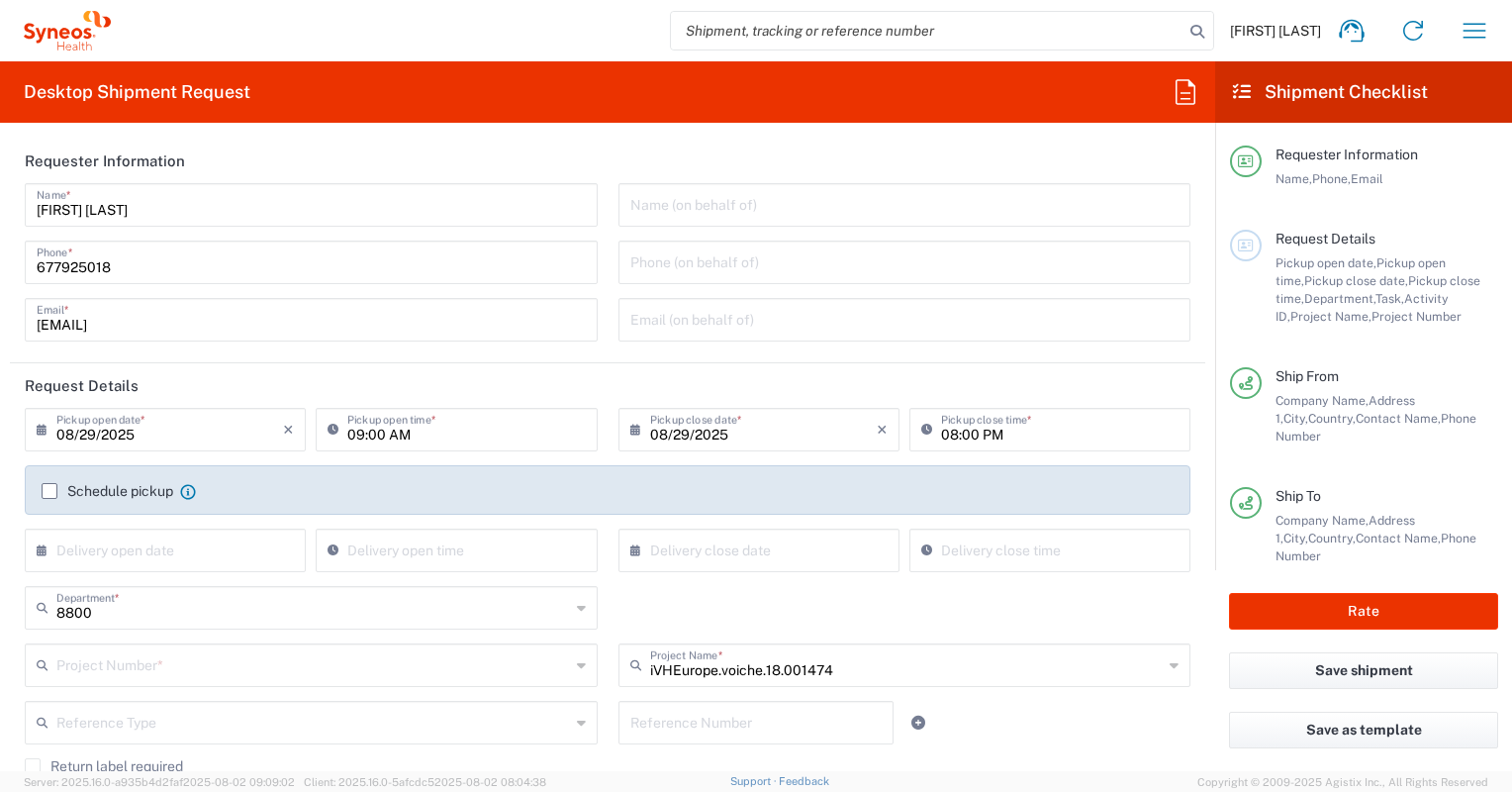 type 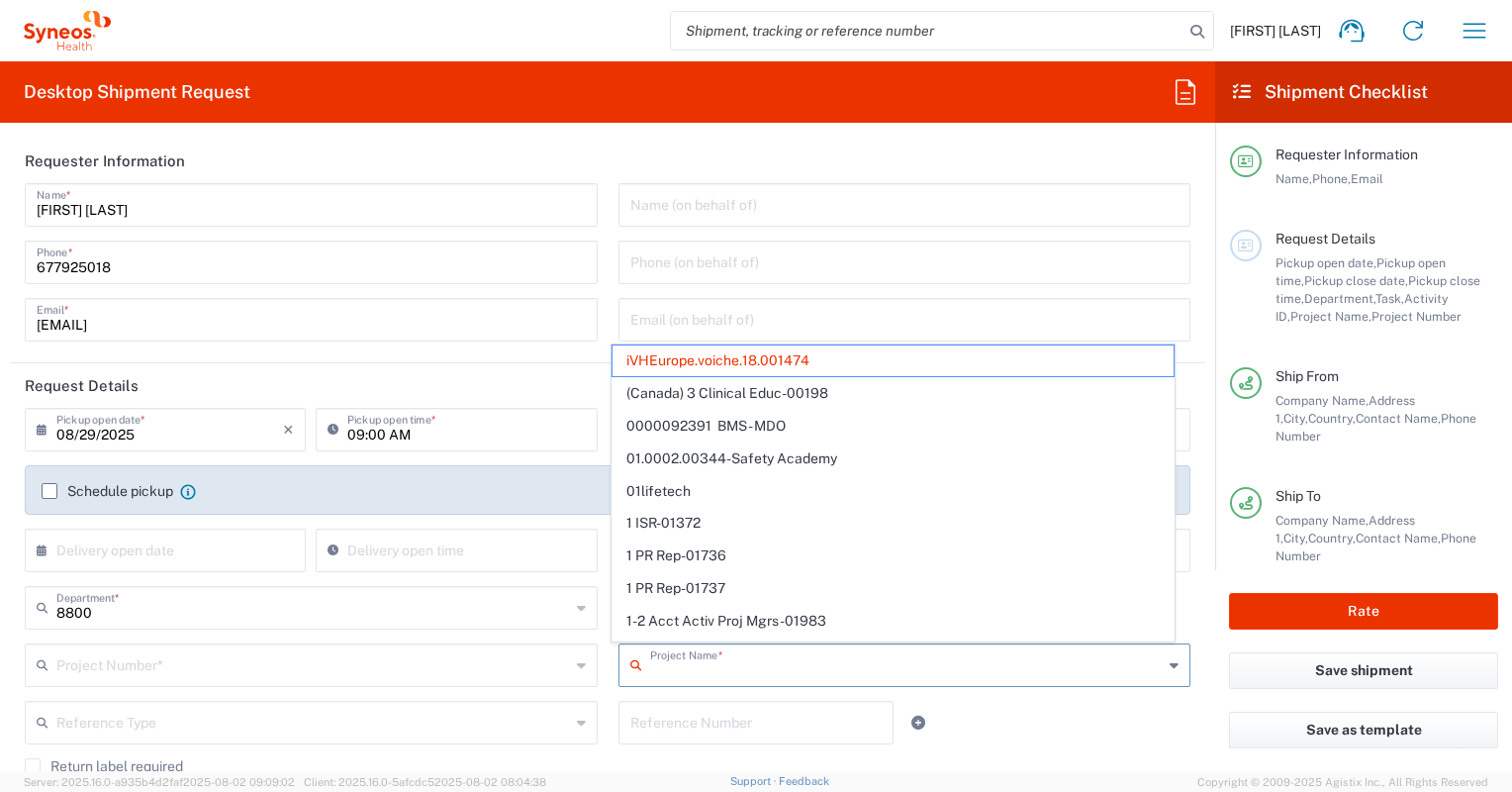 drag, startPoint x: 819, startPoint y: 661, endPoint x: 645, endPoint y: 660, distance: 174.00287 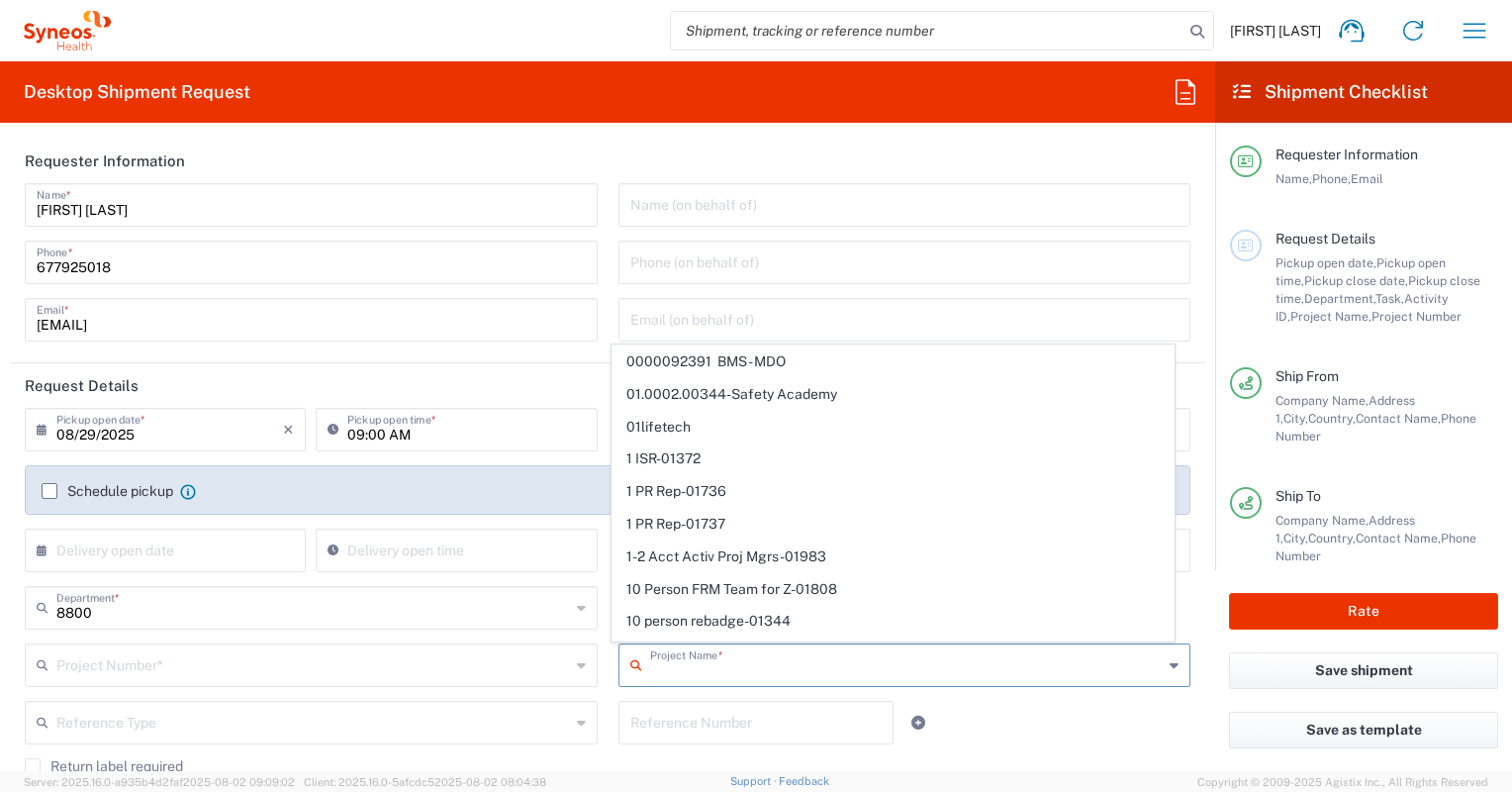 scroll, scrollTop: 99, scrollLeft: 0, axis: vertical 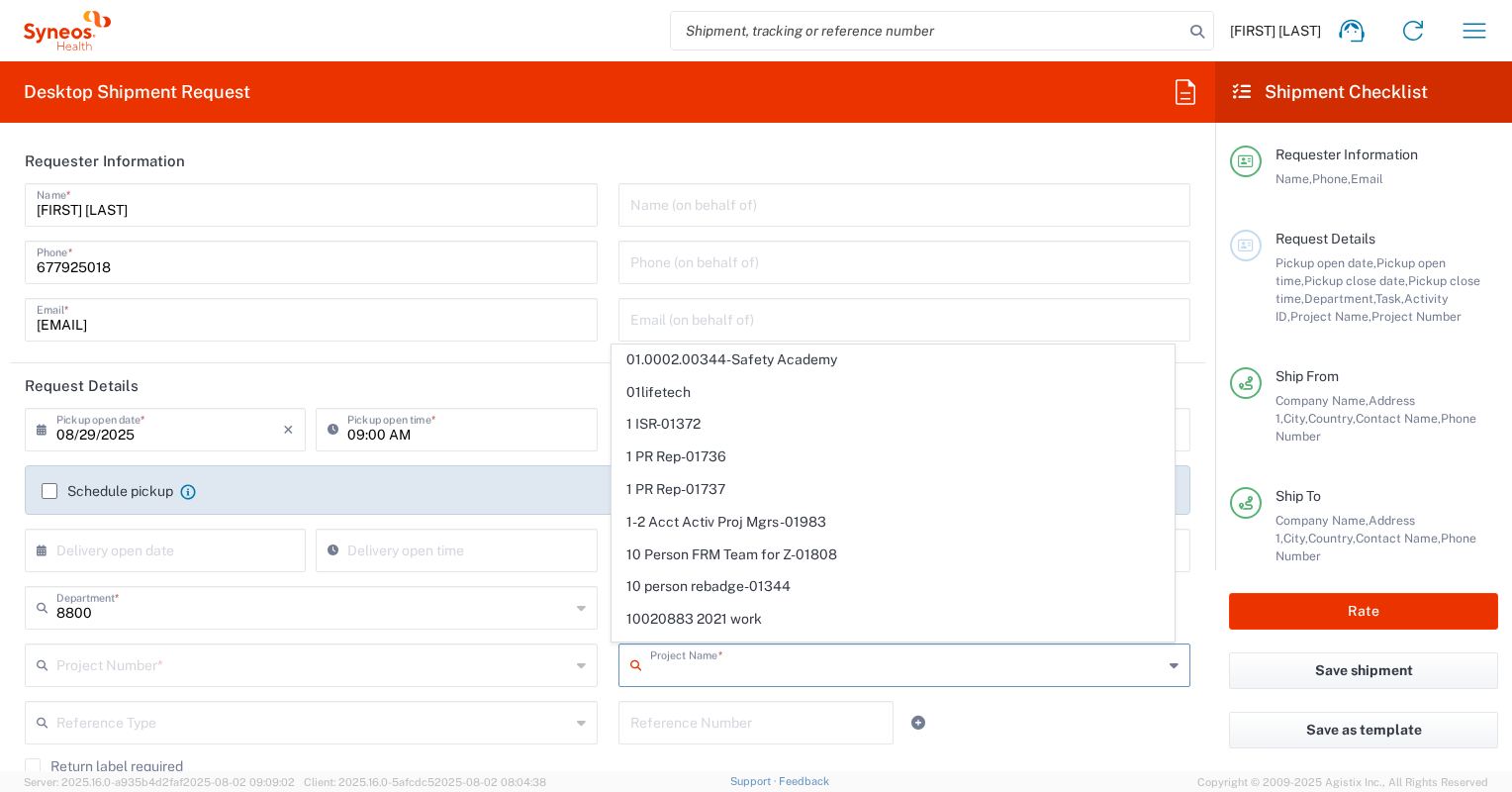 type 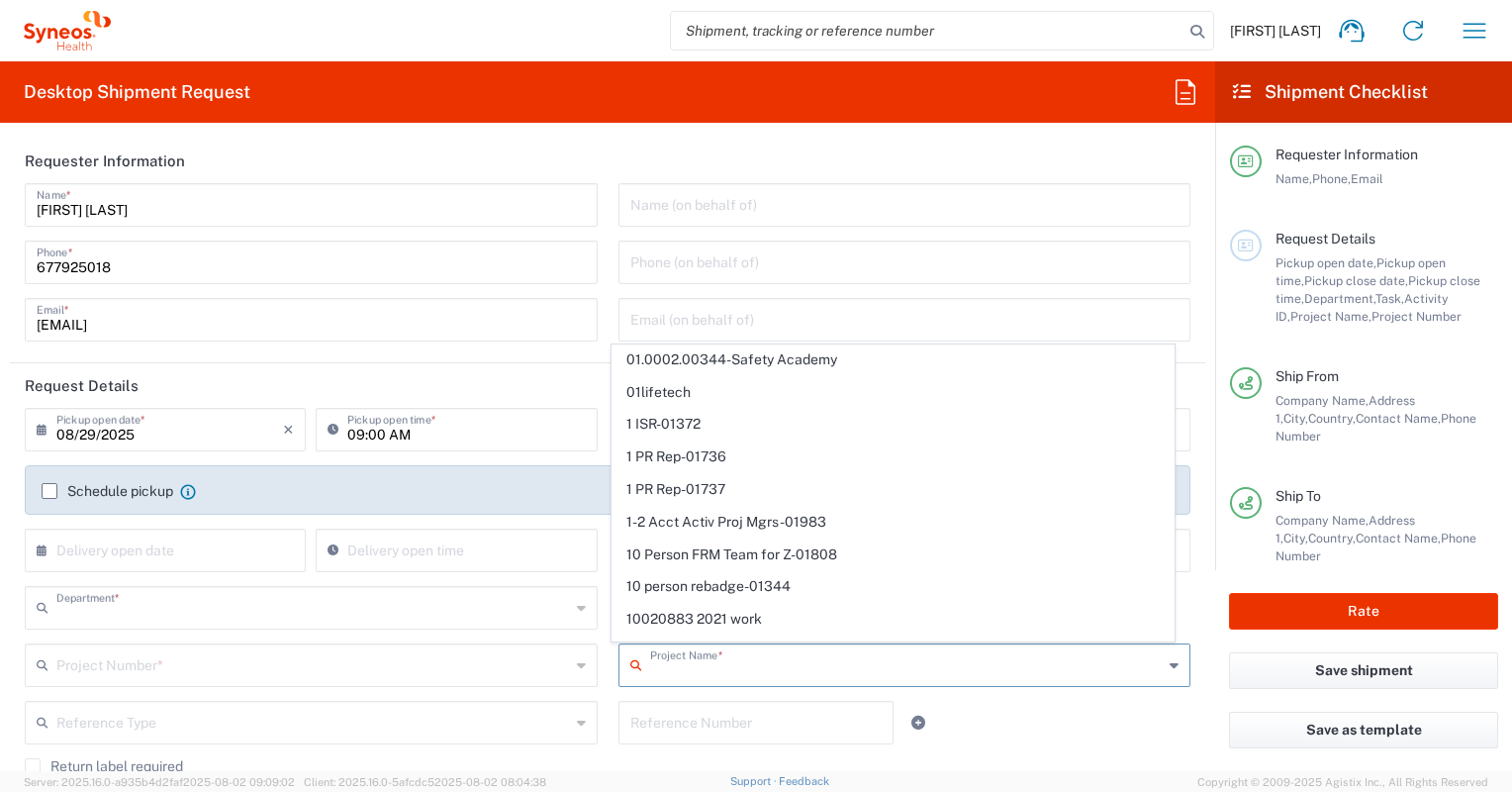 drag, startPoint x: 384, startPoint y: 615, endPoint x: 655, endPoint y: 655, distance: 273.93612 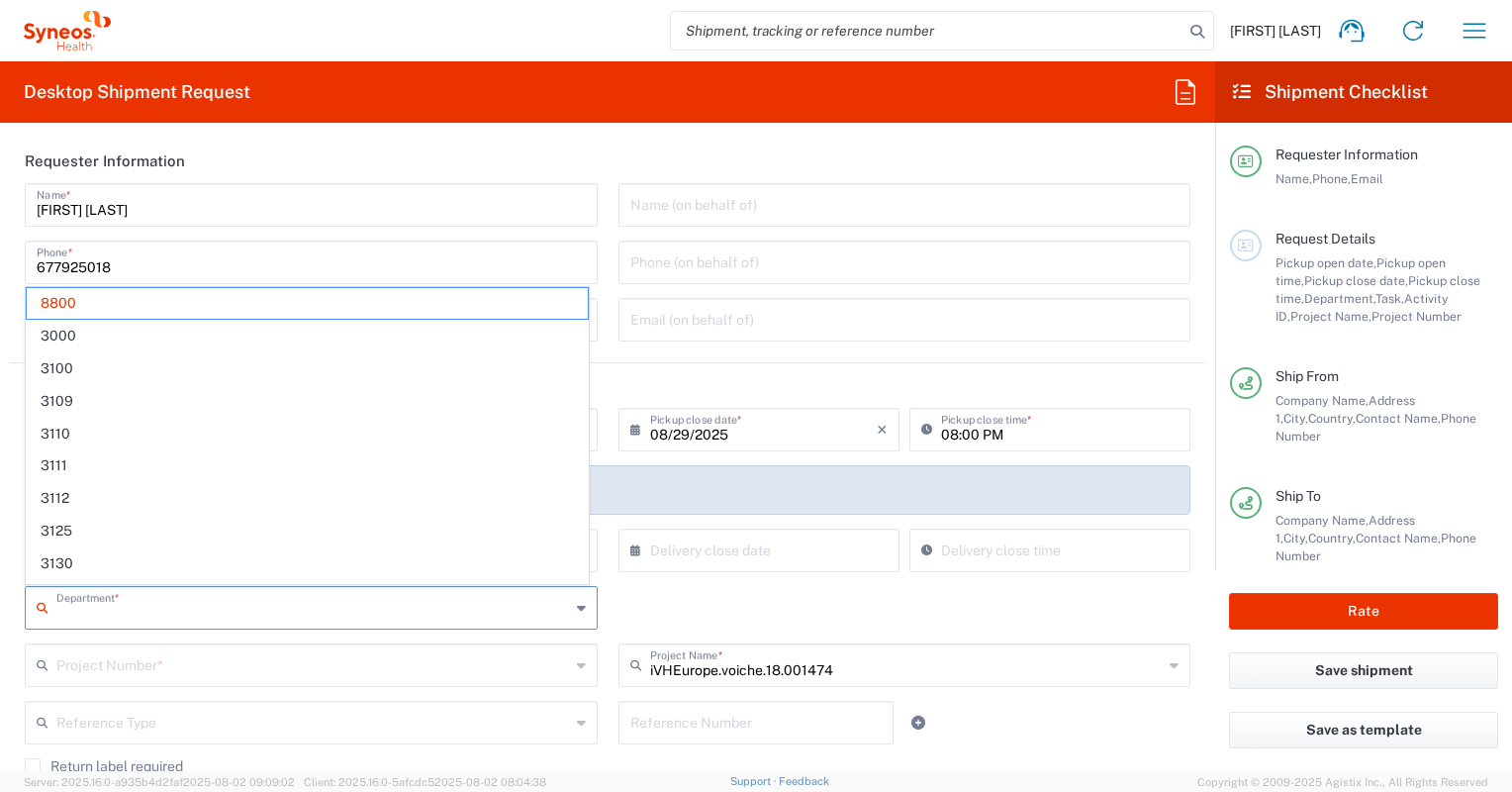 type 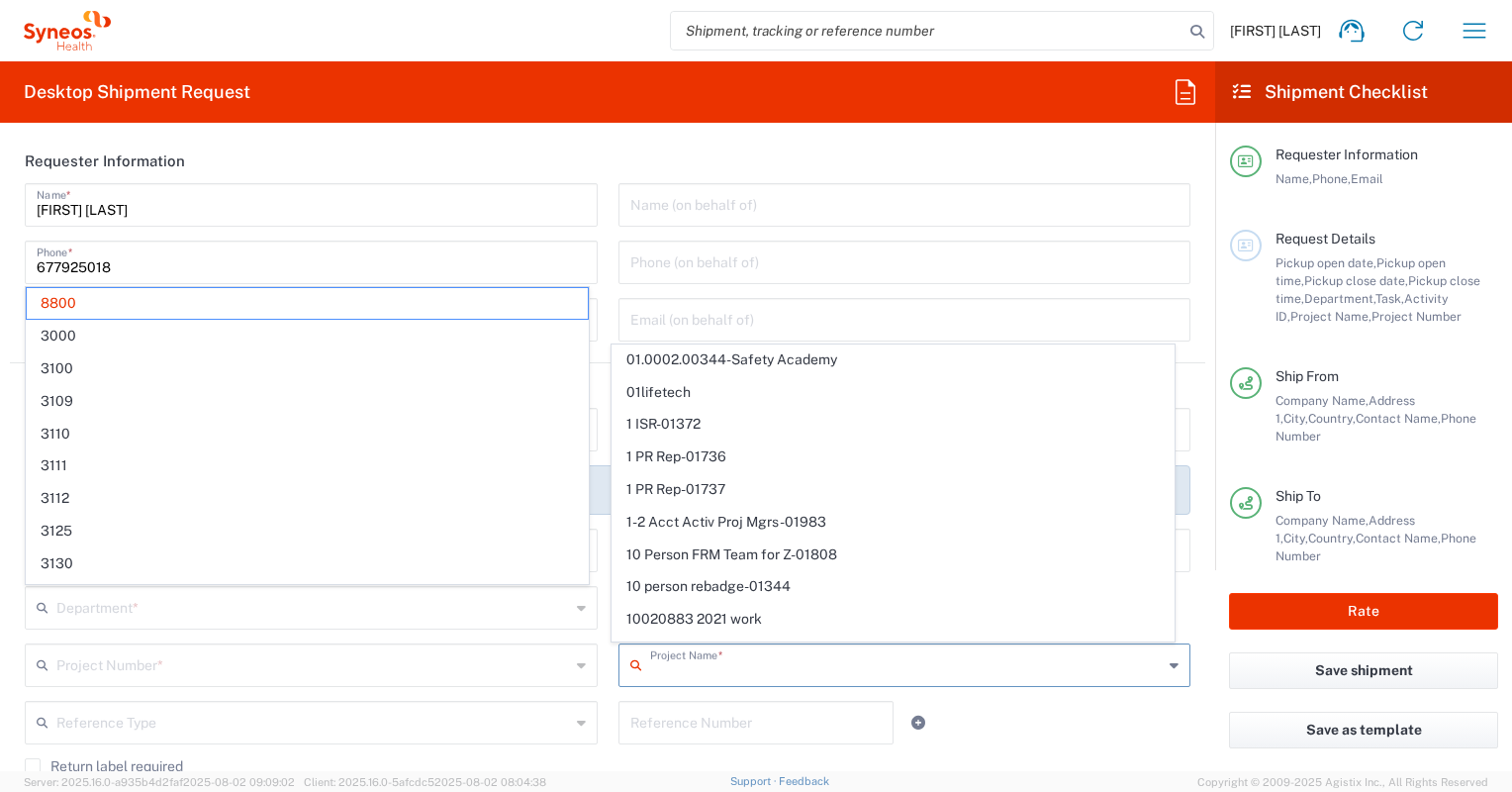 scroll, scrollTop: 0, scrollLeft: 0, axis: both 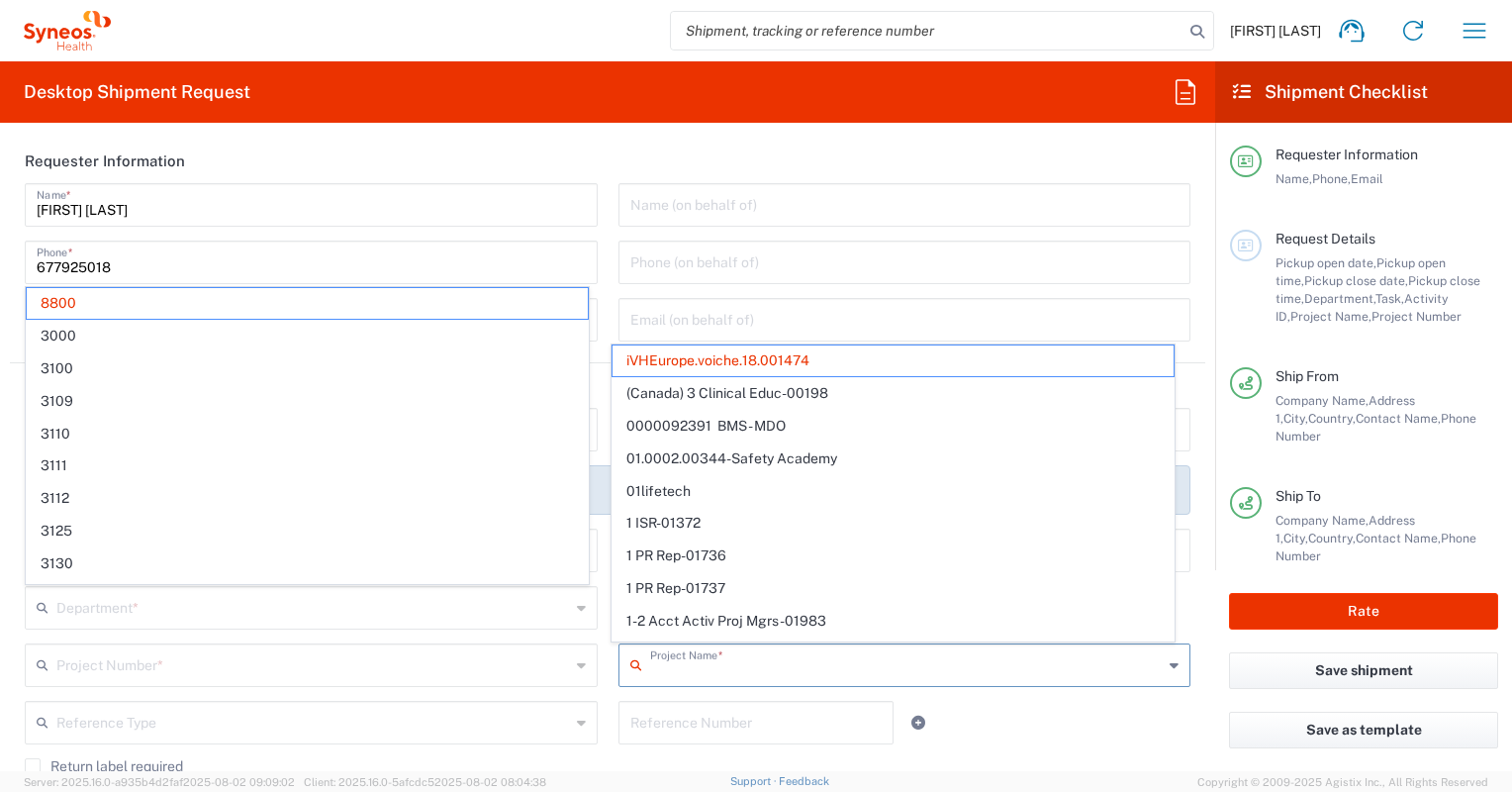 click at bounding box center [906, 663] 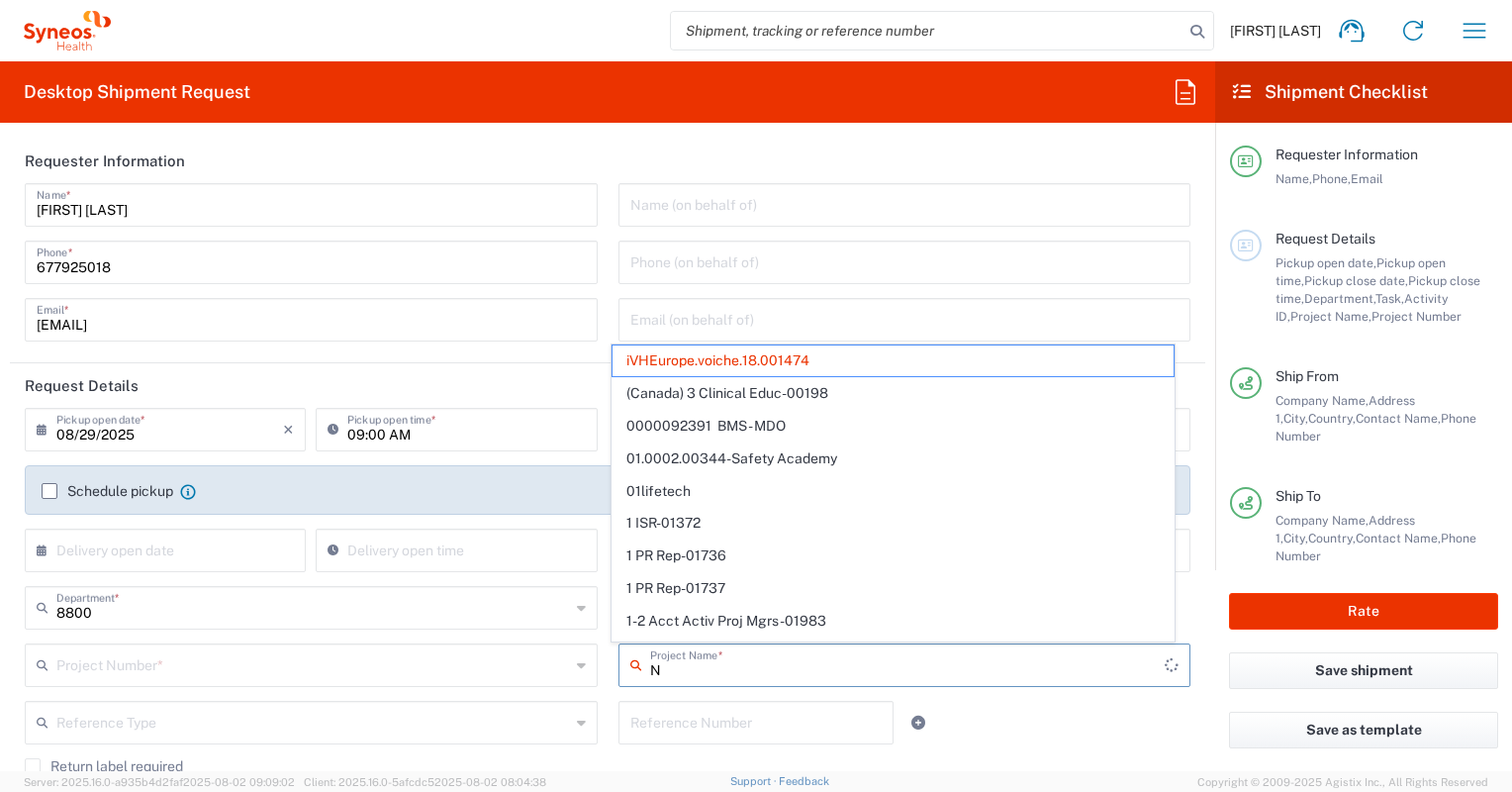 type on "No" 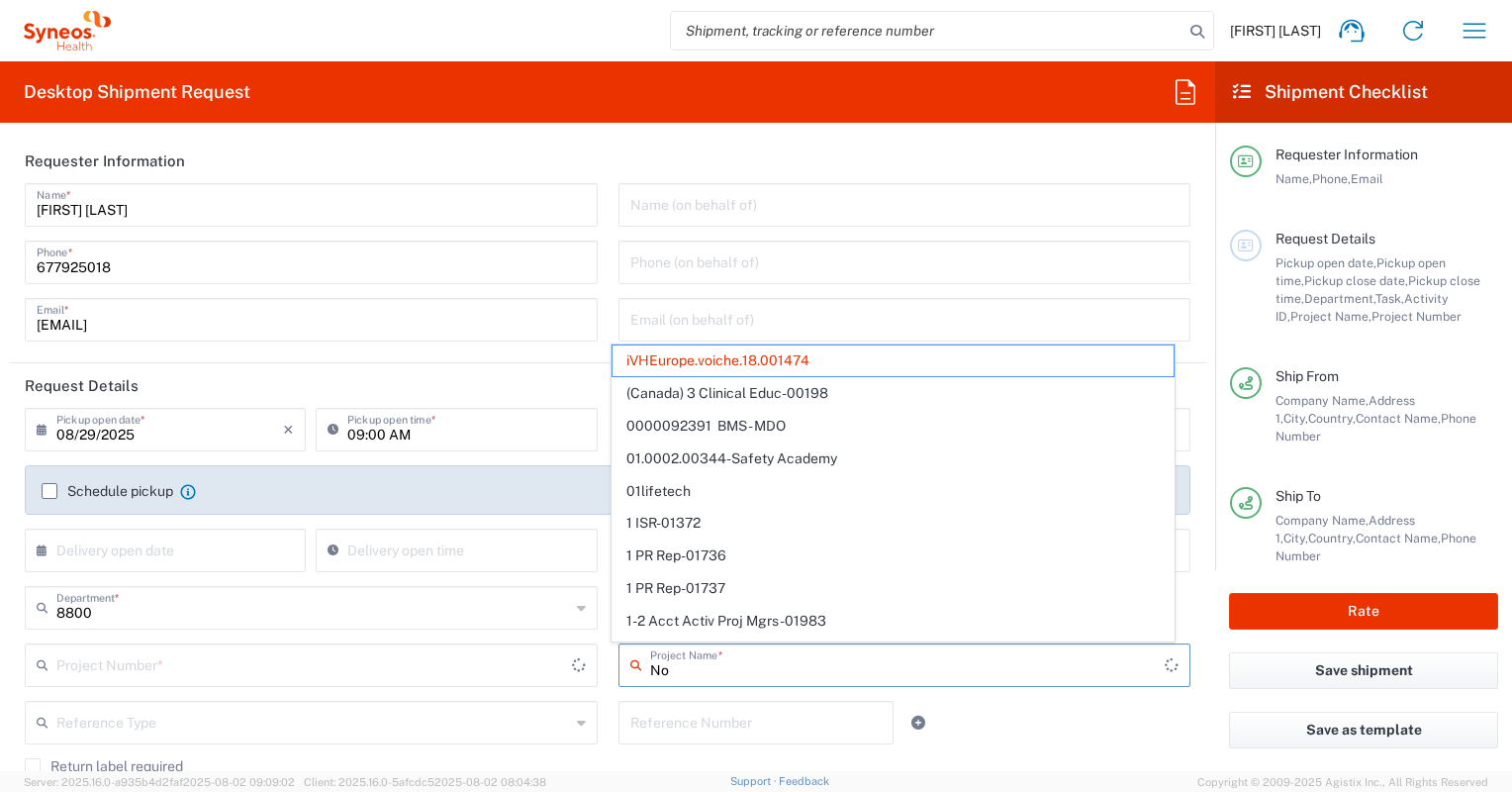 type on "do not use" 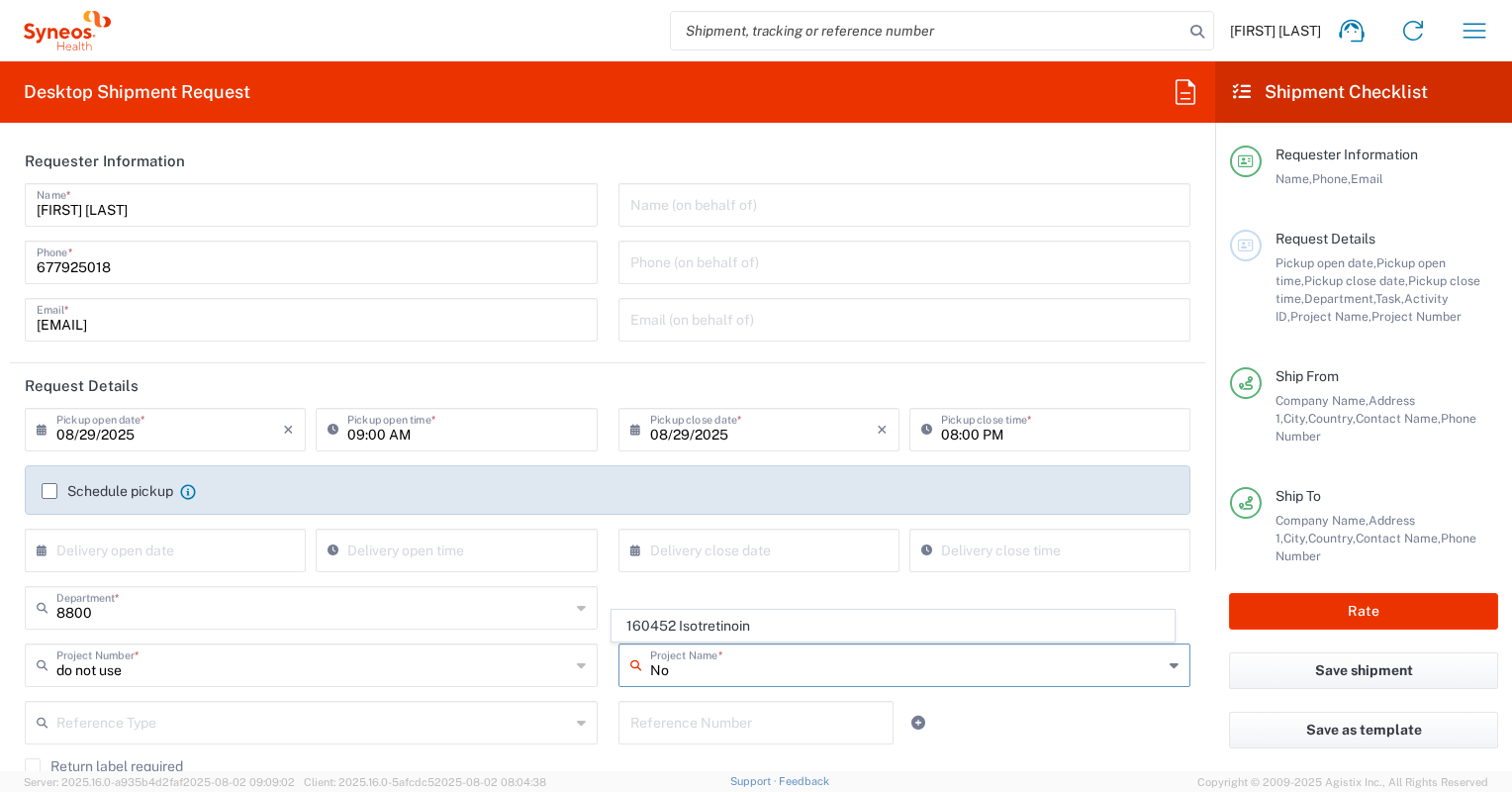 type on "No" 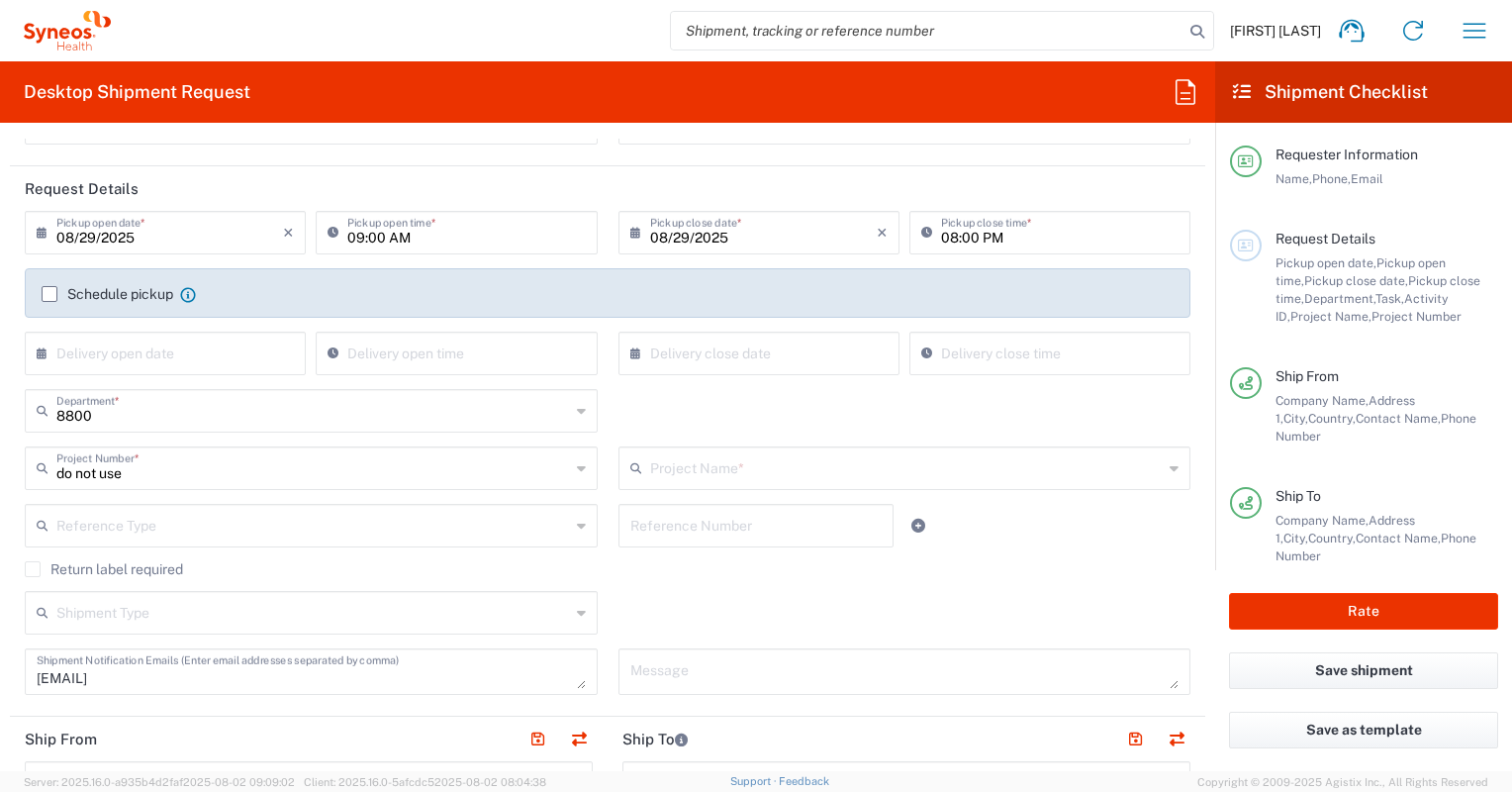 scroll, scrollTop: 198, scrollLeft: 0, axis: vertical 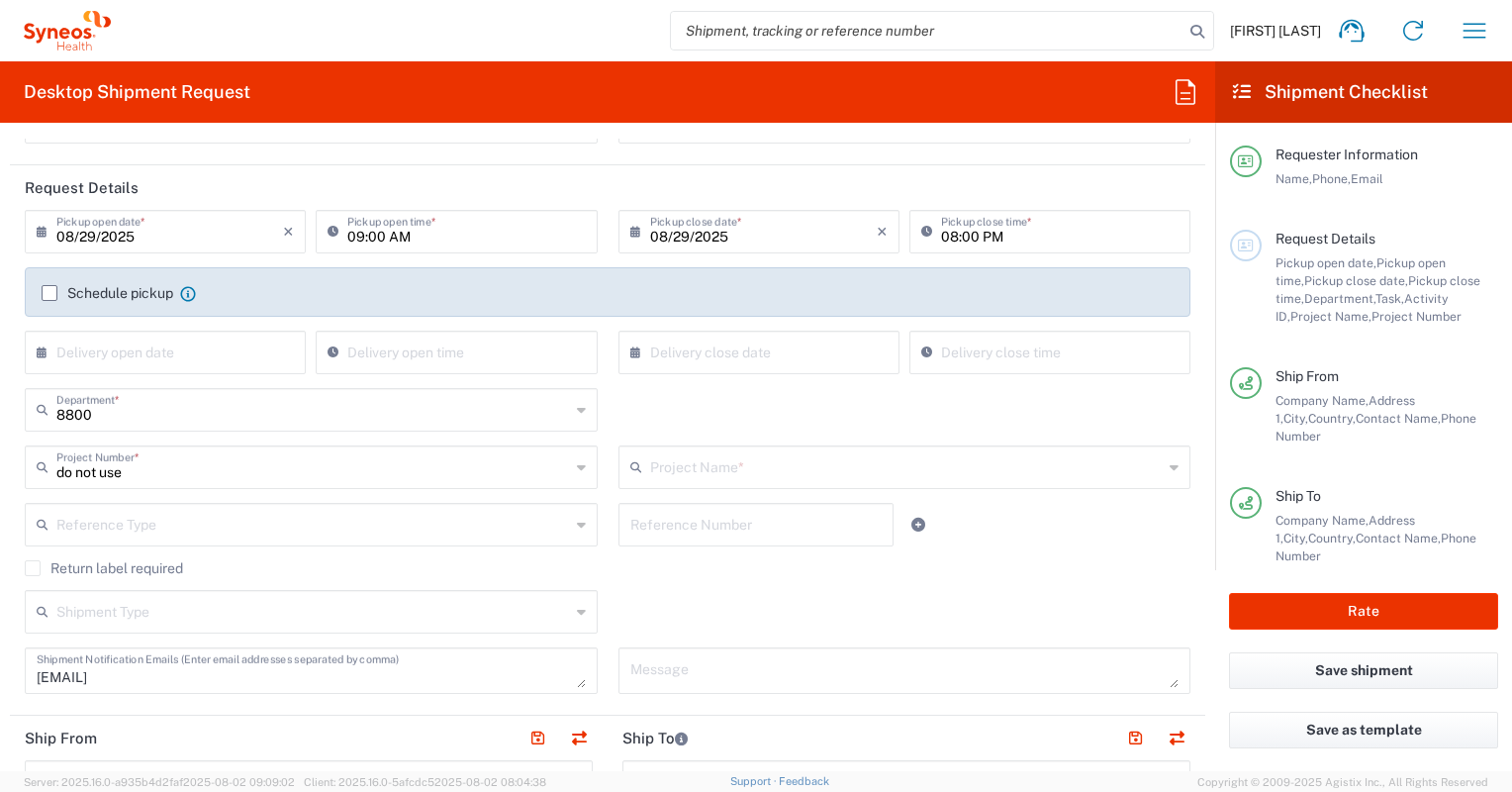click on "Shipment Type  Batch Regular" 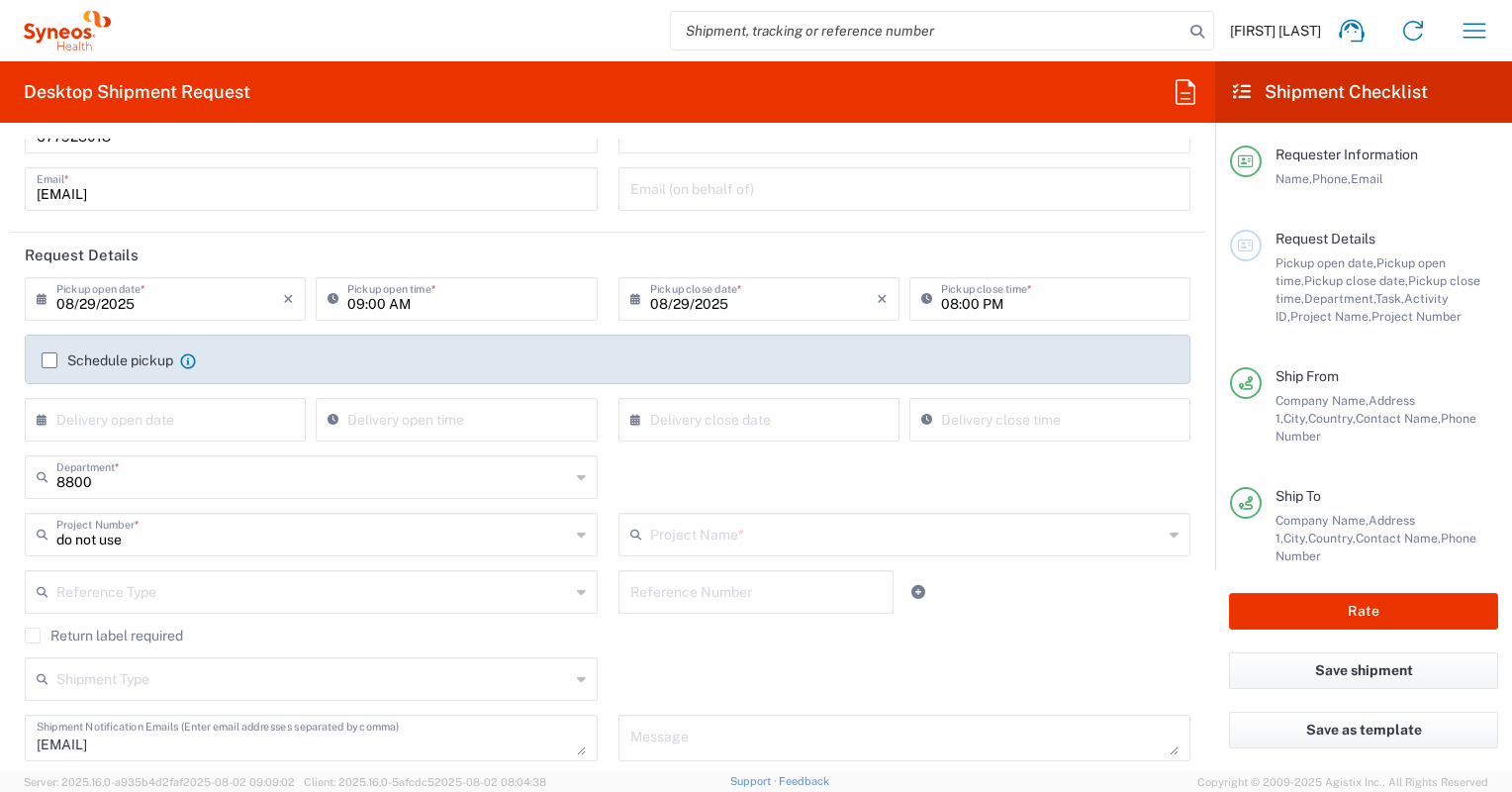 scroll, scrollTop: 0, scrollLeft: 0, axis: both 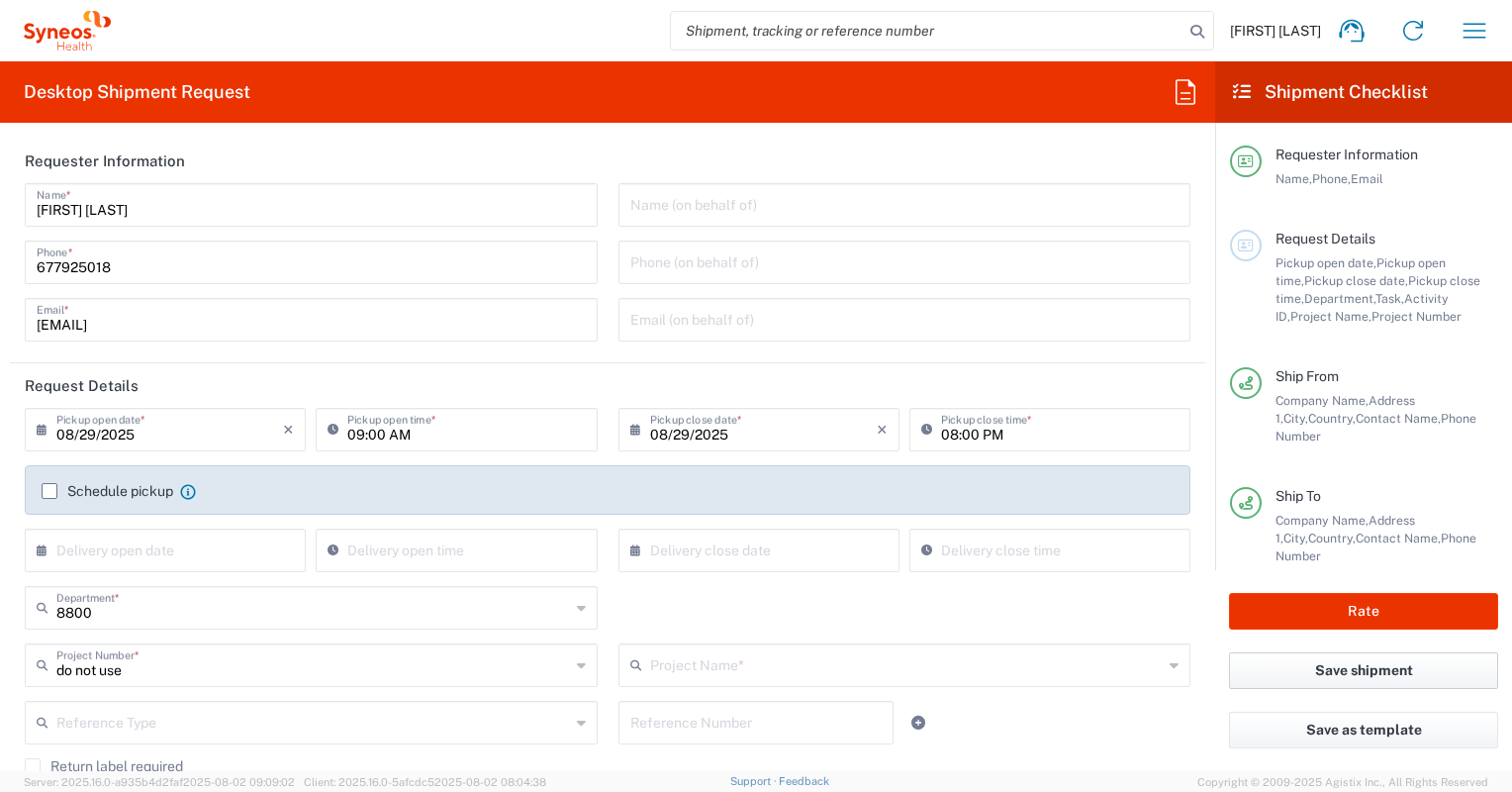 click on "Save shipment" 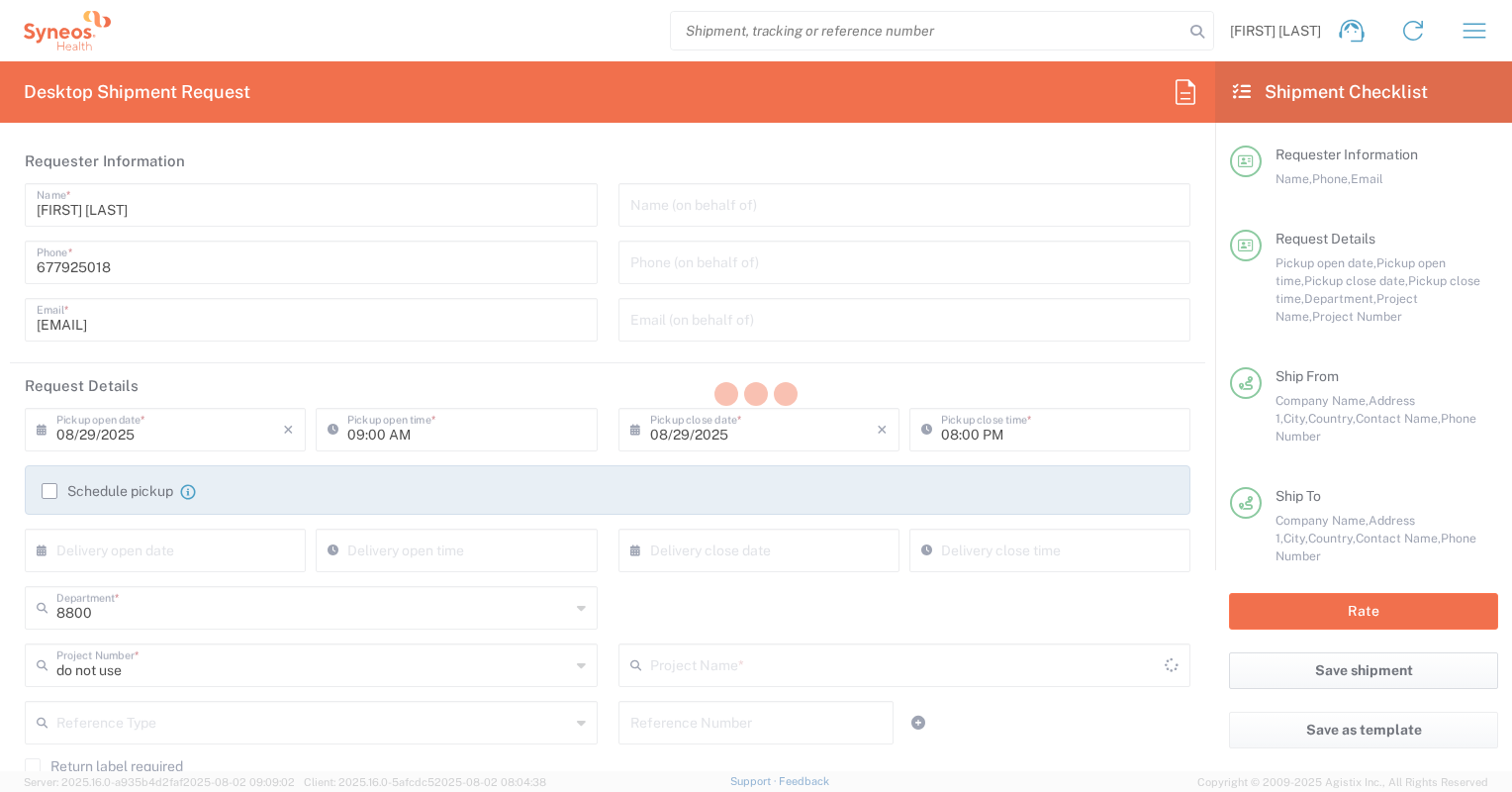 type on "iVHEurope.voiche.18.001474" 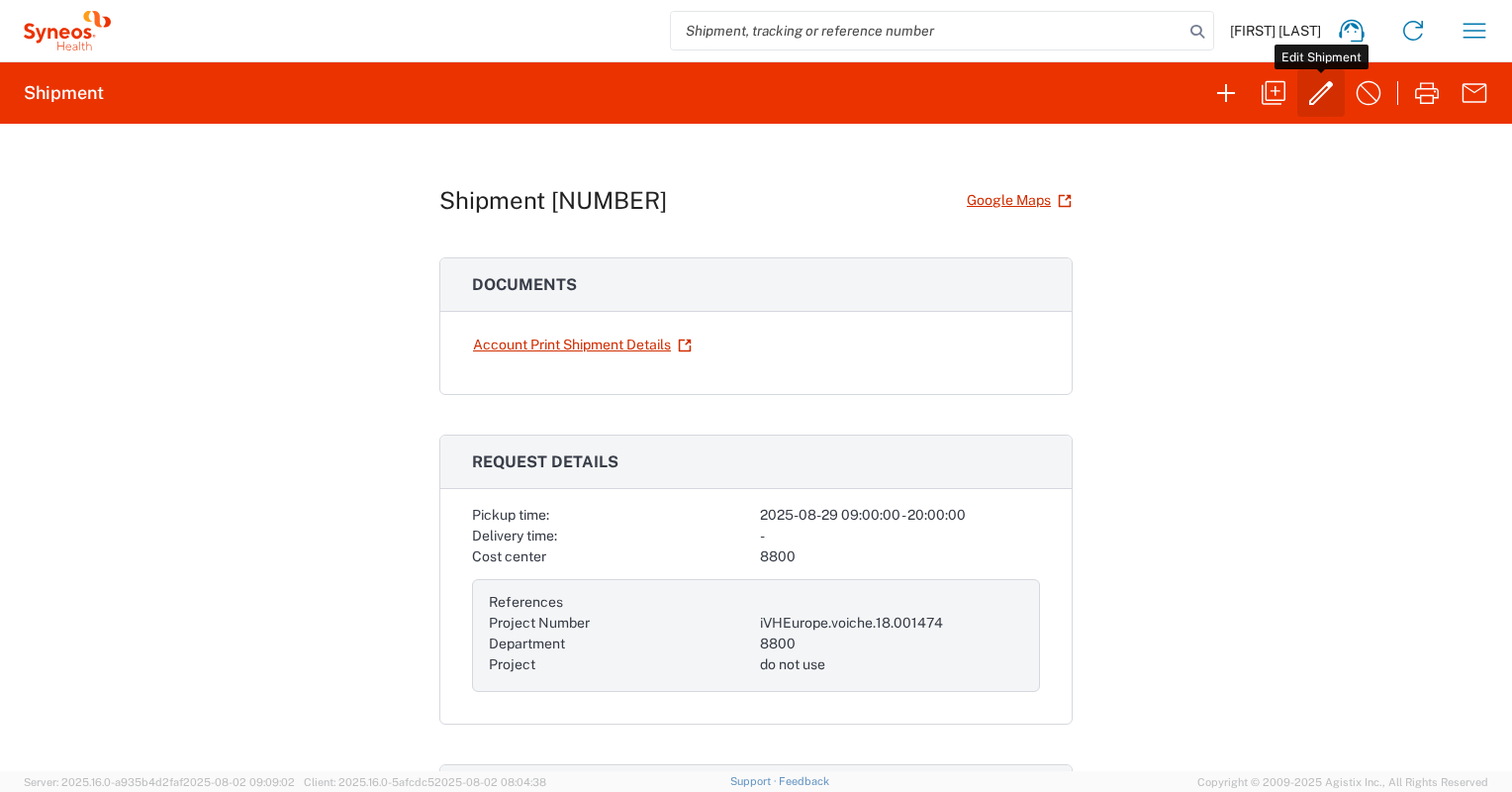 click 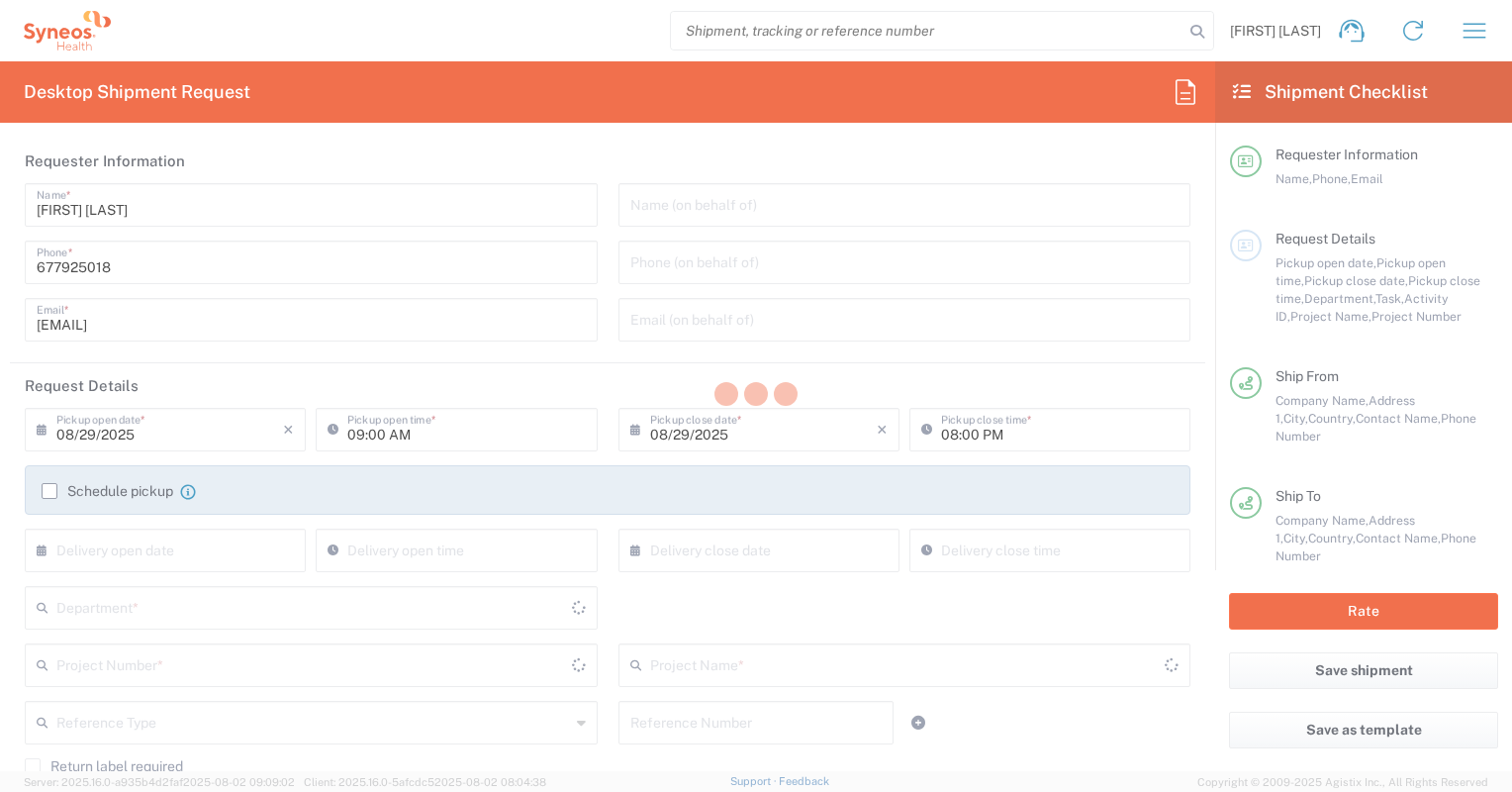 type on "8800" 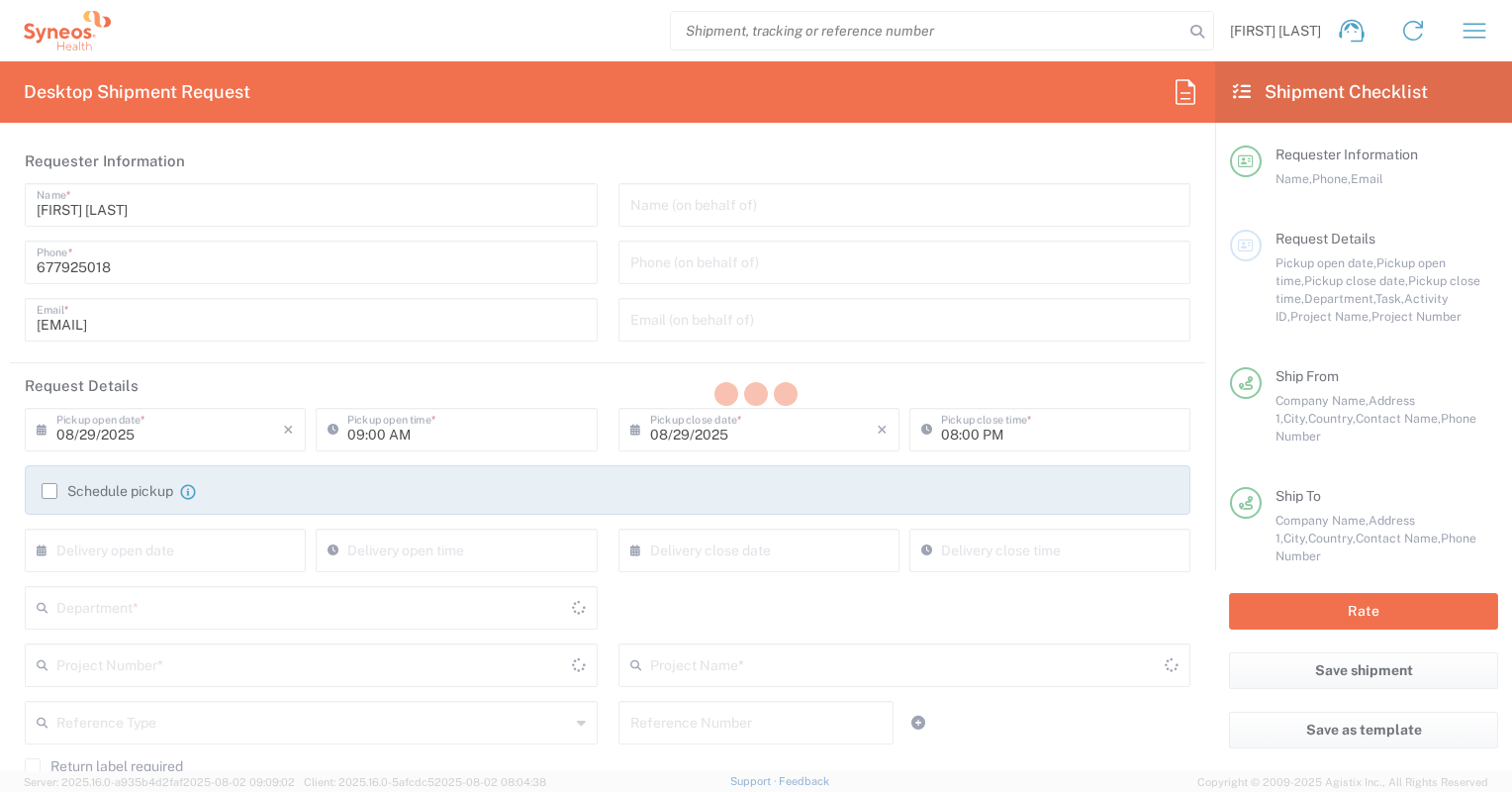type on "do not use" 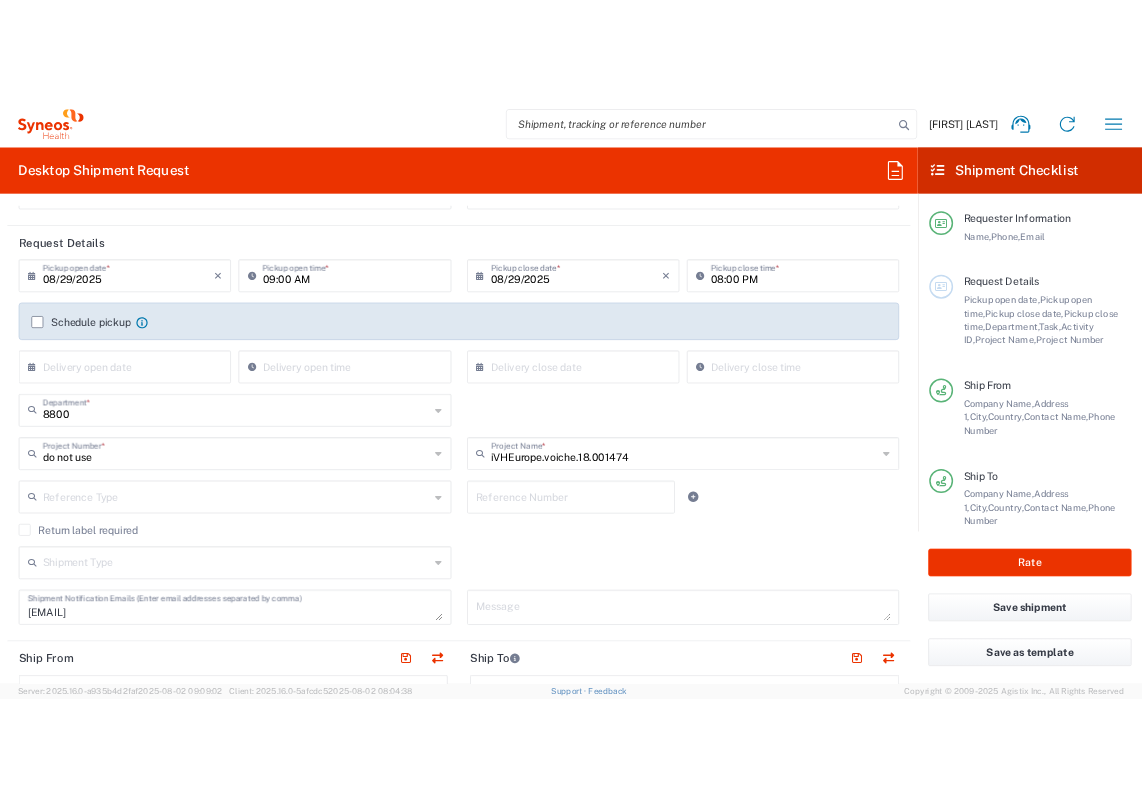 scroll, scrollTop: 300, scrollLeft: 0, axis: vertical 